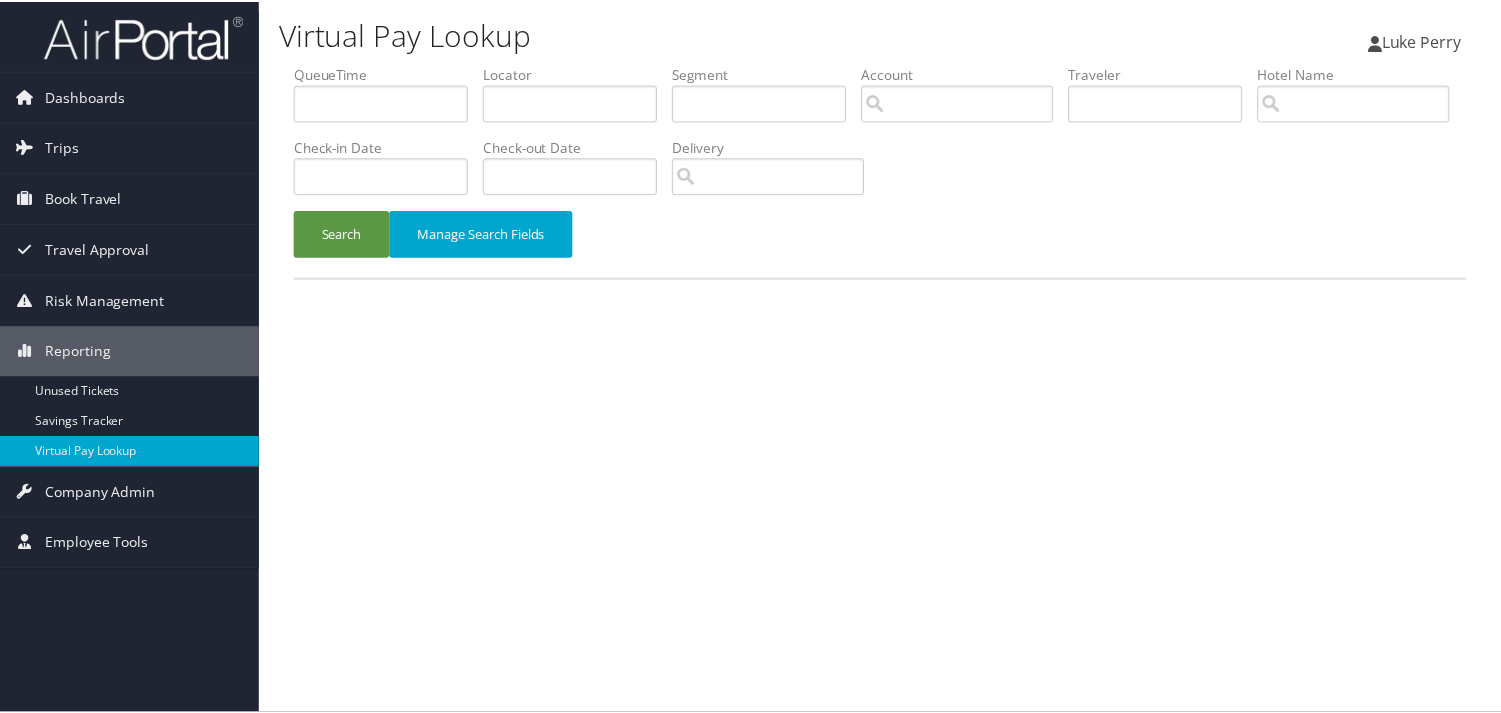 scroll, scrollTop: 0, scrollLeft: 0, axis: both 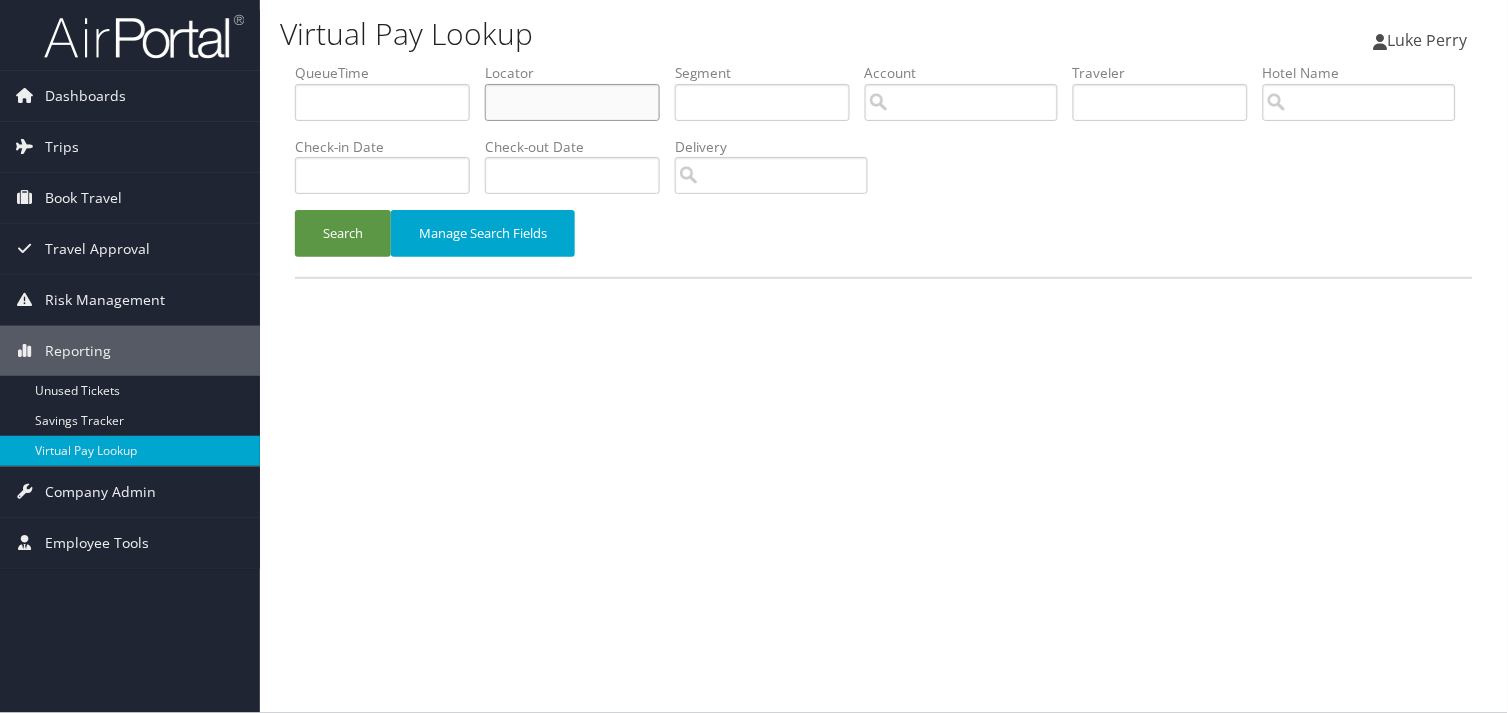 click at bounding box center [572, 102] 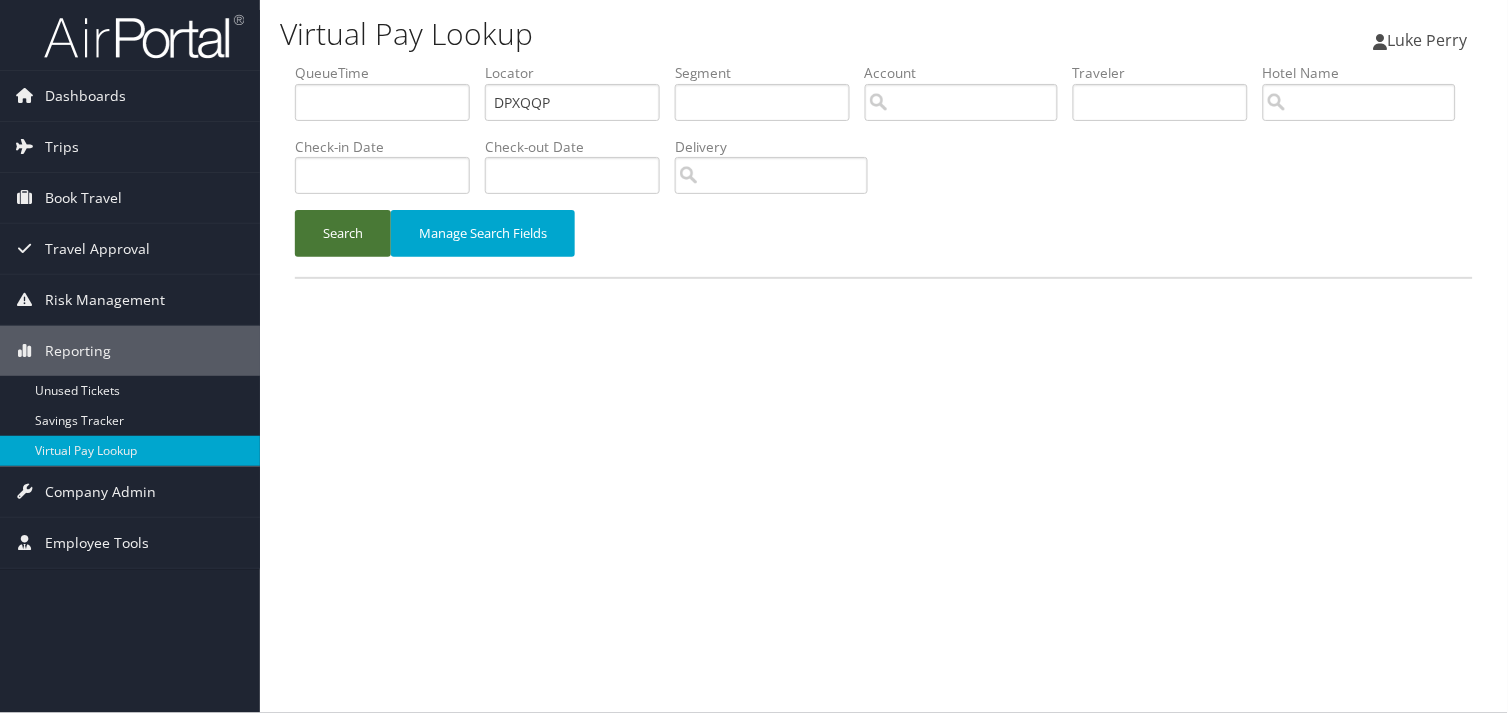 click on "Search" at bounding box center (343, 233) 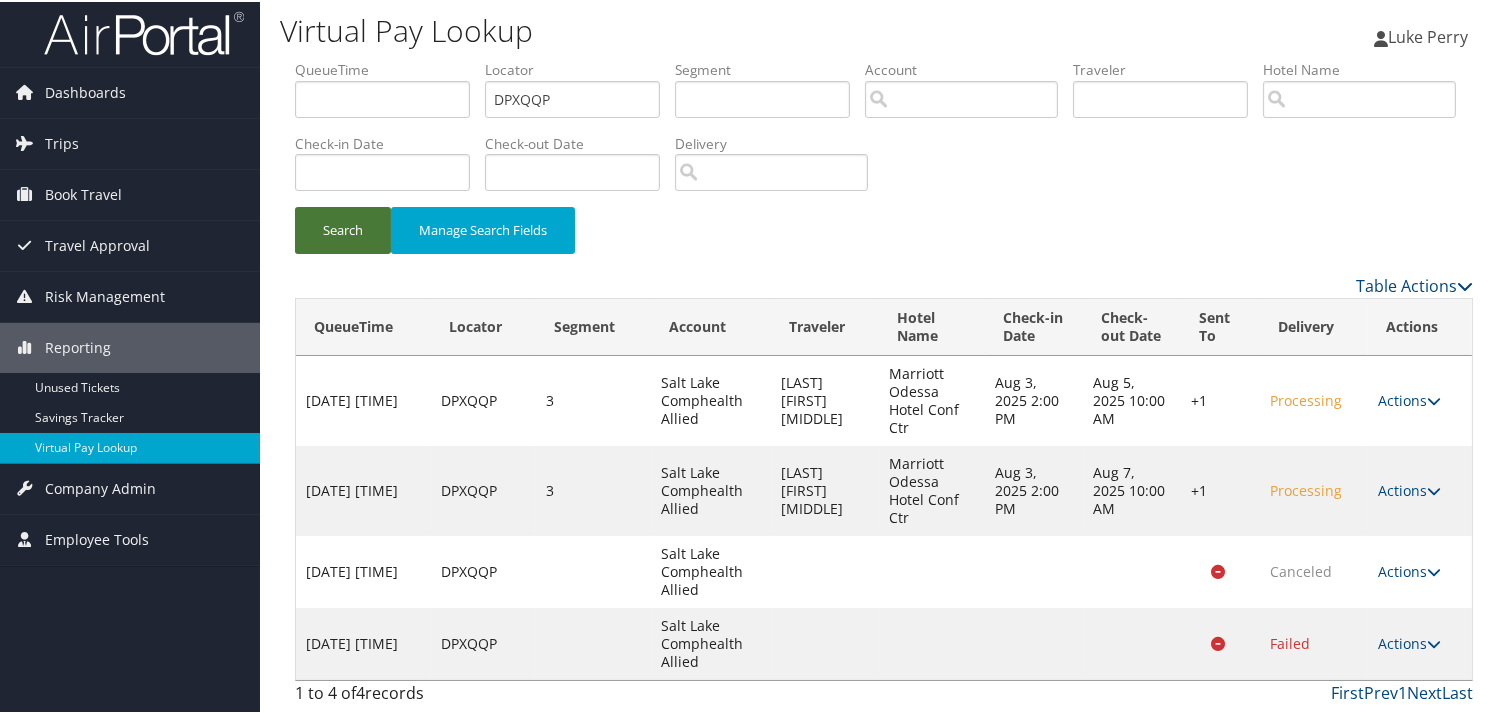 scroll, scrollTop: 22, scrollLeft: 0, axis: vertical 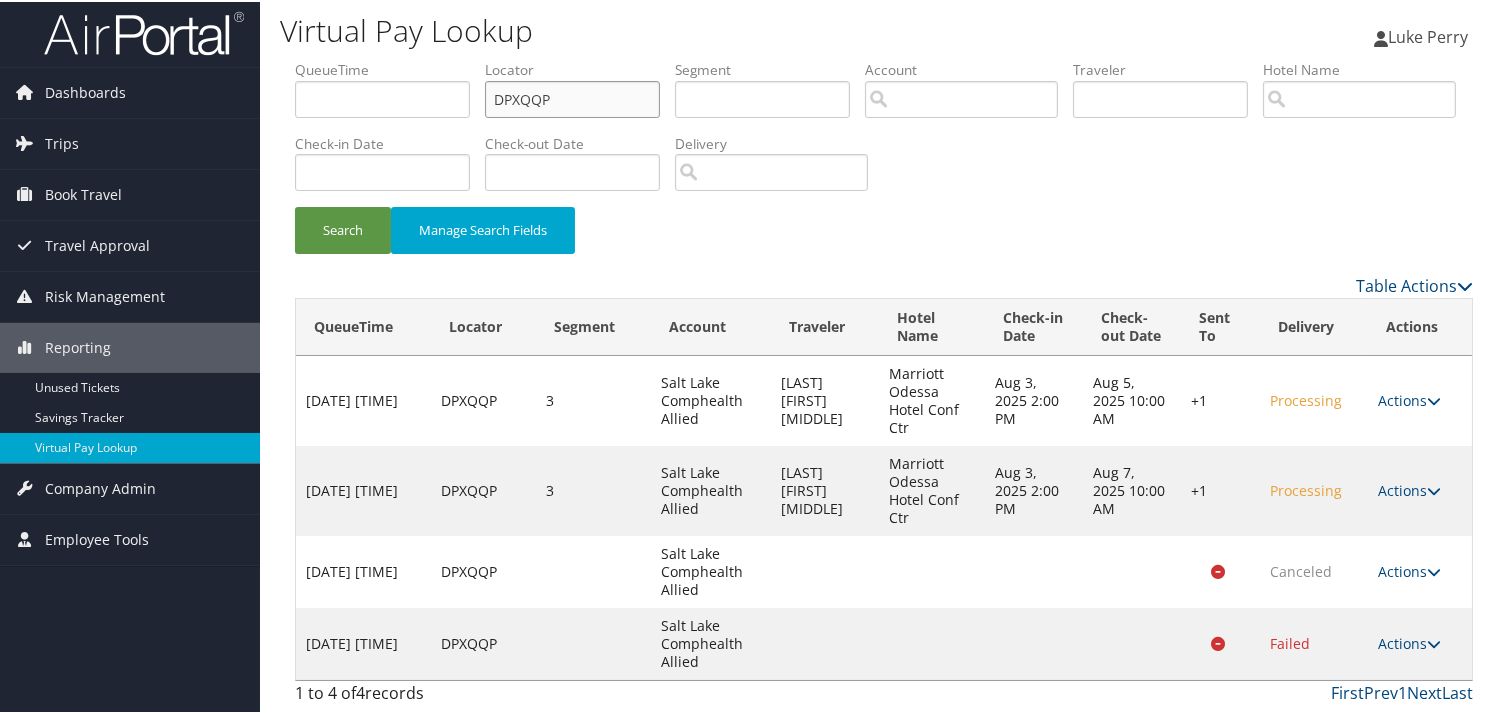 drag, startPoint x: 538, startPoint y: 87, endPoint x: 308, endPoint y: 113, distance: 231.4649 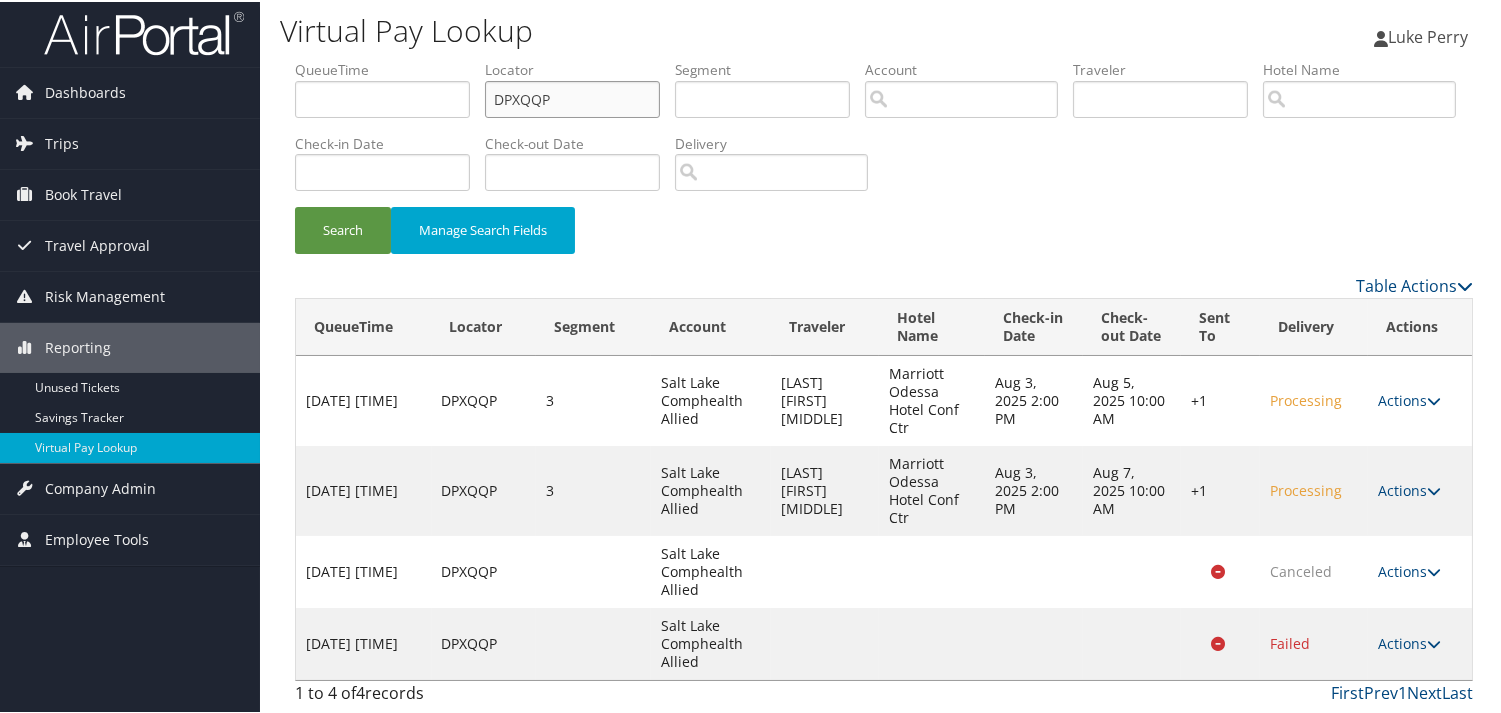 click on "QueueTime Locator DPXQQP Segment Account Traveler Hotel Name Check-in Date Check-out Date Delivery" at bounding box center [884, 58] 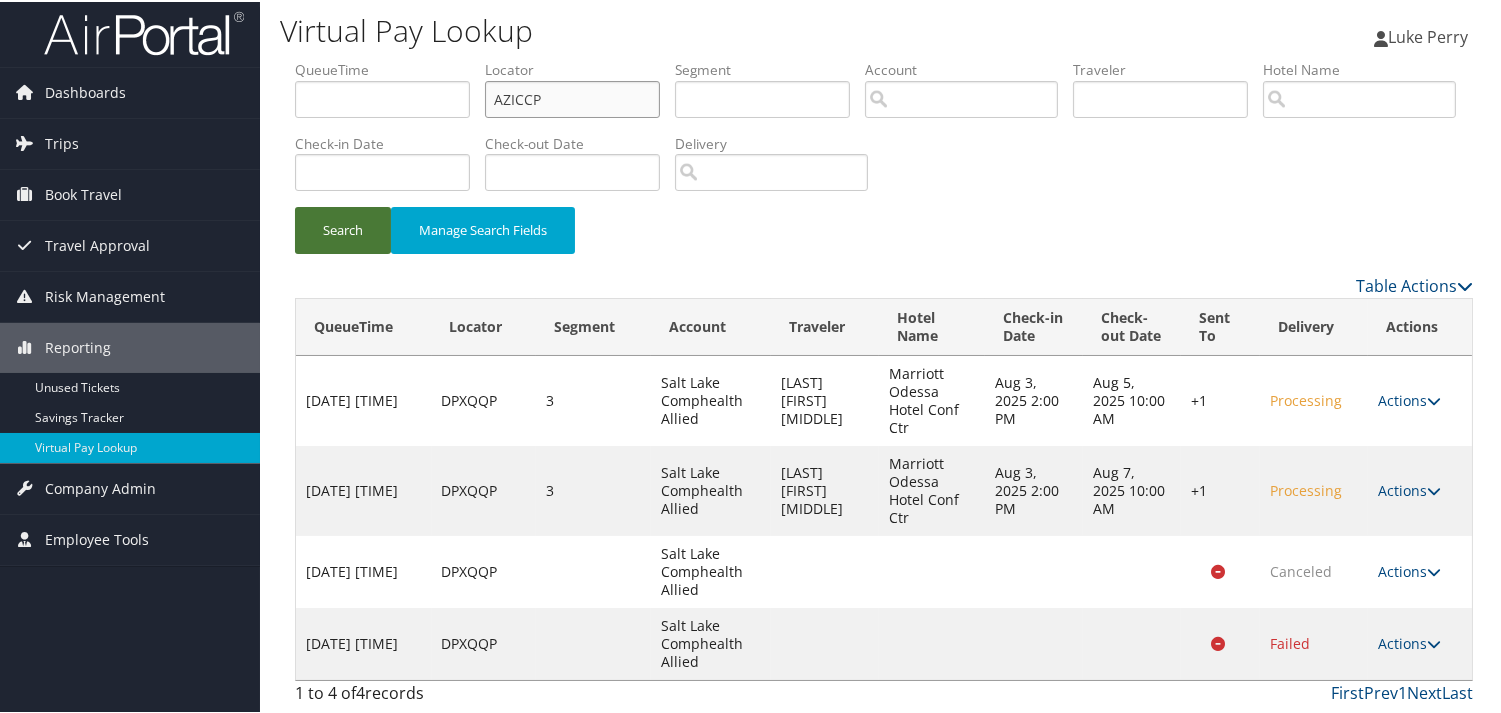type on "AZICCP" 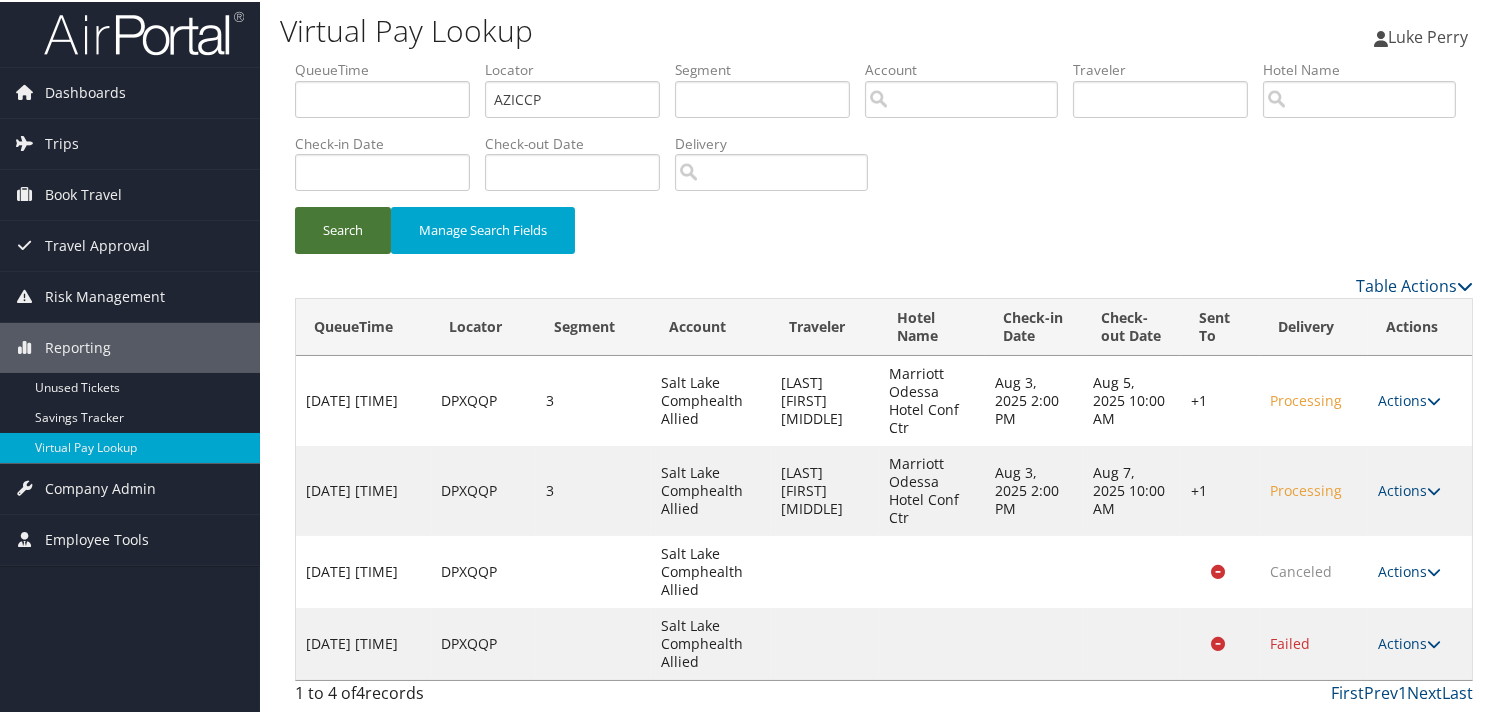 click on "Search" at bounding box center (343, 228) 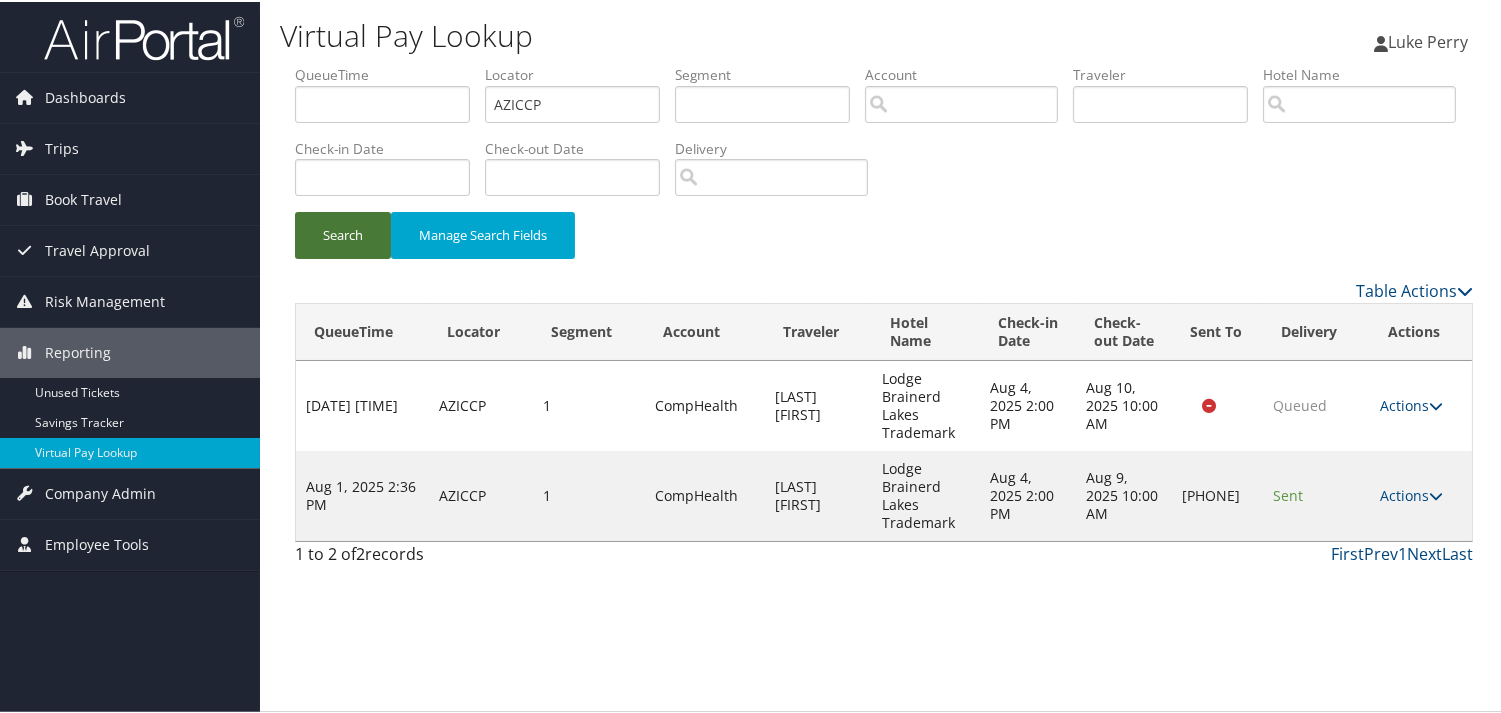 scroll, scrollTop: 0, scrollLeft: 0, axis: both 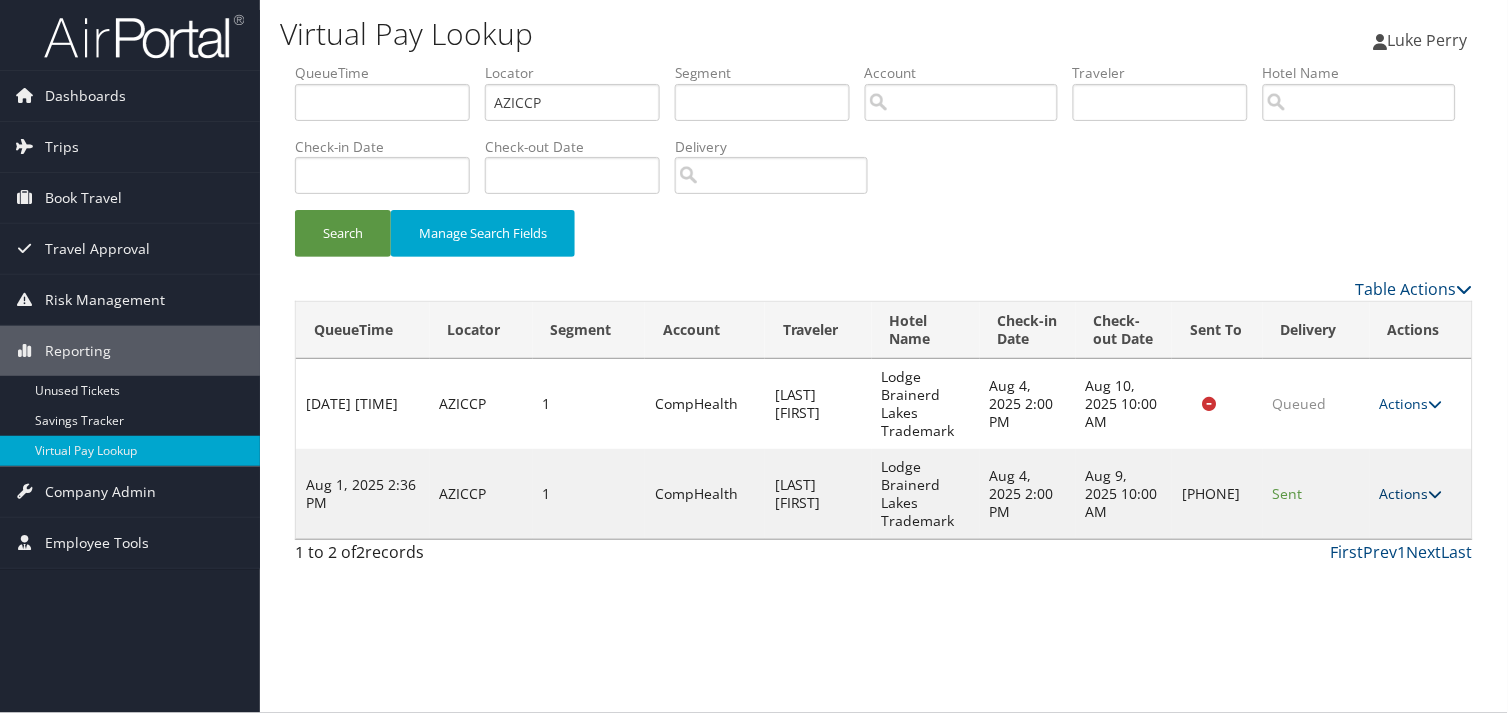 click on "Actions" at bounding box center (1411, 493) 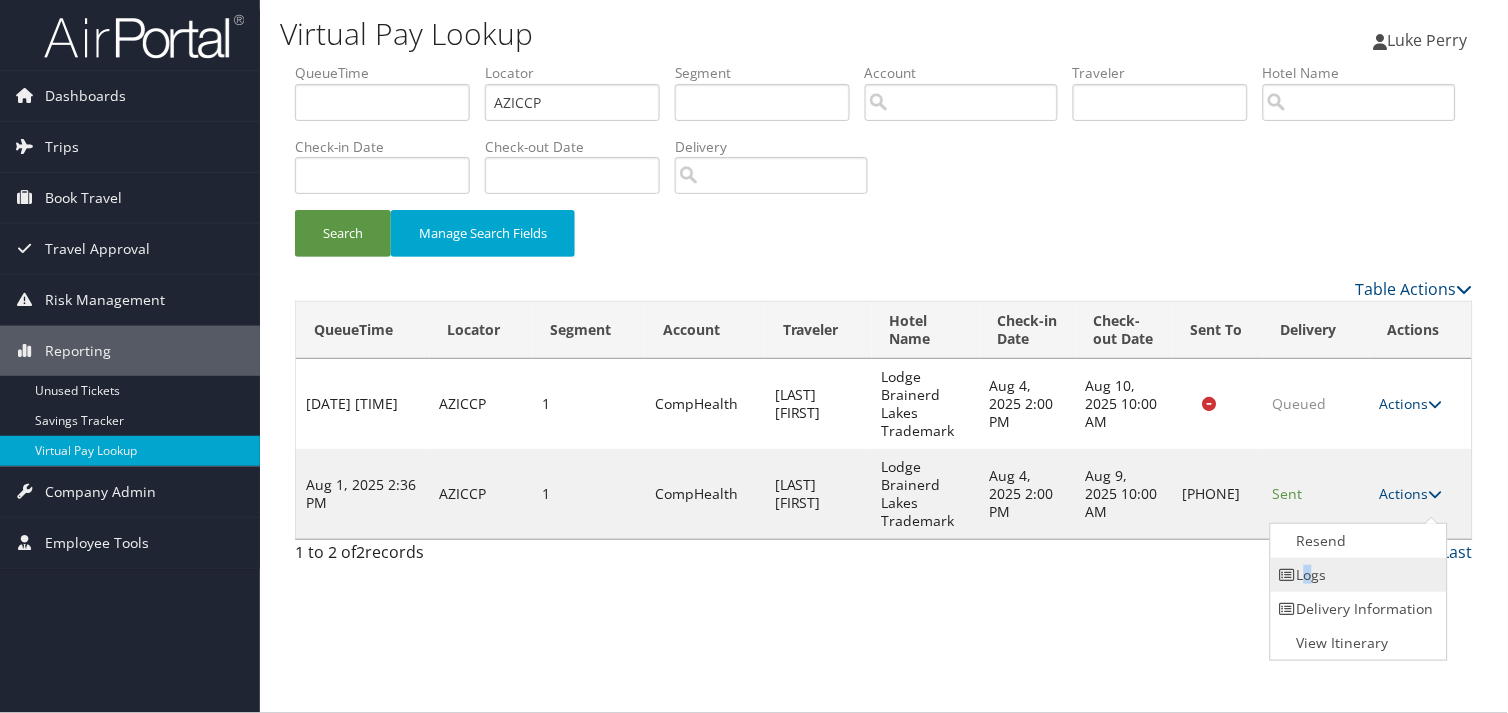 click on "Logs" at bounding box center (1356, 575) 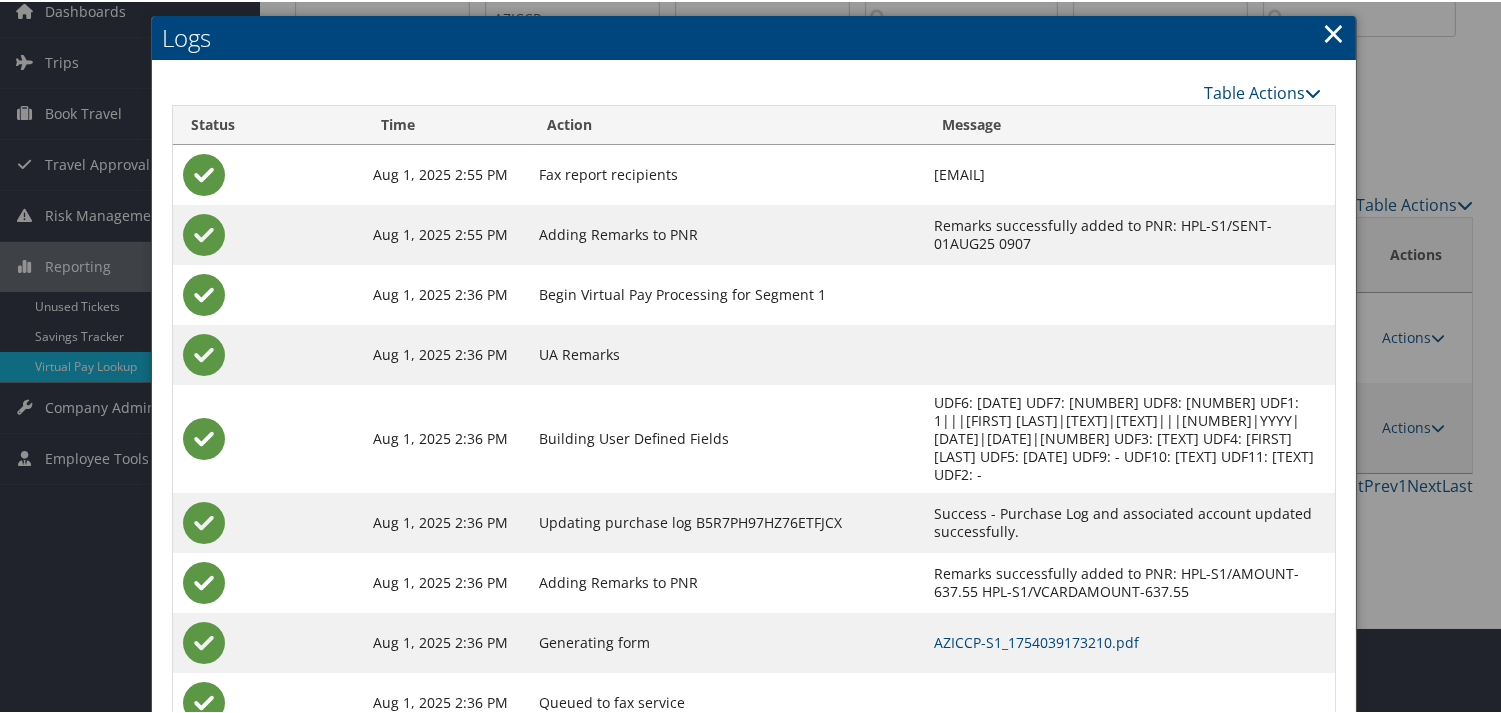 scroll, scrollTop: 160, scrollLeft: 0, axis: vertical 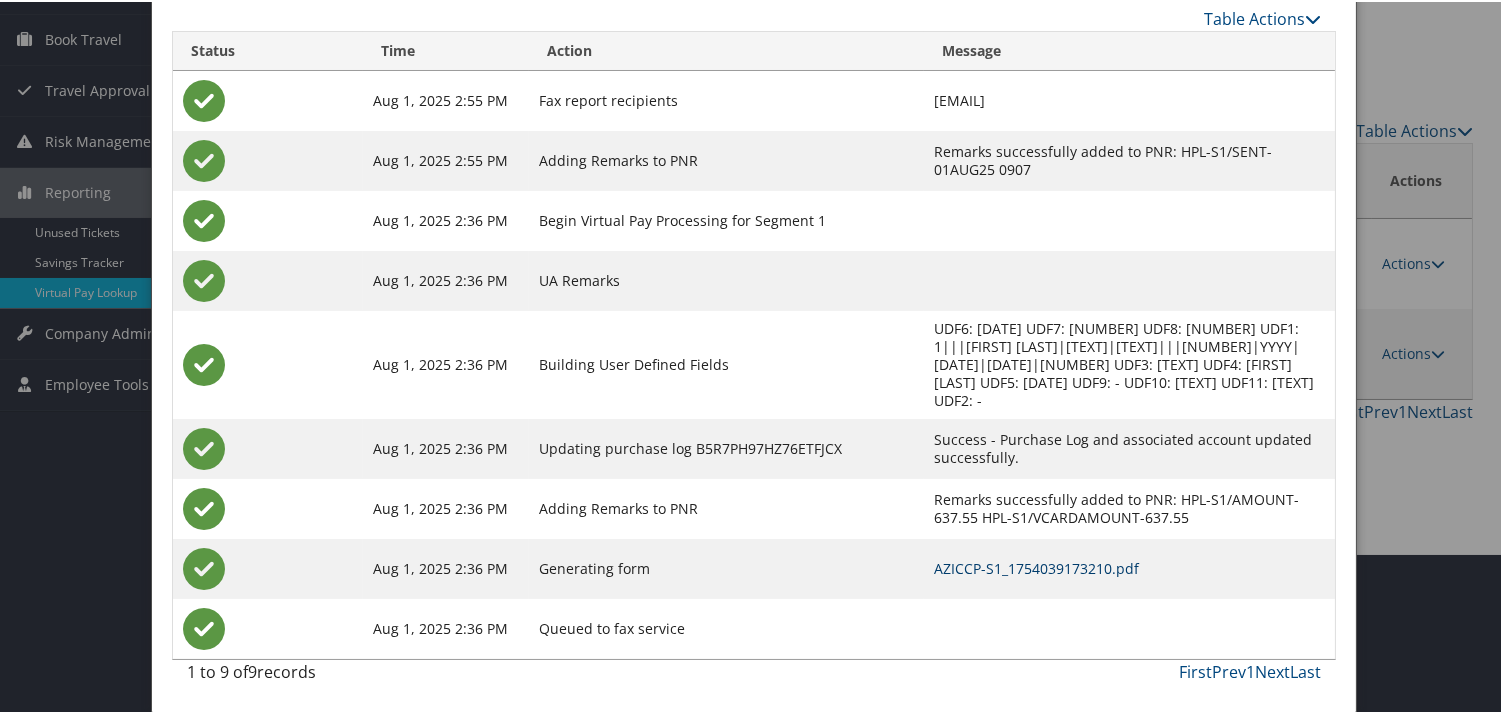 click on "AZICCP-S1_1754039173210.pdf" at bounding box center (1036, 566) 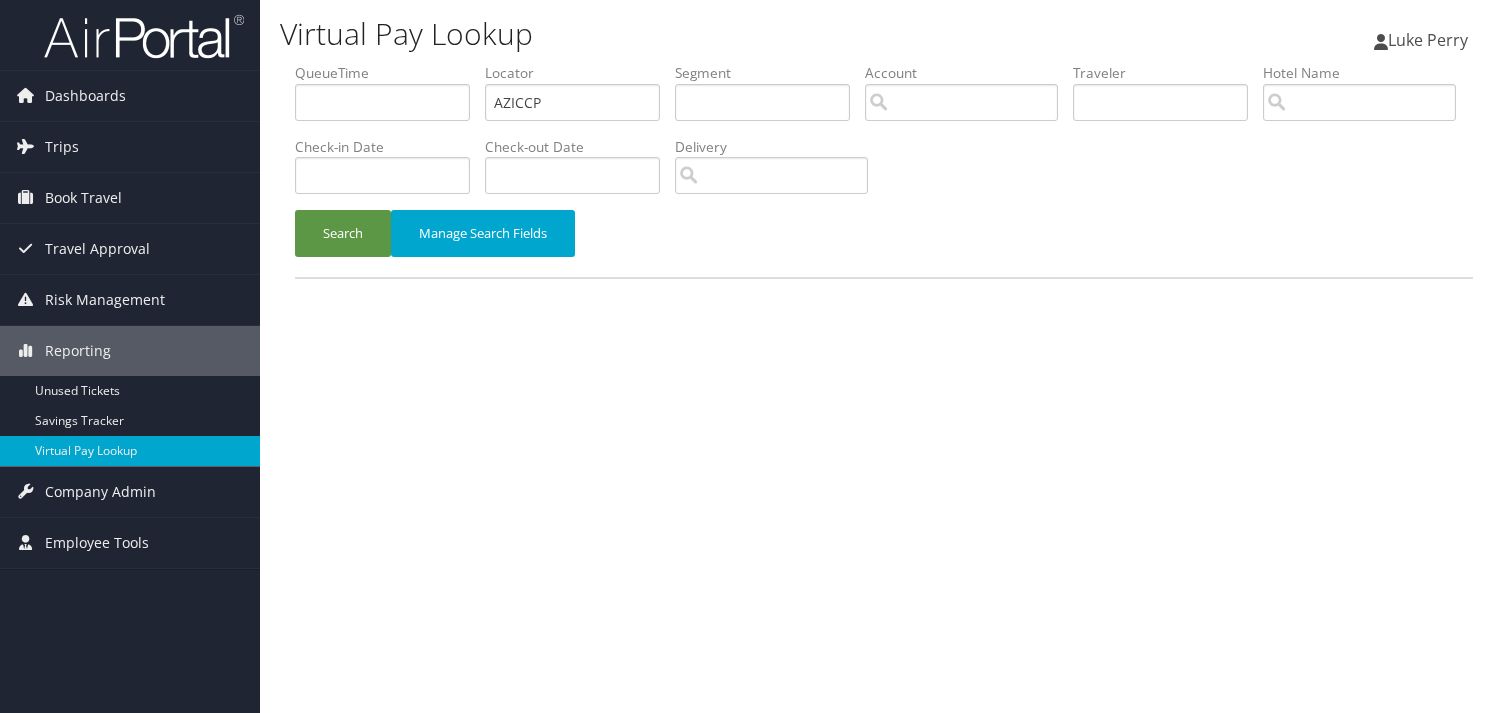 scroll, scrollTop: 0, scrollLeft: 0, axis: both 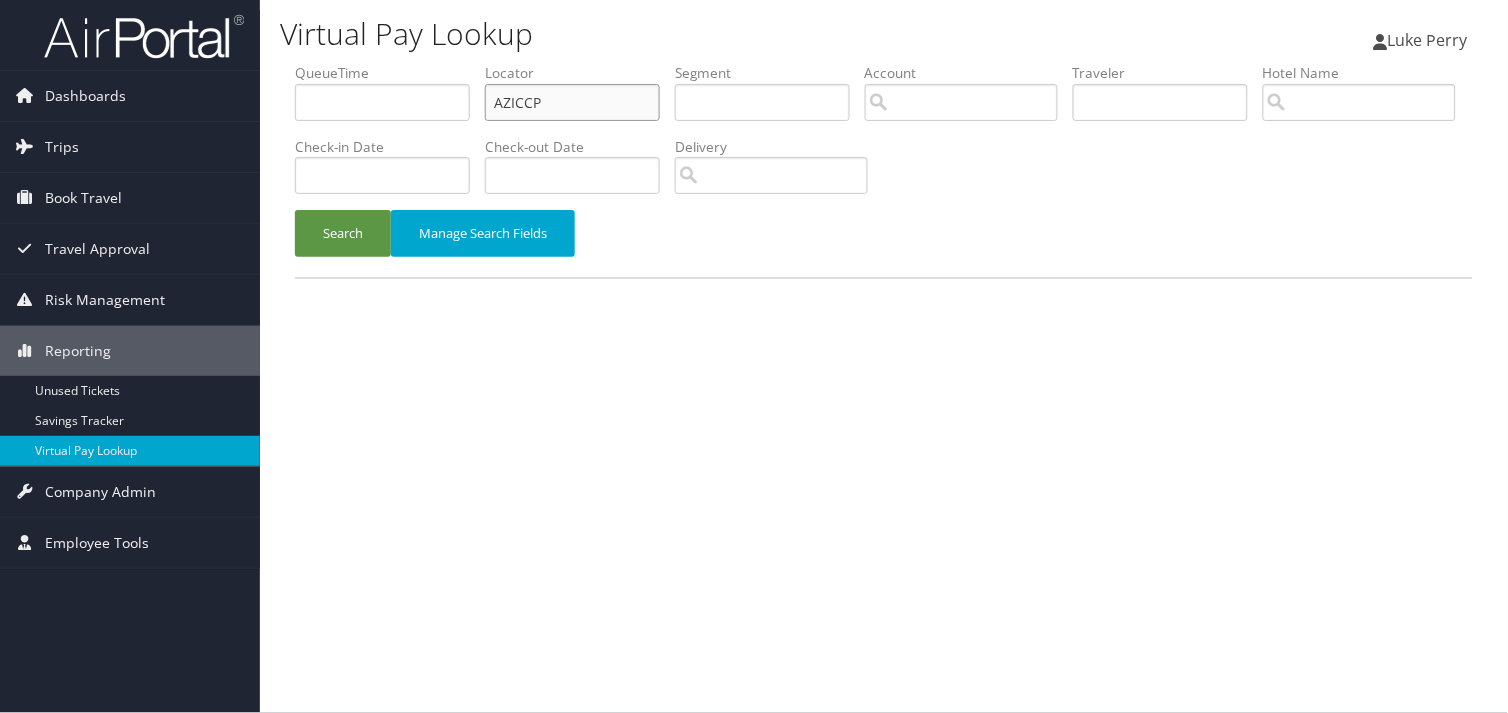 drag, startPoint x: 563, startPoint y: 105, endPoint x: 302, endPoint y: 90, distance: 261.43066 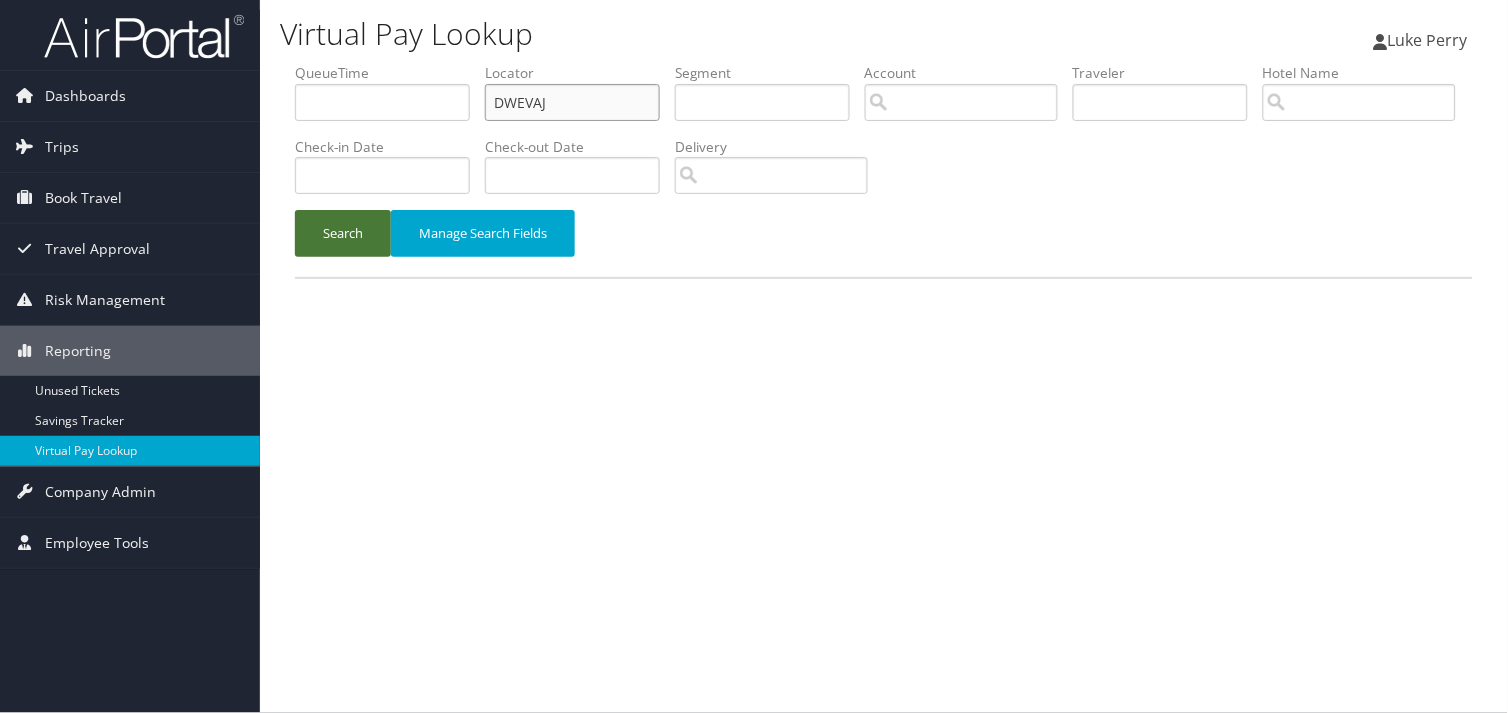 type on "DWEVAJ" 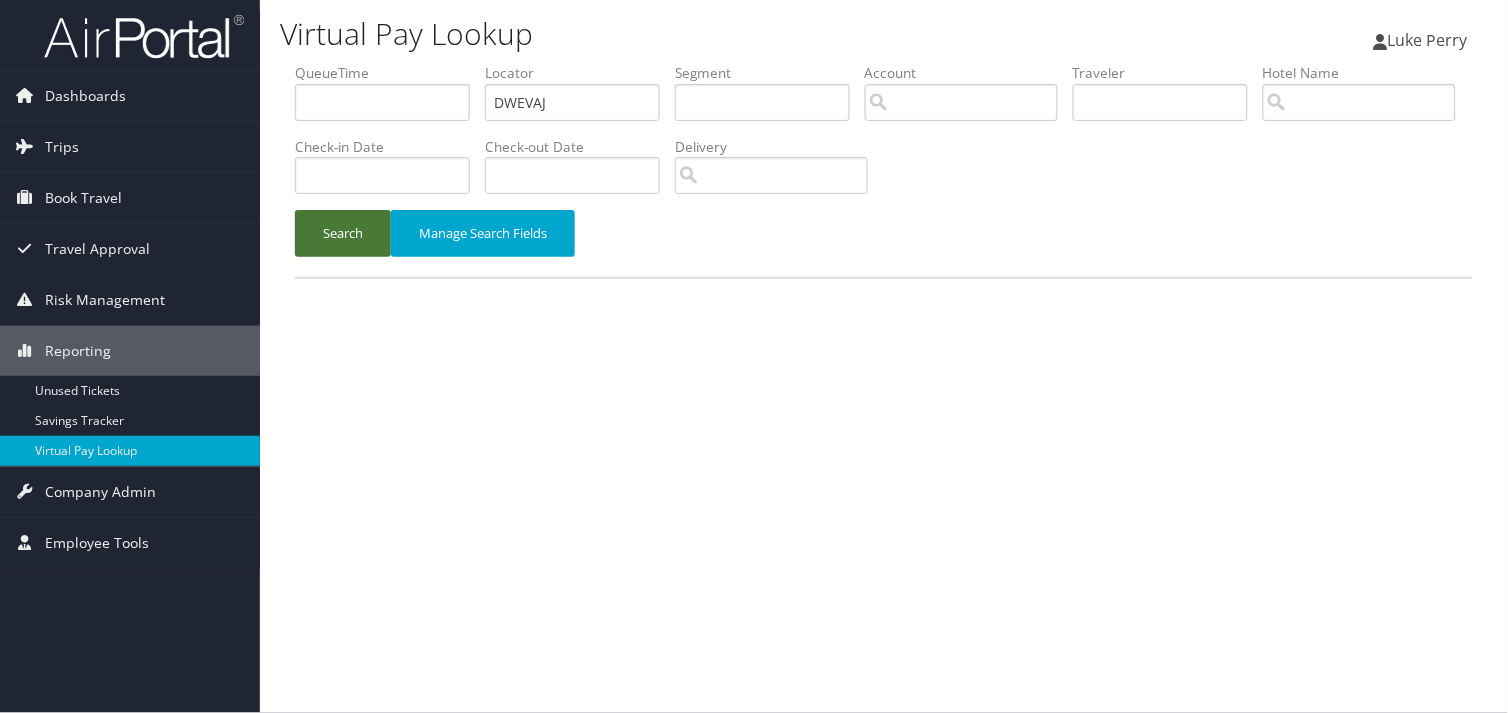 click on "Search" at bounding box center [343, 233] 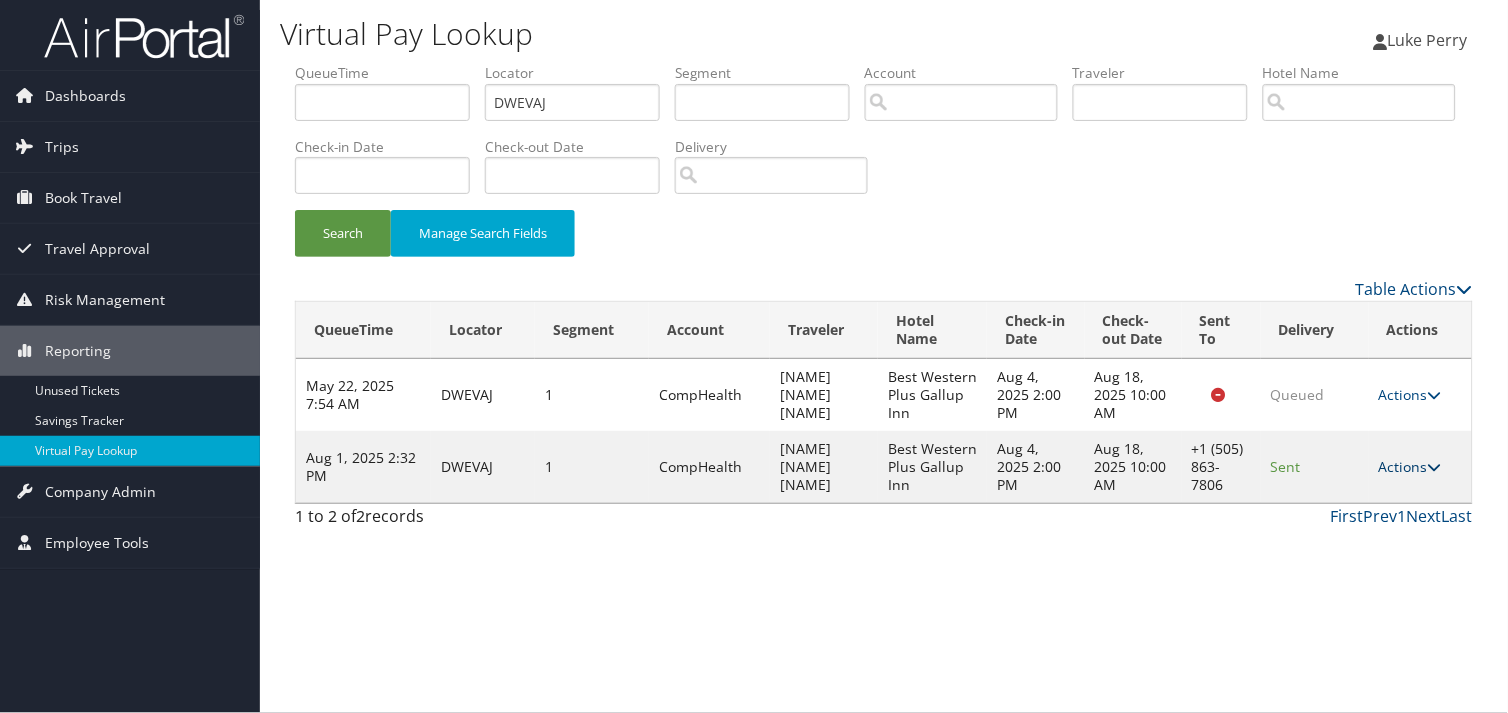 click on "Actions" at bounding box center [1410, 466] 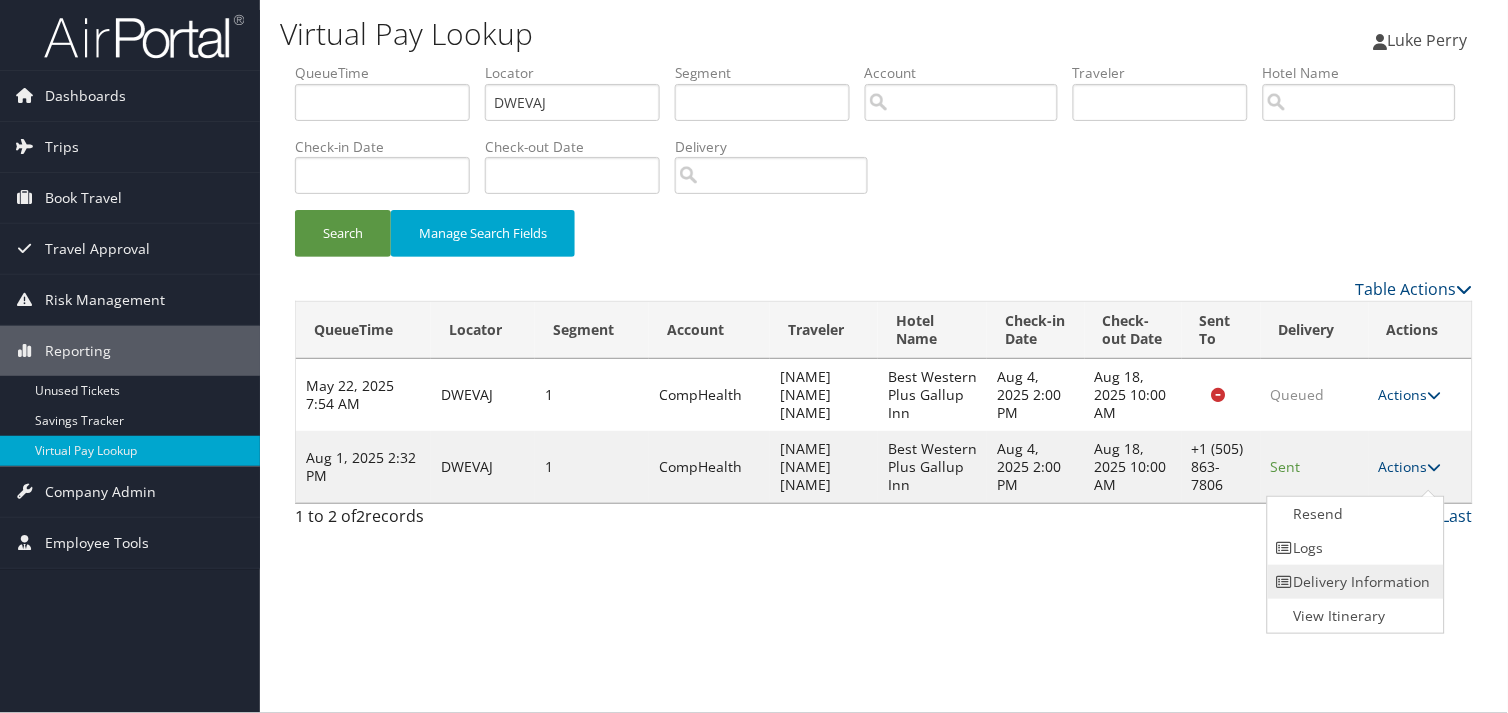 click on "Delivery Information" at bounding box center [1353, 582] 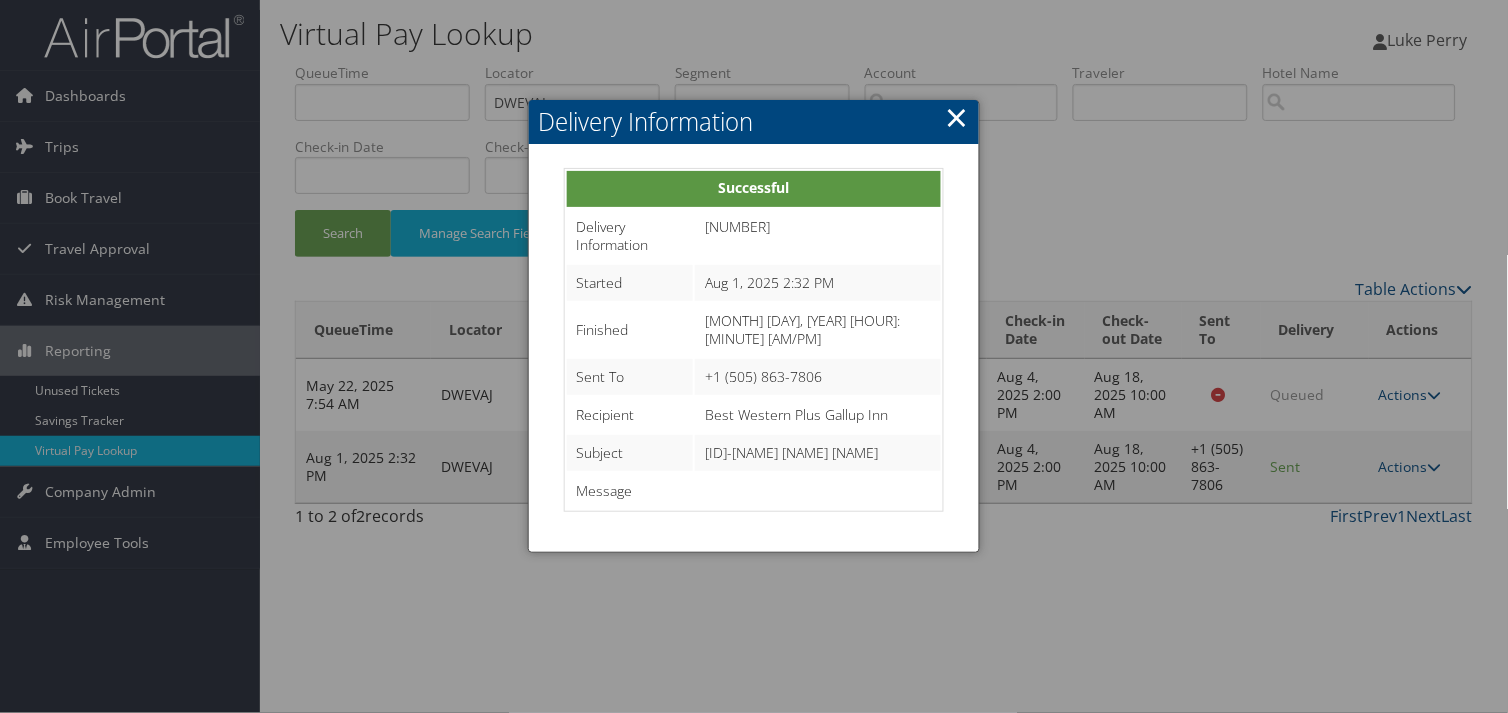 click on "×" at bounding box center [956, 117] 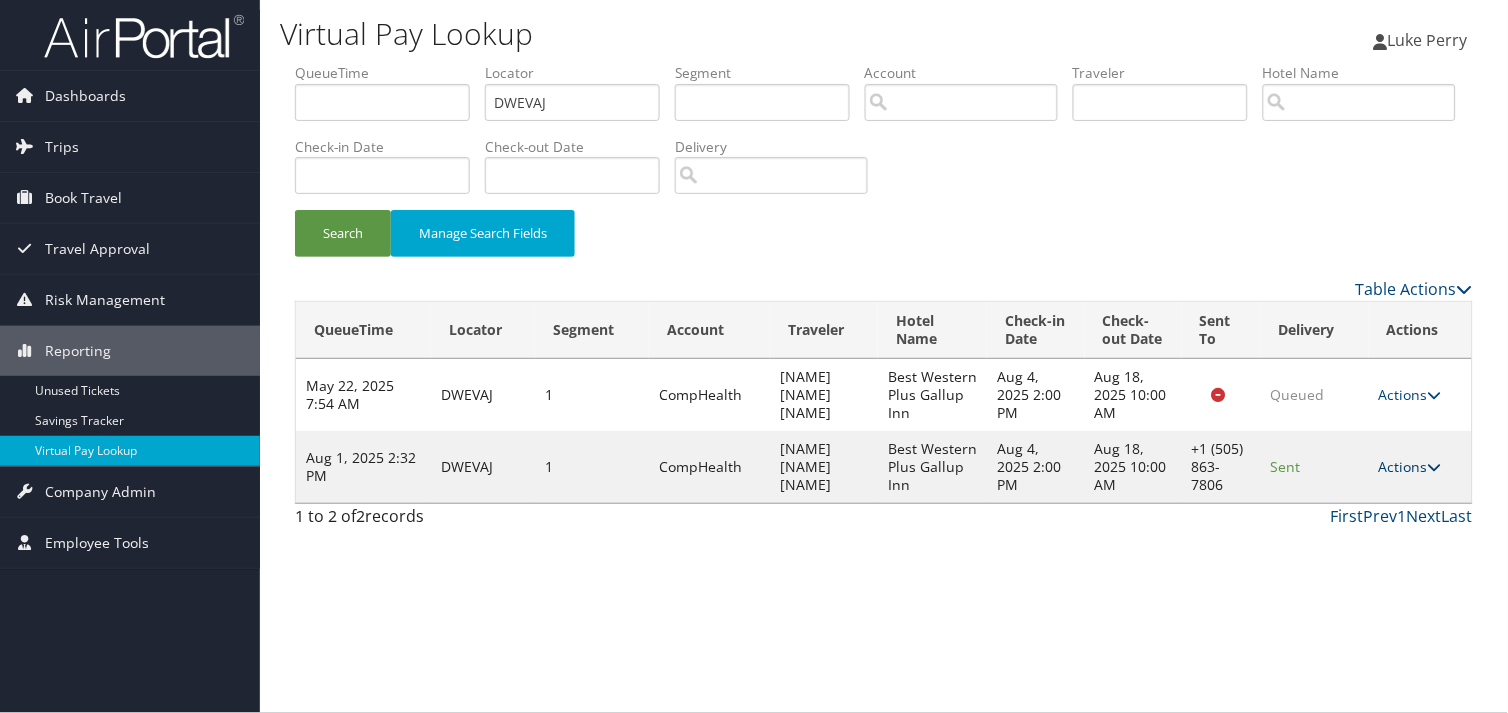 click on "Actions" at bounding box center [1410, 466] 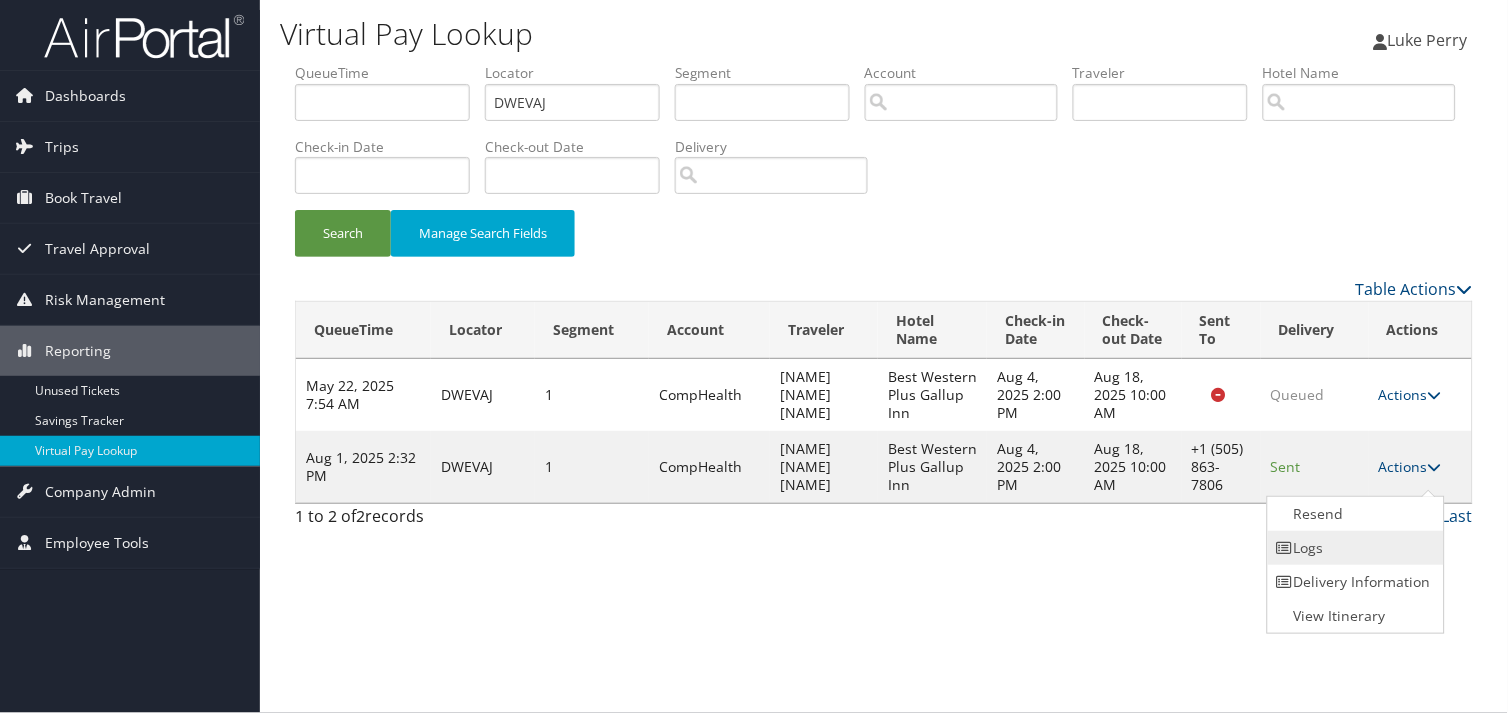 click on "Logs" at bounding box center (1353, 548) 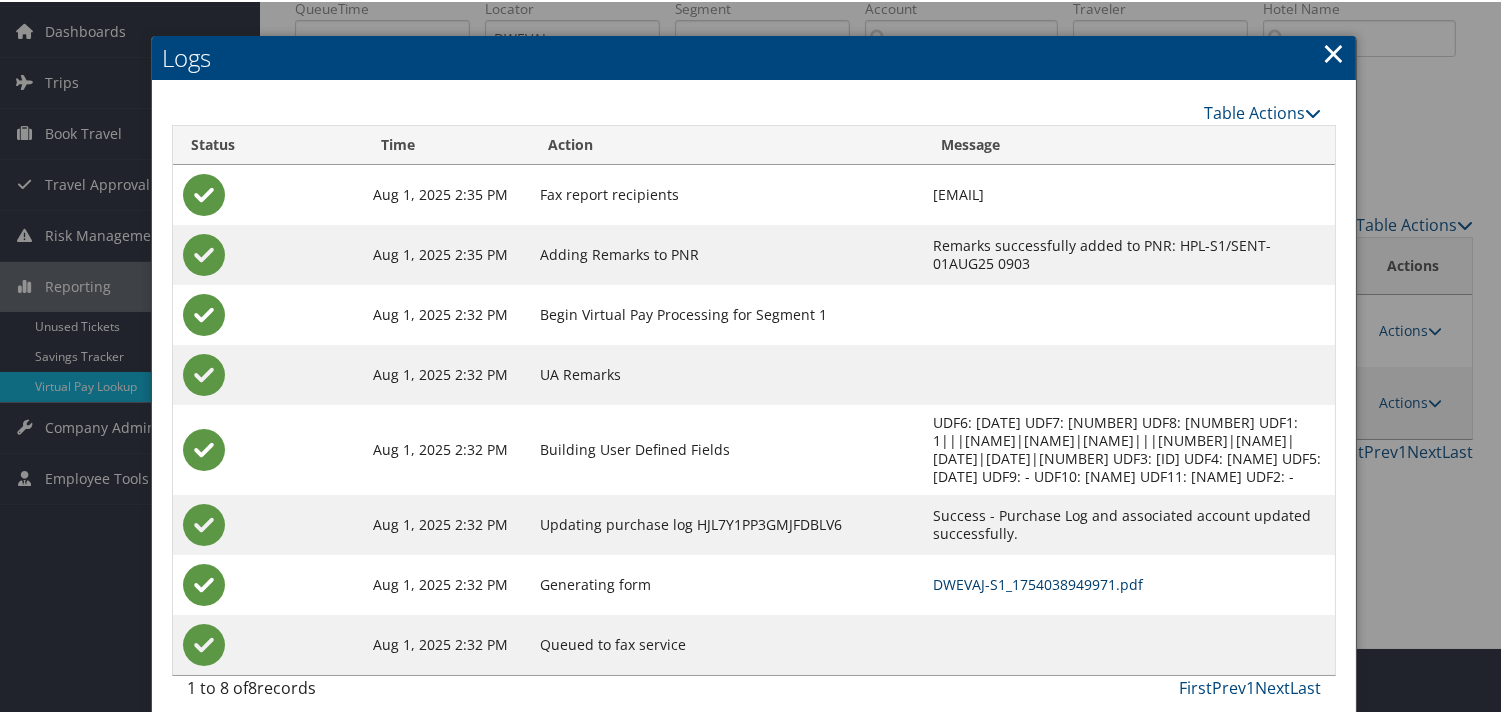 scroll, scrollTop: 100, scrollLeft: 0, axis: vertical 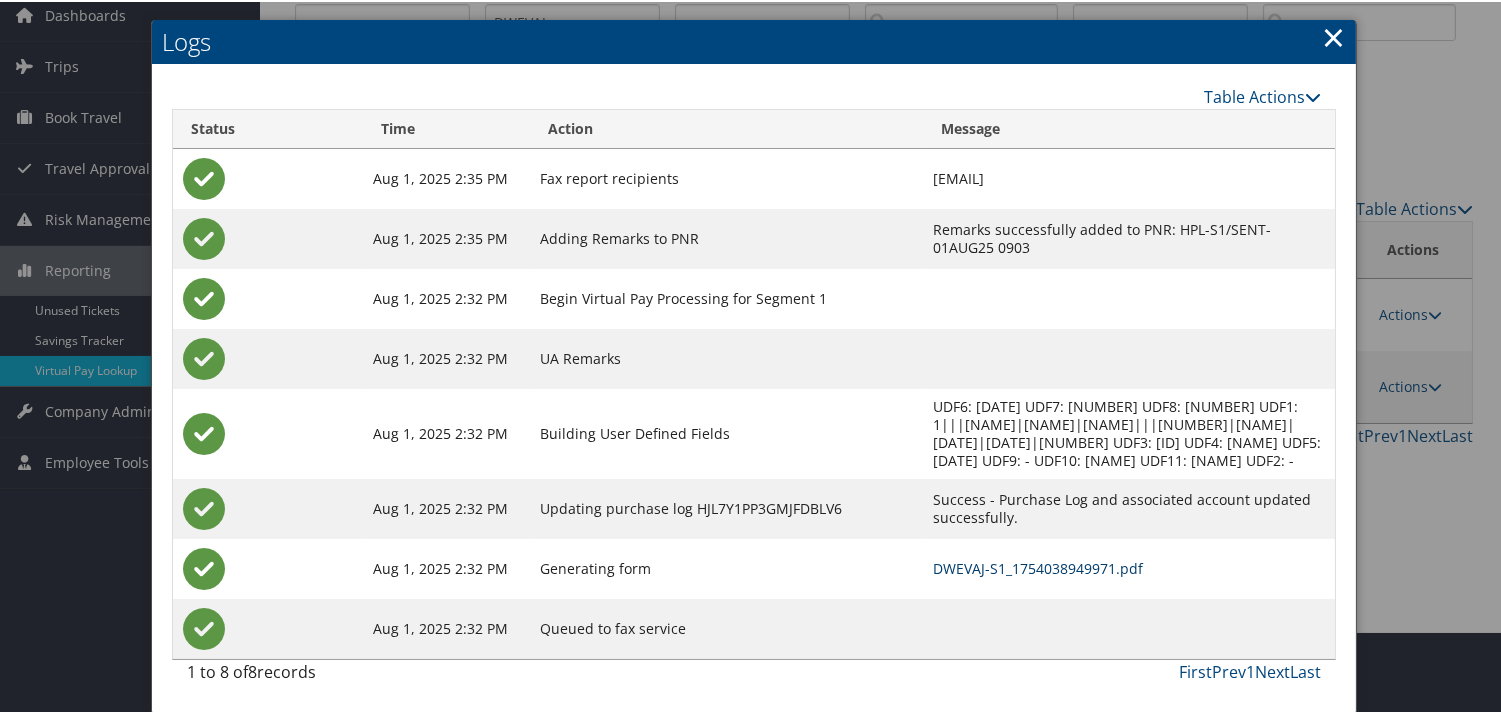 click on "DWEVAJ-S1_1754038949971.pdf" at bounding box center [1038, 566] 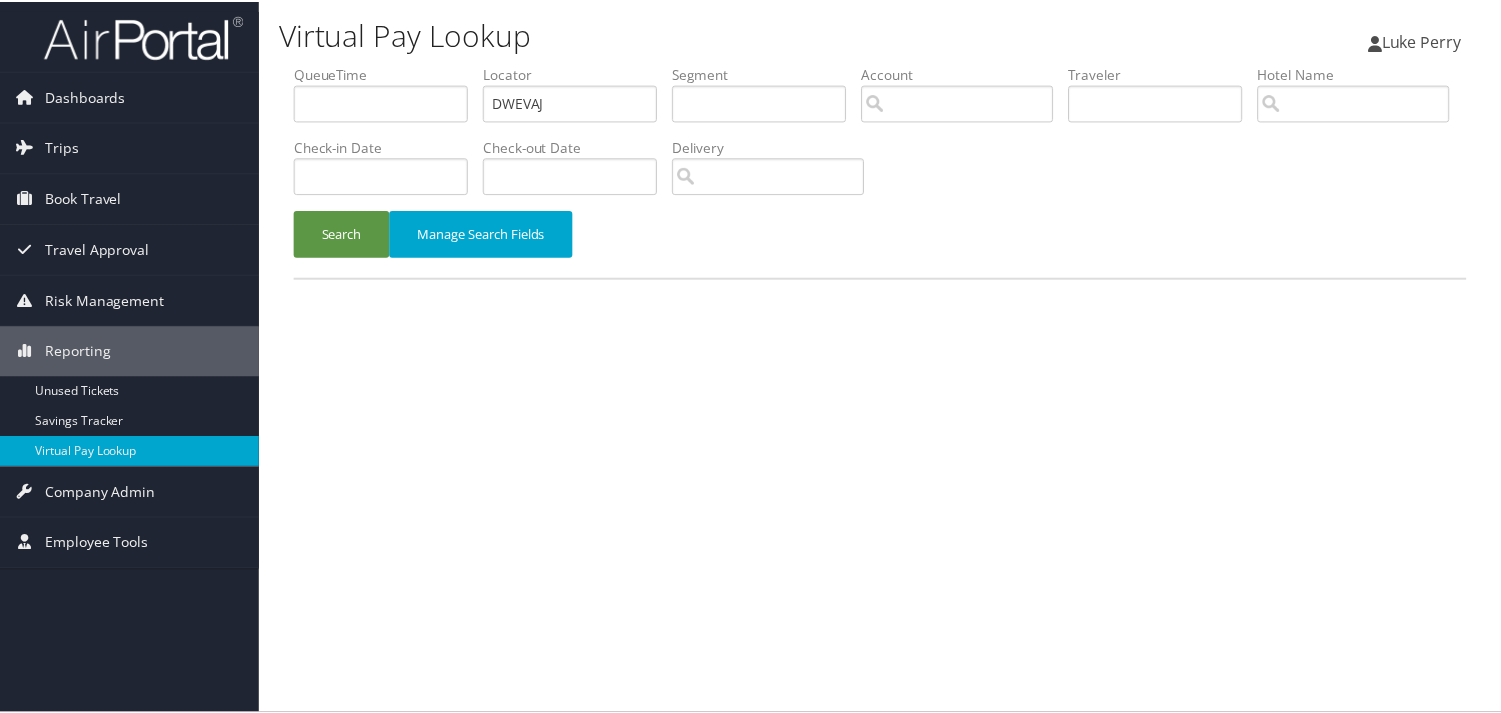 scroll, scrollTop: 0, scrollLeft: 0, axis: both 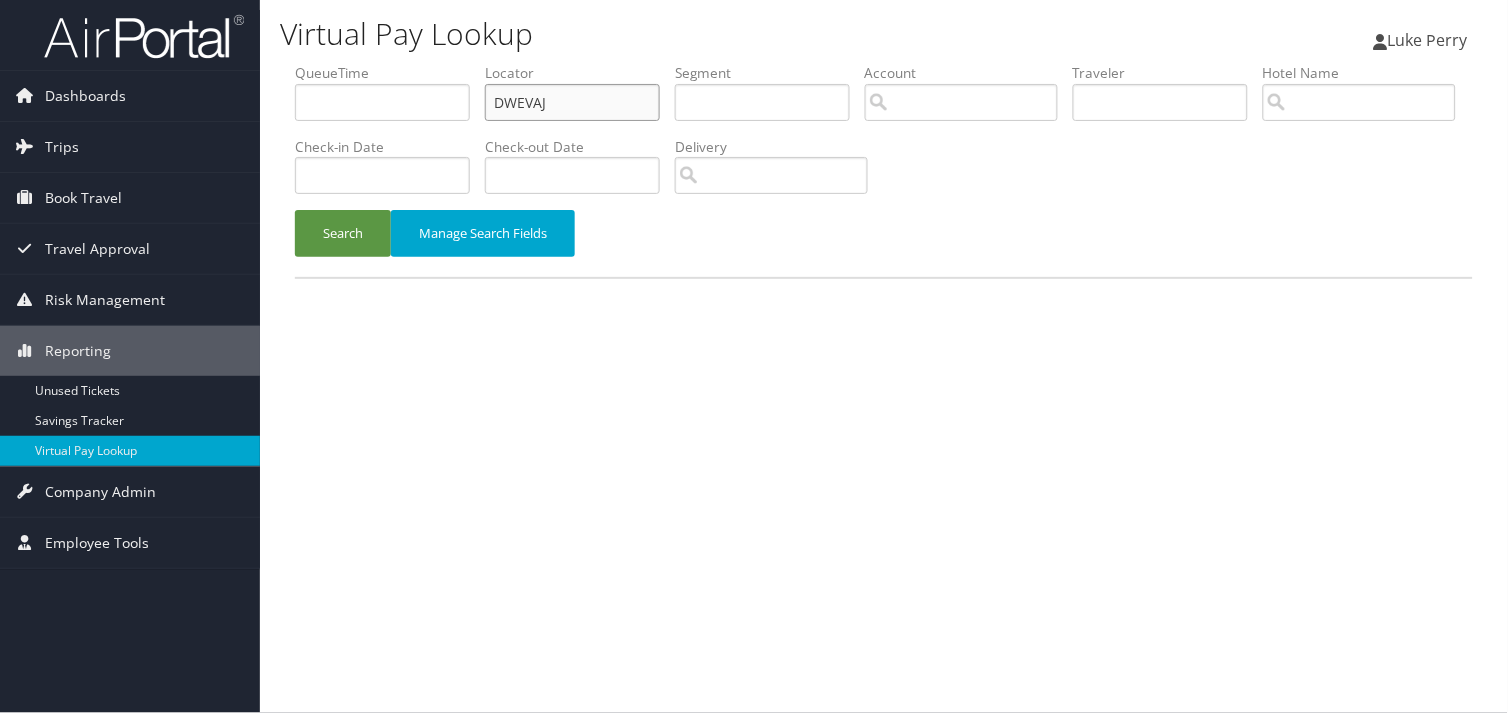 drag, startPoint x: 558, startPoint y: 107, endPoint x: 421, endPoint y: 117, distance: 137.36447 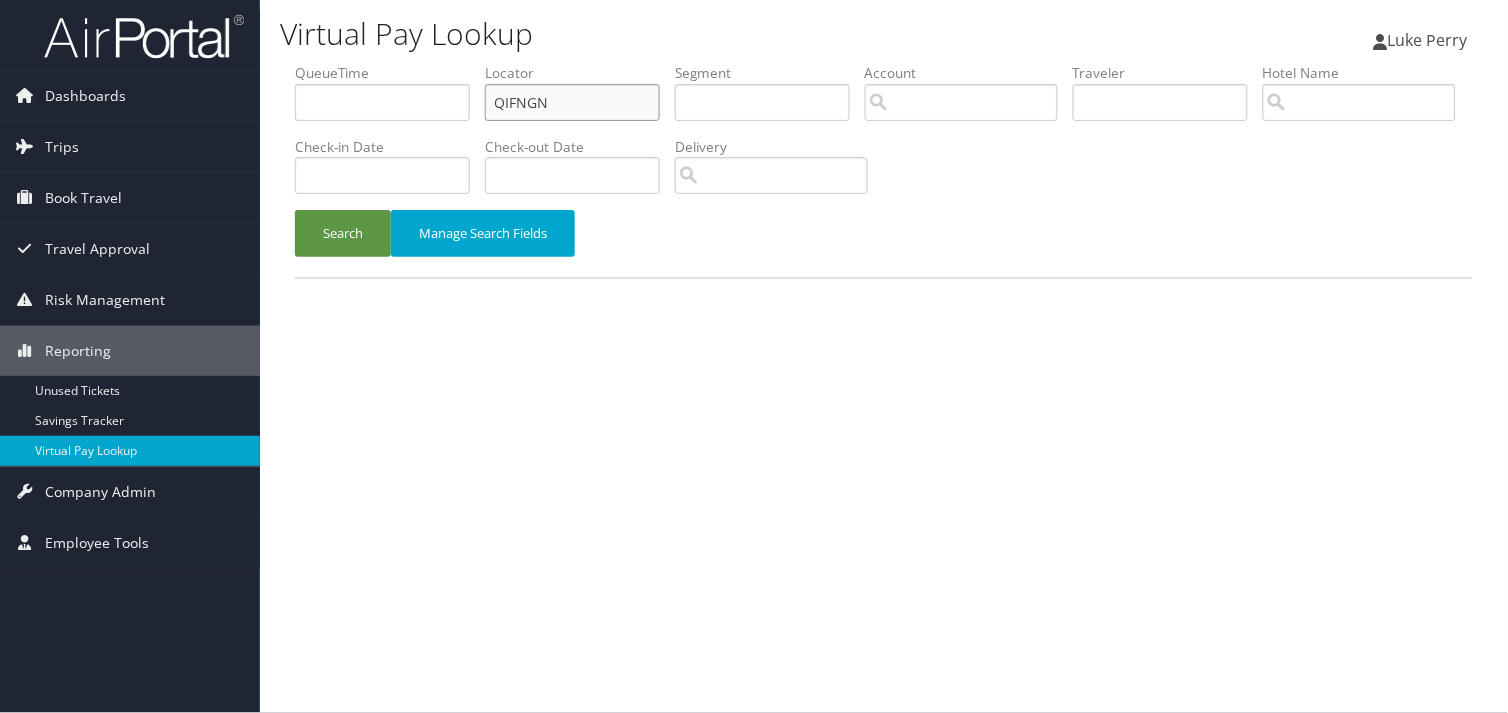 click on "QIFNGN" at bounding box center (572, 102) 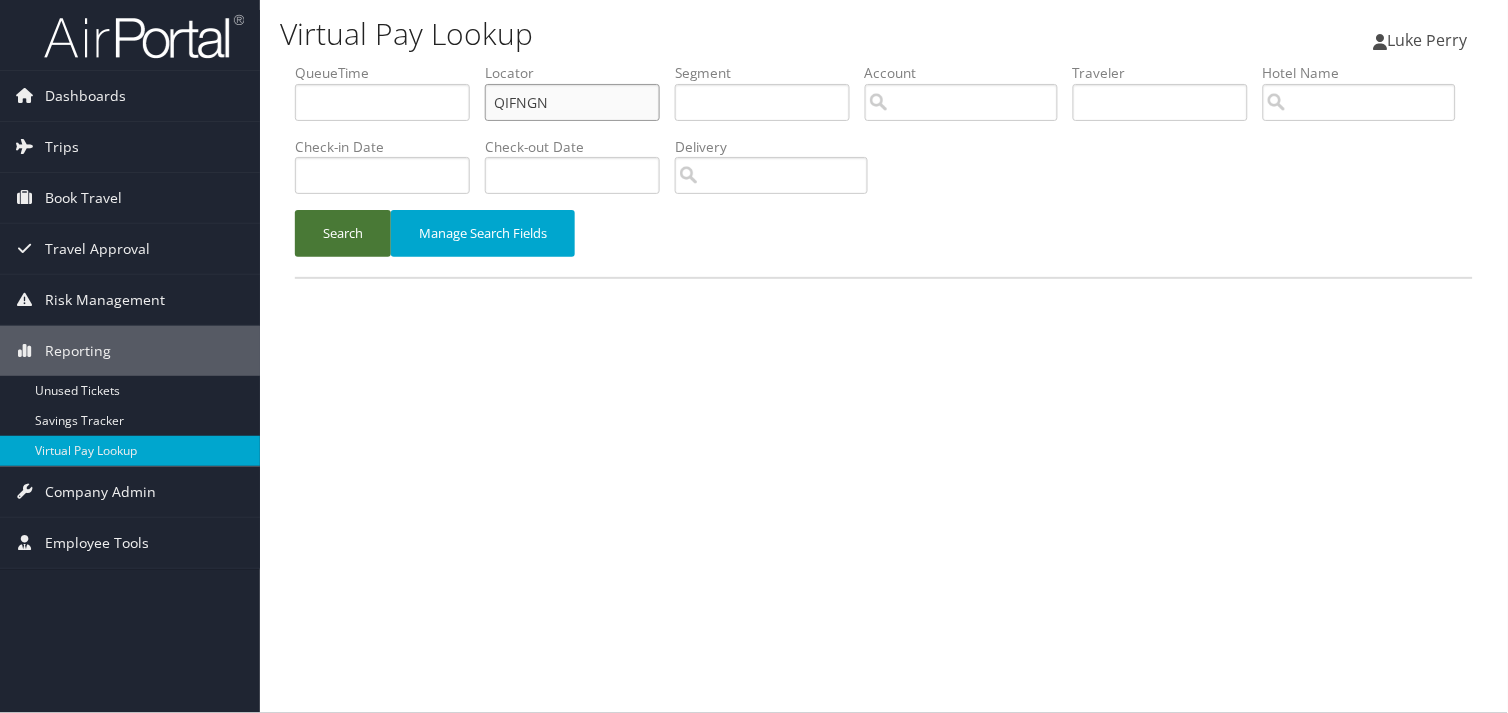 type on "QIFNGN" 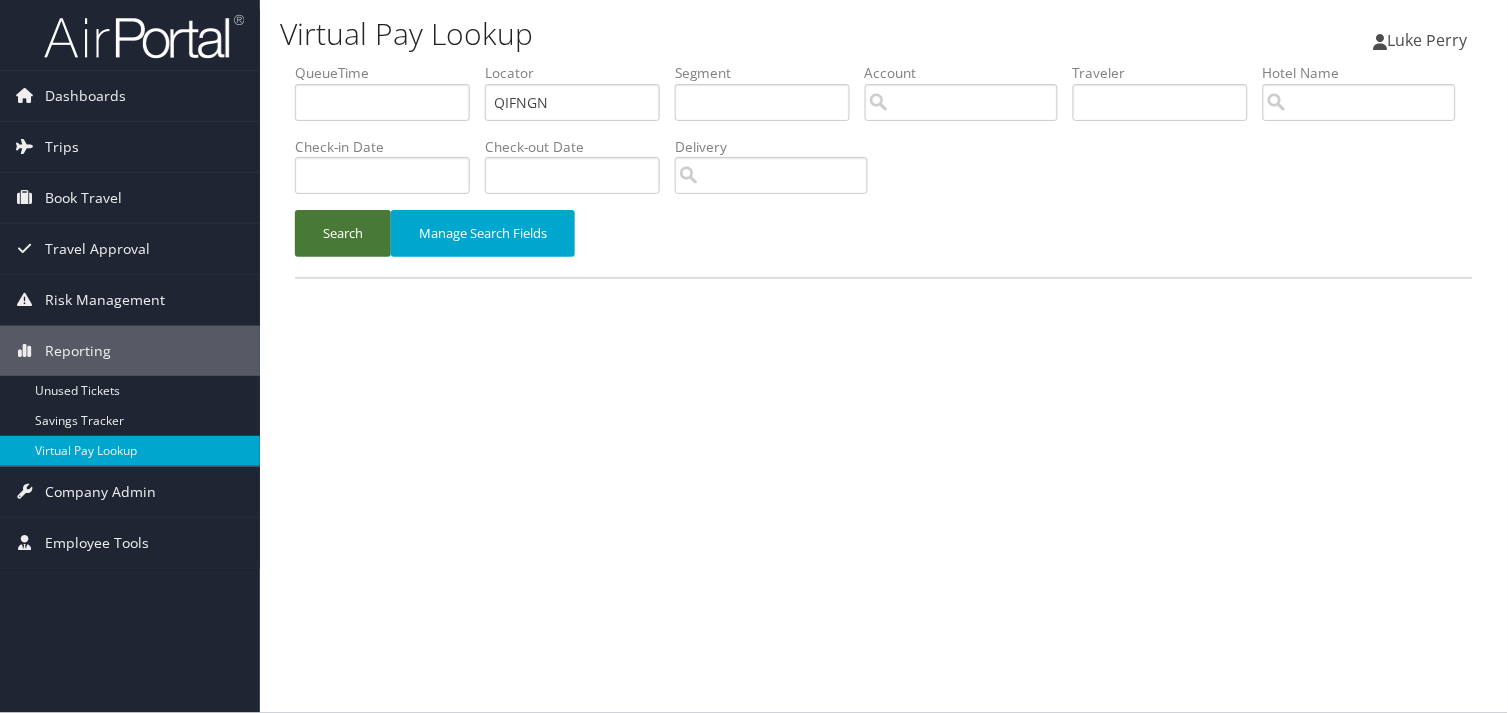 click on "Search" at bounding box center [343, 233] 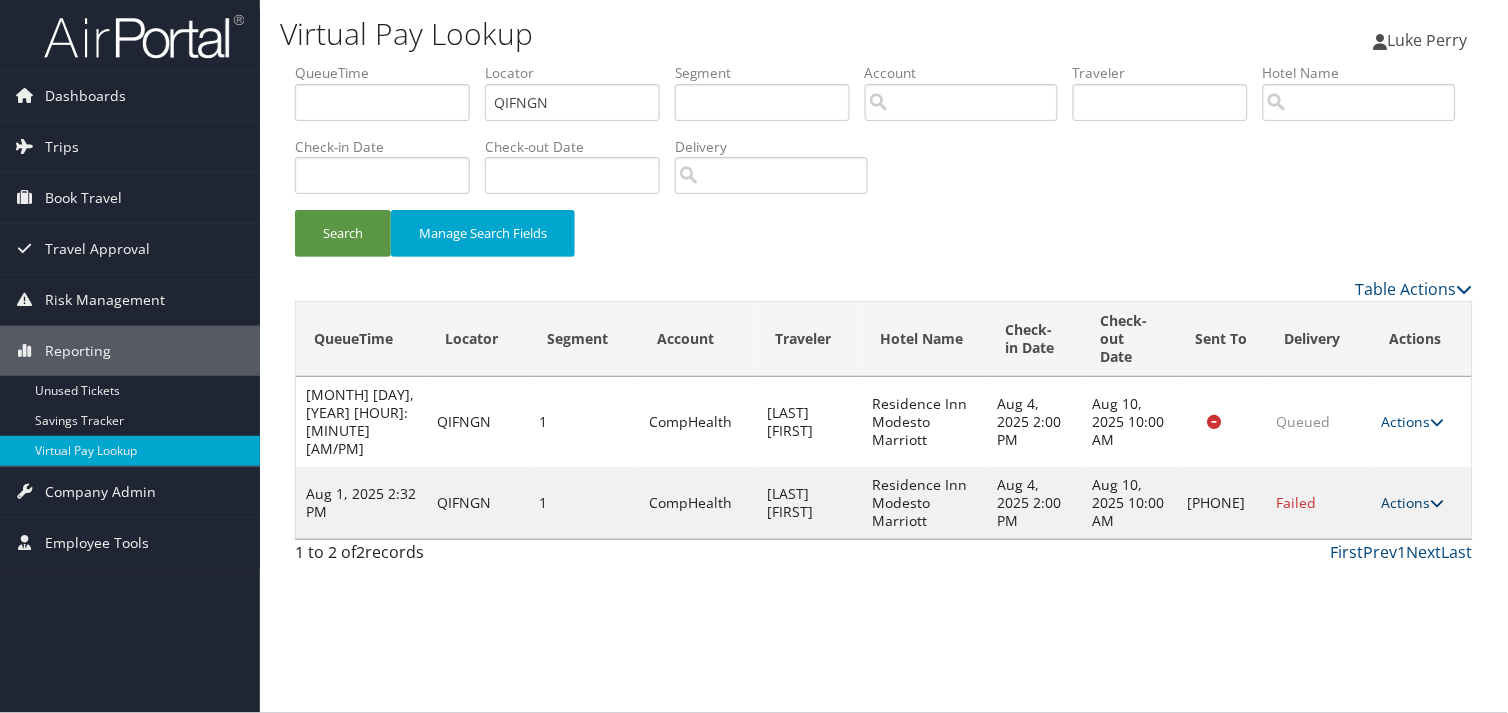 click on "Actions" at bounding box center (1412, 502) 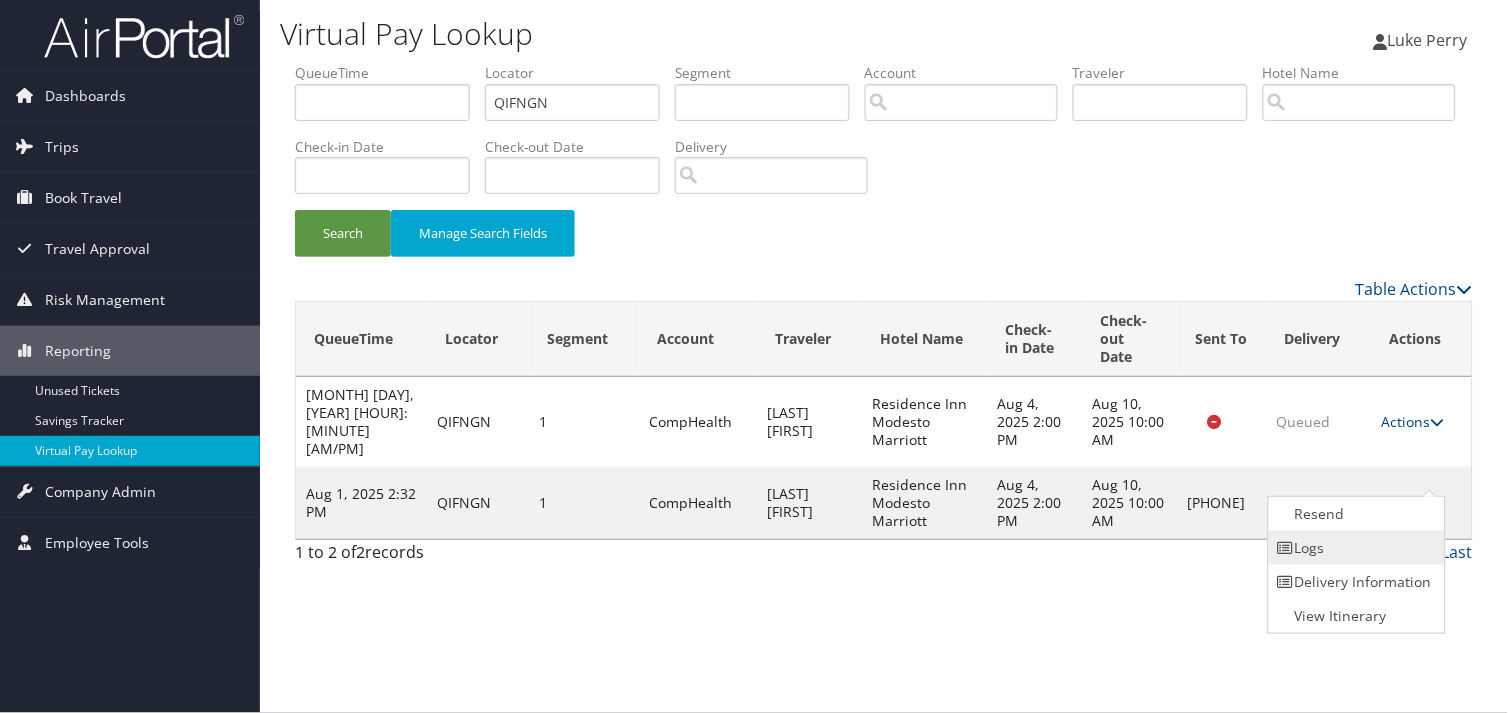 click on "Logs" at bounding box center (1354, 548) 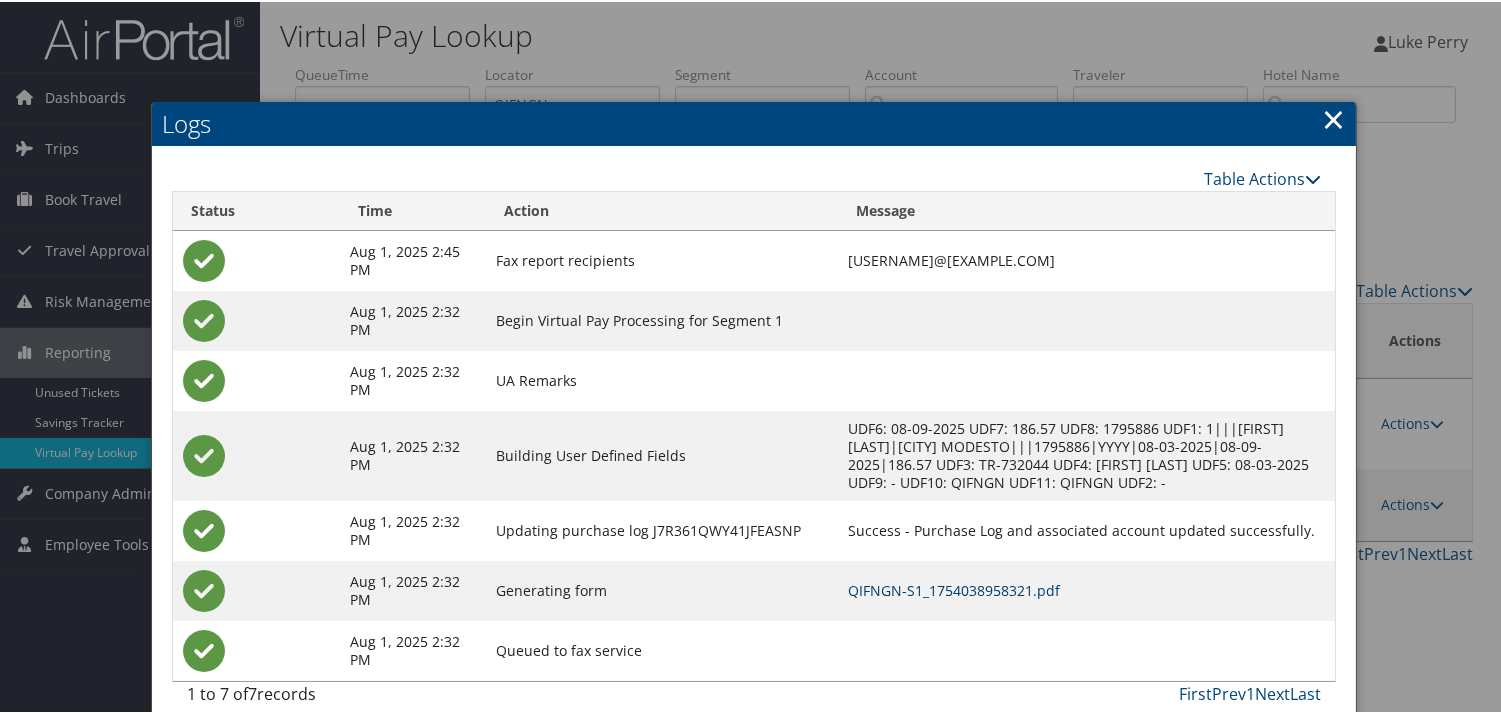 click on "QIFNGN-S1_1754038958321.pdf" at bounding box center (954, 588) 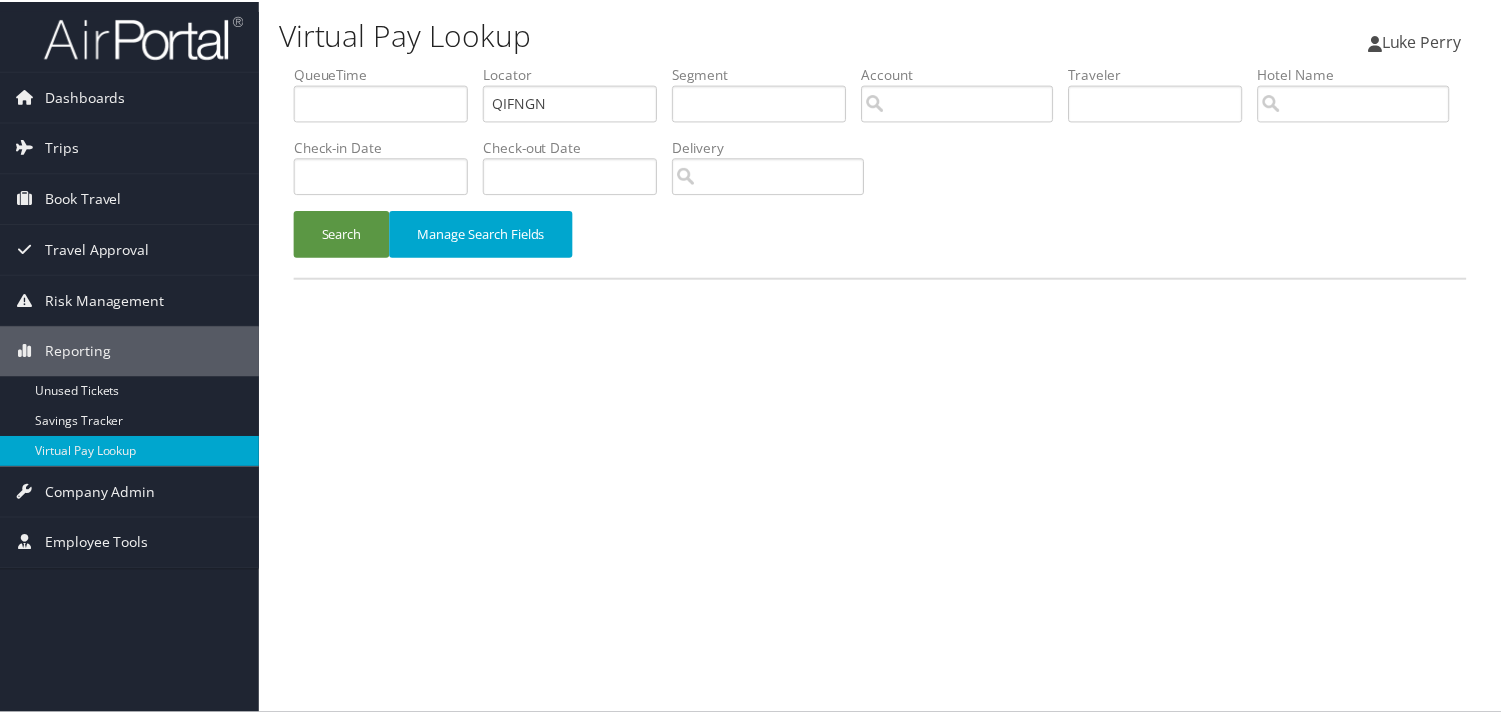 scroll, scrollTop: 0, scrollLeft: 0, axis: both 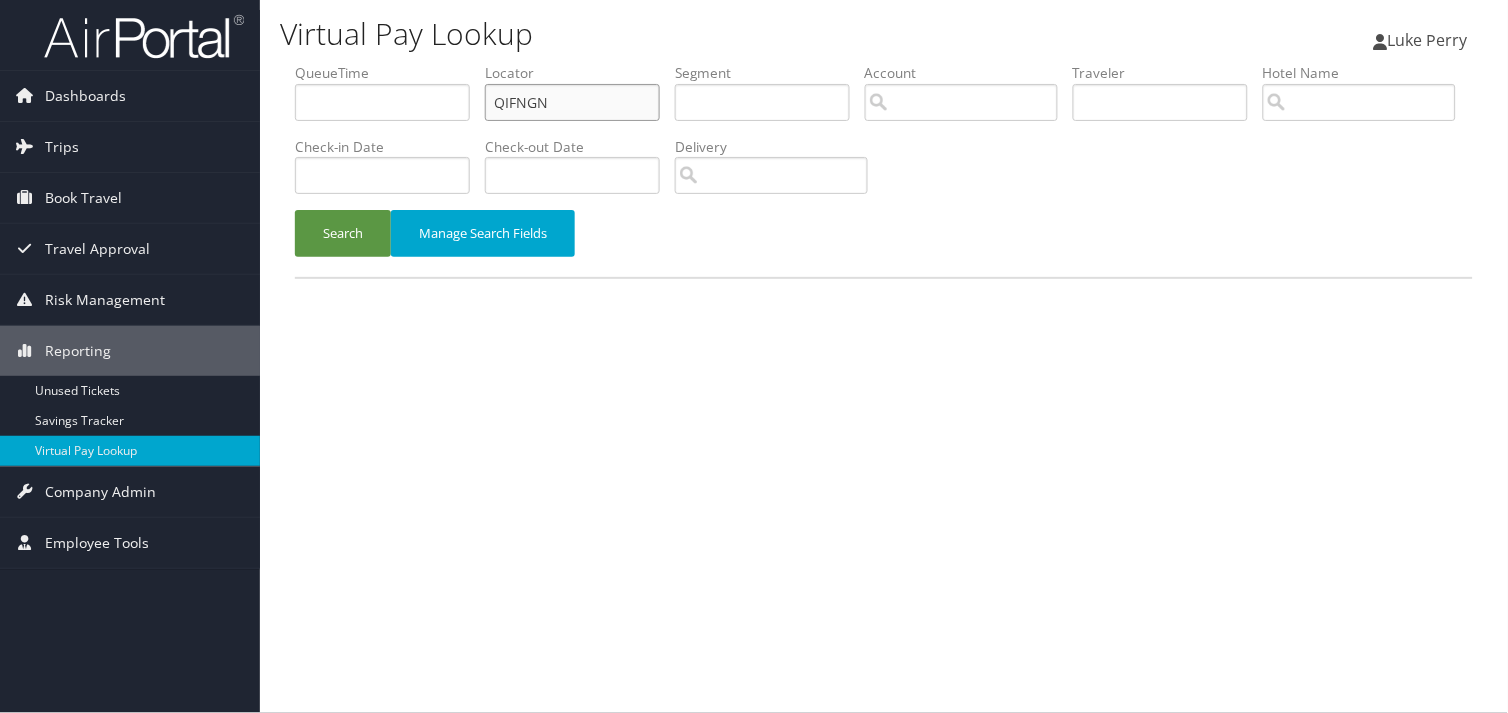 drag, startPoint x: 554, startPoint y: 100, endPoint x: 284, endPoint y: 111, distance: 270.22397 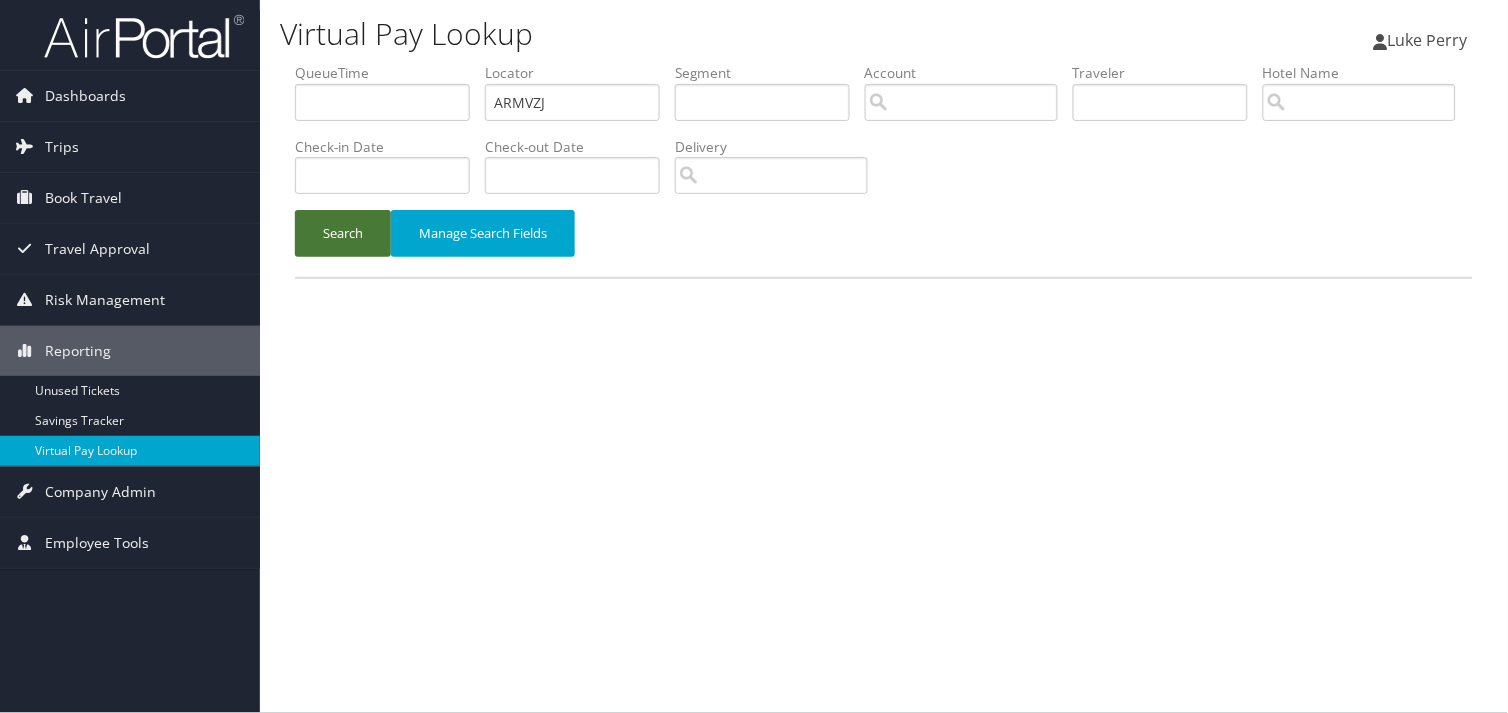 click on "Search" at bounding box center (343, 233) 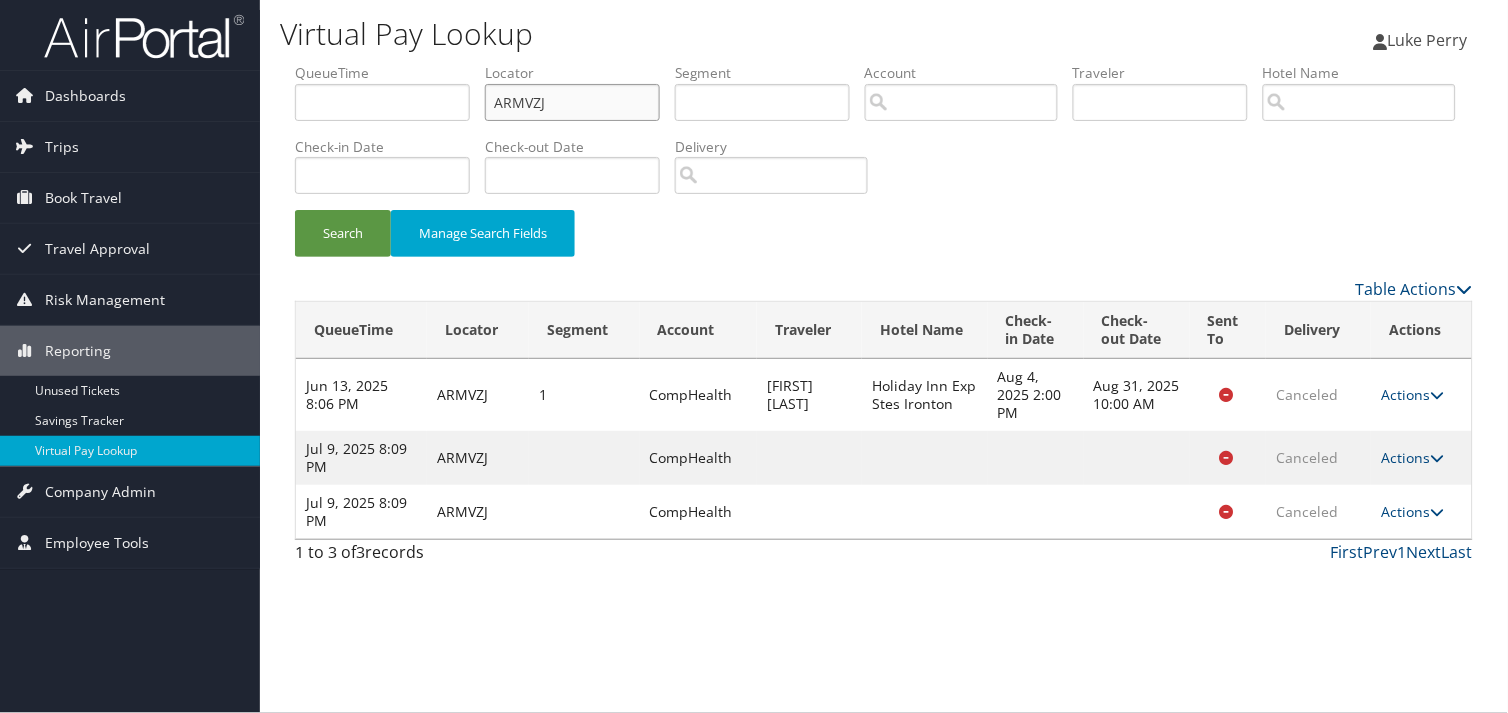 drag, startPoint x: 560, startPoint y: 95, endPoint x: 330, endPoint y: 101, distance: 230.07825 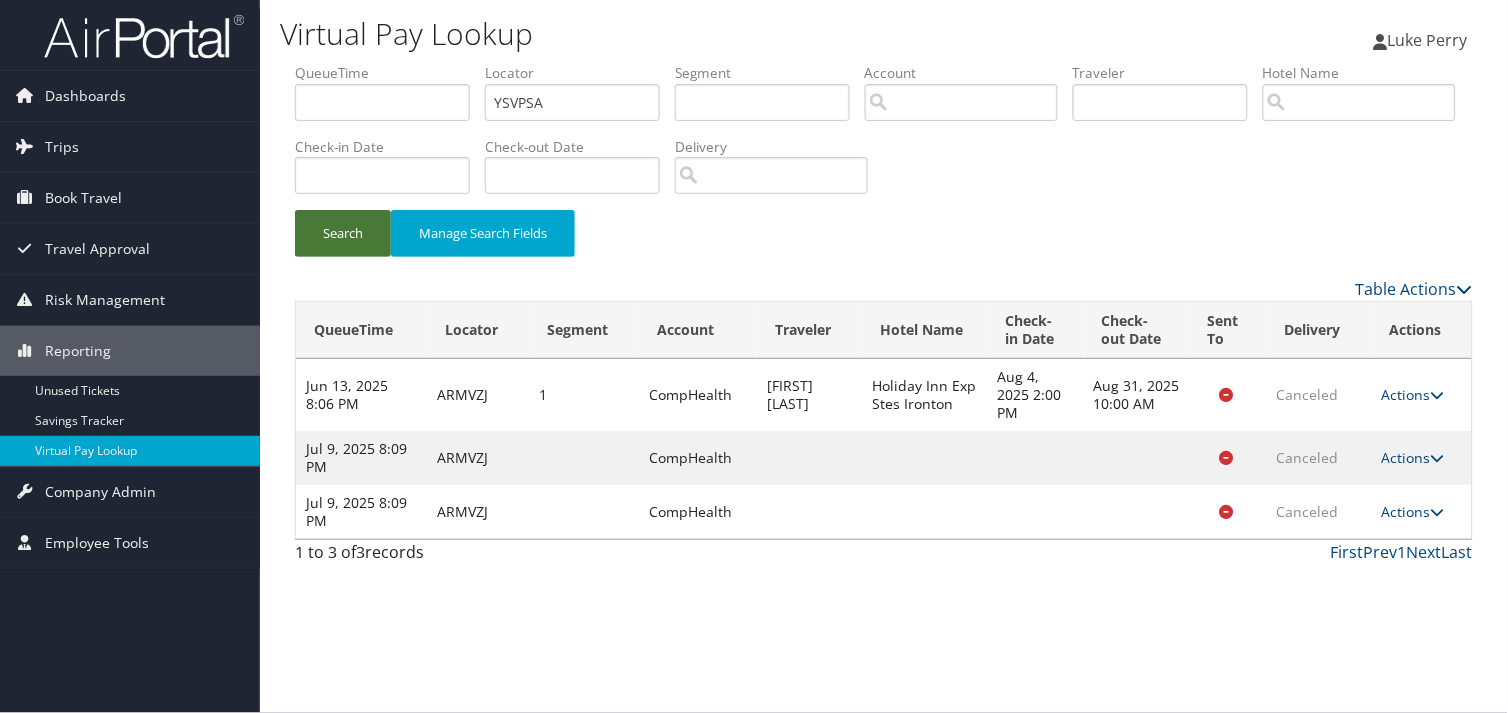 click on "Search" at bounding box center (343, 233) 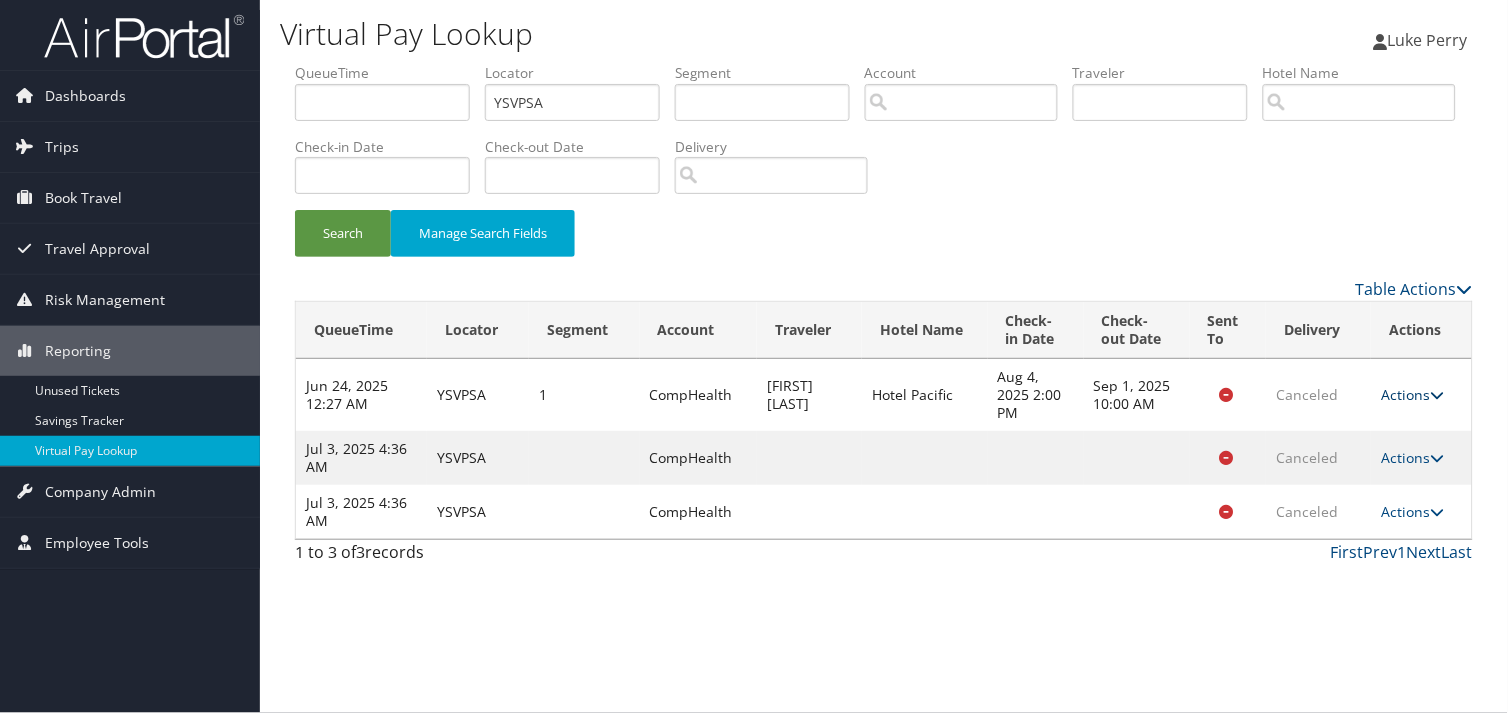 click on "Actions" at bounding box center [1412, 394] 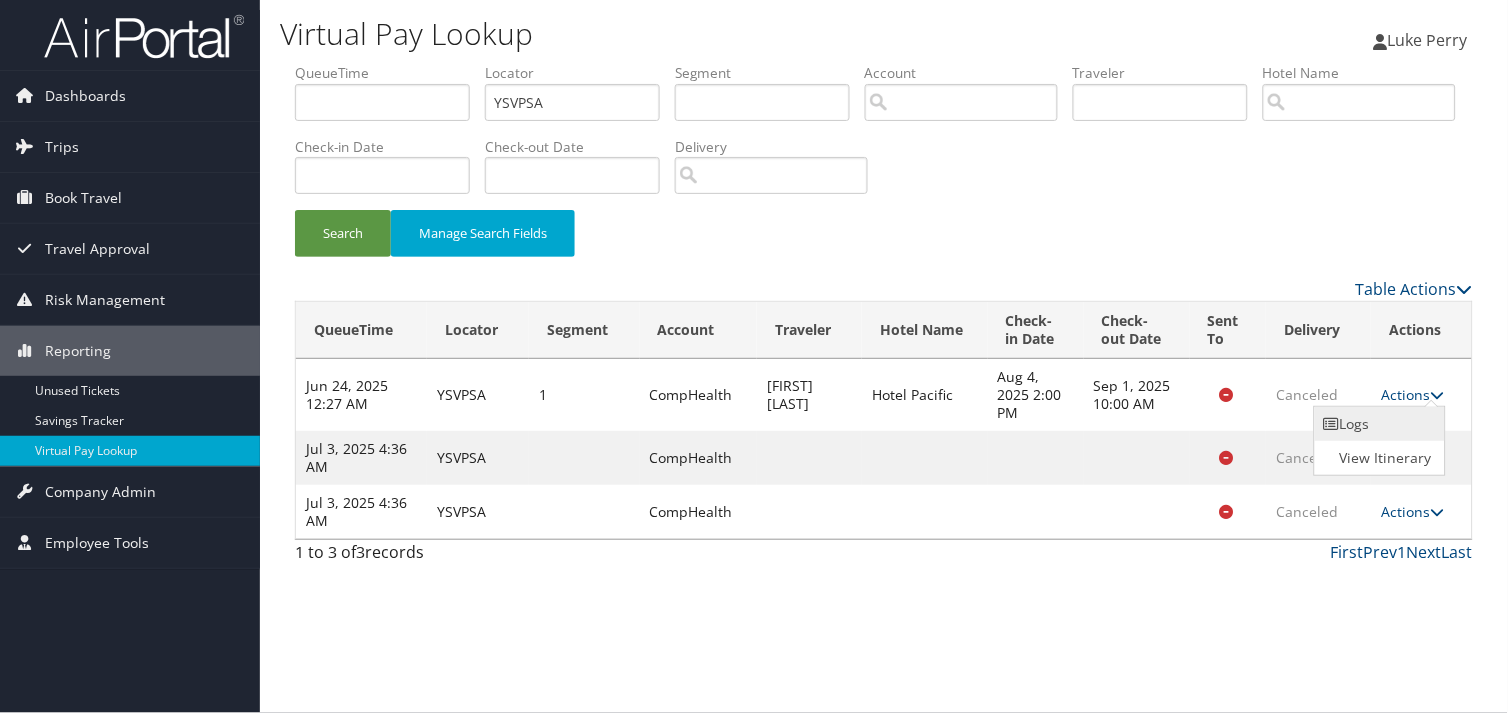 click on "Logs" at bounding box center [1378, 424] 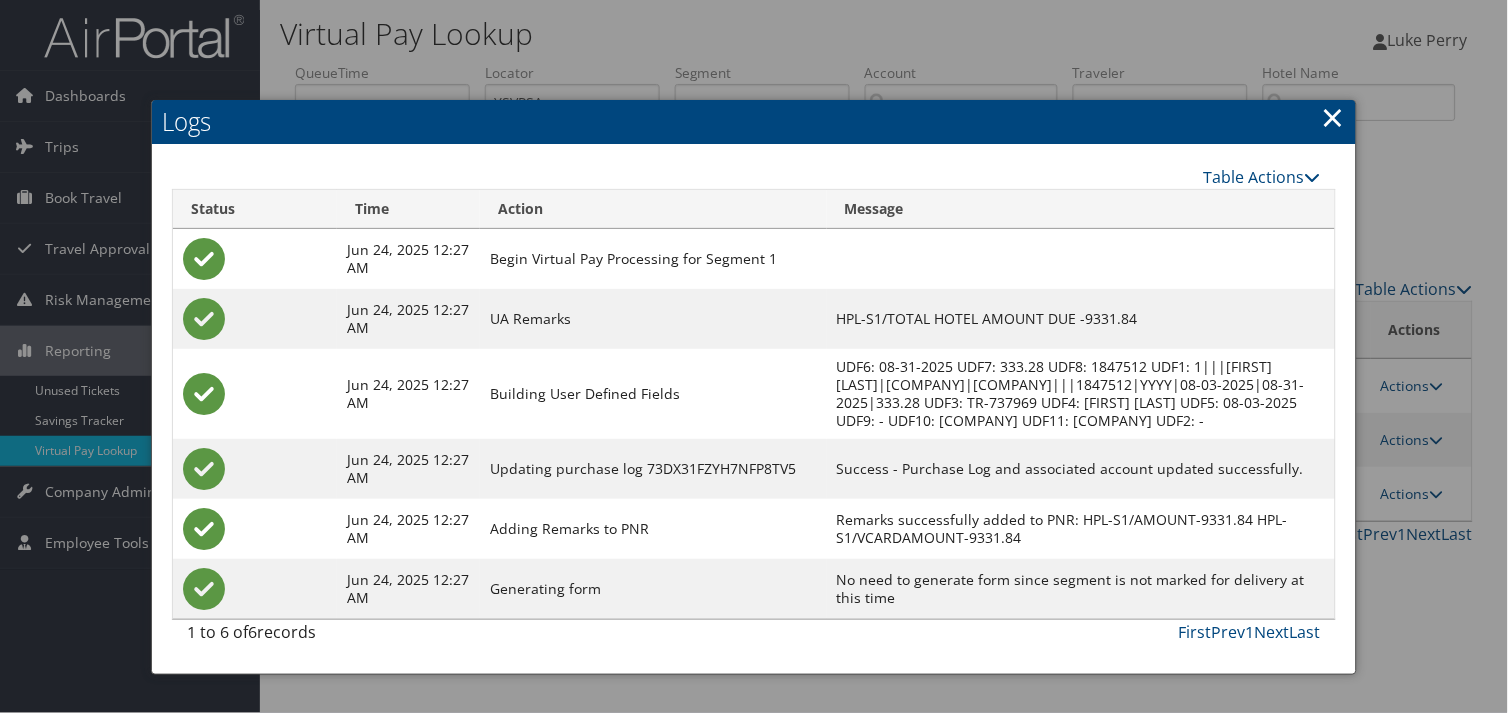 click on "Logs" at bounding box center [754, 122] 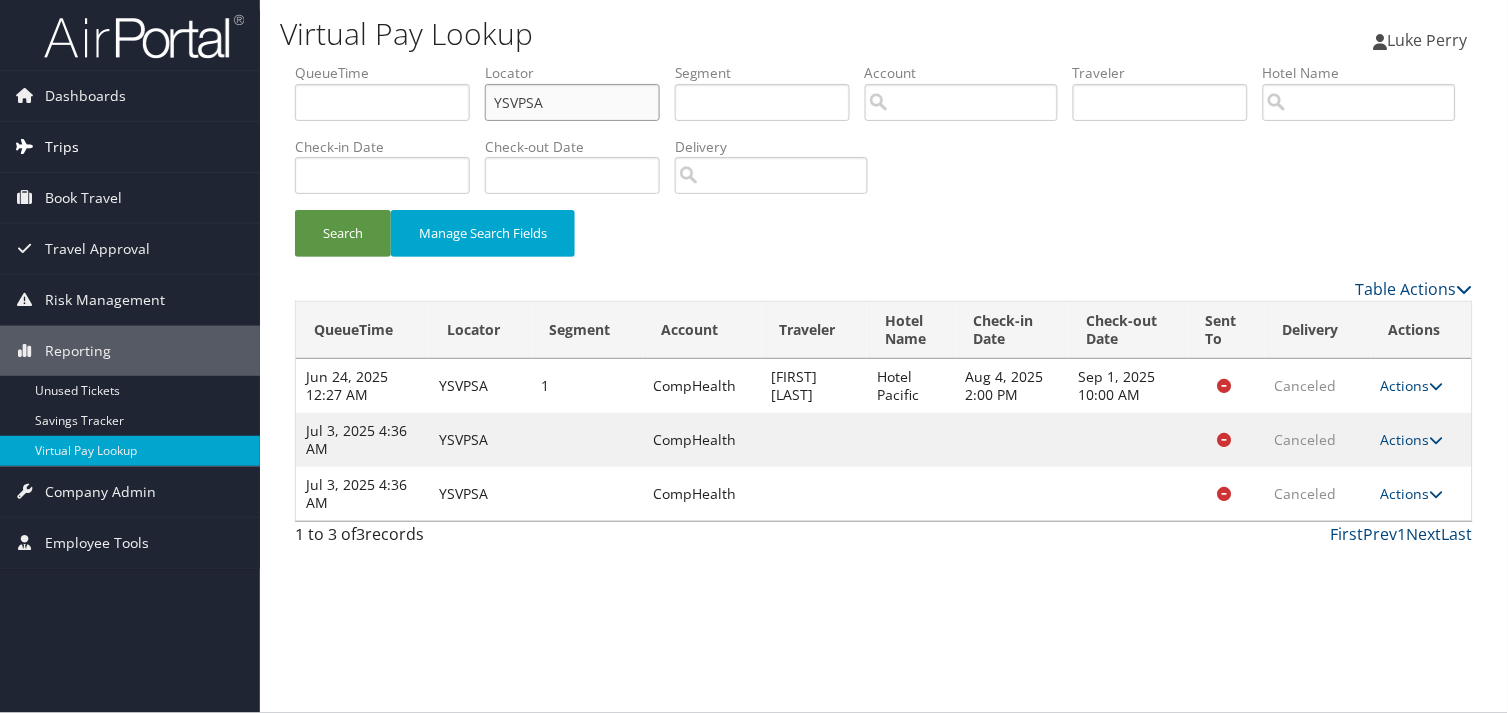 drag, startPoint x: 548, startPoint y: 98, endPoint x: 231, endPoint y: 130, distance: 318.61105 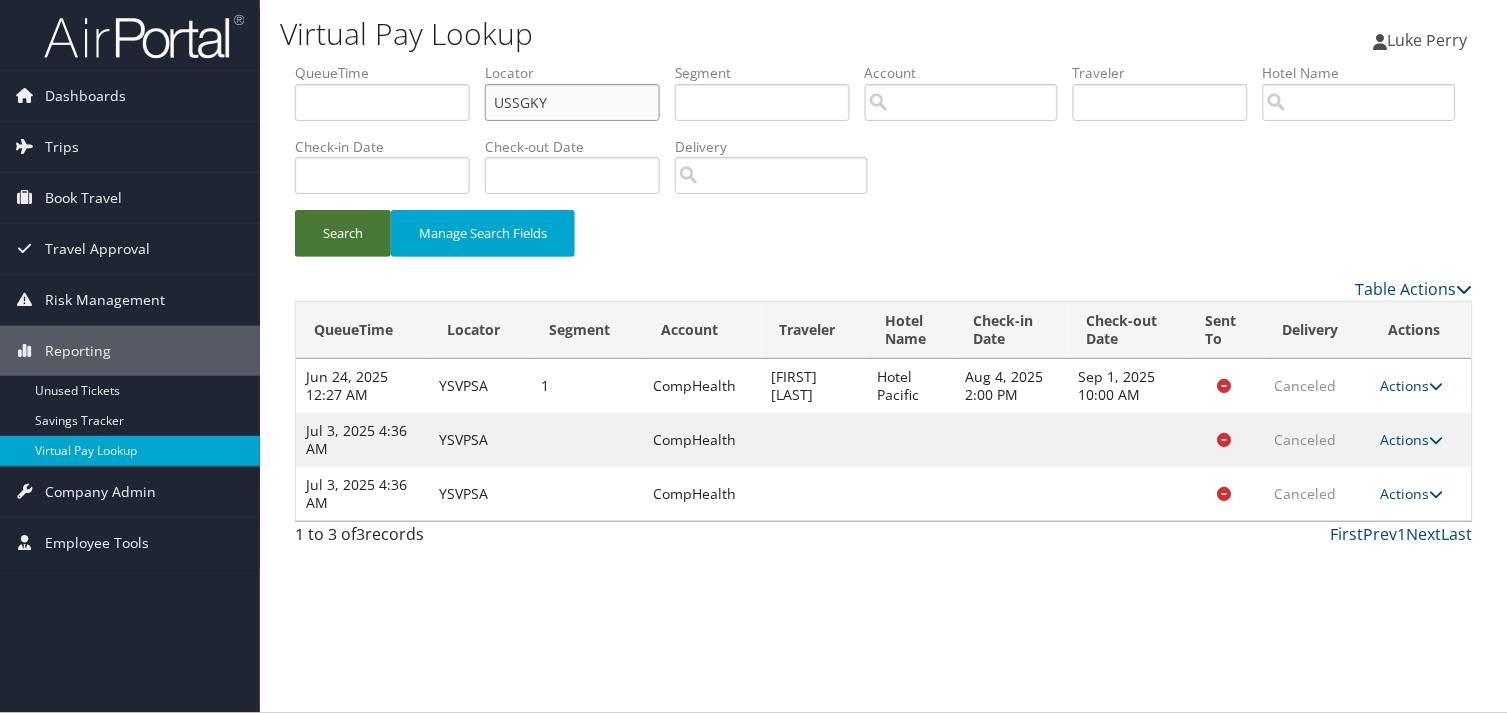 type on "USSGKY" 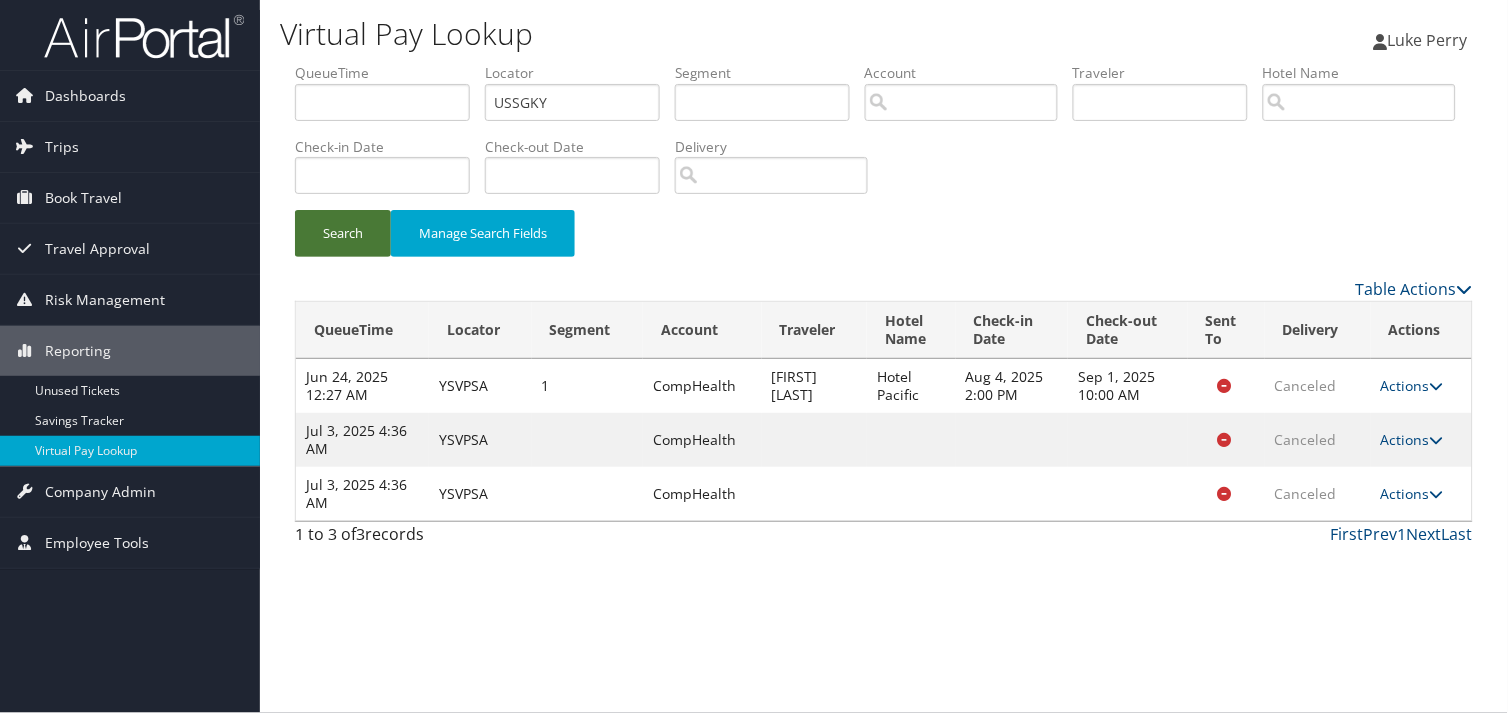click on "Search" at bounding box center [343, 233] 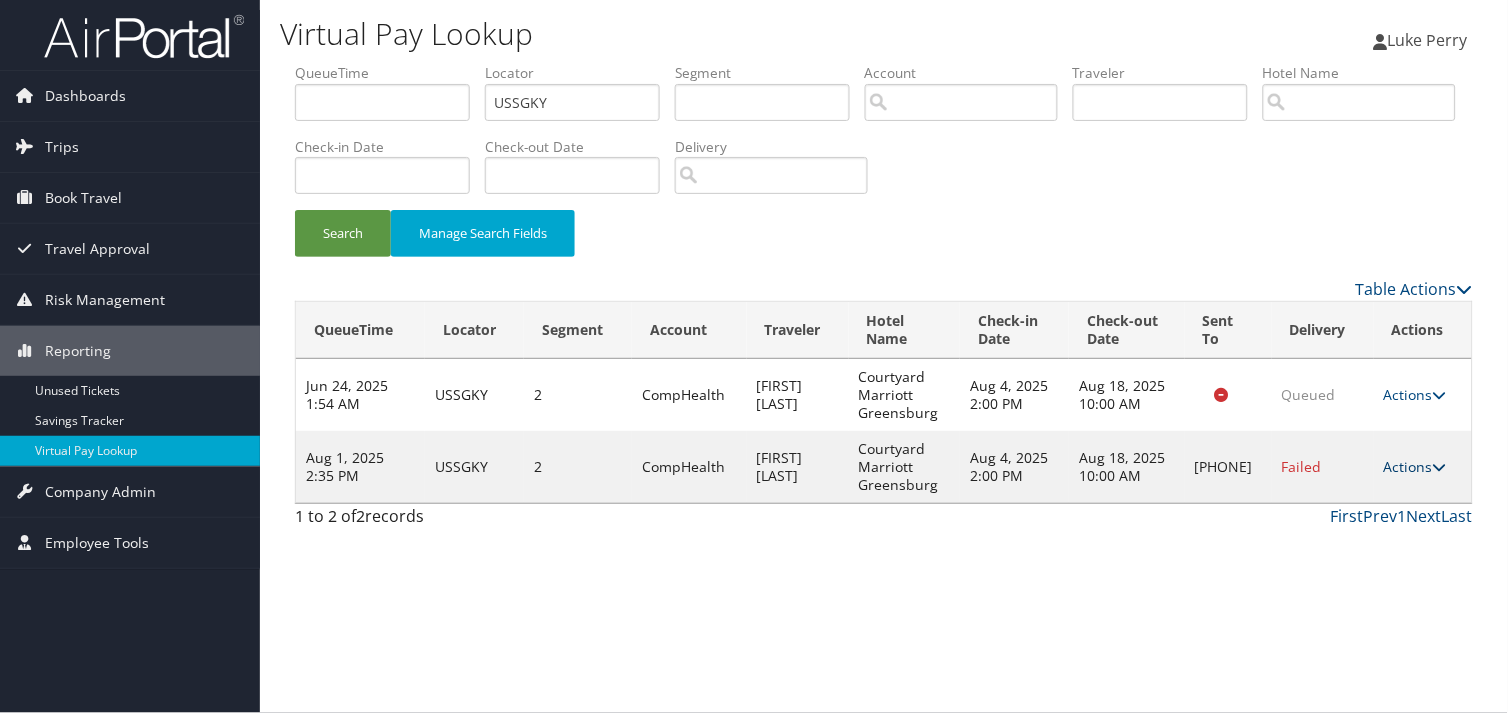 click on "Actions" at bounding box center (1415, 466) 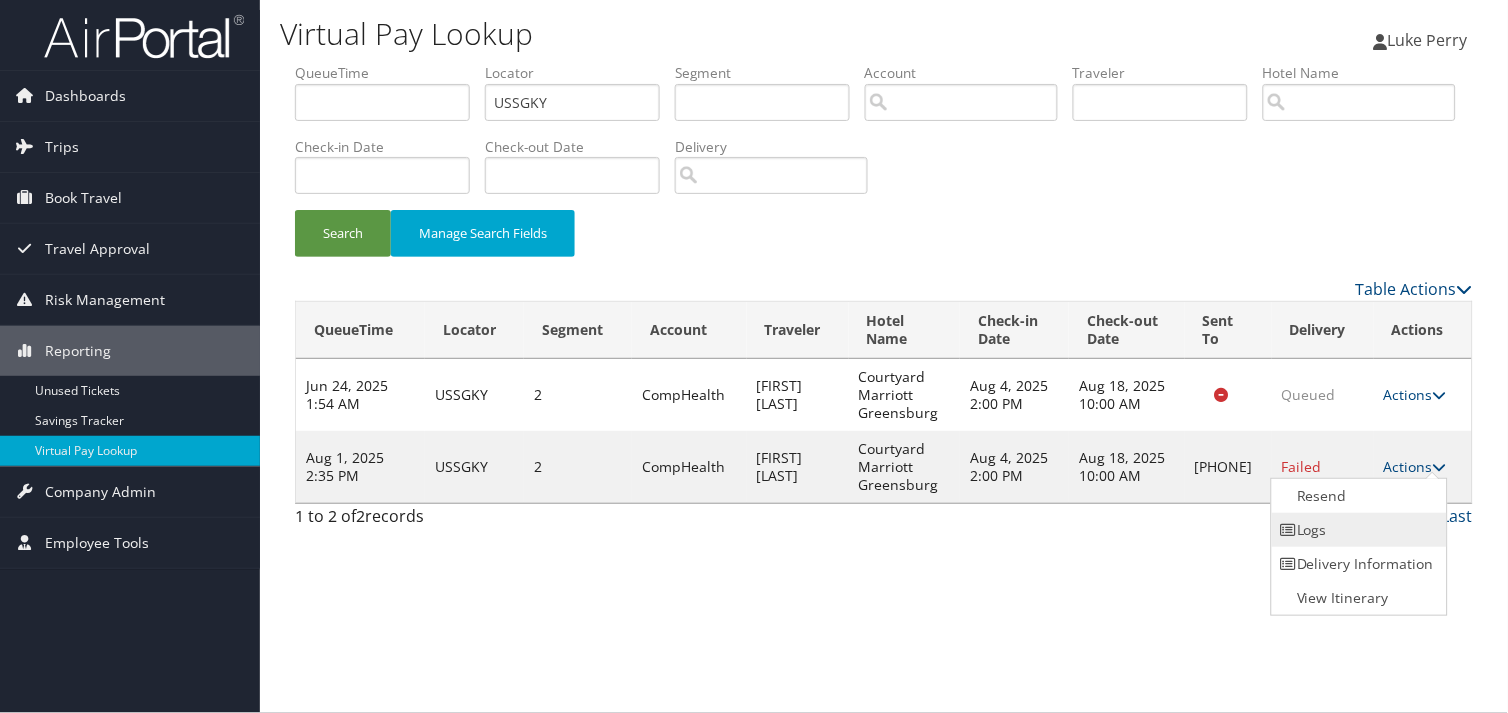 click on "Logs" at bounding box center [1357, 530] 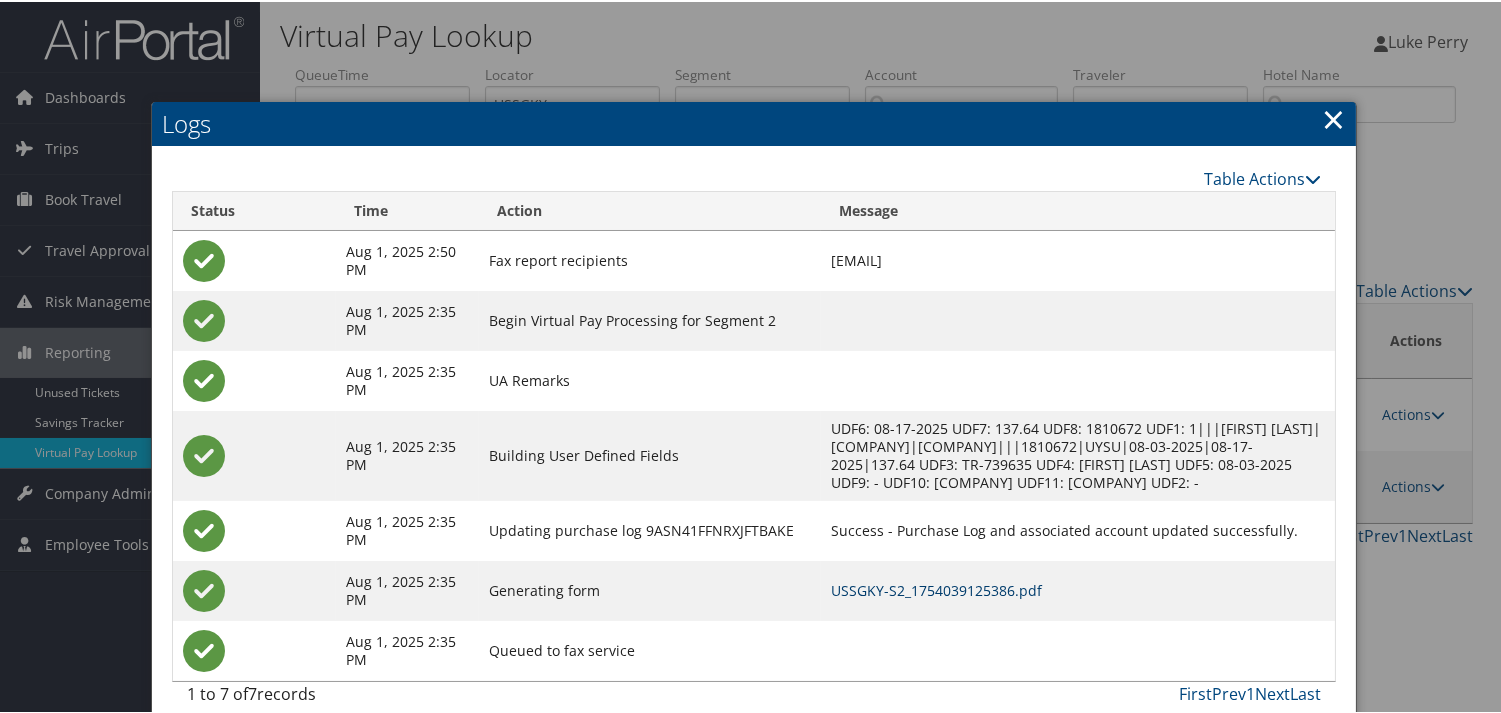 click on "USSGKY-S2_1754039125386.pdf" at bounding box center (936, 588) 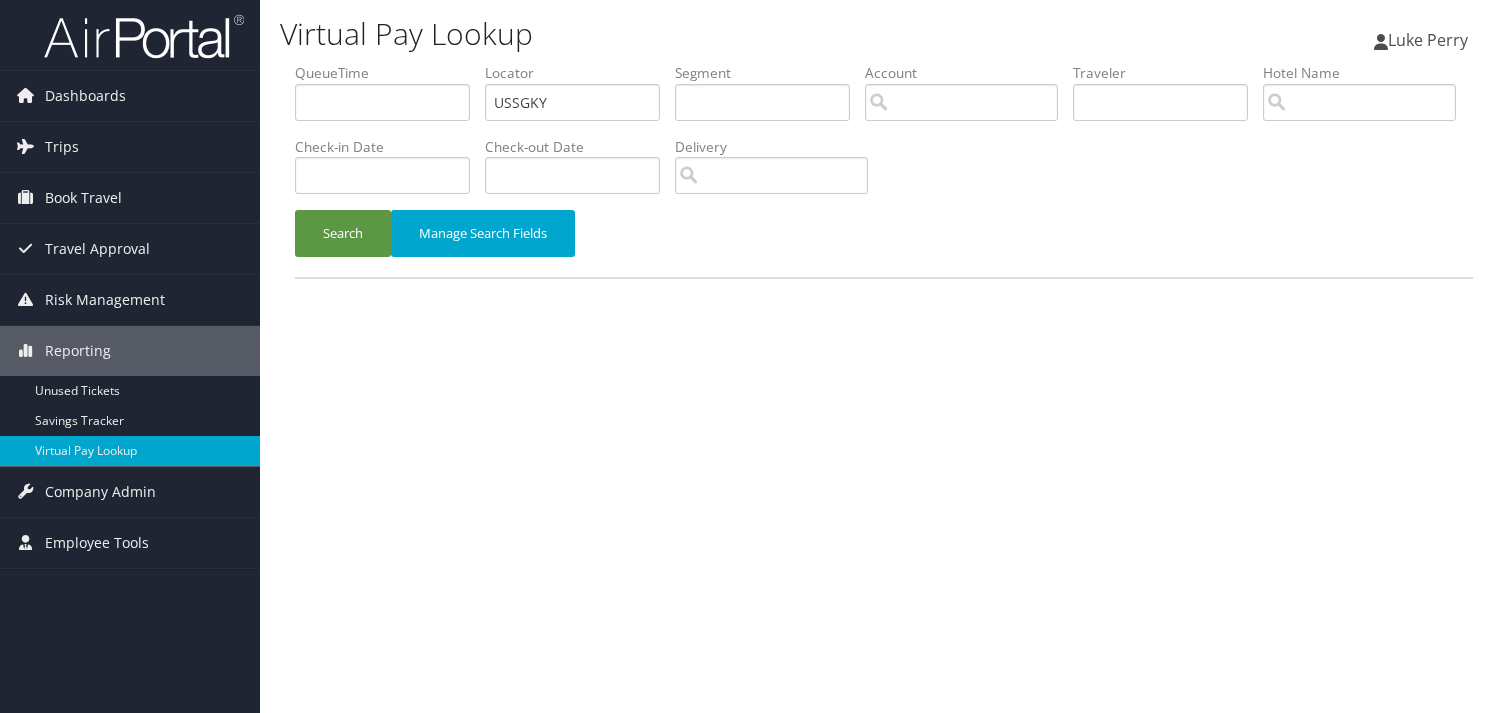scroll, scrollTop: 0, scrollLeft: 0, axis: both 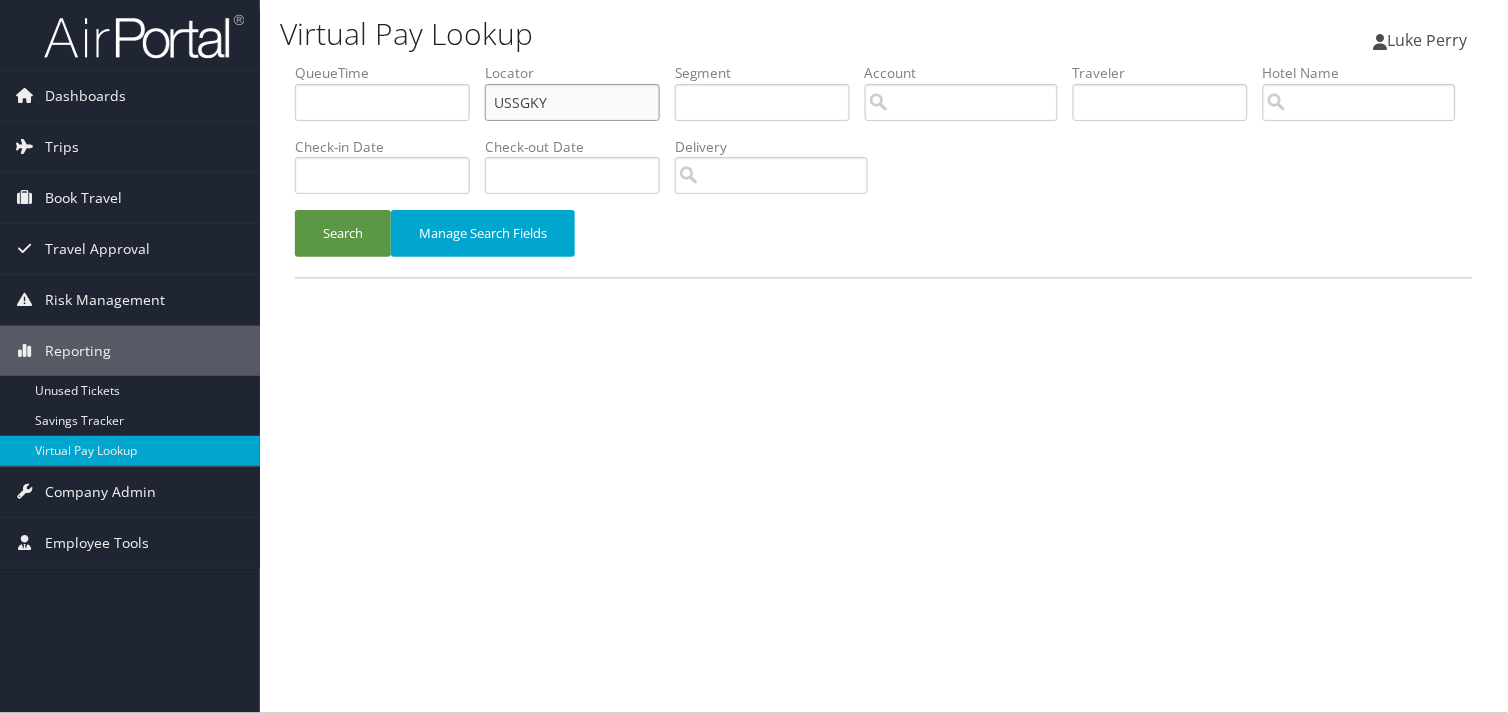 drag, startPoint x: 556, startPoint y: 102, endPoint x: 353, endPoint y: 83, distance: 203.88722 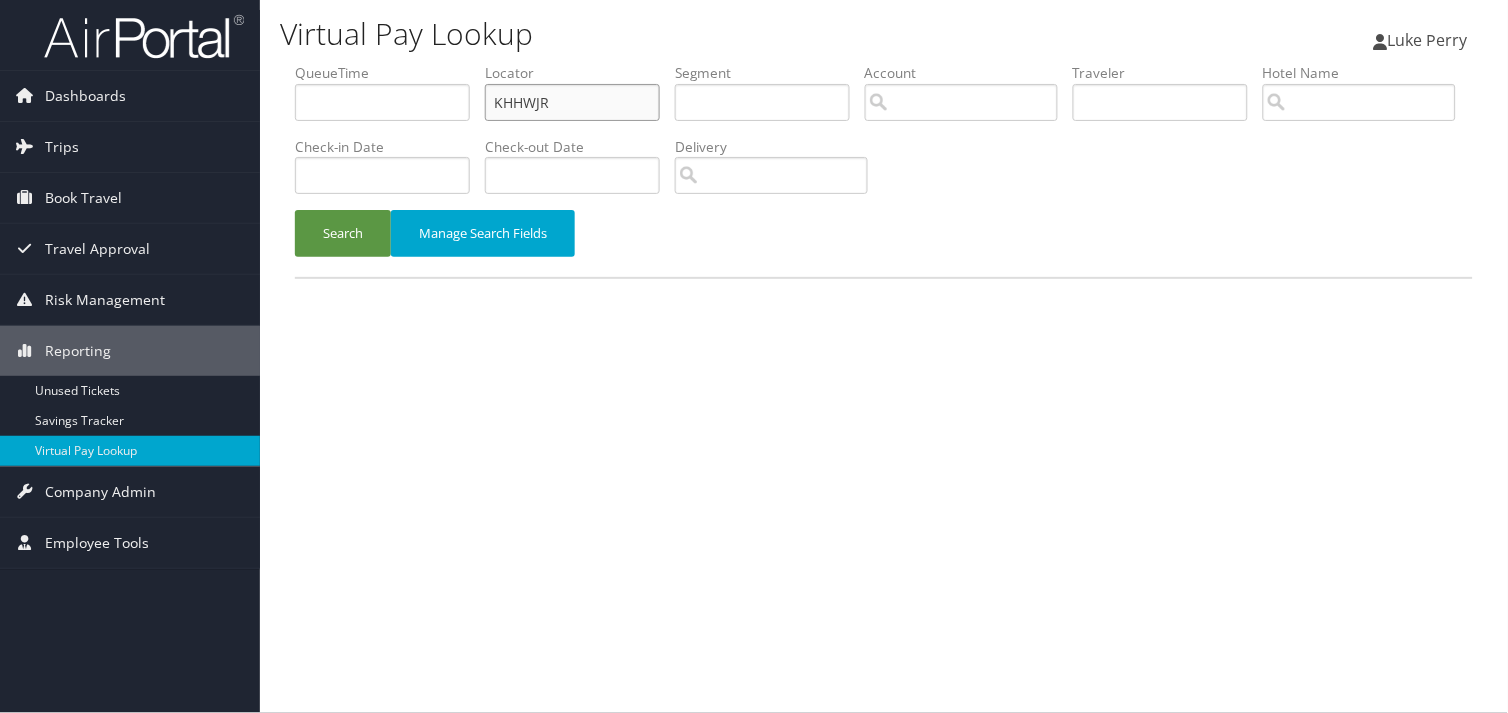 click on "KHHWJR" at bounding box center (572, 102) 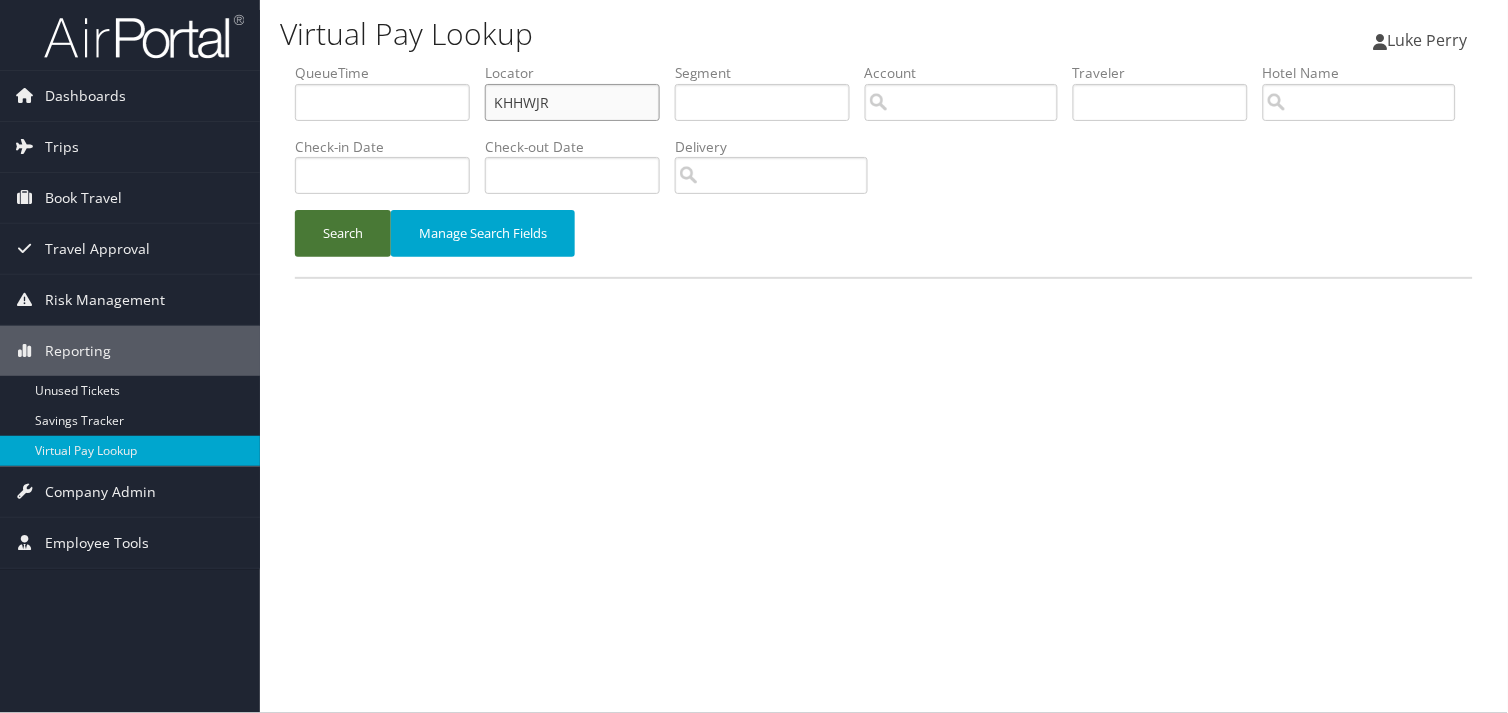 type on "KHHWJR" 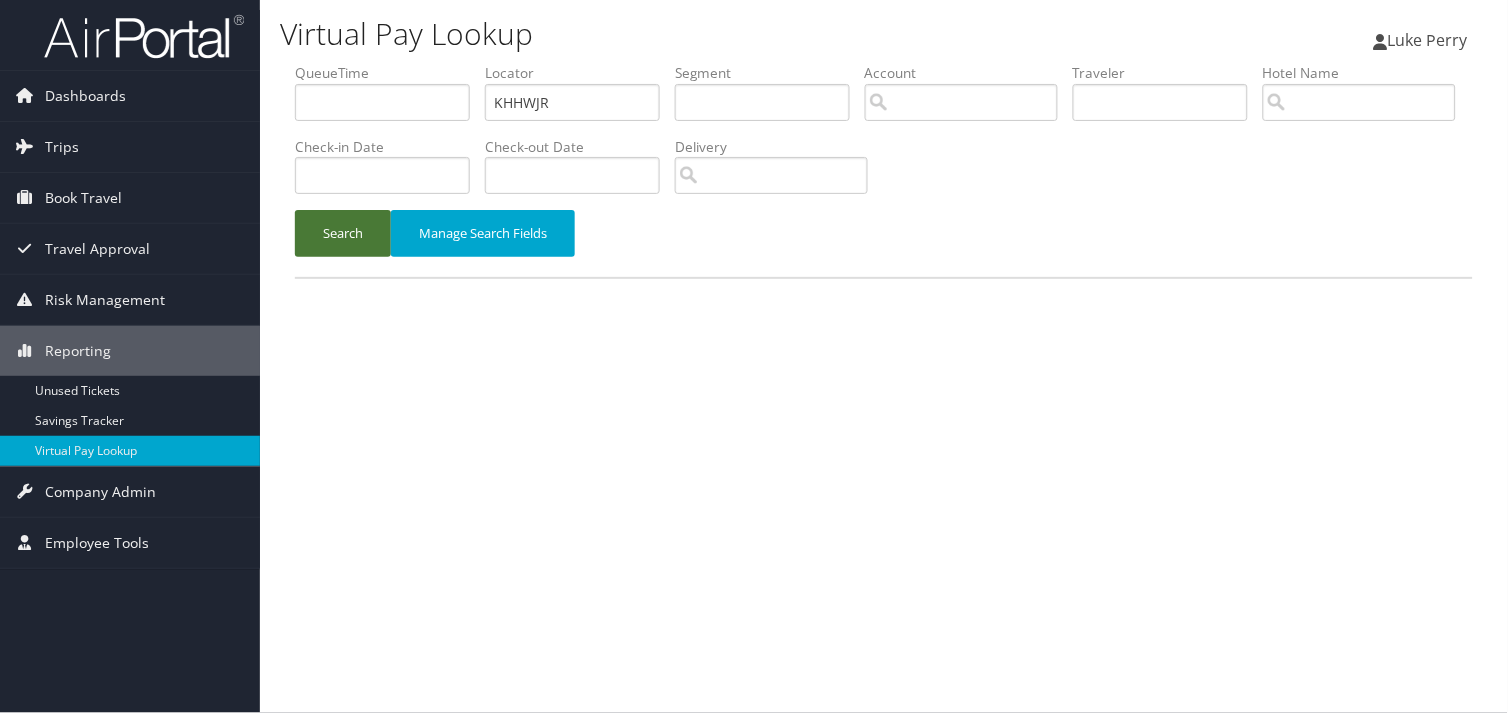 click on "Search" at bounding box center [343, 233] 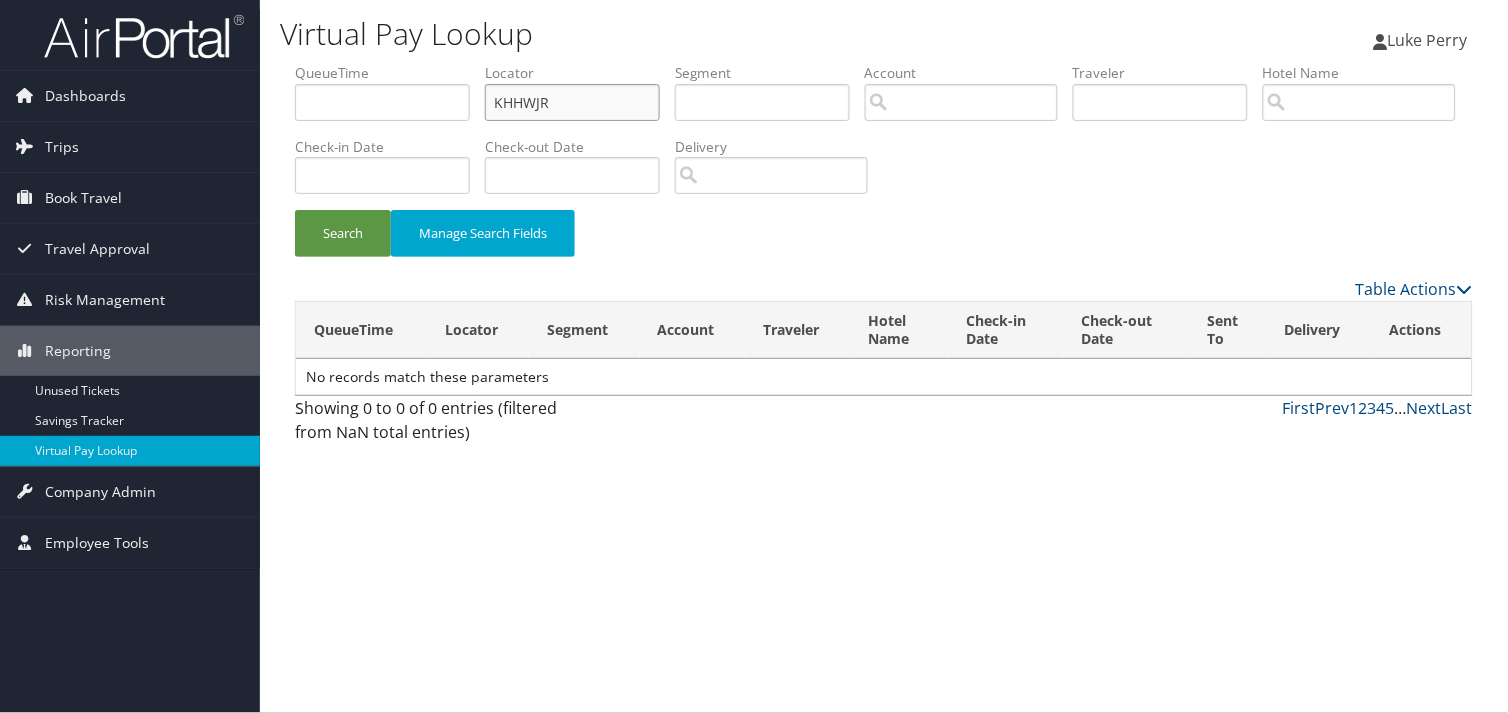 click on "KHHWJR" at bounding box center (572, 102) 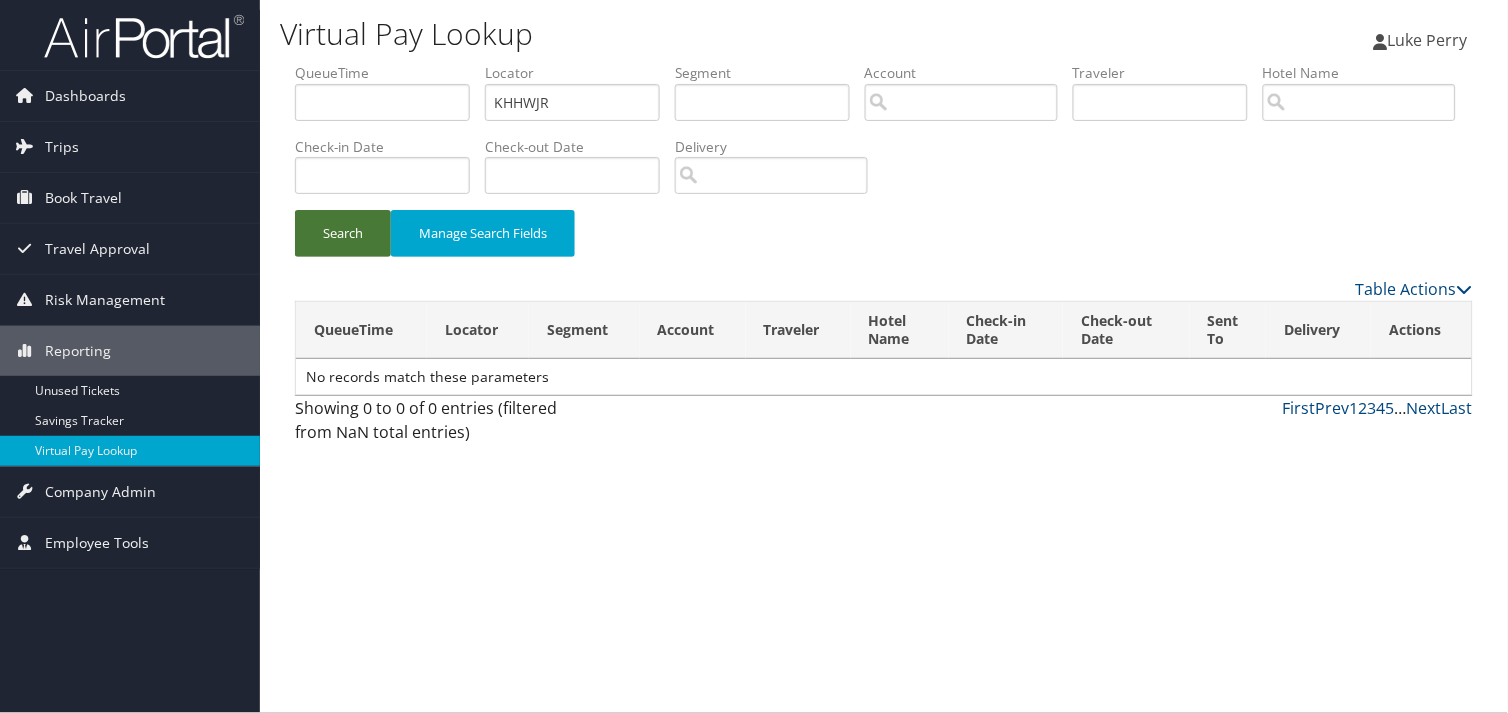 click on "Search" at bounding box center [343, 233] 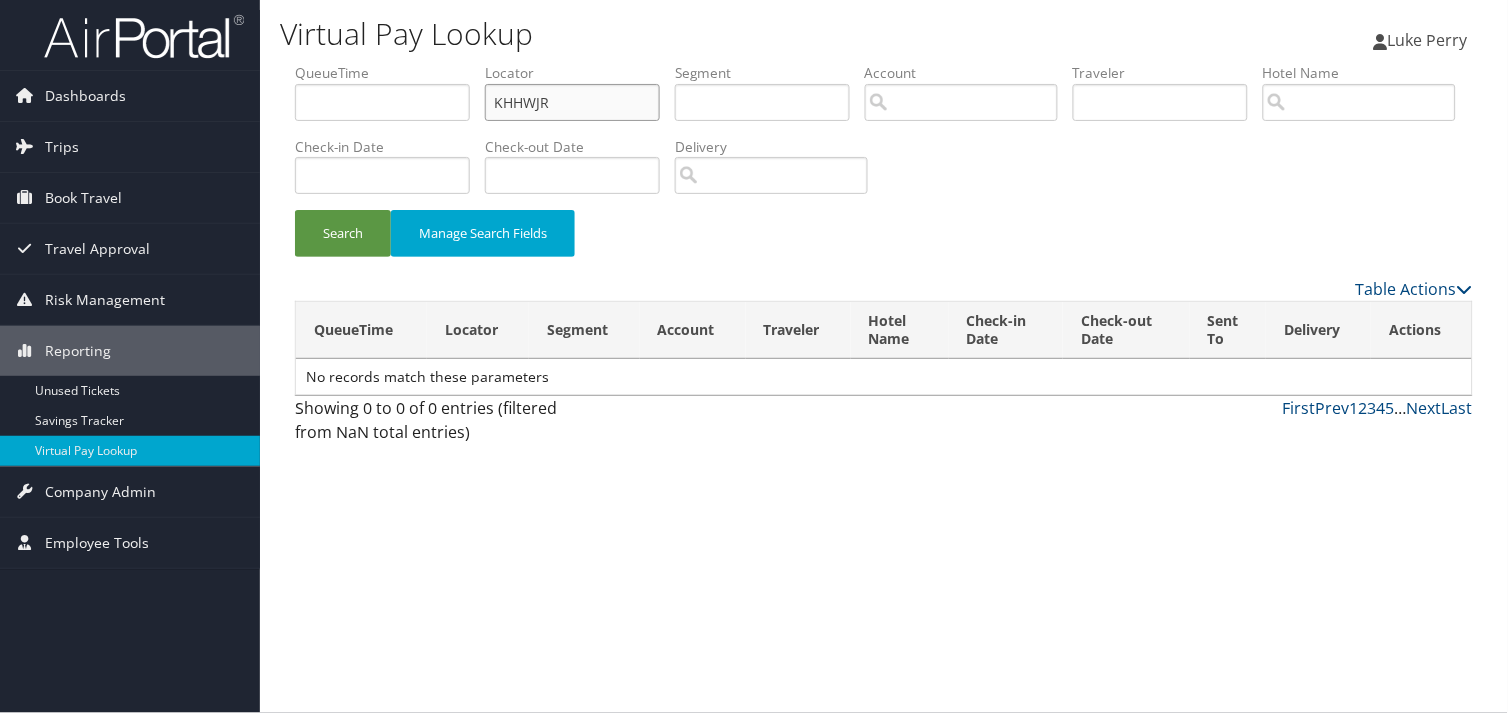 drag, startPoint x: 563, startPoint y: 104, endPoint x: 387, endPoint y: 106, distance: 176.01137 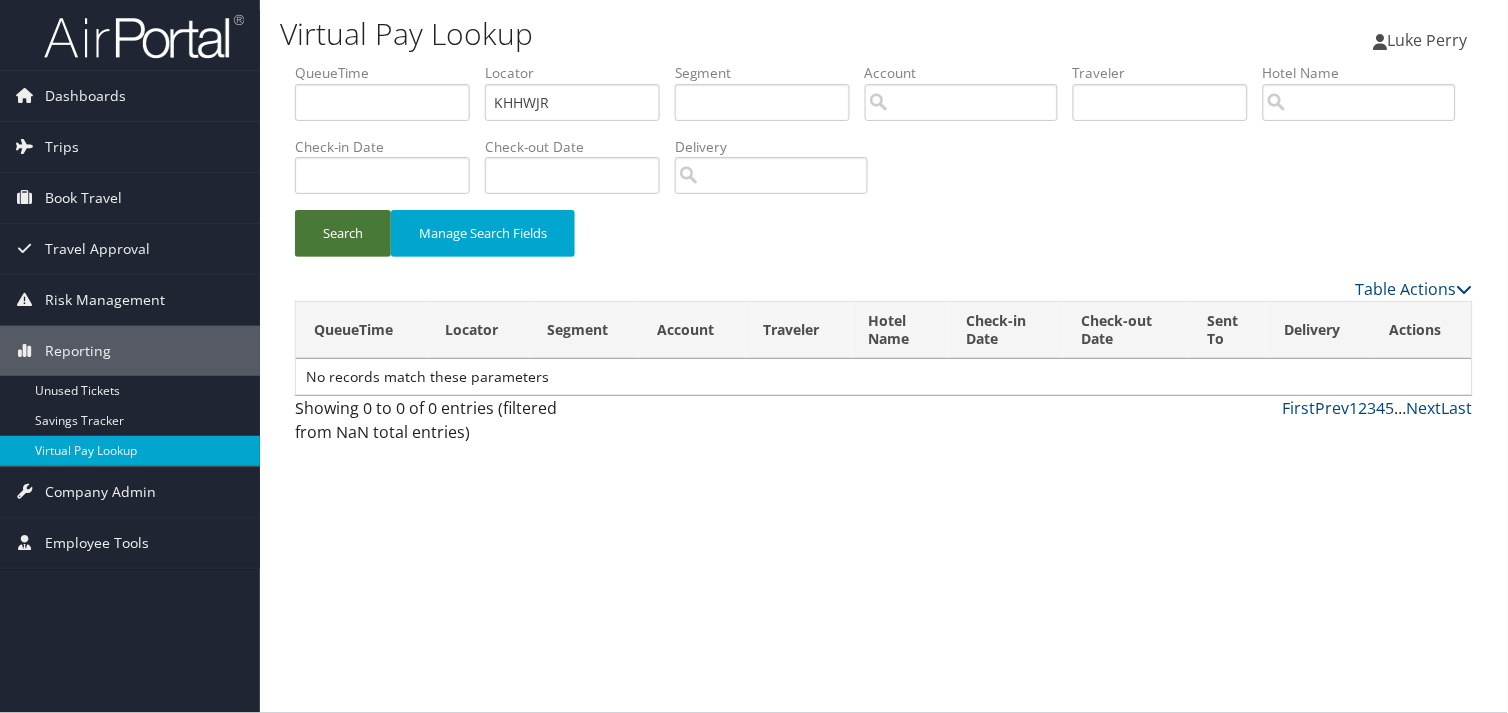 click on "Search" at bounding box center (343, 233) 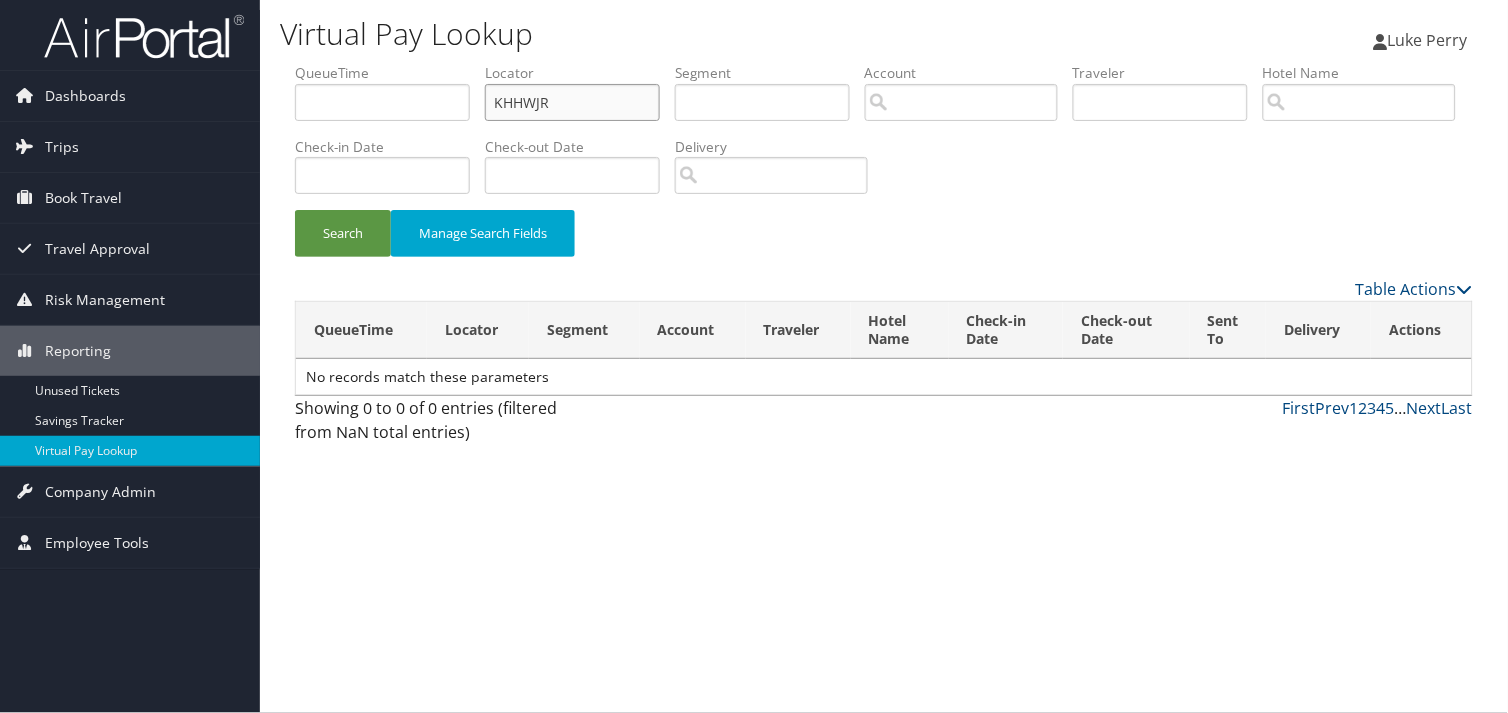 type 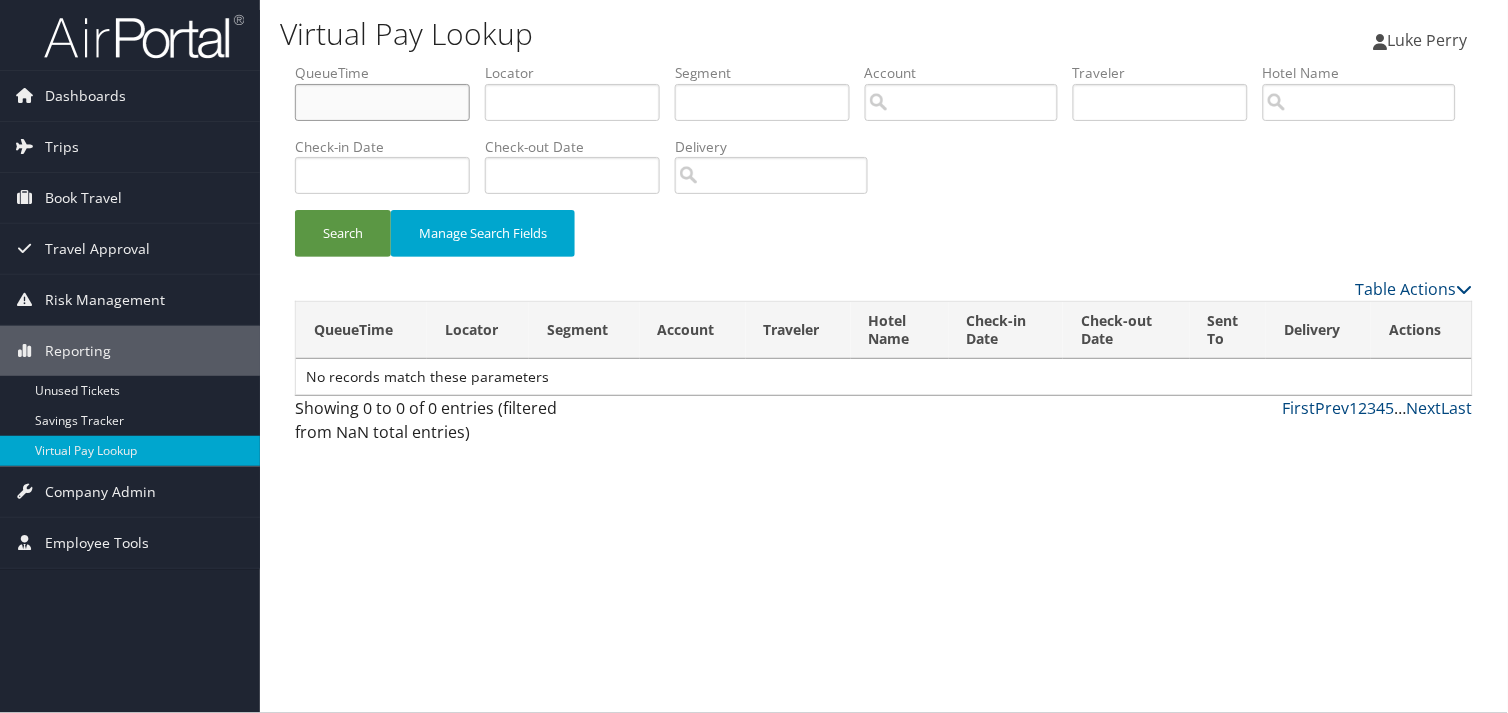 type on "KHHWJR" 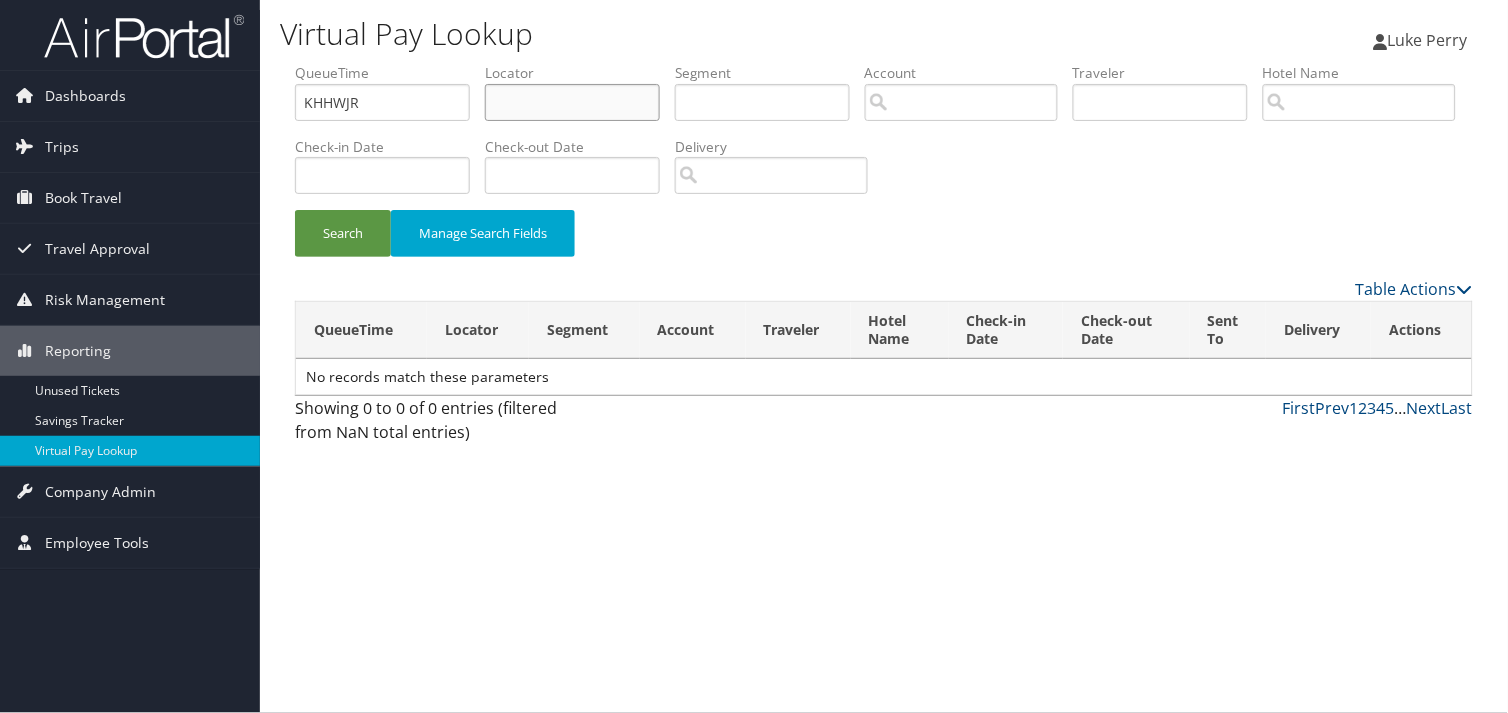 type 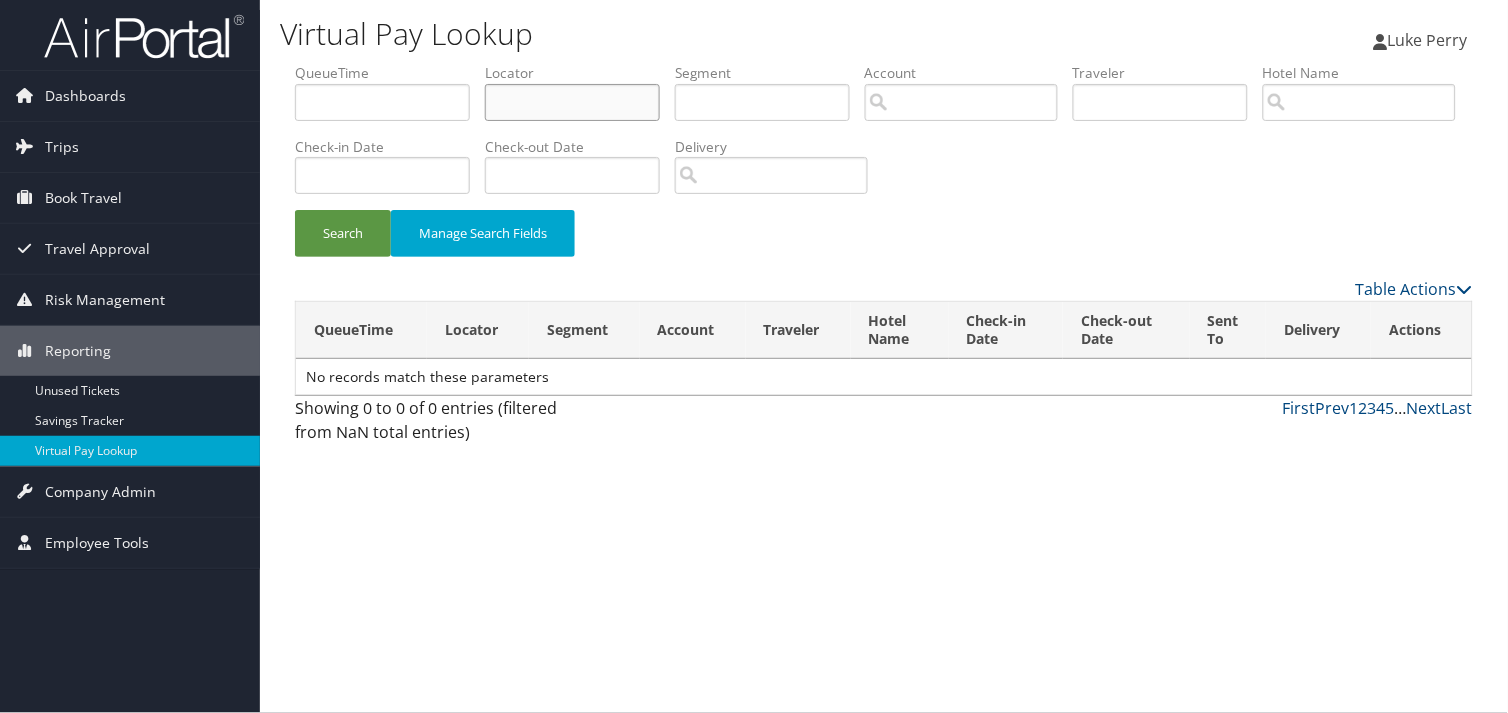paste on "QZXBWZ" 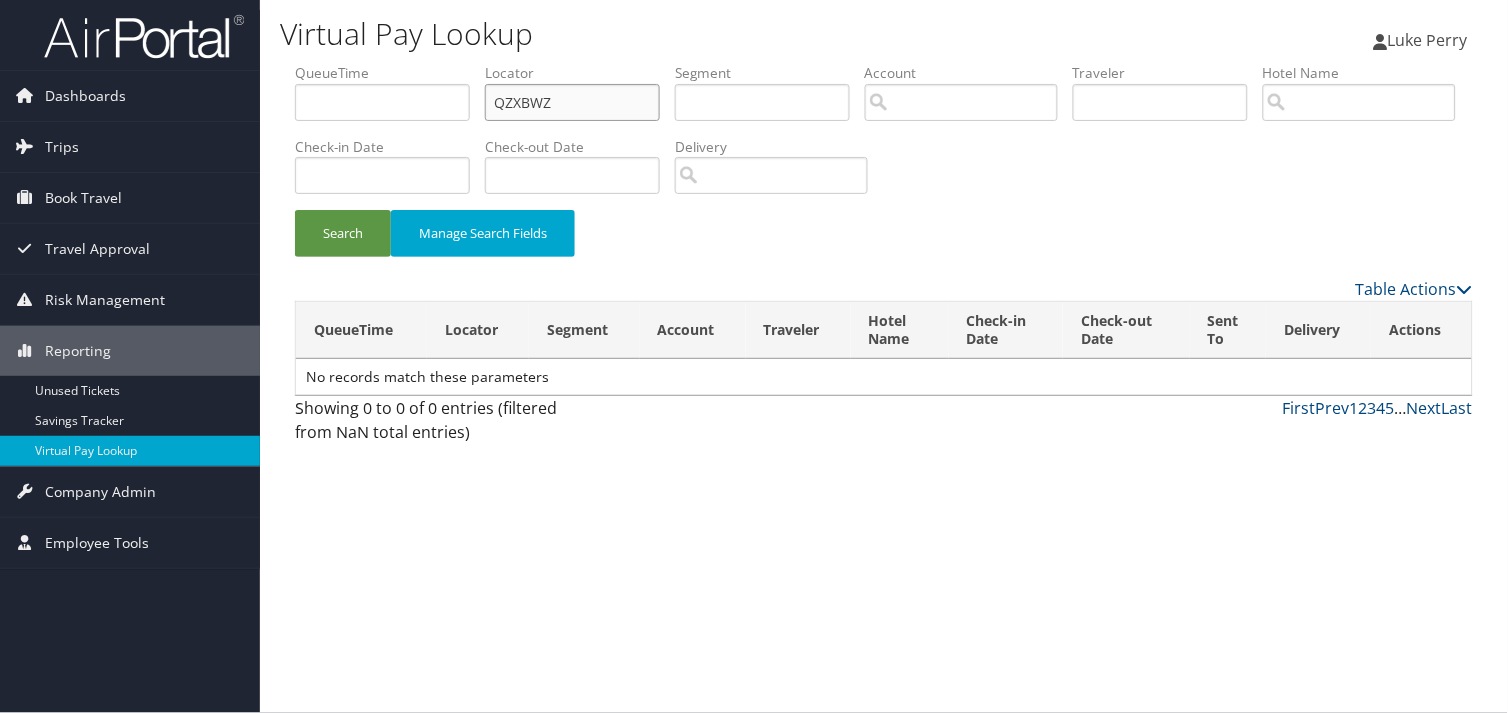 click on "QZXBWZ" at bounding box center (572, 102) 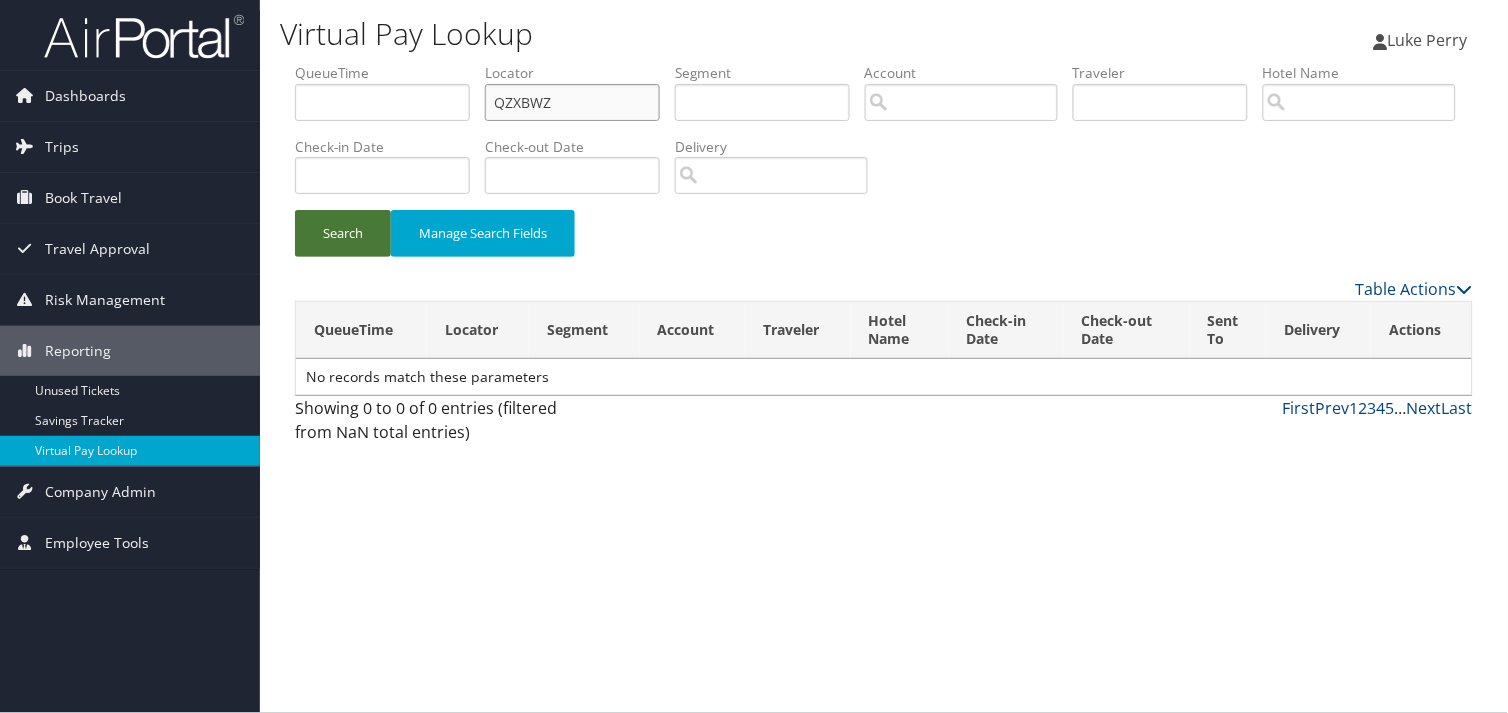 type on "QZXBWZ" 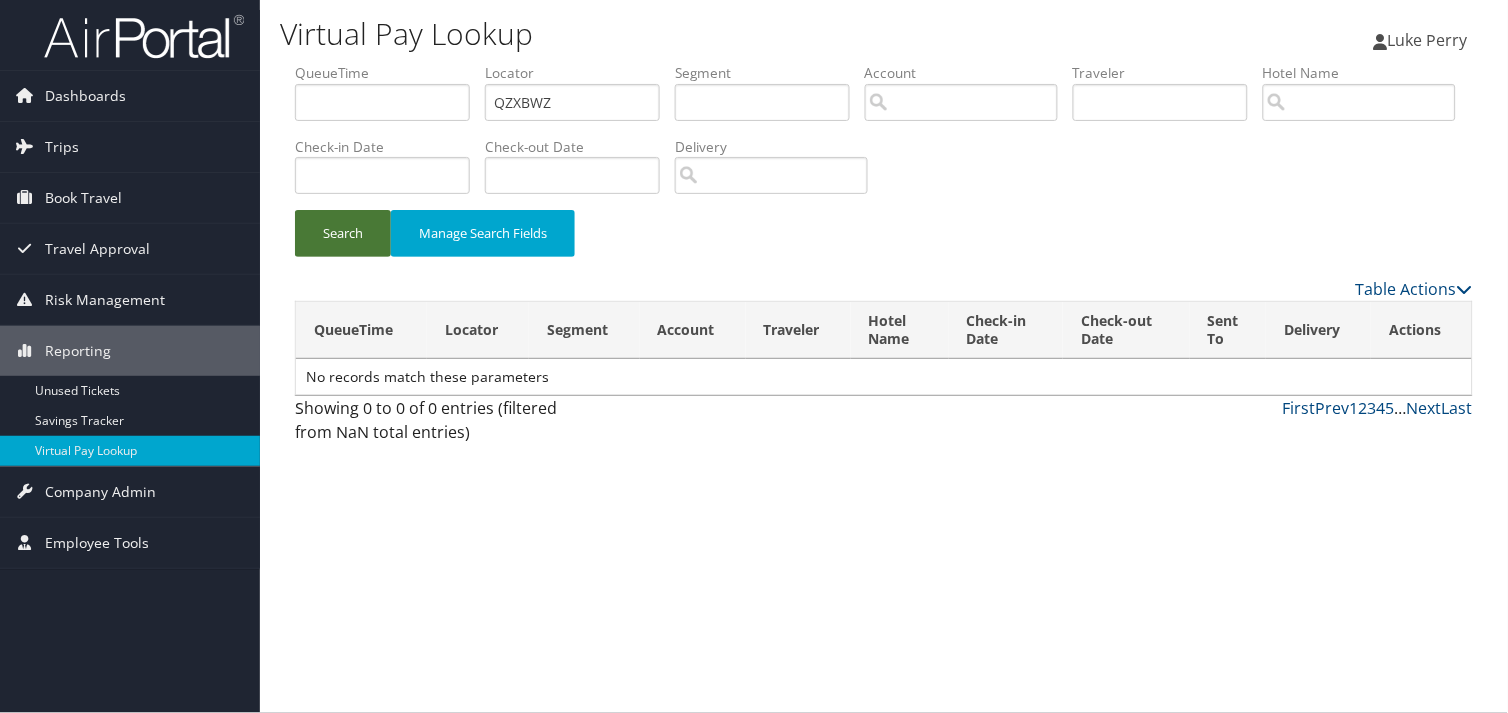 click on "Search" at bounding box center (343, 233) 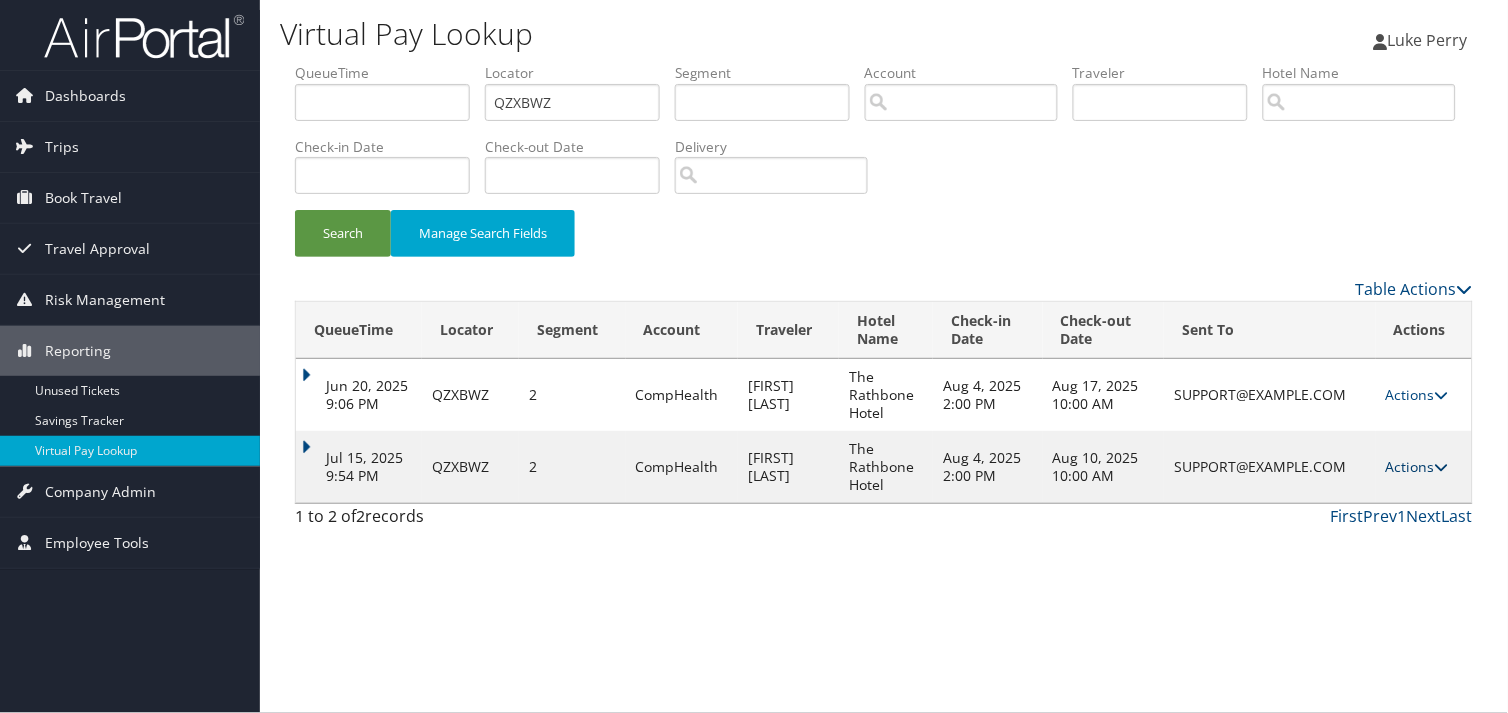 click on "Actions" at bounding box center (1417, 466) 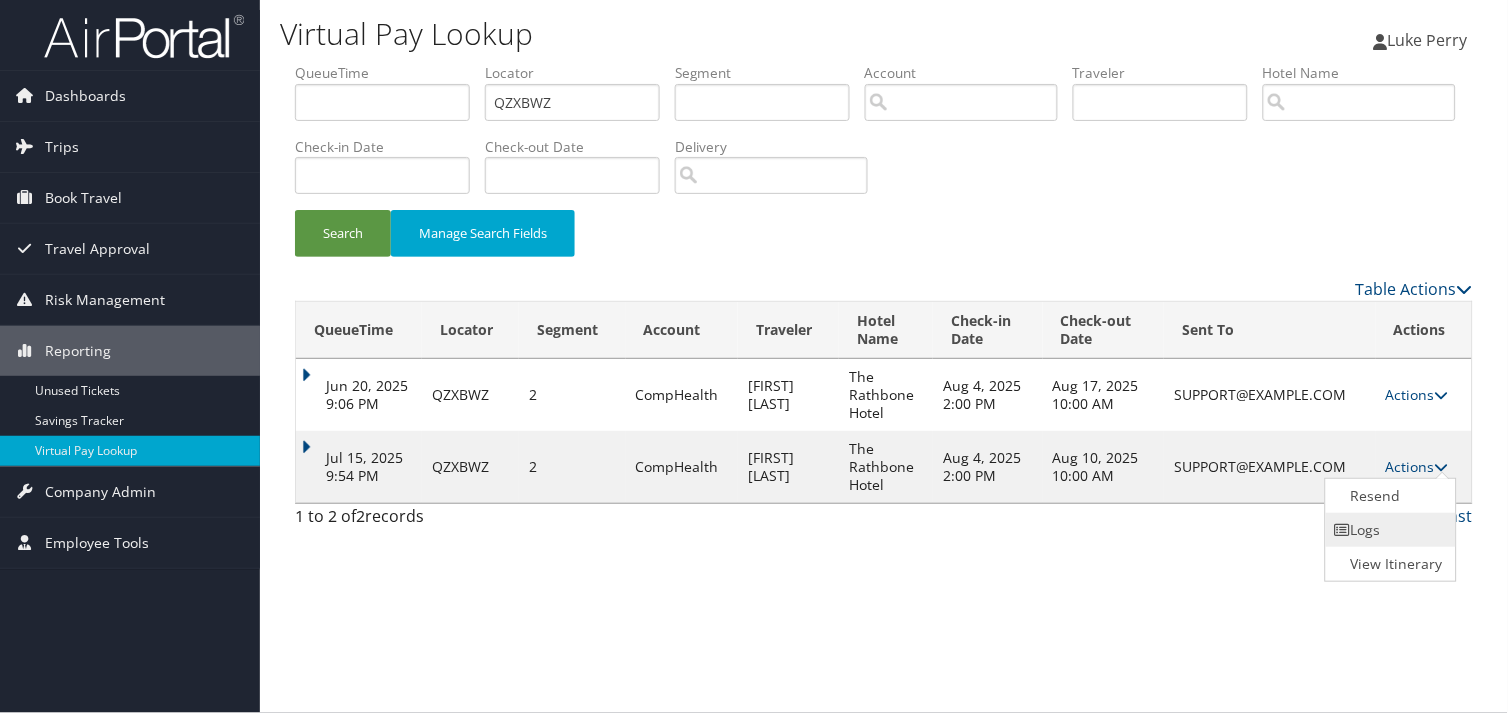 click on "Logs" at bounding box center [1389, 530] 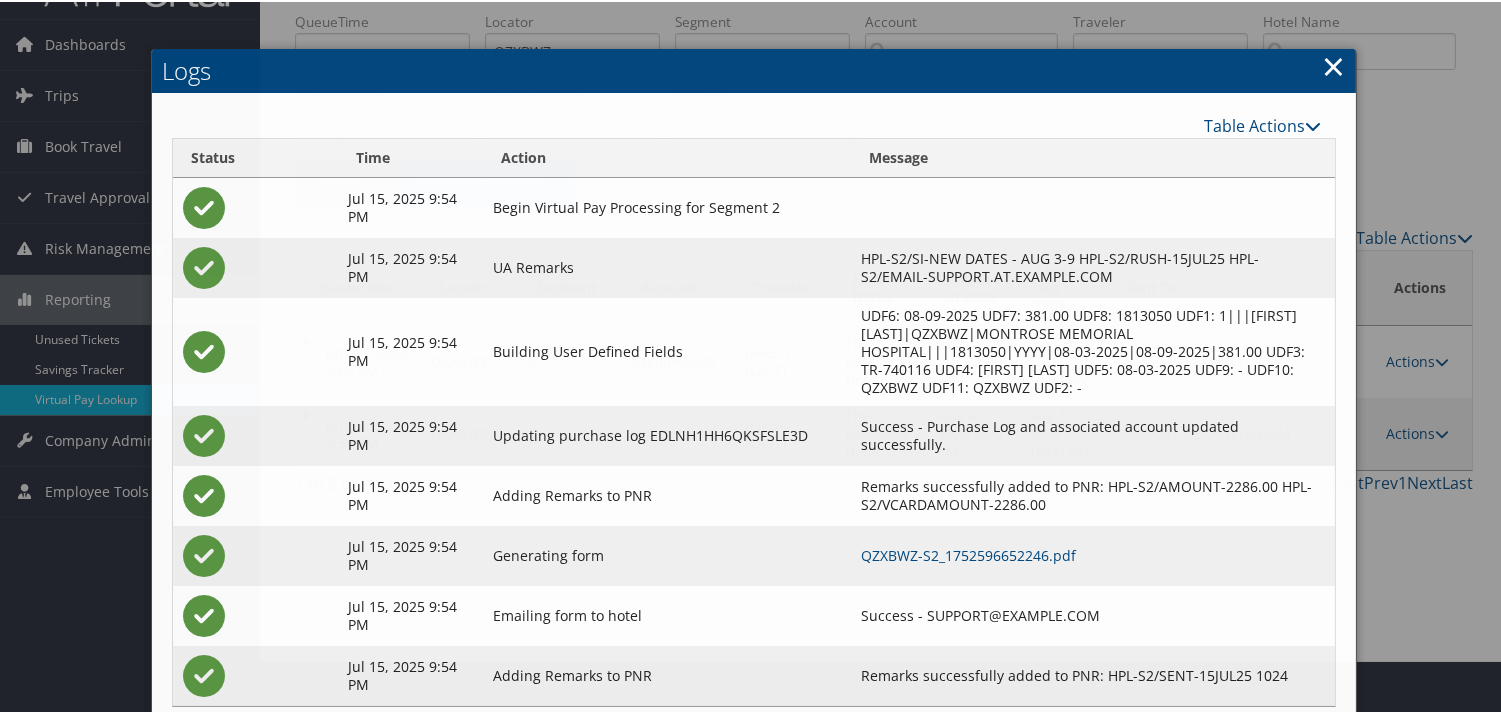 scroll, scrollTop: 82, scrollLeft: 0, axis: vertical 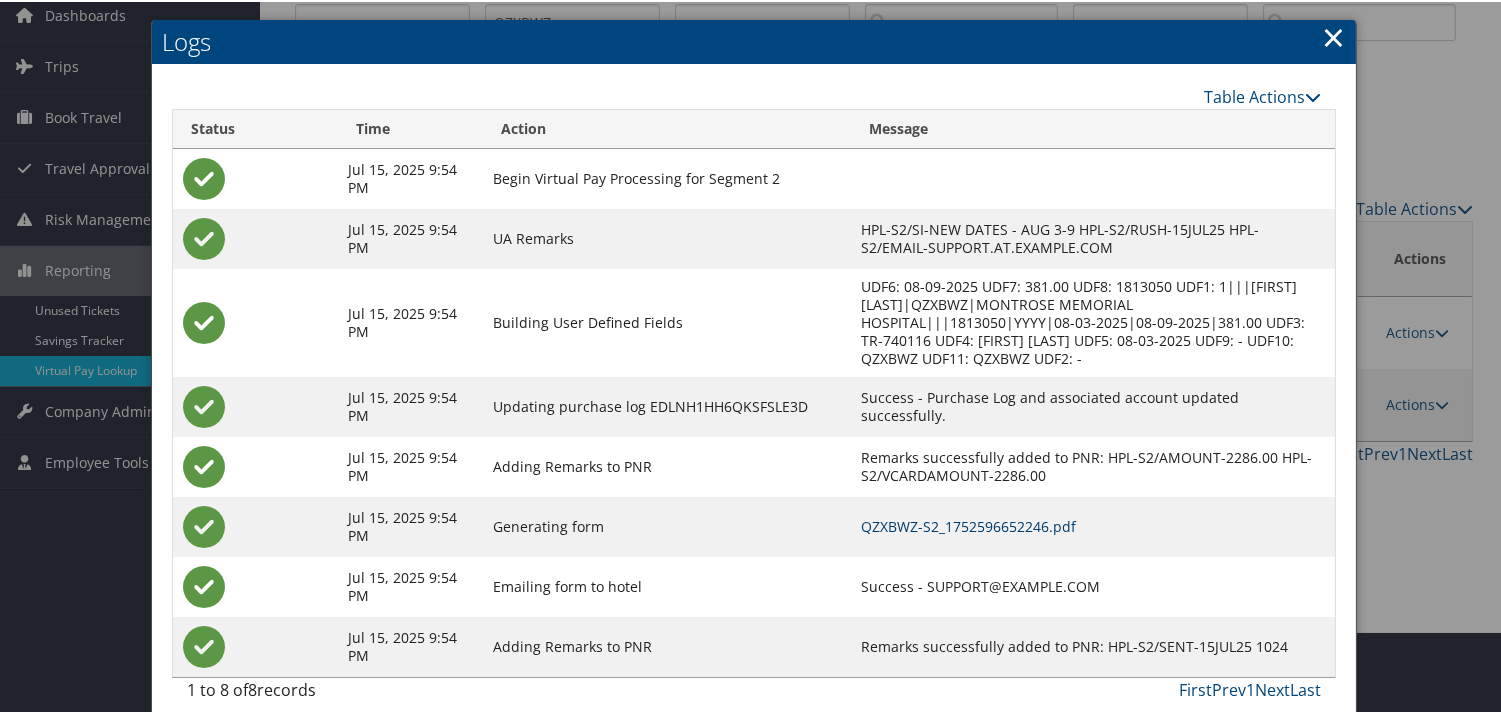 click on "QZXBWZ-S2_1752596652246.pdf" at bounding box center (968, 524) 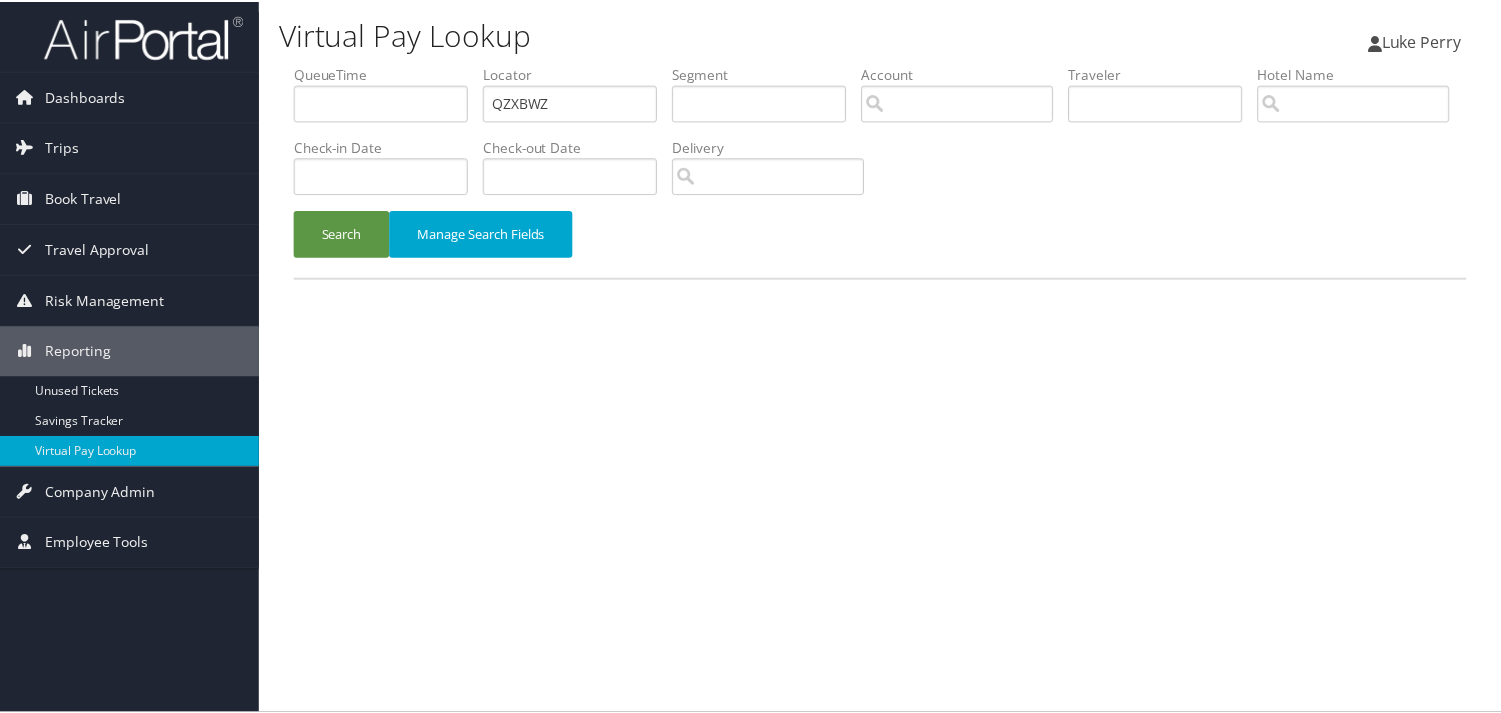 scroll, scrollTop: 0, scrollLeft: 0, axis: both 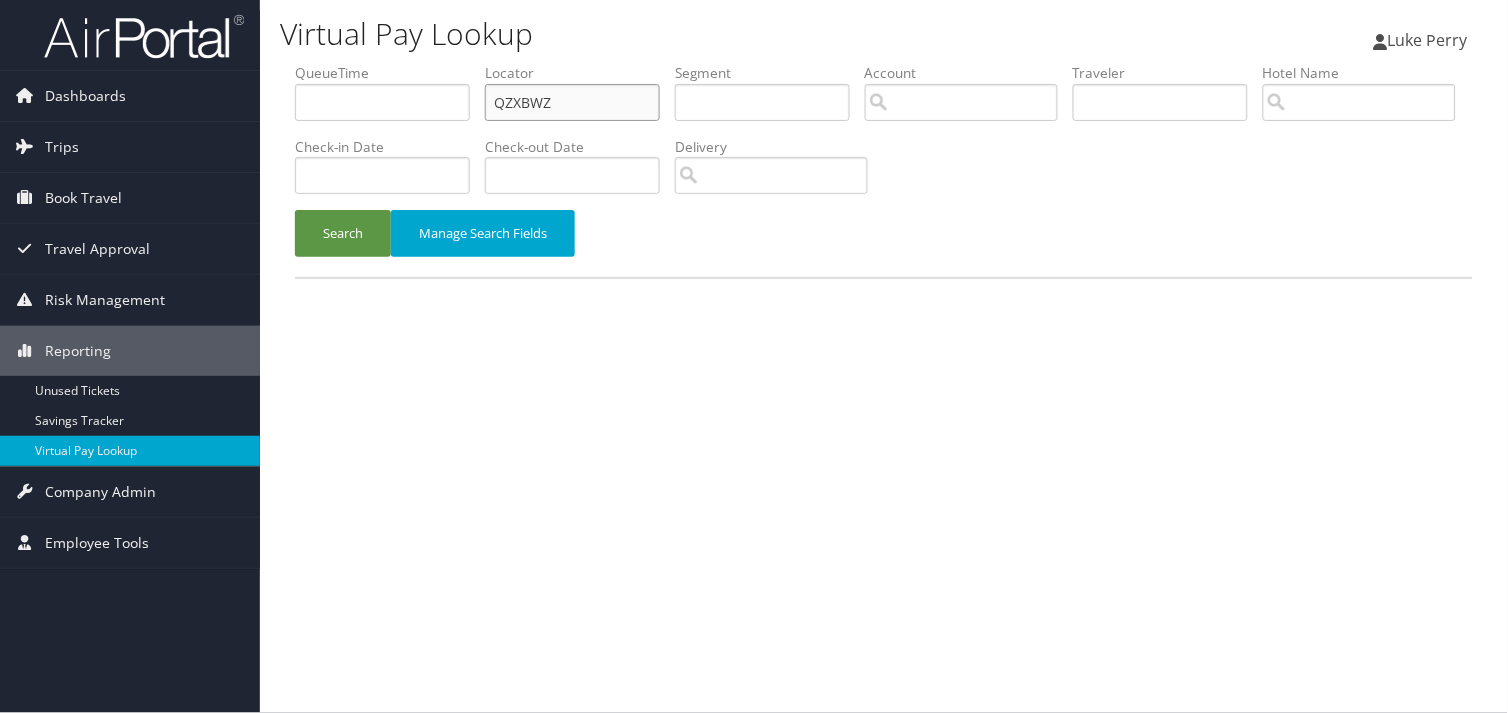 drag, startPoint x: 561, startPoint y: 102, endPoint x: 312, endPoint y: 142, distance: 252.19238 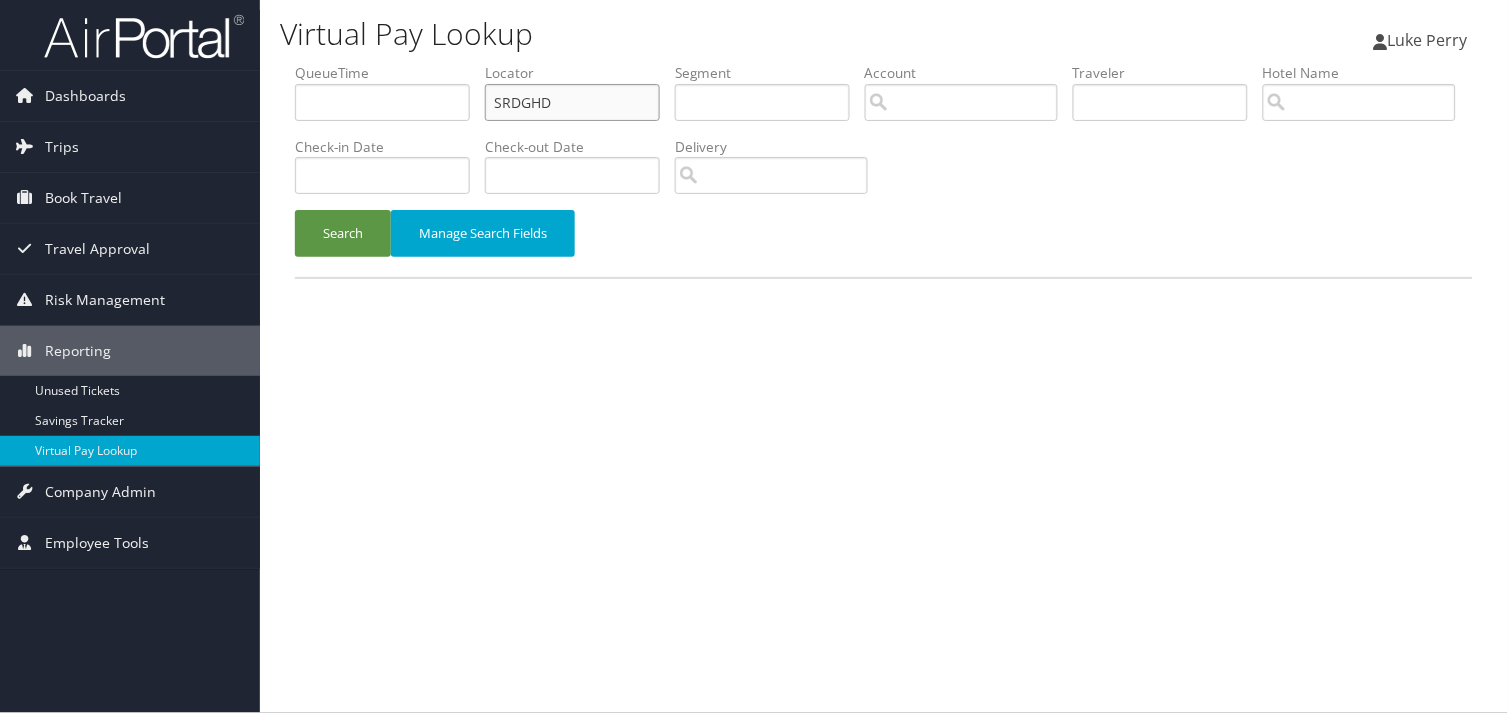 click on "SRDGHD" at bounding box center (572, 102) 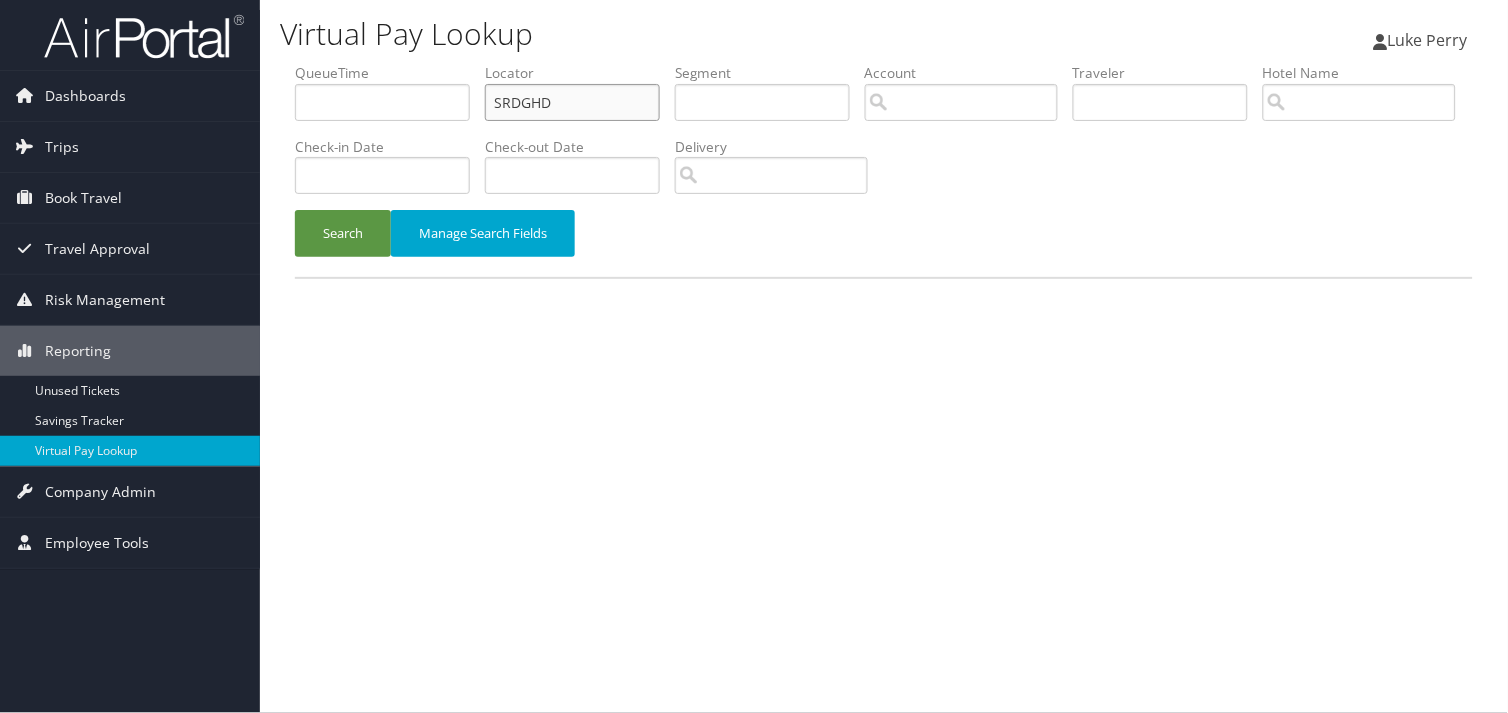 type on "SRDGHD" 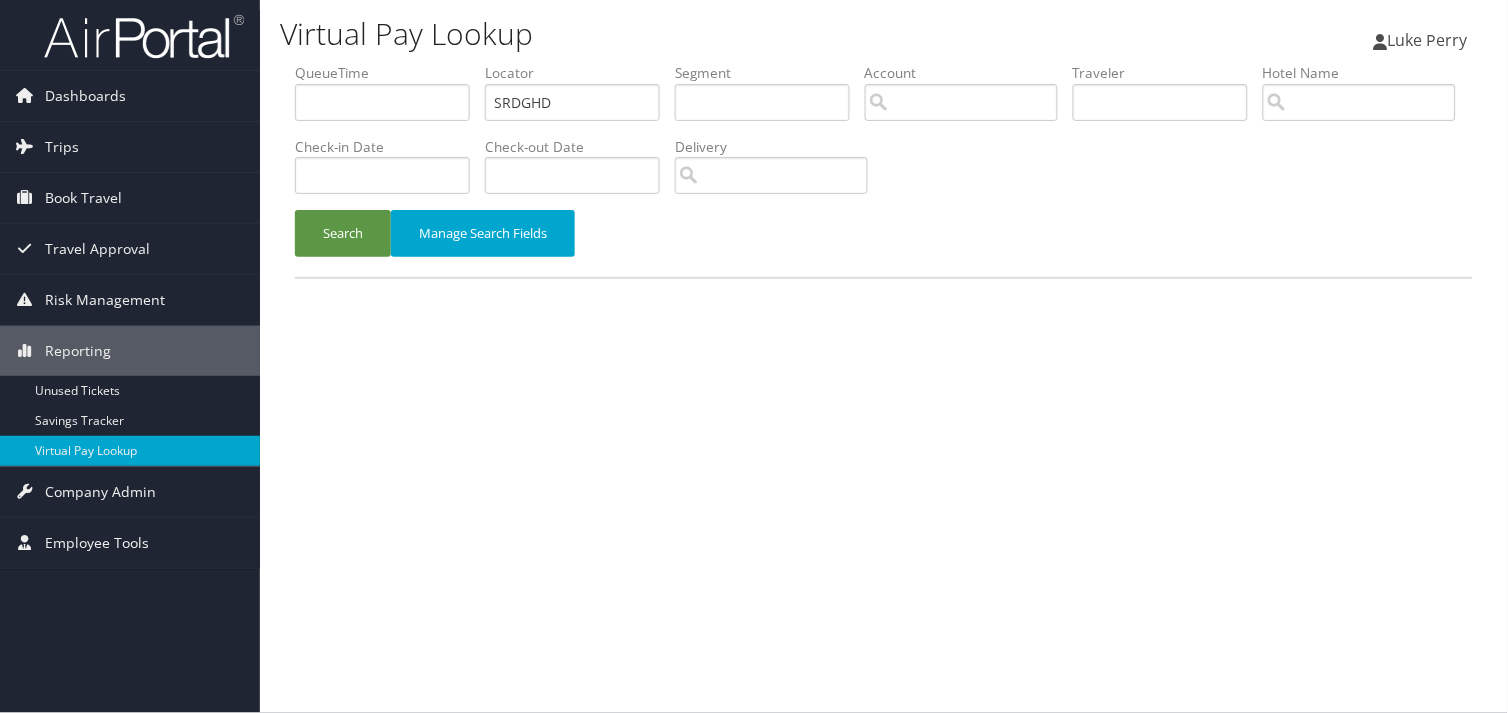 click on "Search Manage Search Fields" at bounding box center (884, 243) 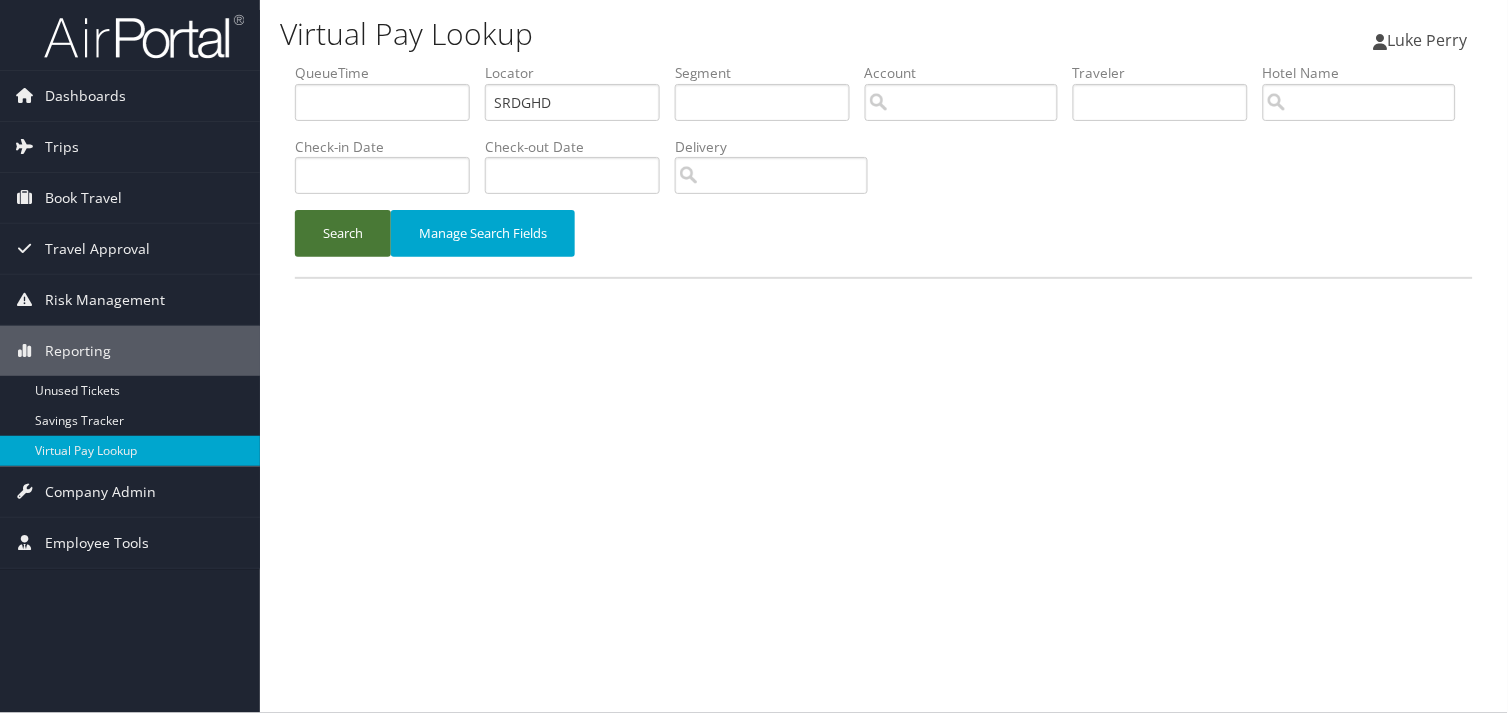 click on "Search" at bounding box center [343, 233] 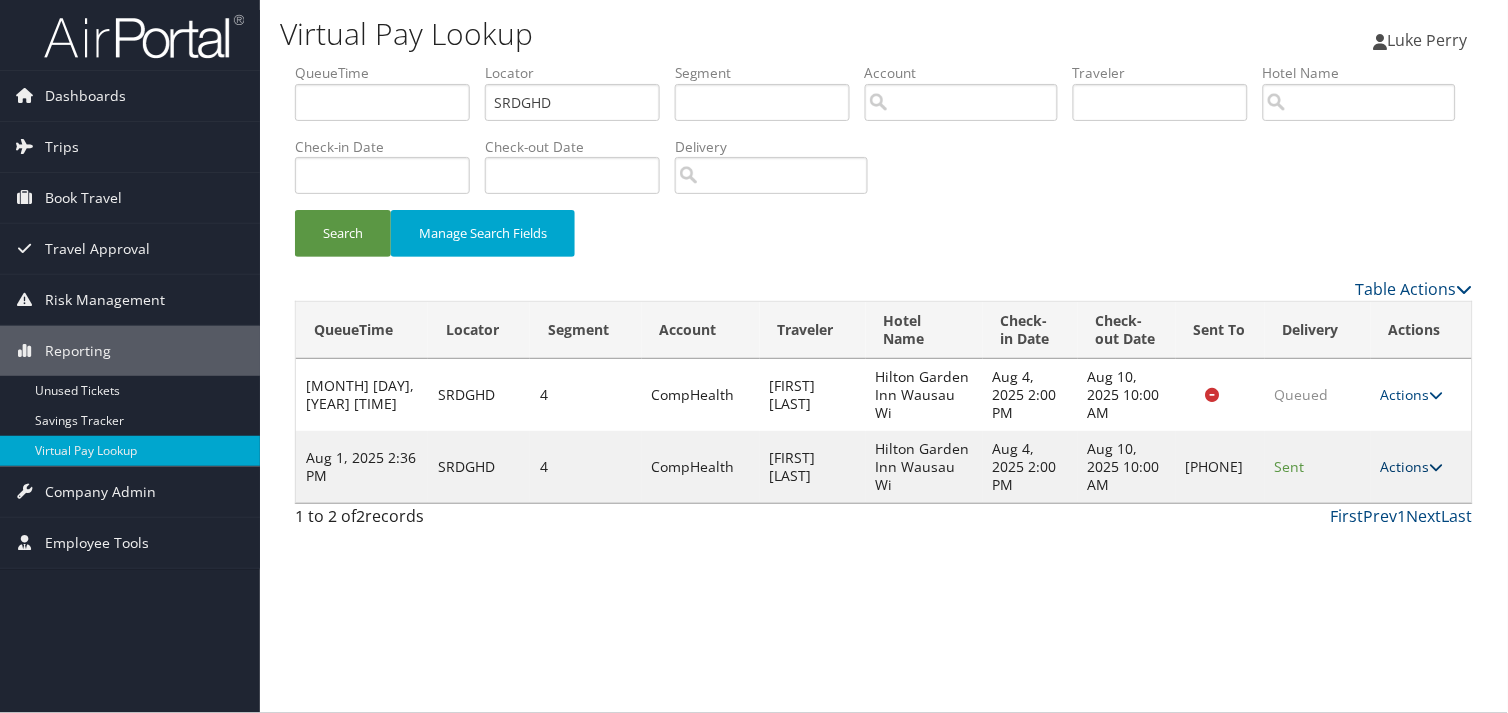 click on "Actions" at bounding box center [1412, 466] 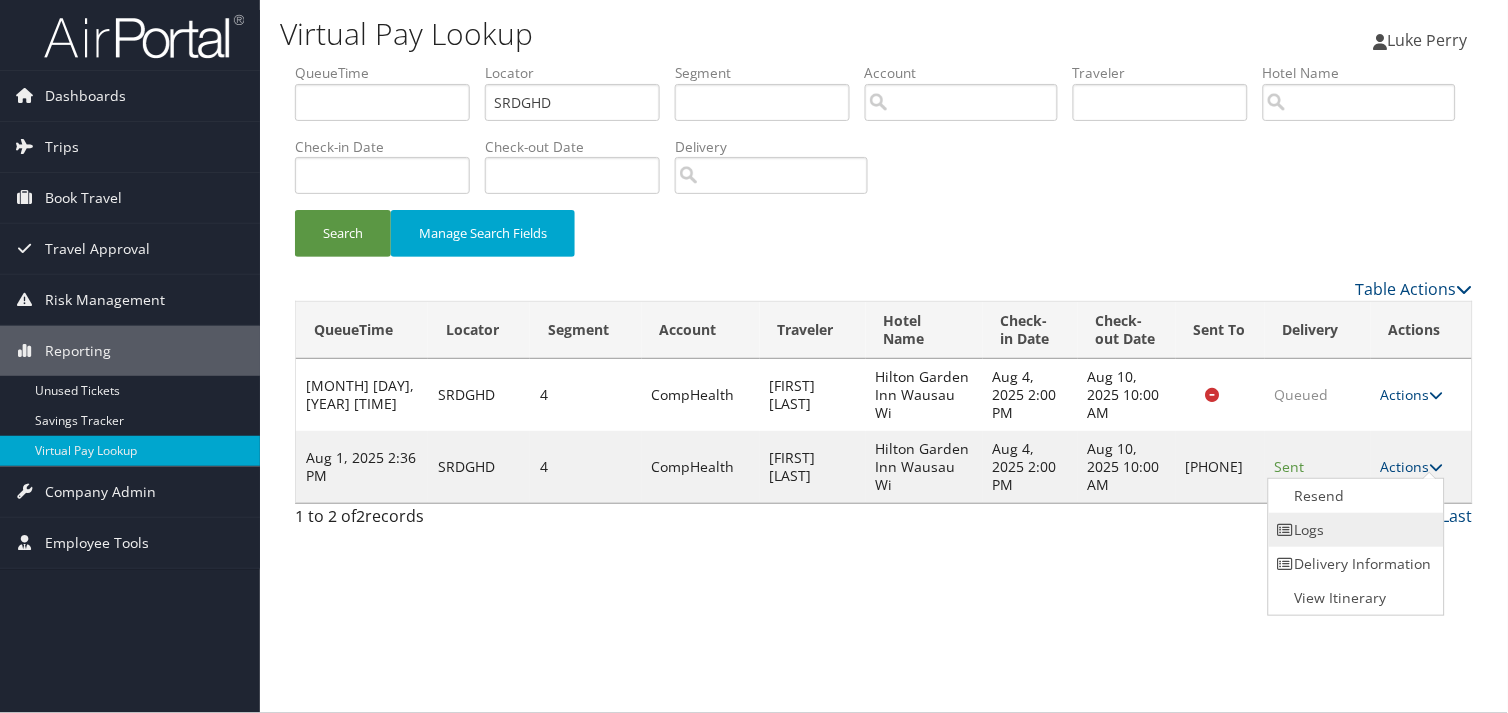 click on "Logs" at bounding box center (1354, 530) 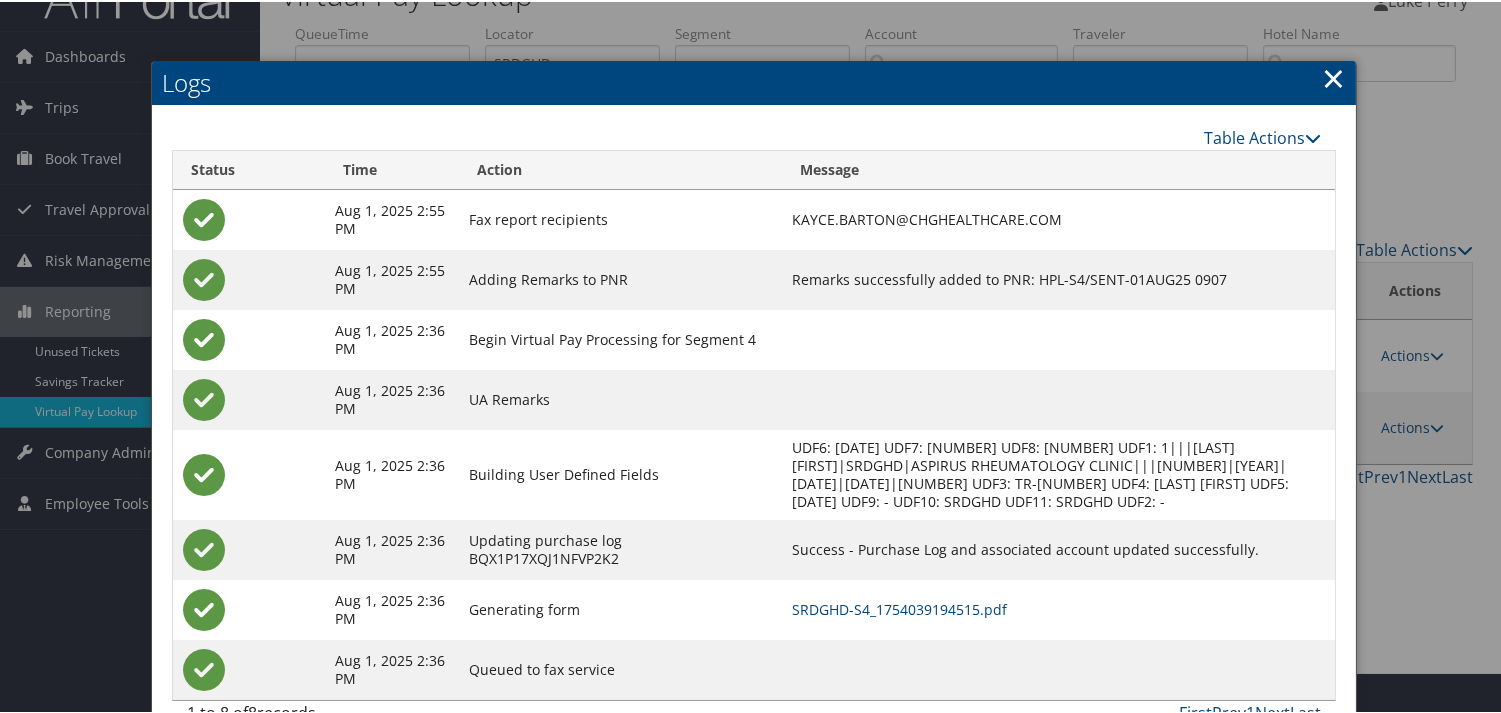 scroll, scrollTop: 82, scrollLeft: 0, axis: vertical 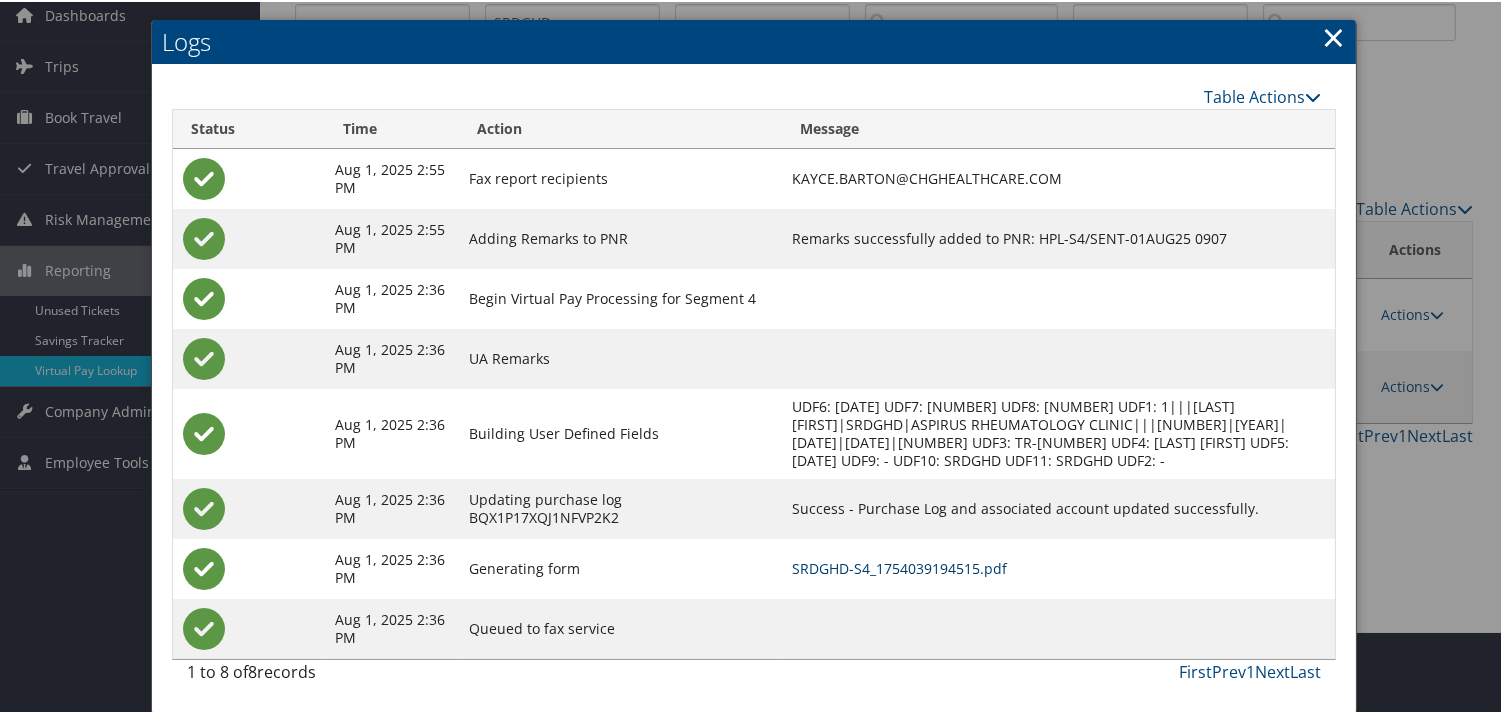 click on "SRDGHD-S4_1754039194515.pdf" at bounding box center (900, 566) 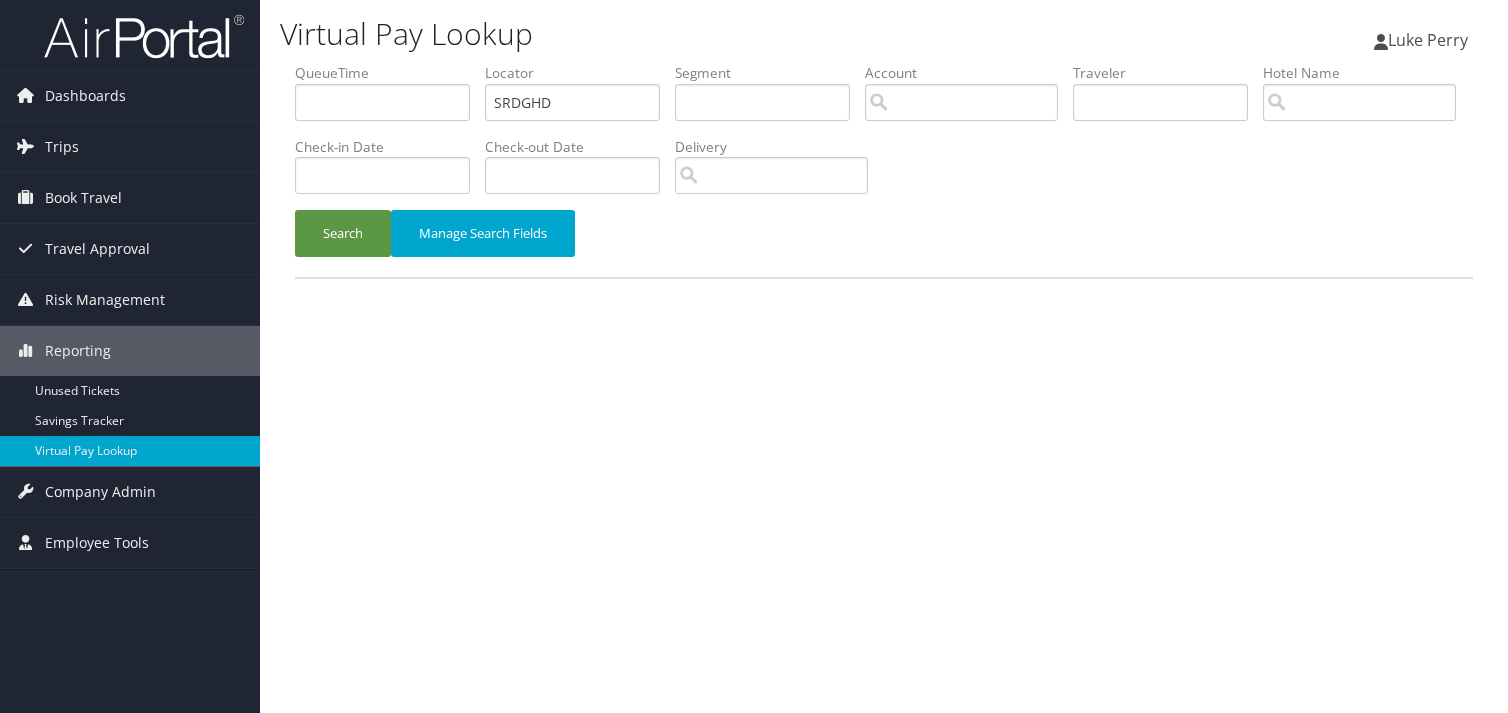 scroll, scrollTop: 0, scrollLeft: 0, axis: both 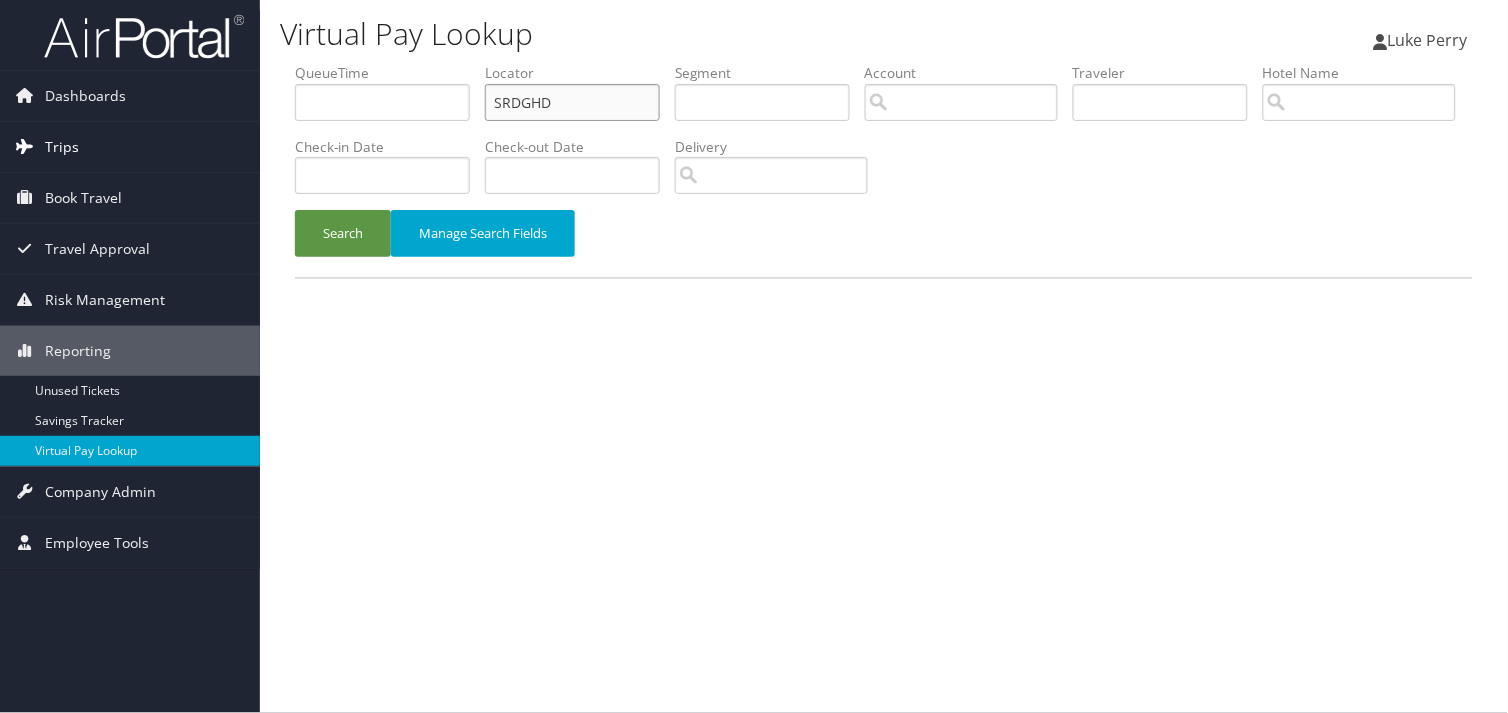 drag, startPoint x: 560, startPoint y: 103, endPoint x: 231, endPoint y: 153, distance: 332.7777 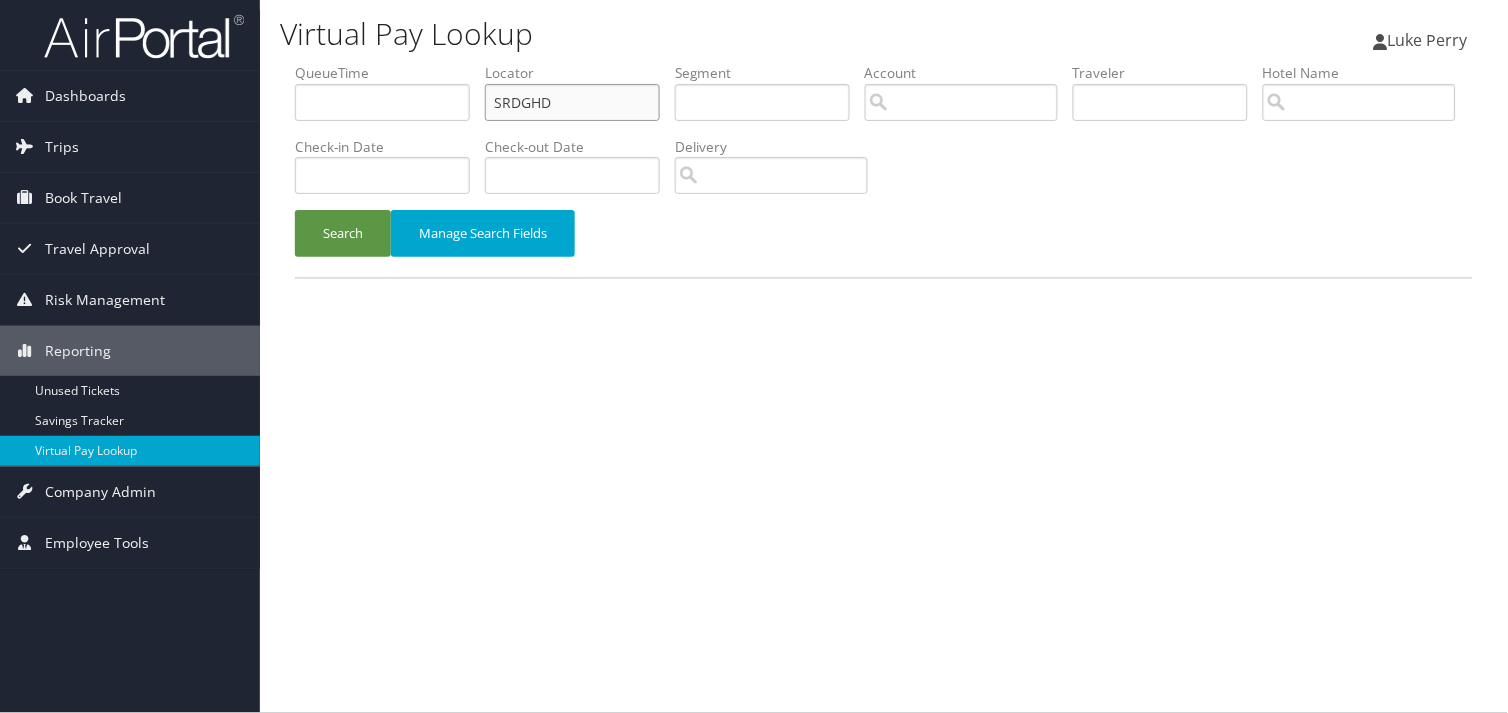 paste on "HXNTBO" 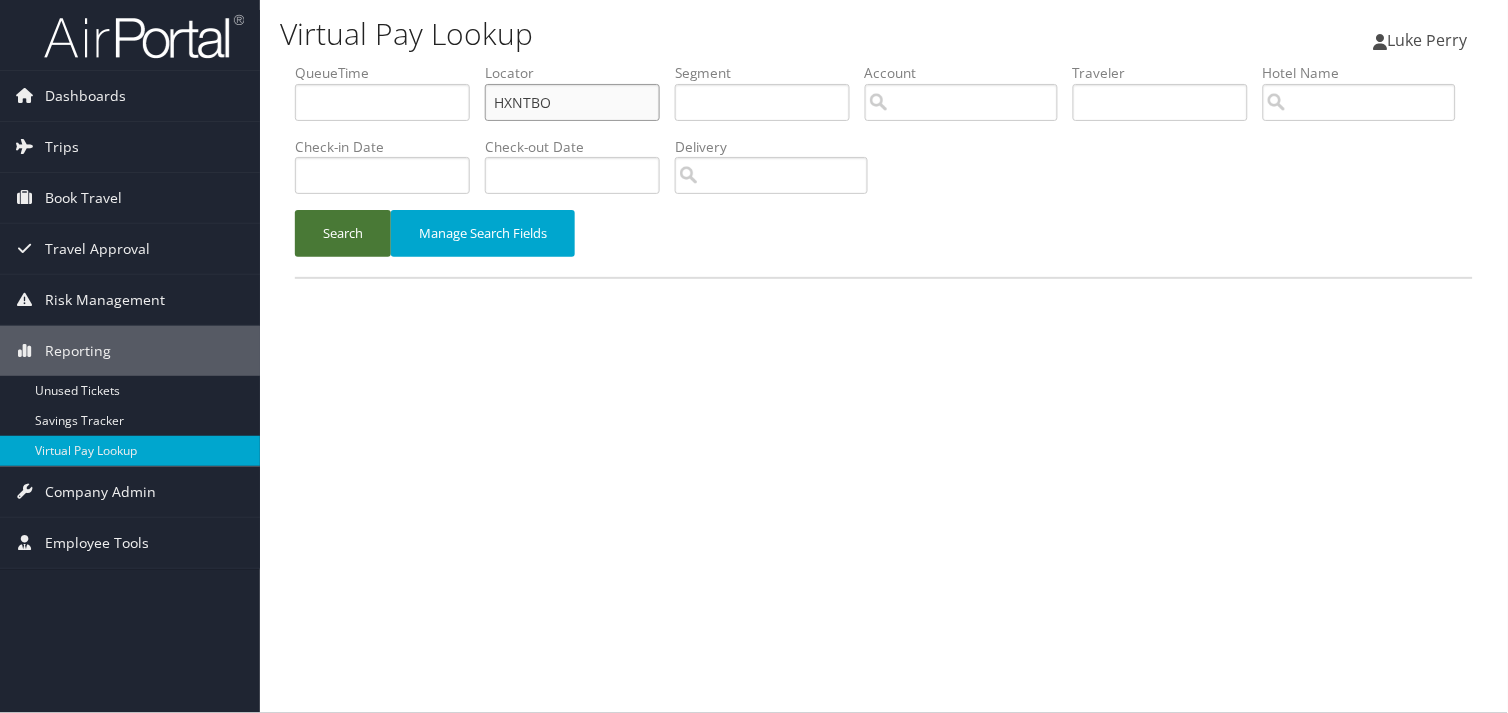 type on "HXNTBO" 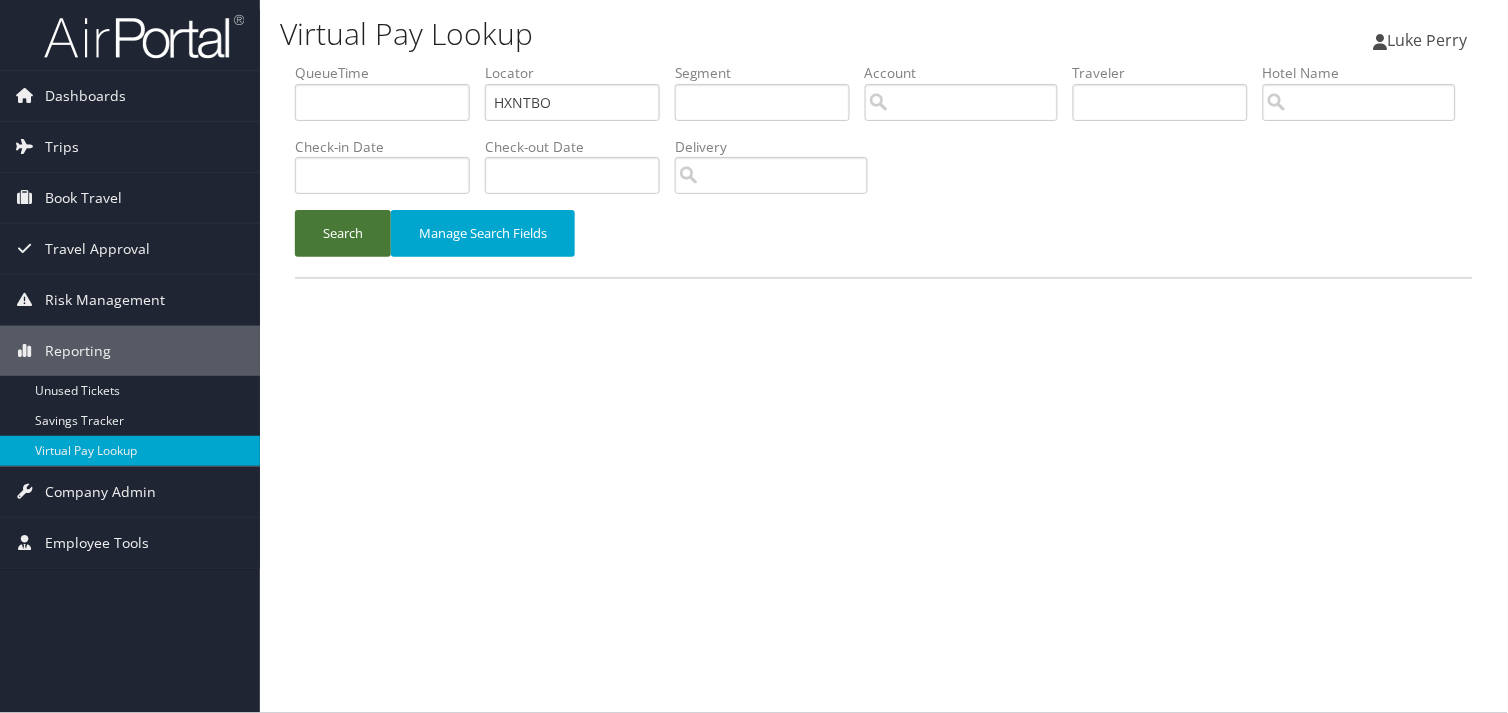 click on "Search" at bounding box center [343, 233] 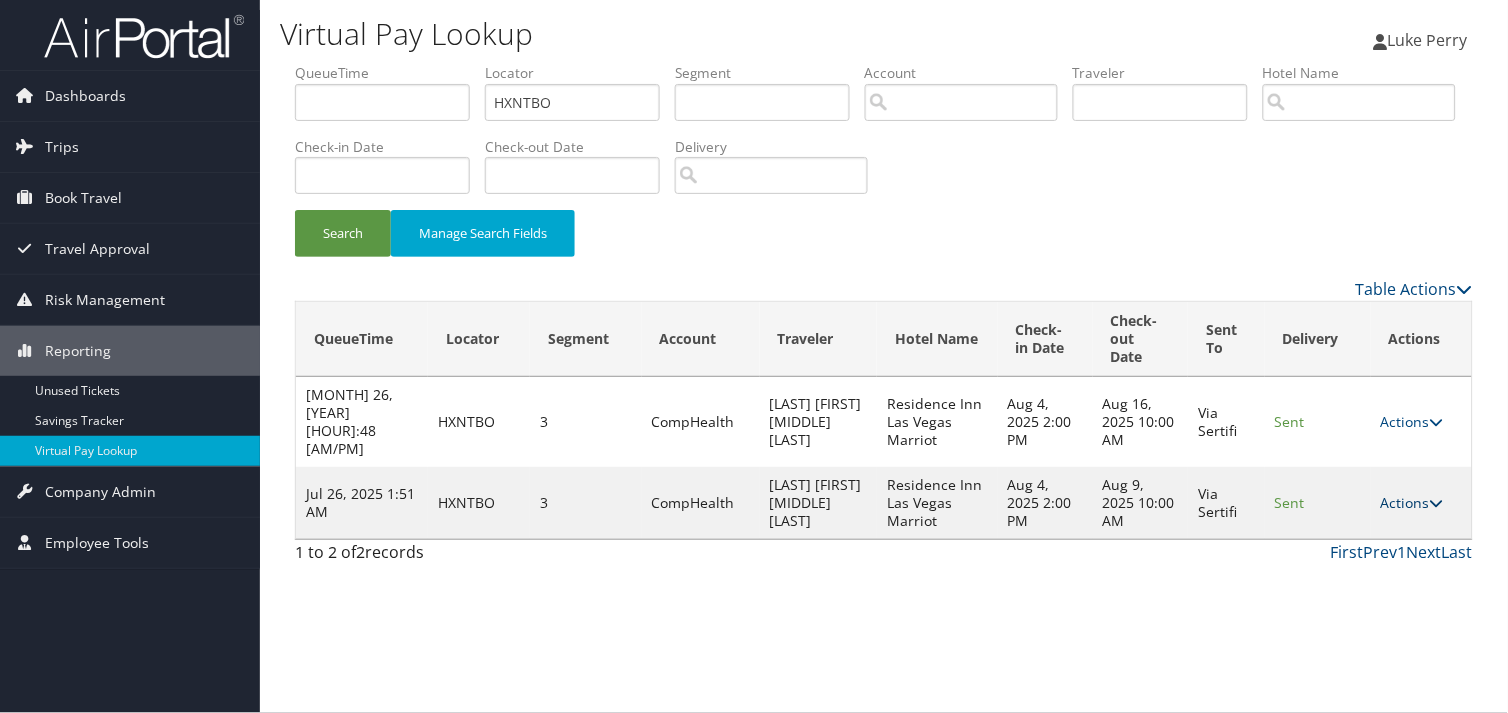 click on "Actions" at bounding box center (1412, 502) 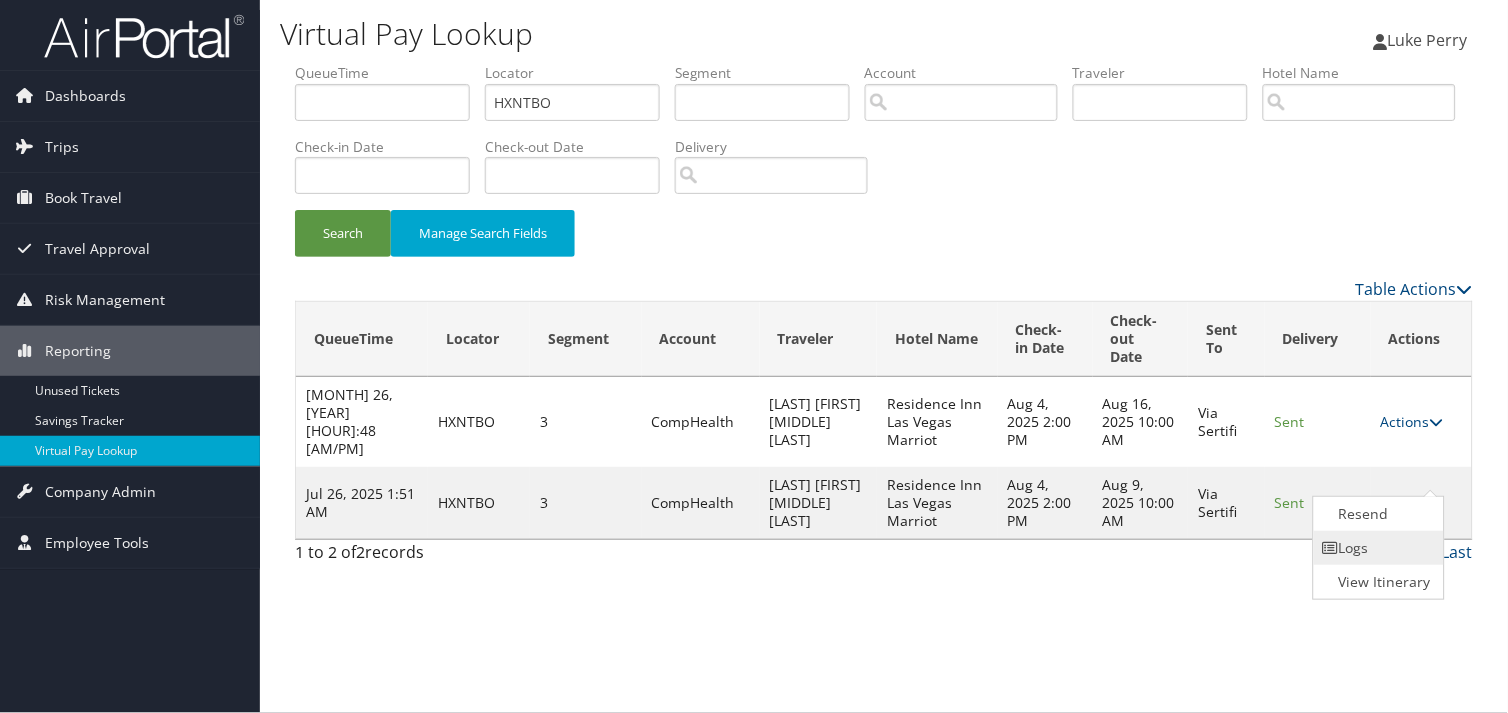 click on "Logs" at bounding box center (1377, 548) 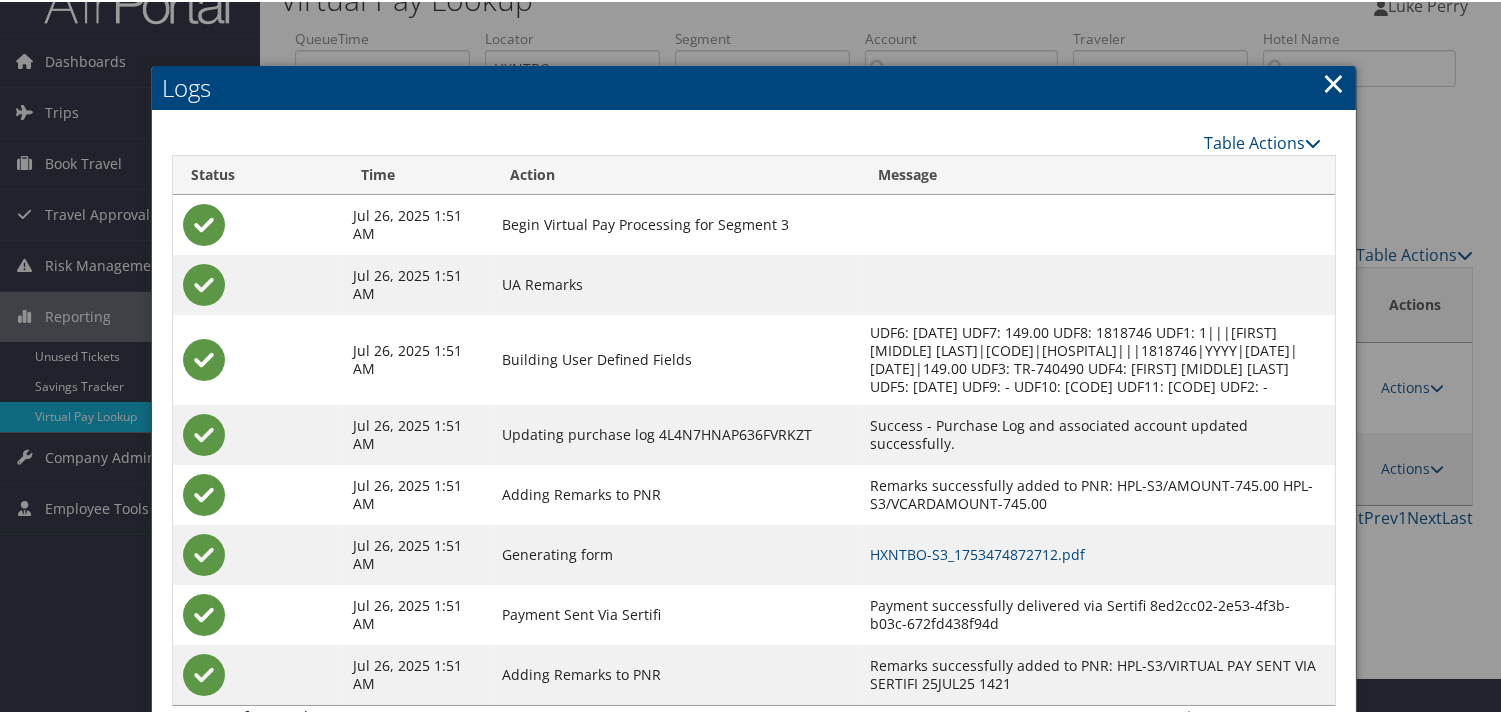 scroll, scrollTop: 100, scrollLeft: 0, axis: vertical 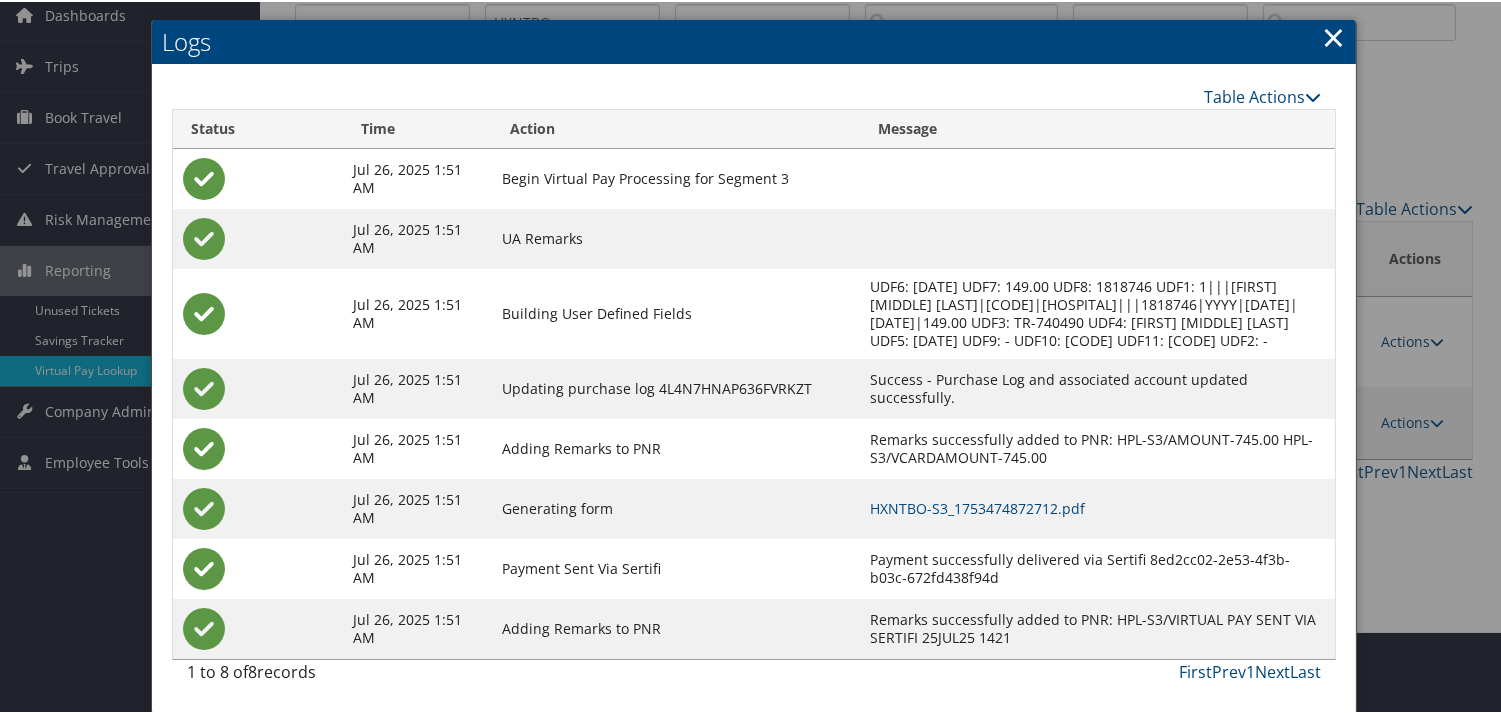 click on "HXNTBO-S3_1753474872712.pdf" at bounding box center (1097, 507) 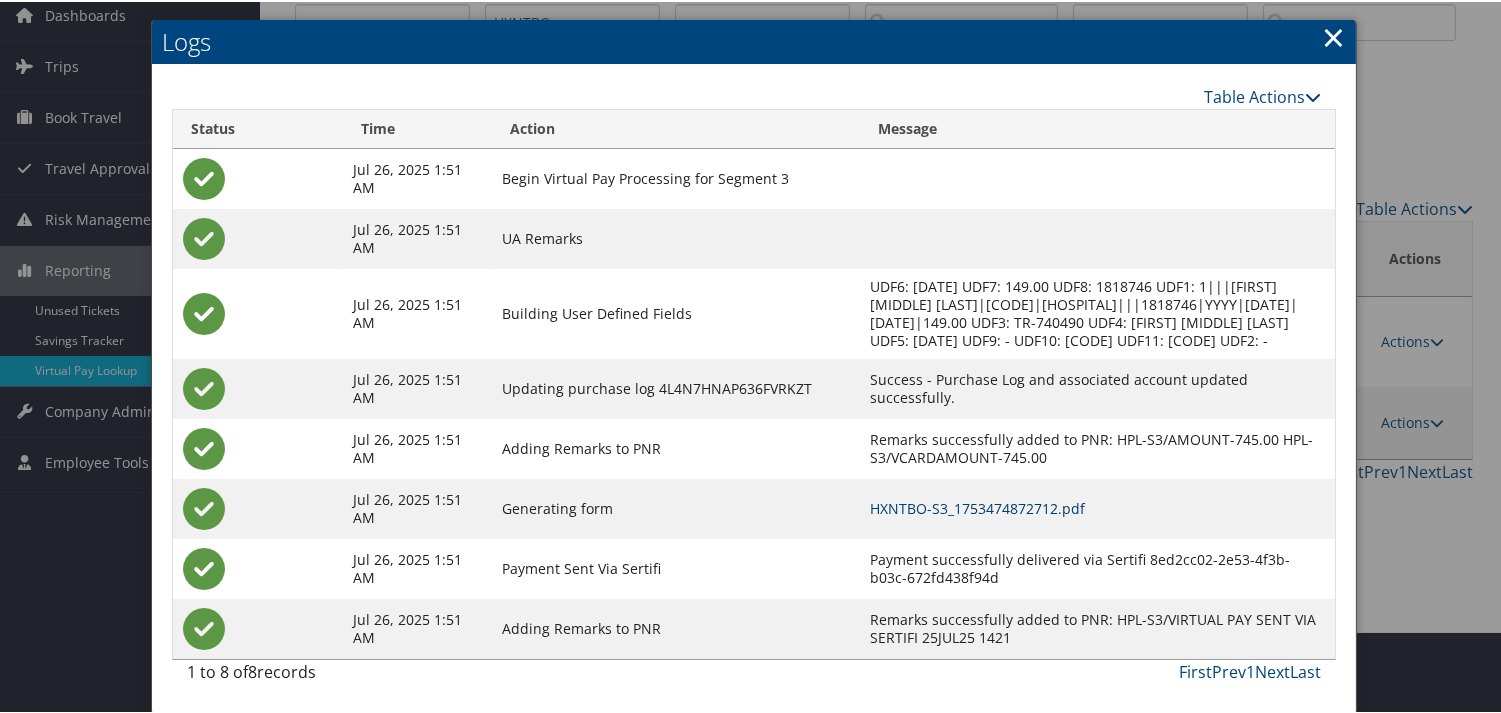click on "HXNTBO-S3_1753474872712.pdf" at bounding box center (977, 506) 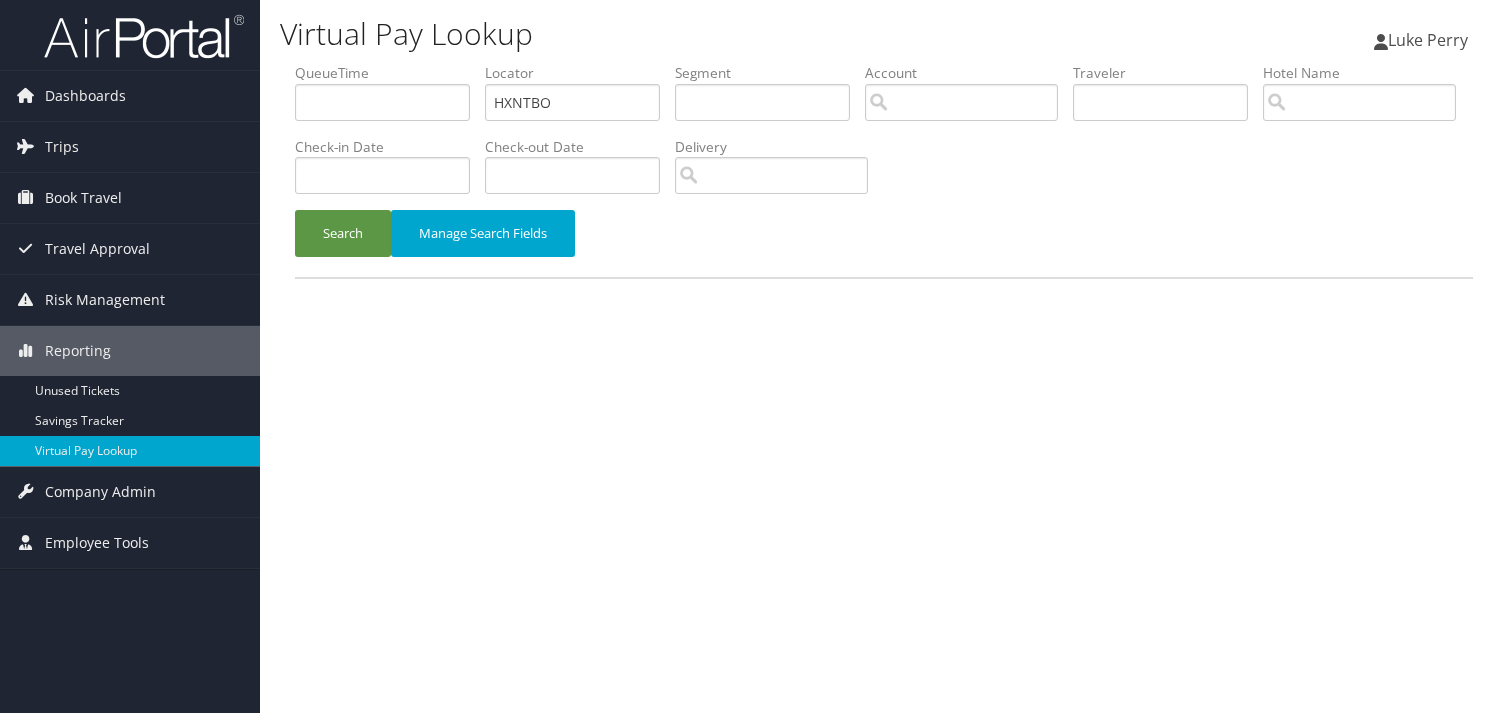 scroll, scrollTop: 0, scrollLeft: 0, axis: both 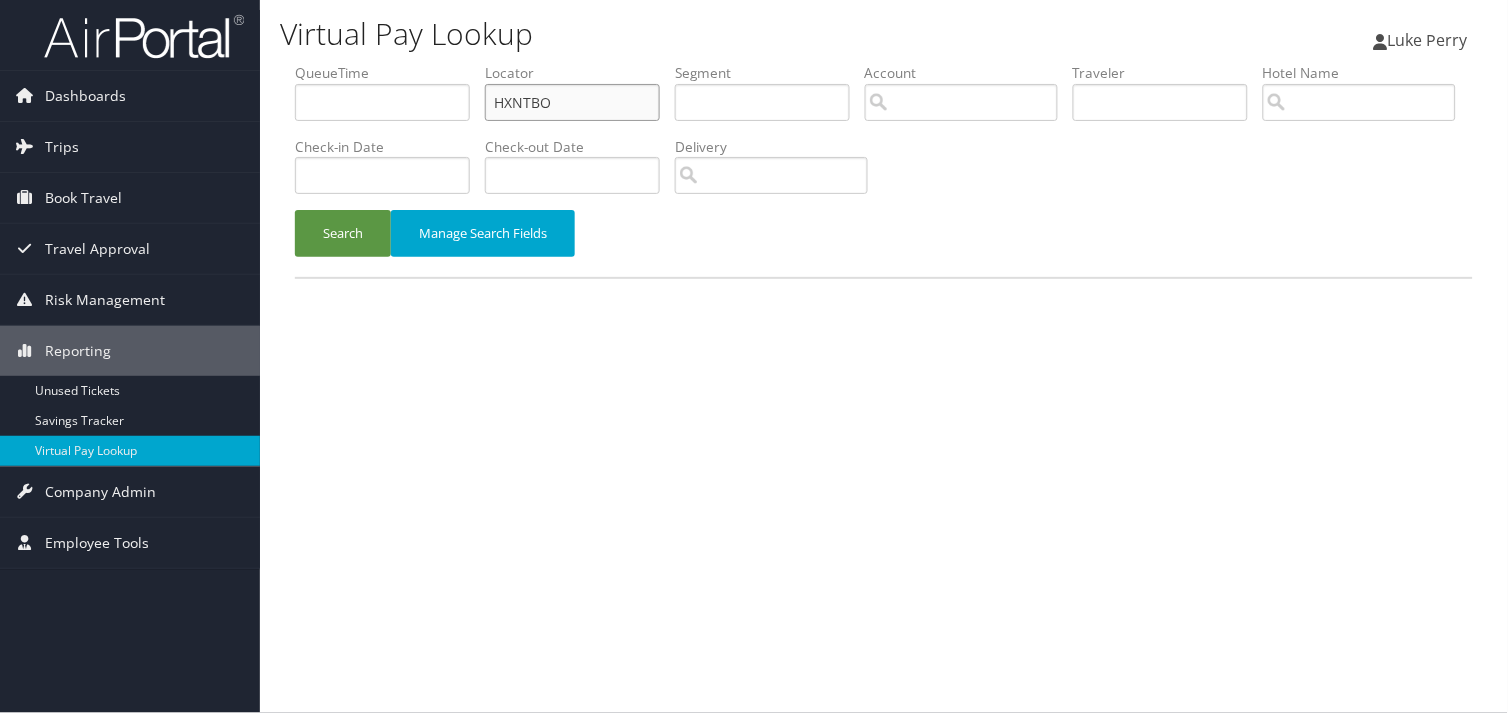 drag, startPoint x: 563, startPoint y: 106, endPoint x: 307, endPoint y: 121, distance: 256.4391 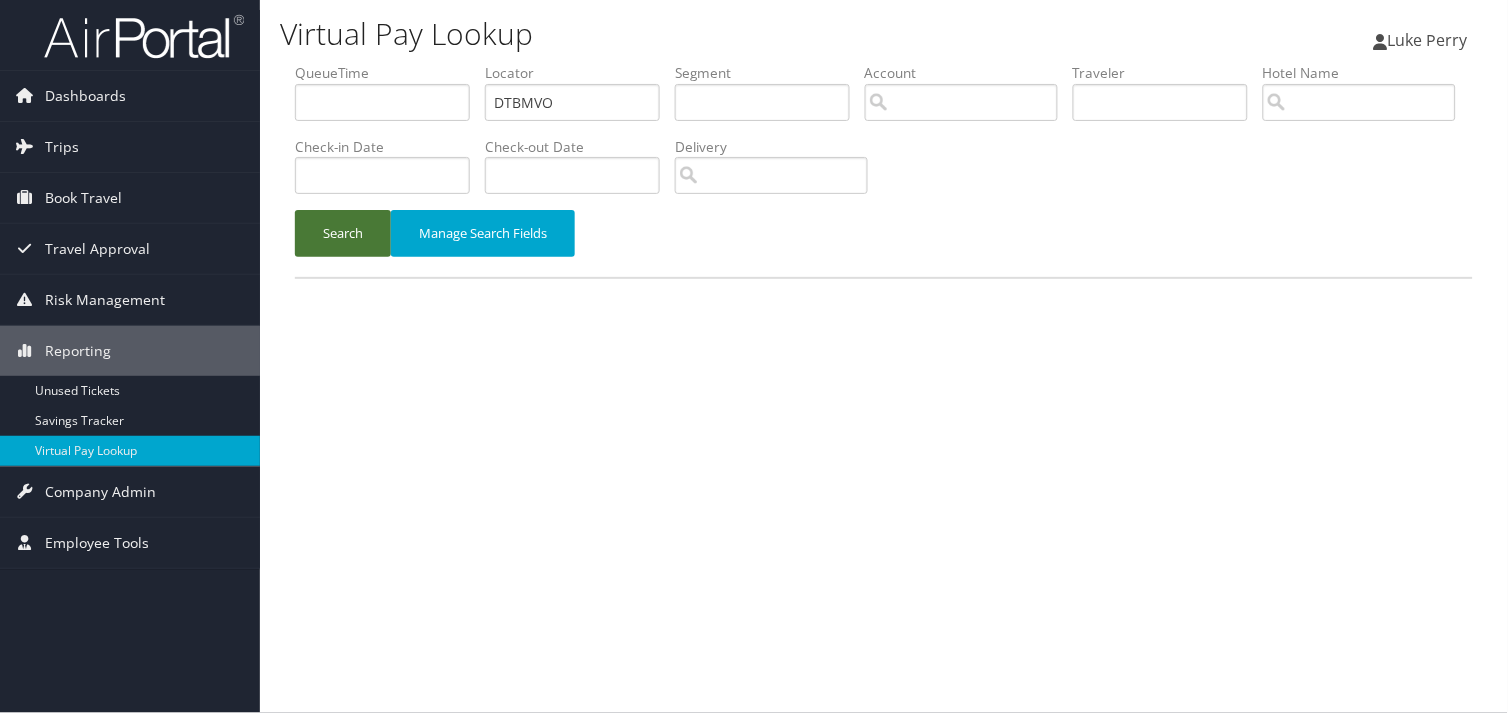 click on "Search" at bounding box center [343, 233] 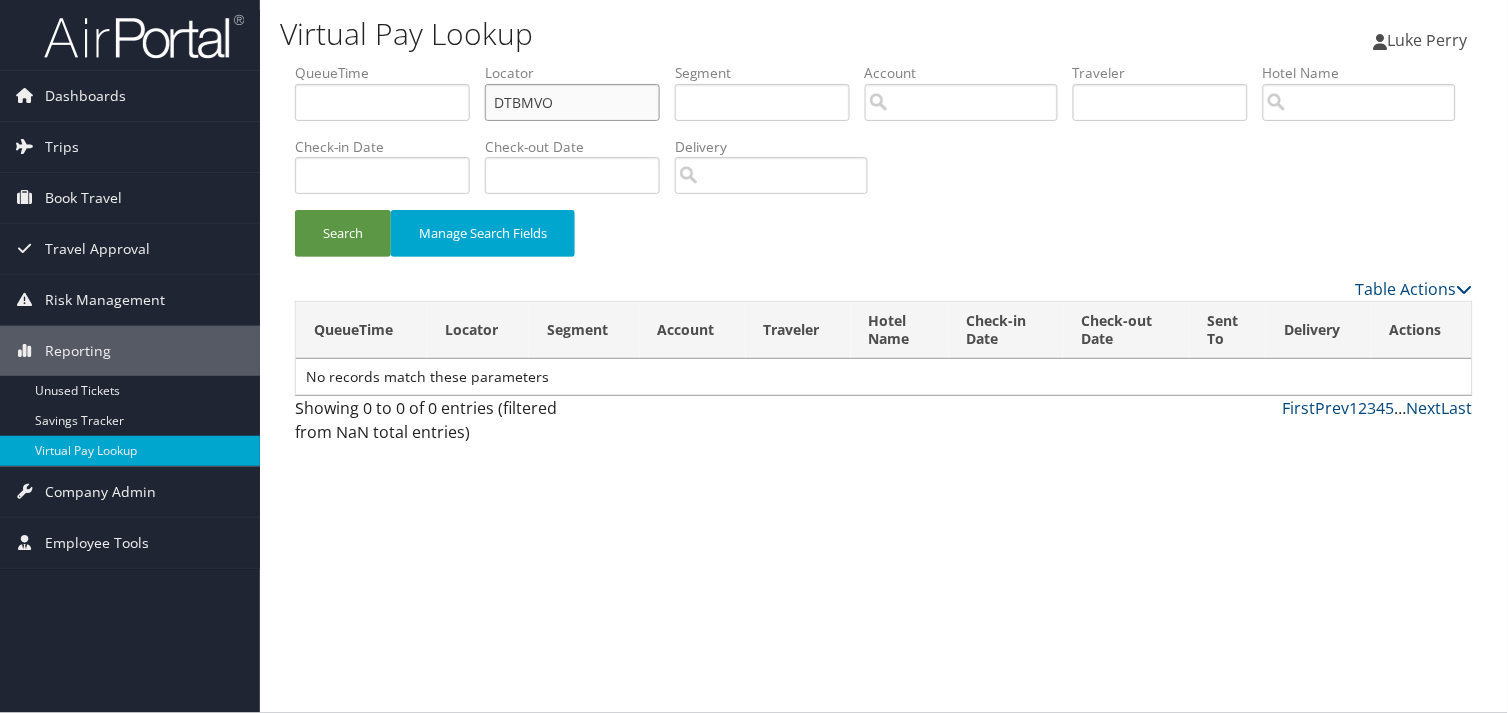click on "DTBMVO" at bounding box center (572, 102) 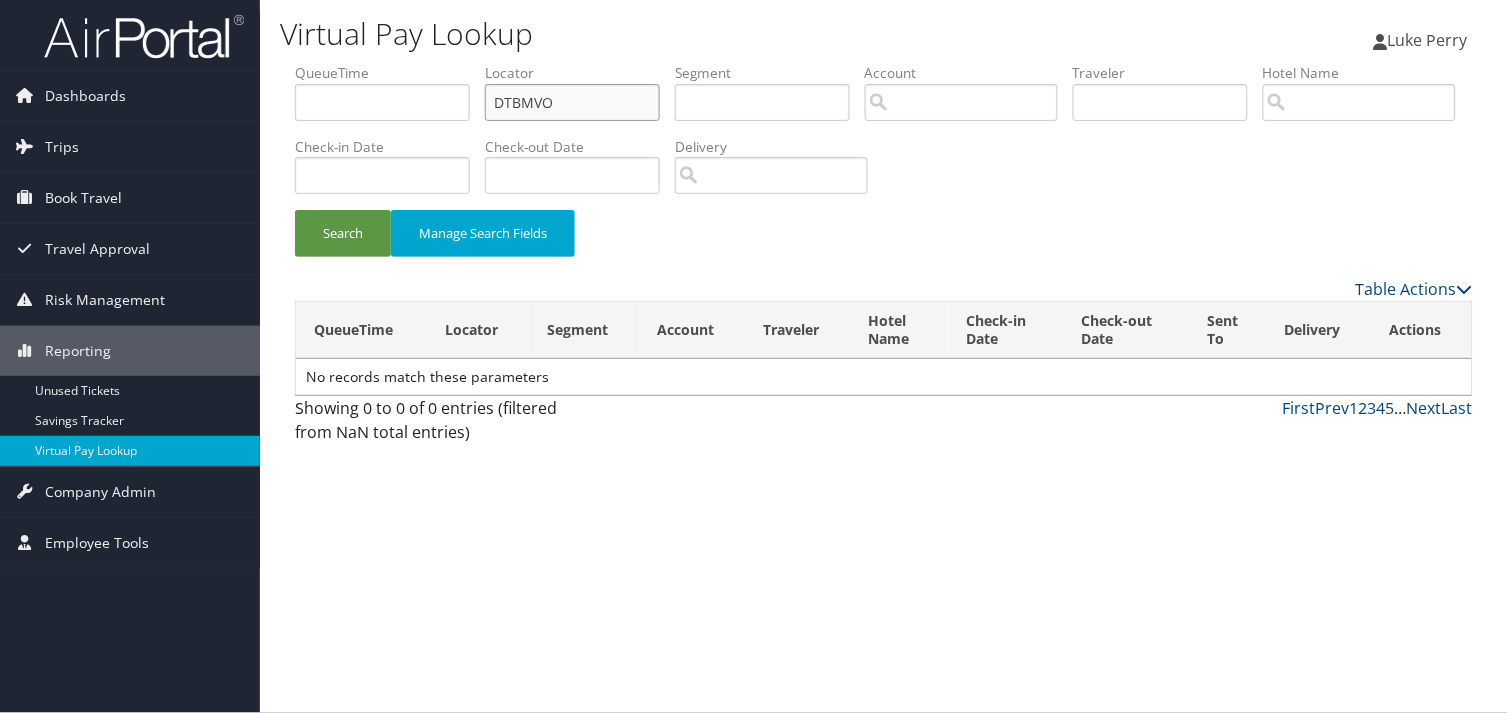 drag, startPoint x: 562, startPoint y: 106, endPoint x: 322, endPoint y: 114, distance: 240.1333 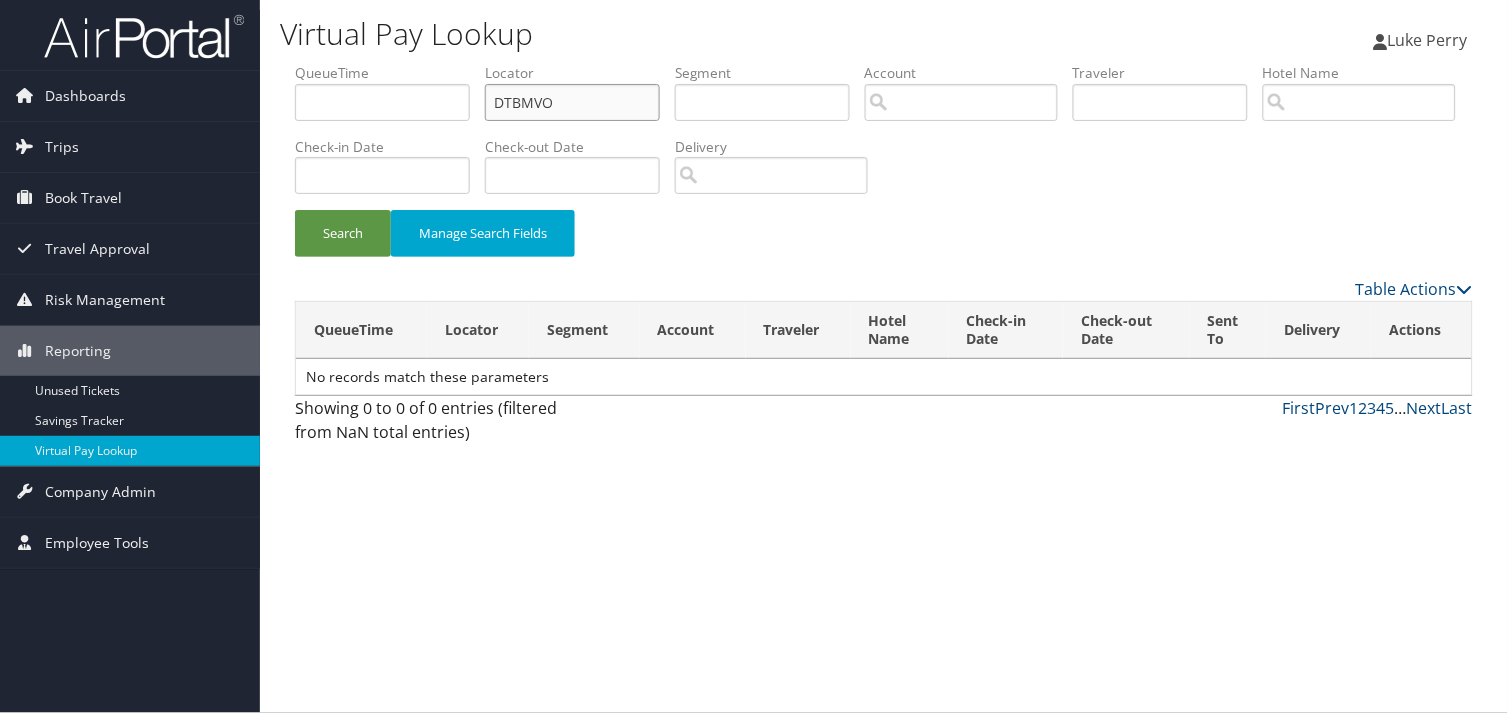 click on "QueueTime Locator DTBMVO Segment Account Traveler Hotel Name Check-in Date Check-out Date Delivery" at bounding box center [884, 63] 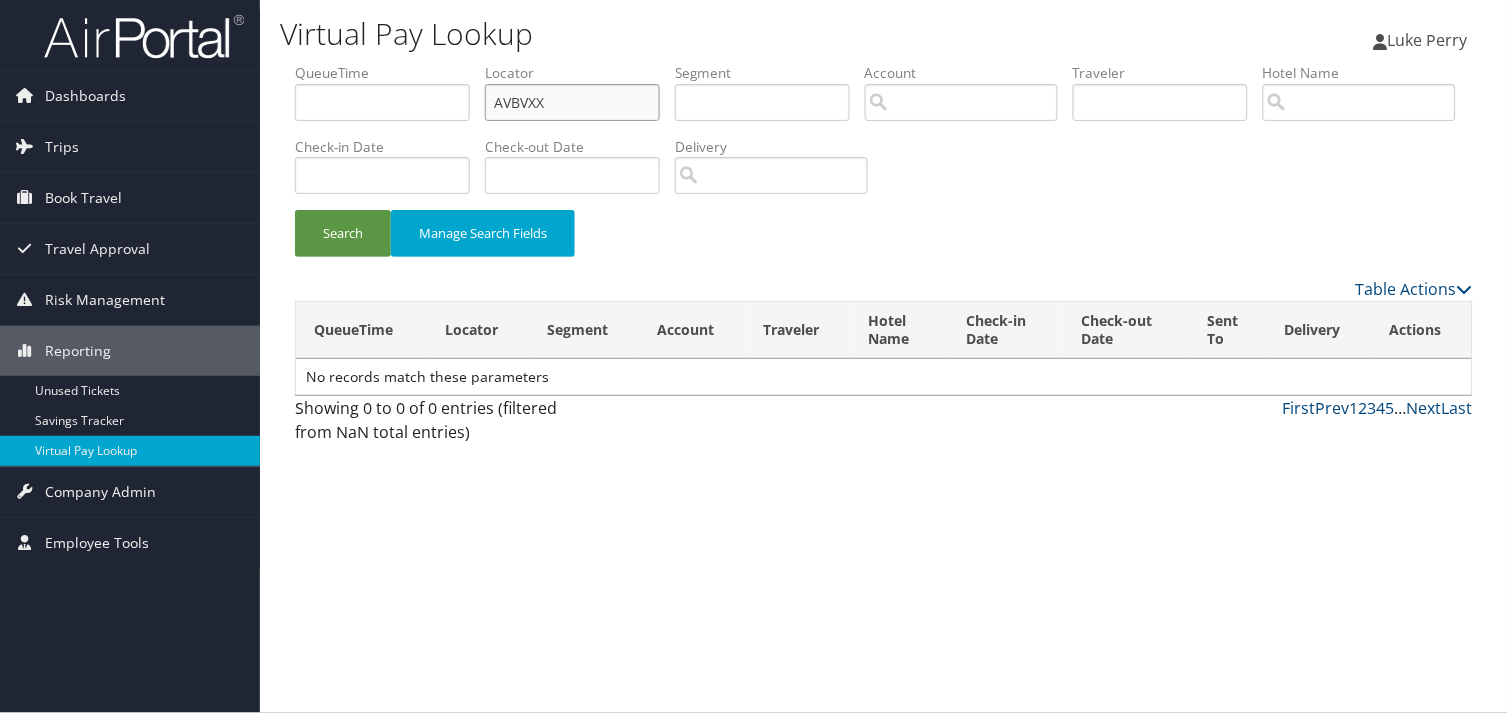 click on "AVBVXX" at bounding box center [572, 102] 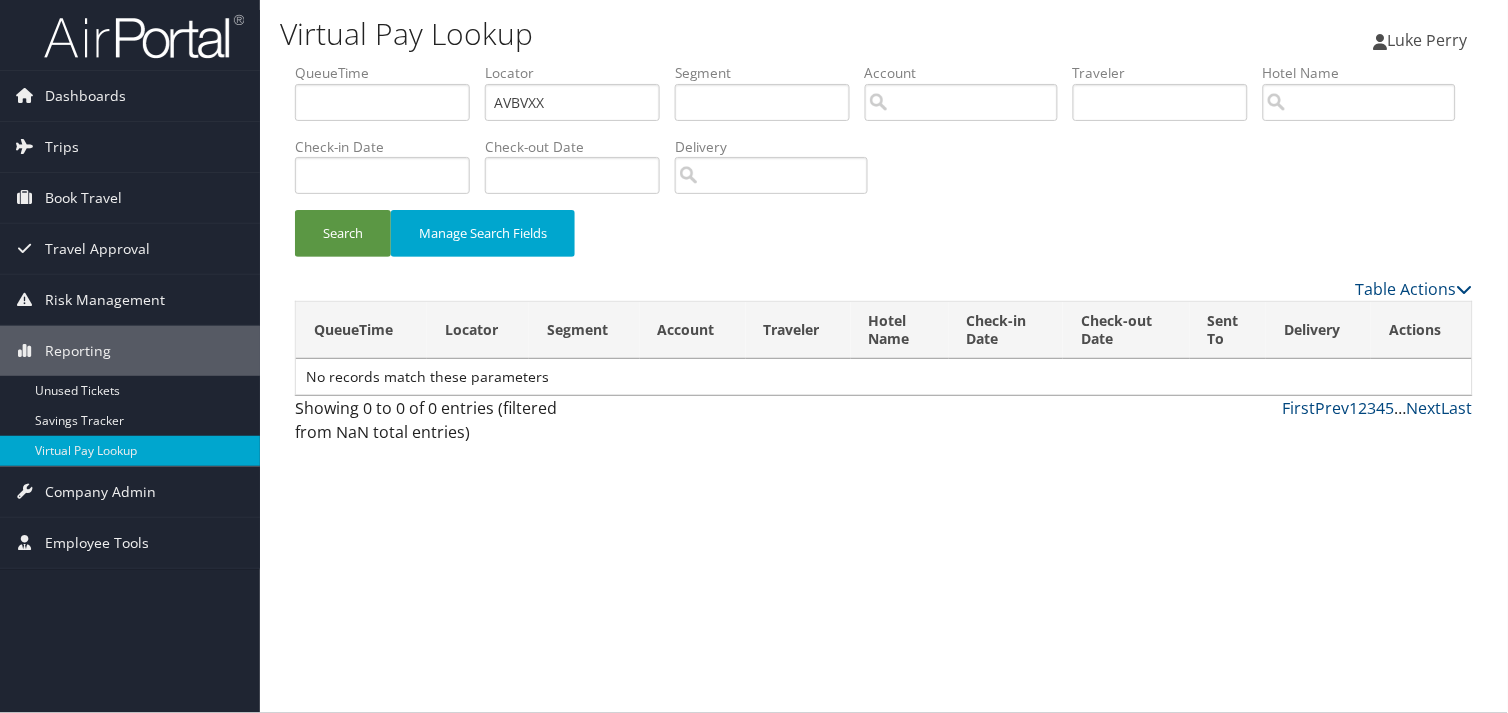 click on "Search Manage Search Fields" at bounding box center [884, 243] 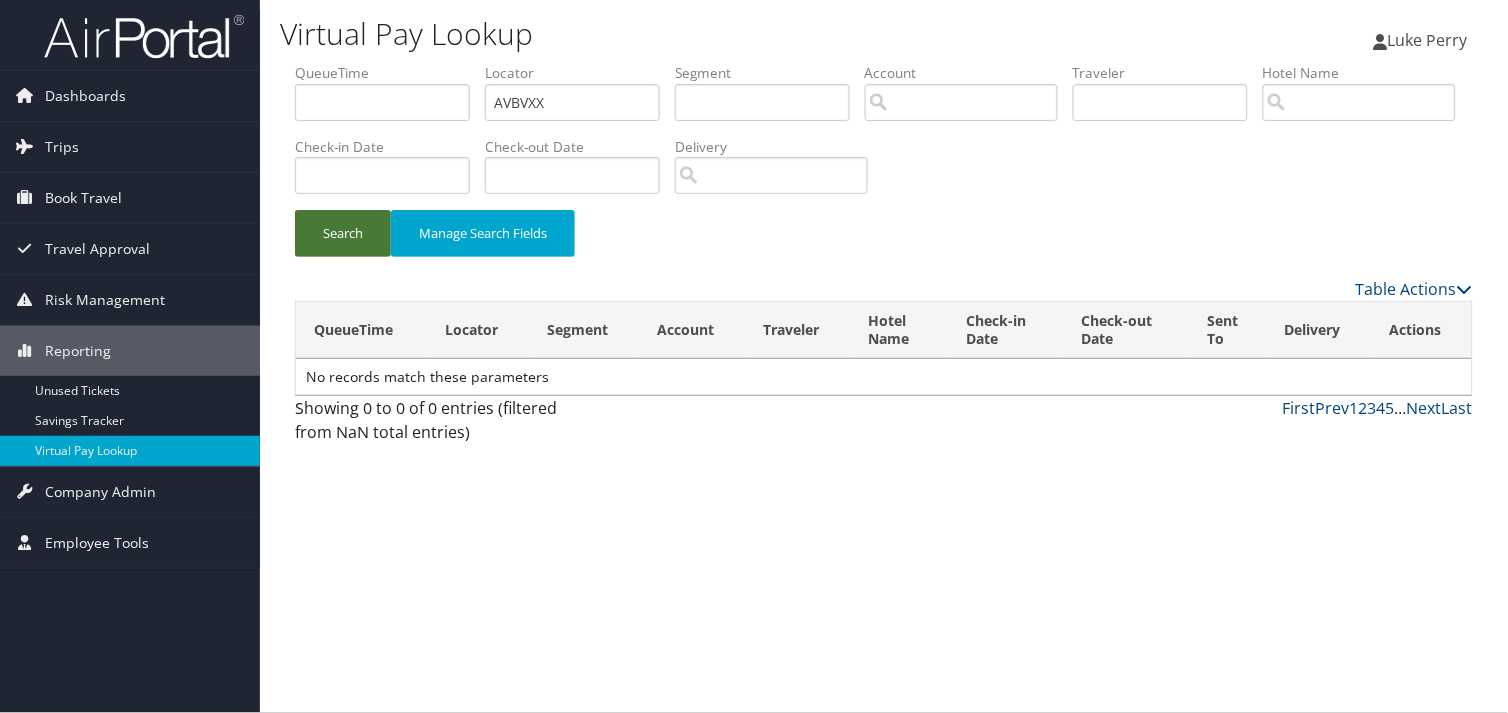 click on "Search" at bounding box center [343, 233] 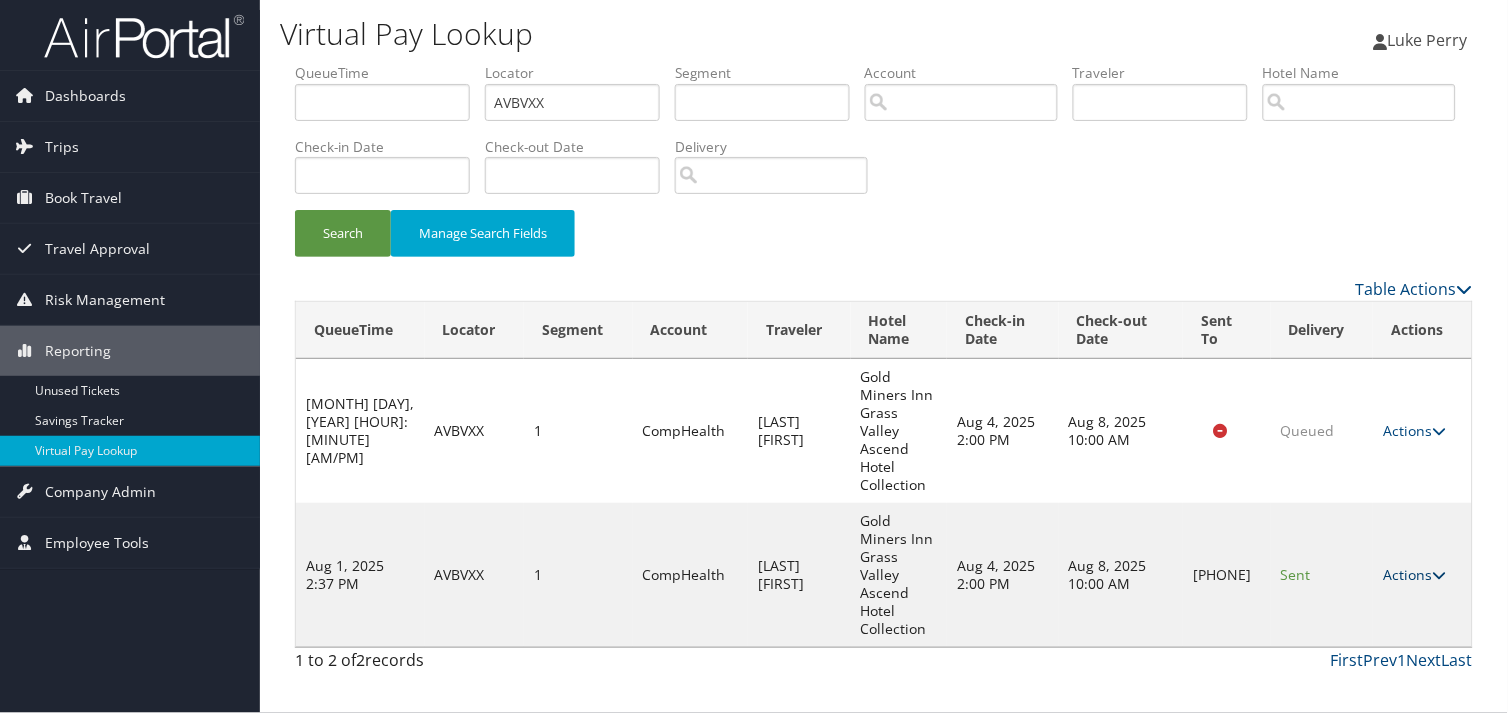 click on "Actions" at bounding box center (1414, 574) 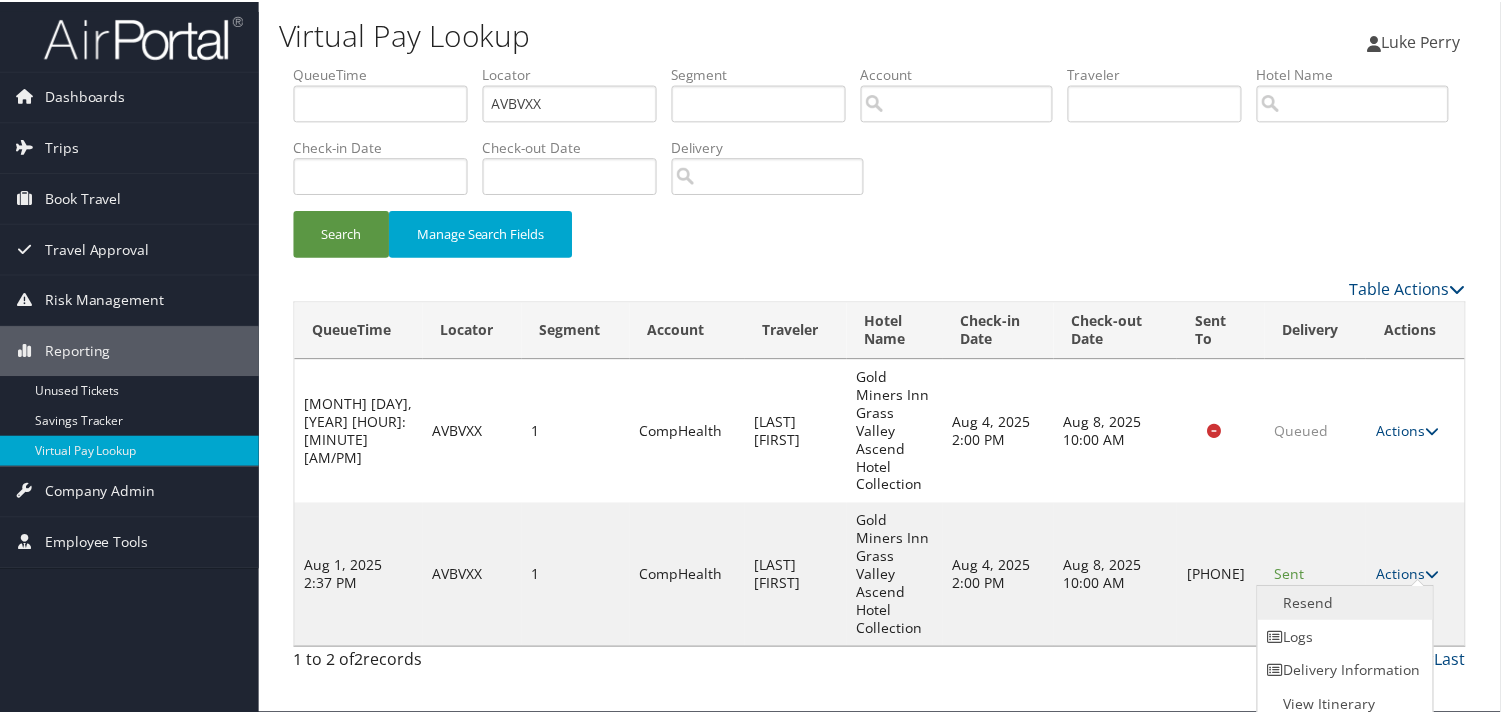 scroll, scrollTop: 11, scrollLeft: 0, axis: vertical 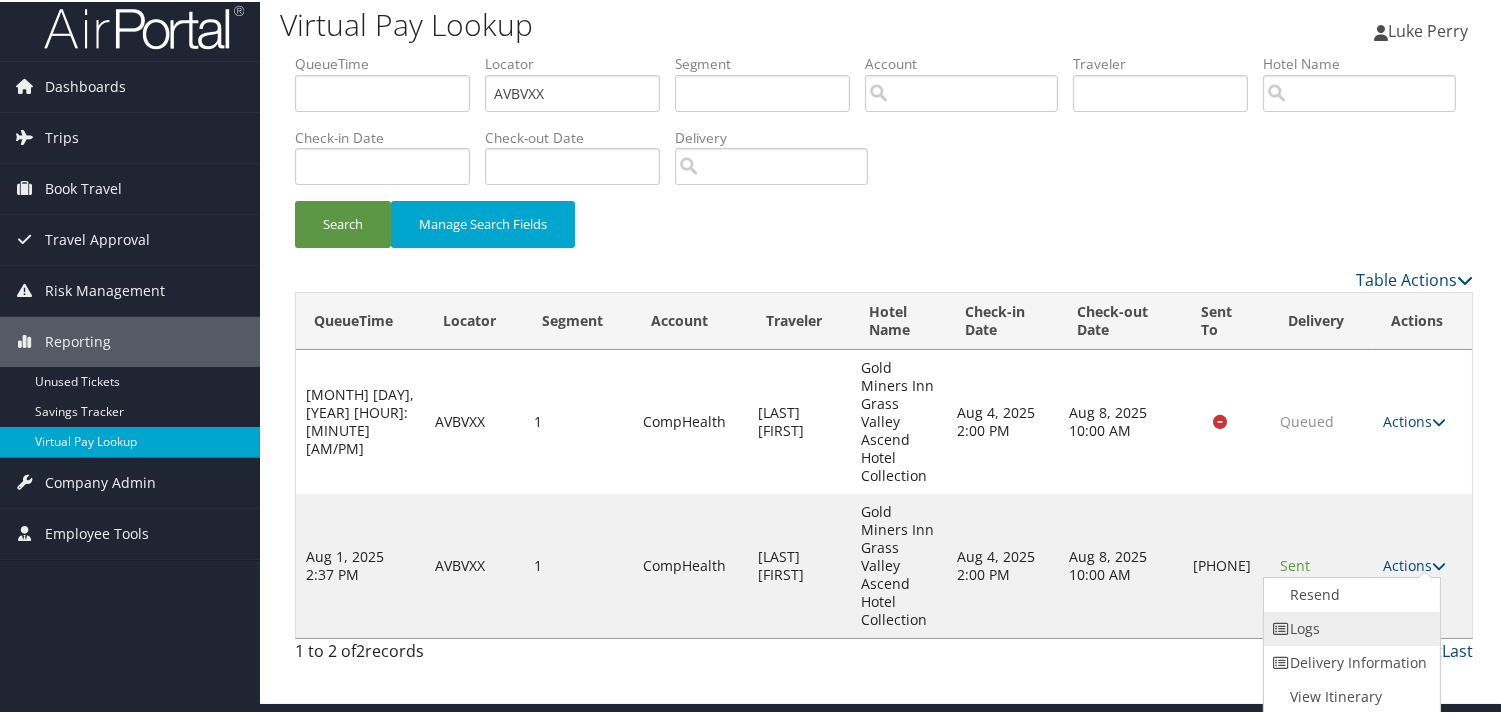 click on "Logs" at bounding box center (1349, 627) 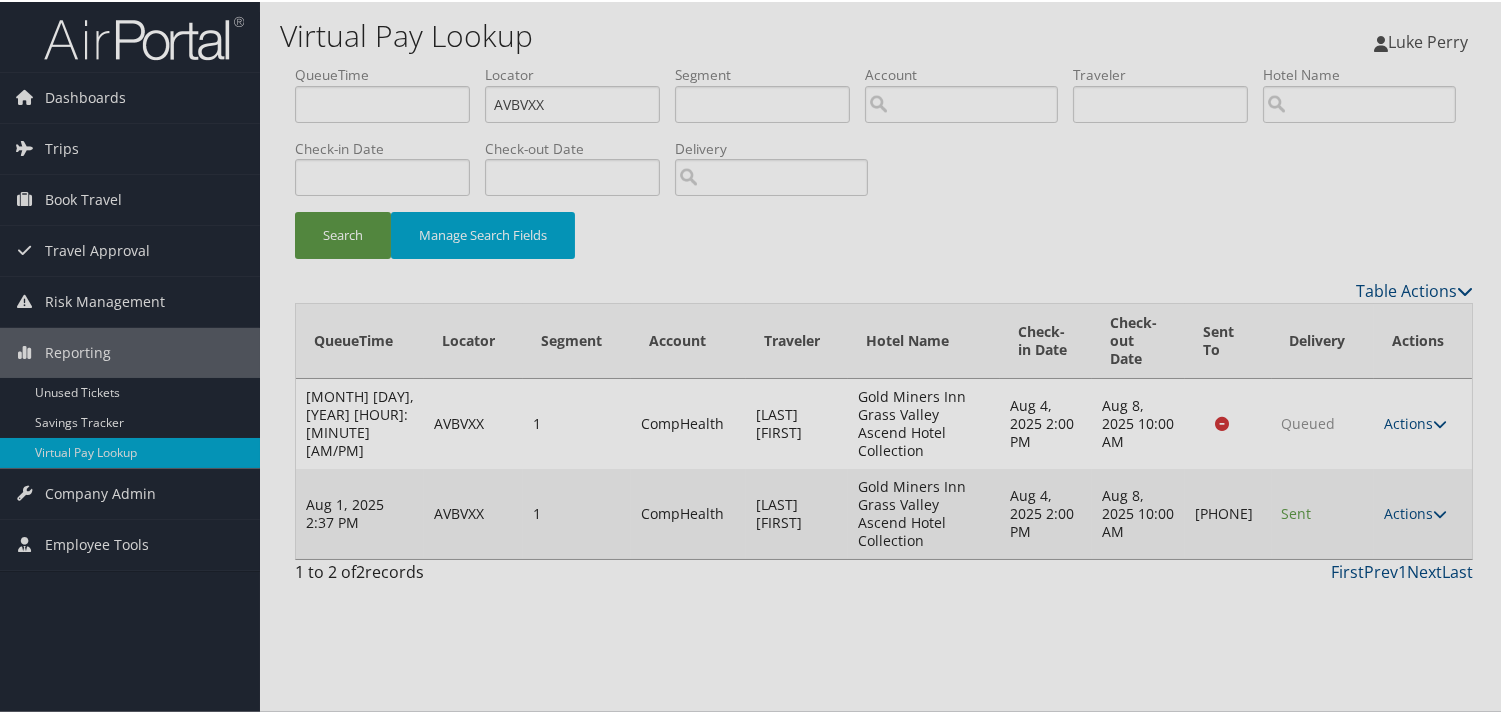 scroll, scrollTop: 0, scrollLeft: 0, axis: both 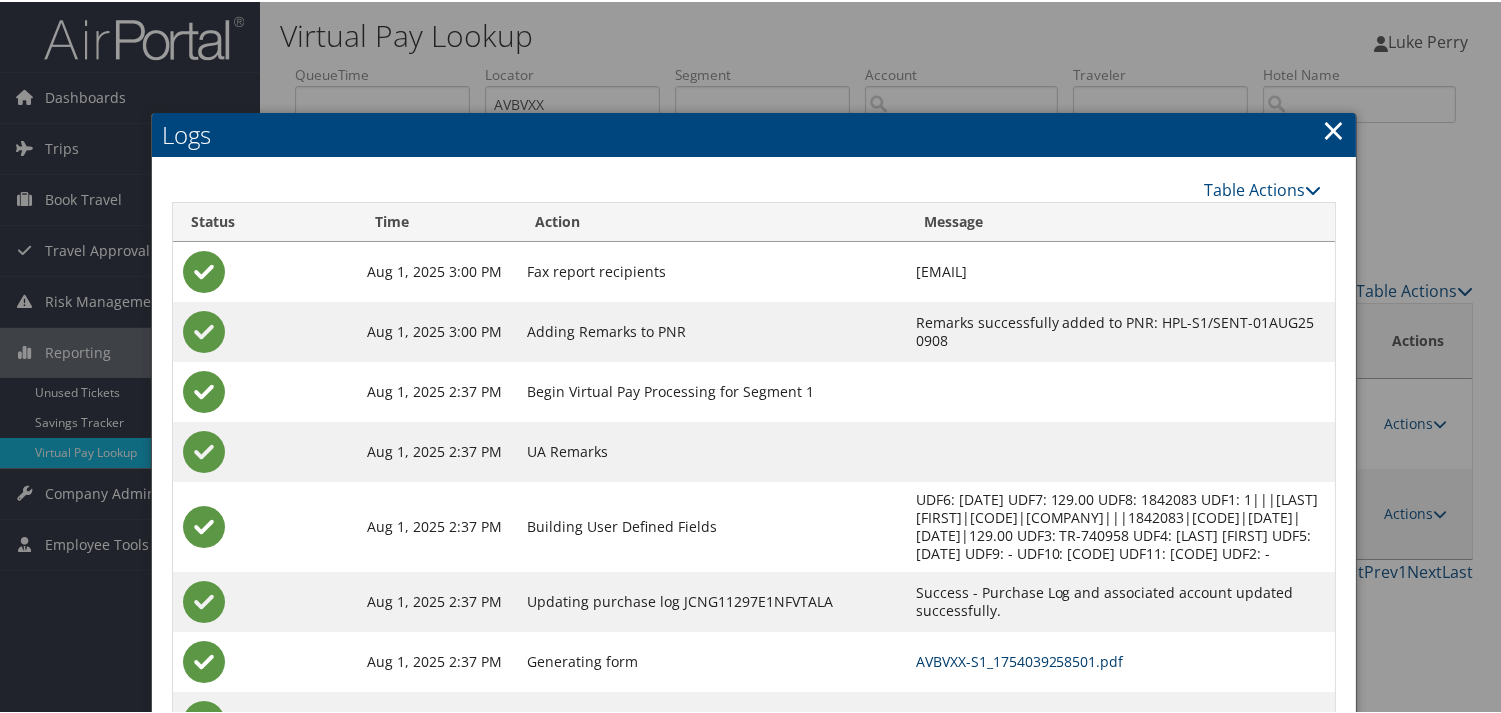 click on "AVBVXX-S1_1754039258501.pdf" at bounding box center (1020, 659) 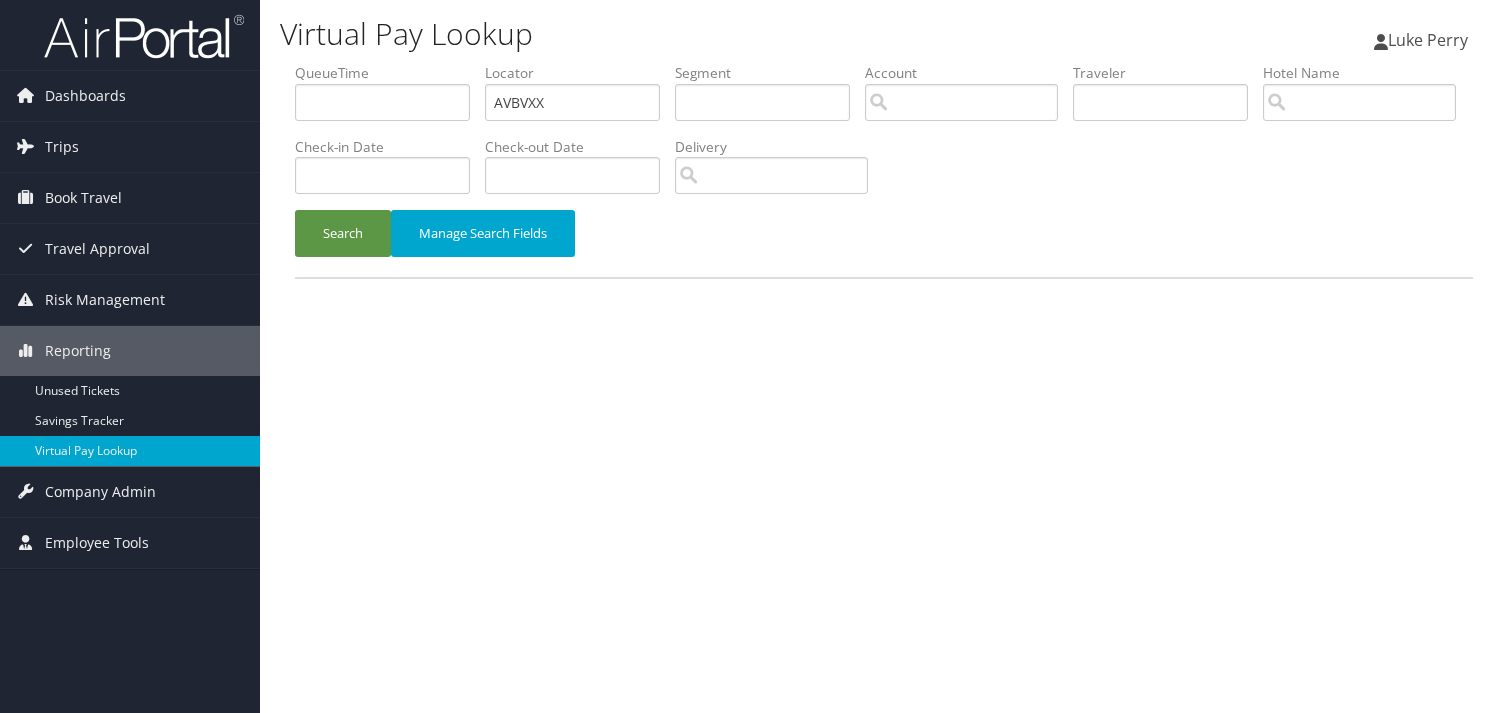 scroll, scrollTop: 0, scrollLeft: 0, axis: both 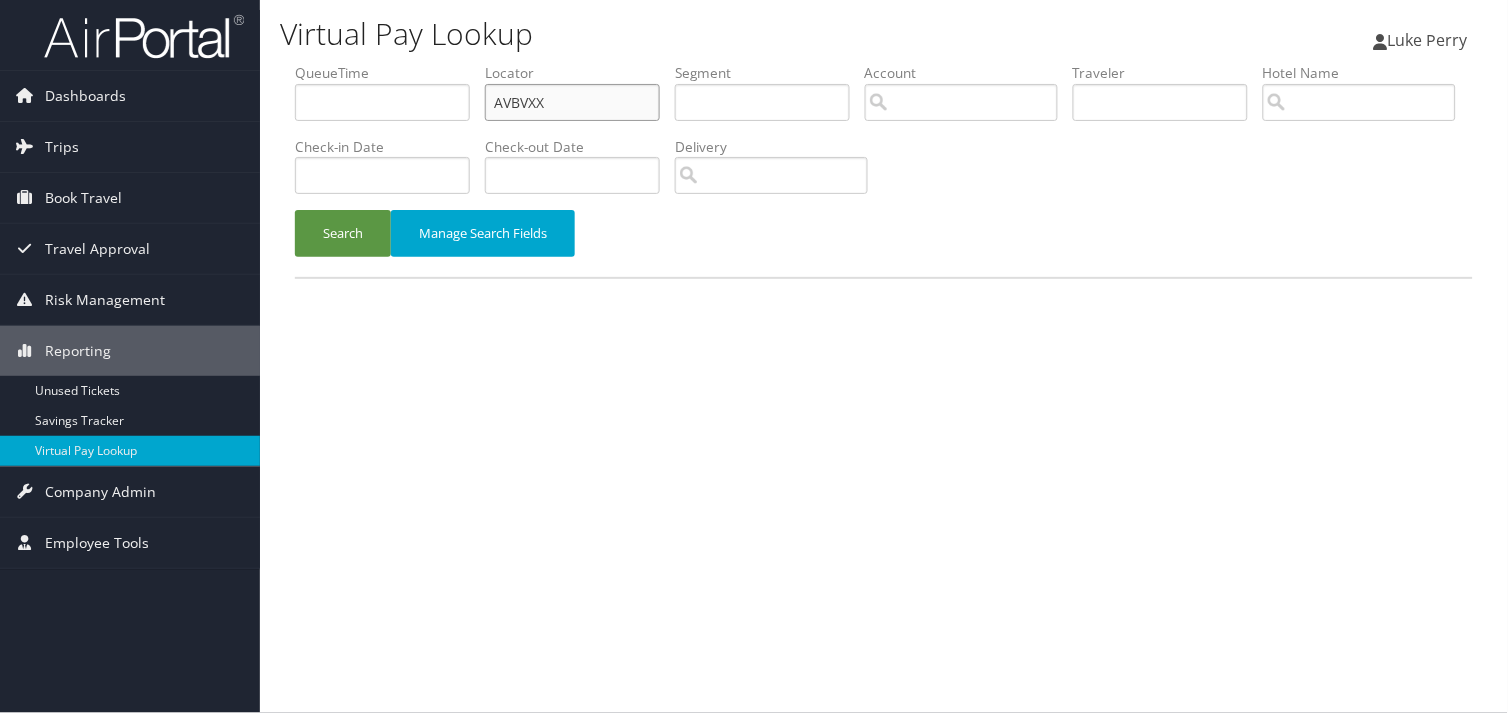 drag, startPoint x: 557, startPoint y: 106, endPoint x: 457, endPoint y: 116, distance: 100.49876 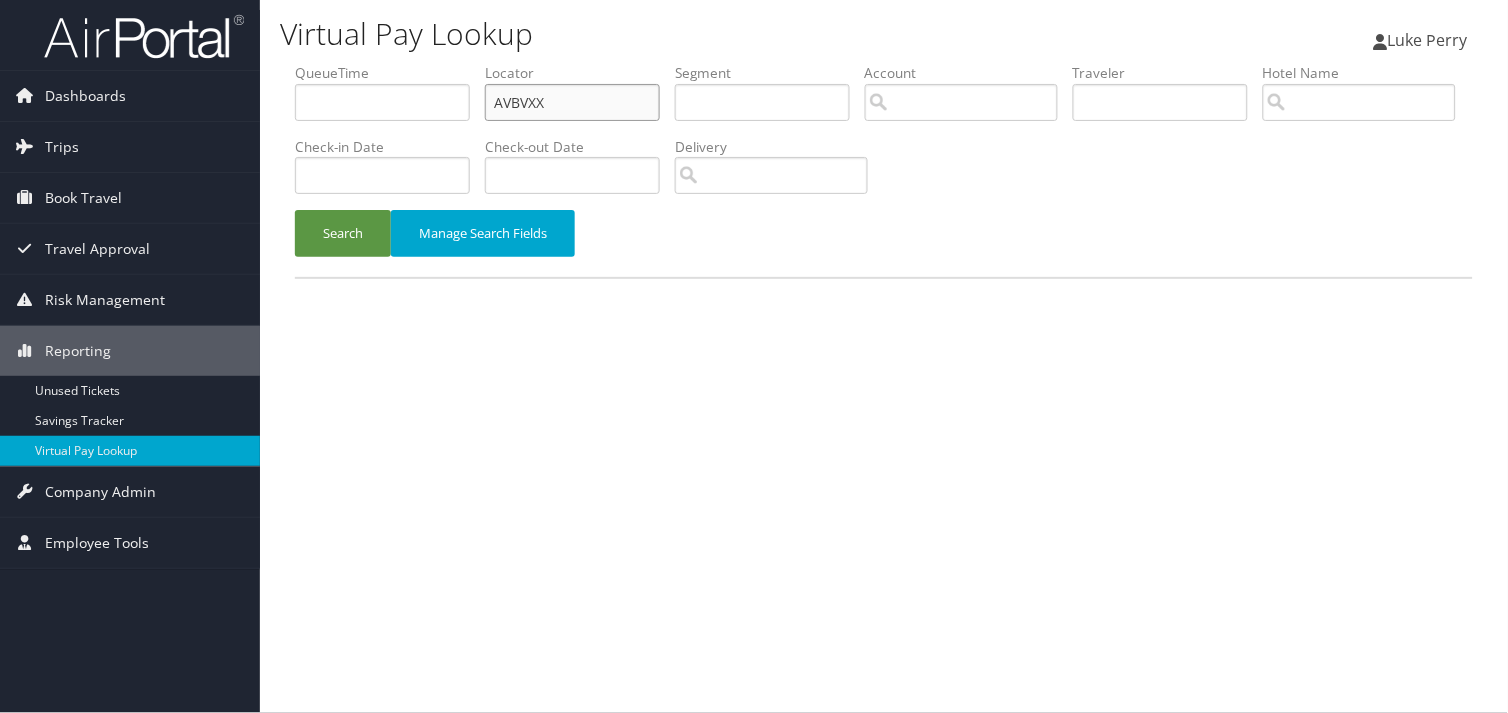 paste on "IROSF" 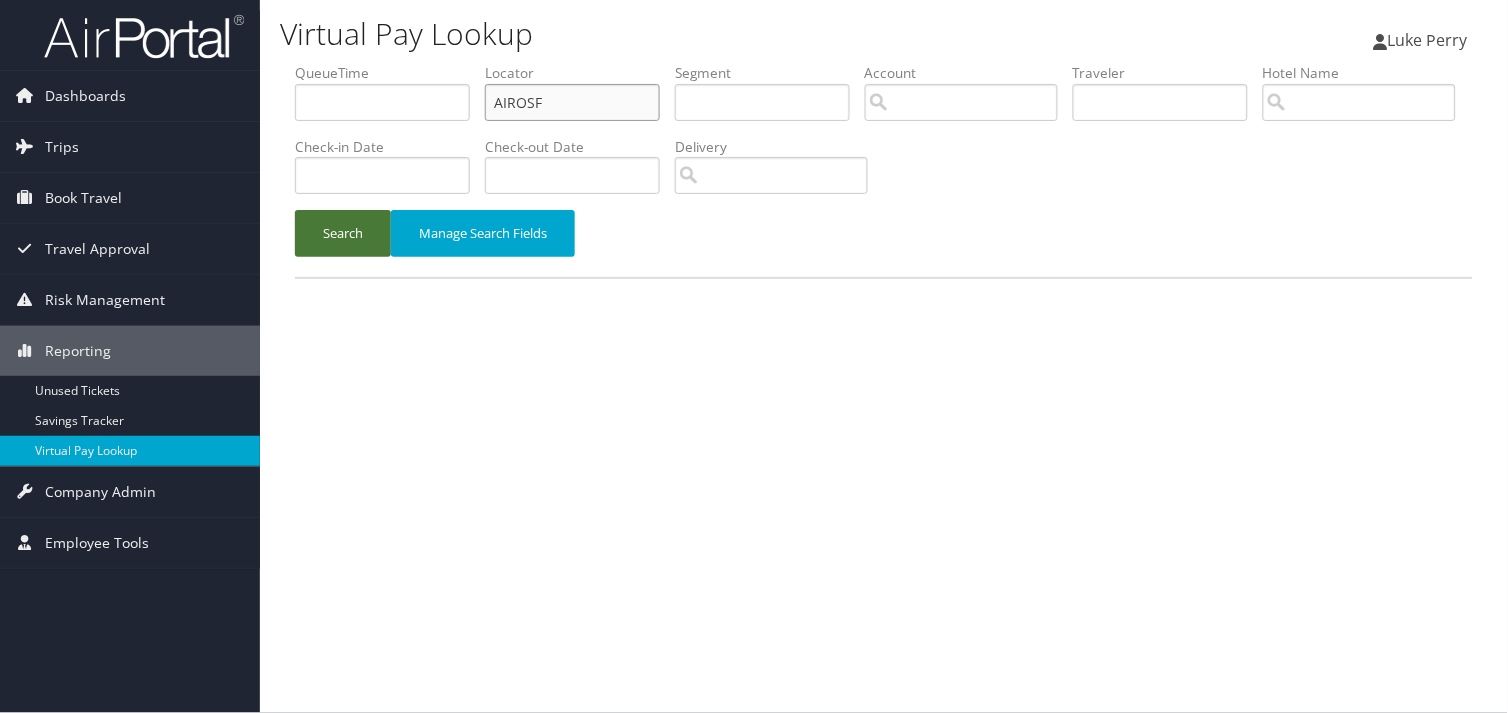 type on "AIROSF" 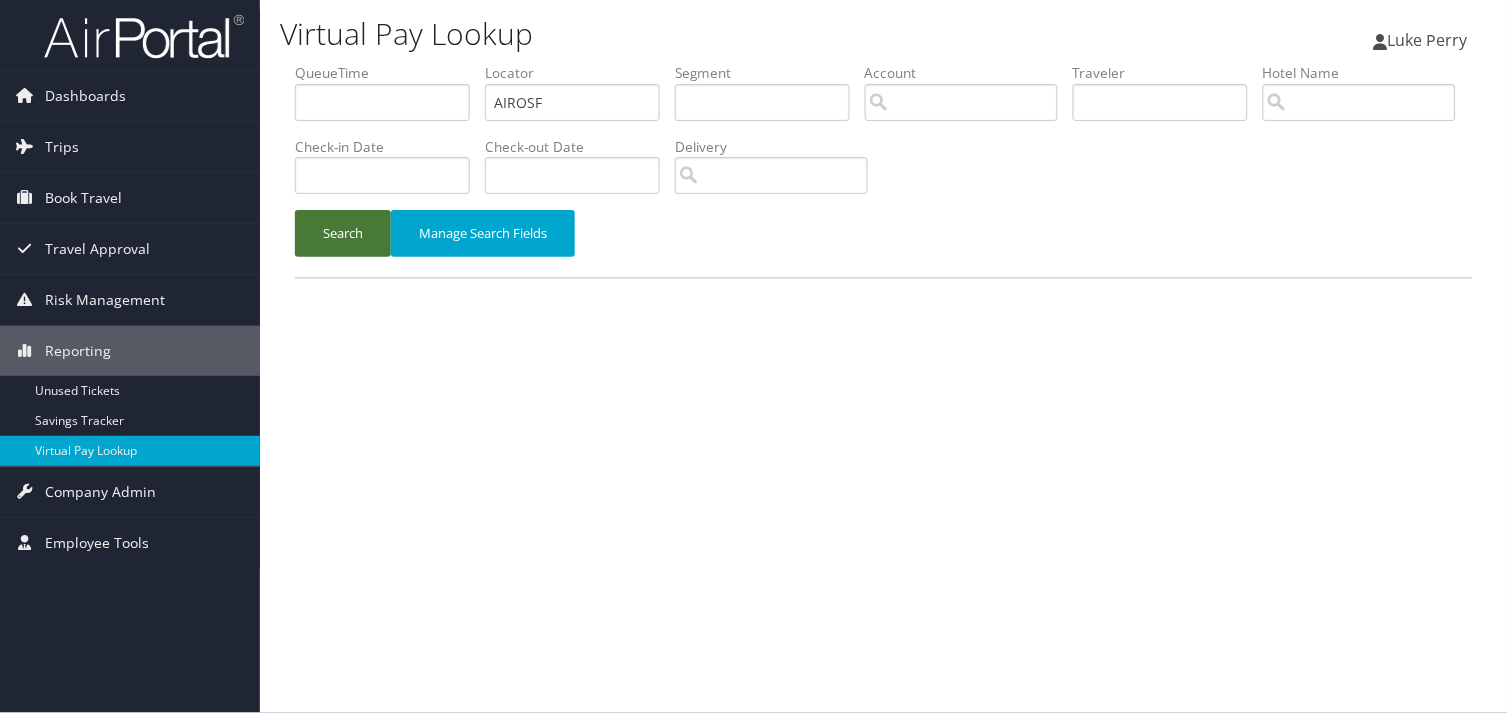 click on "Search" at bounding box center [343, 233] 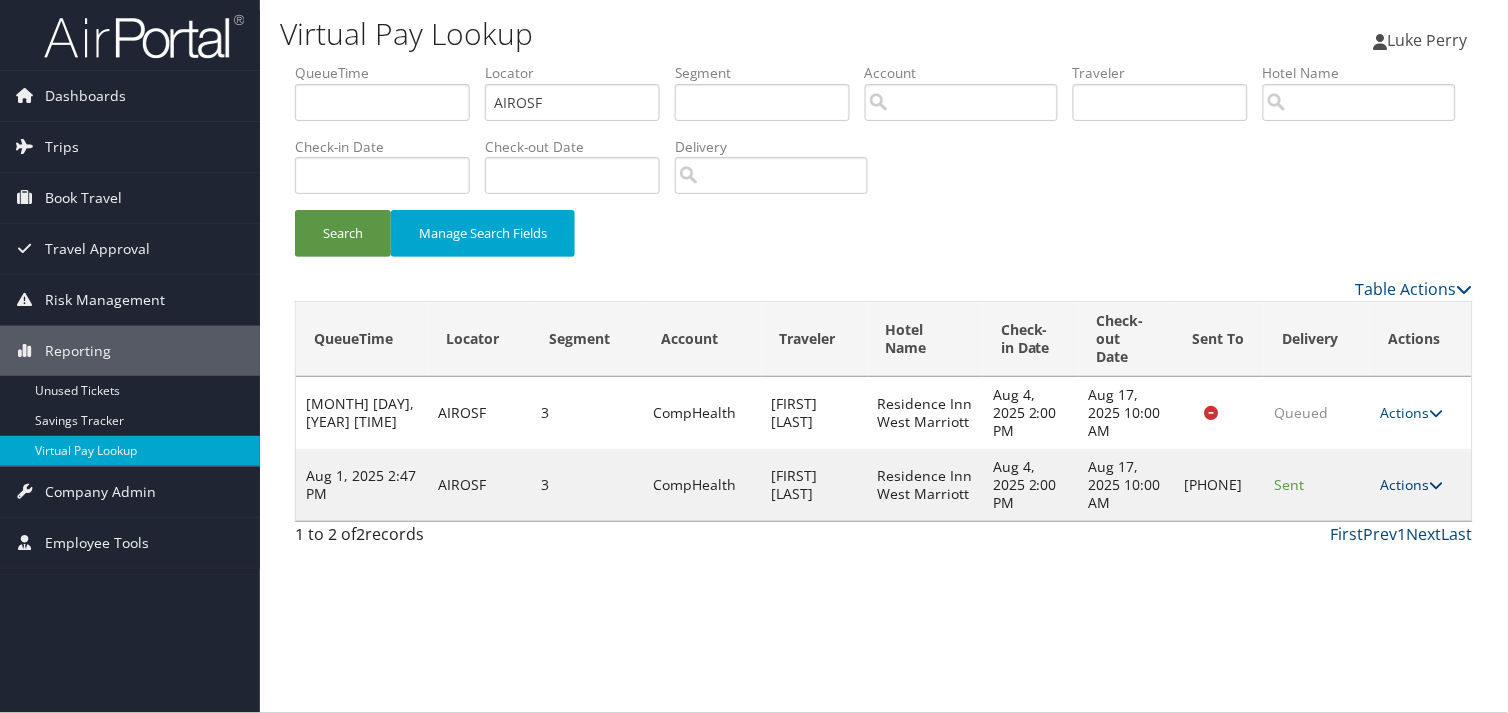 click on "Actions" at bounding box center [1411, 484] 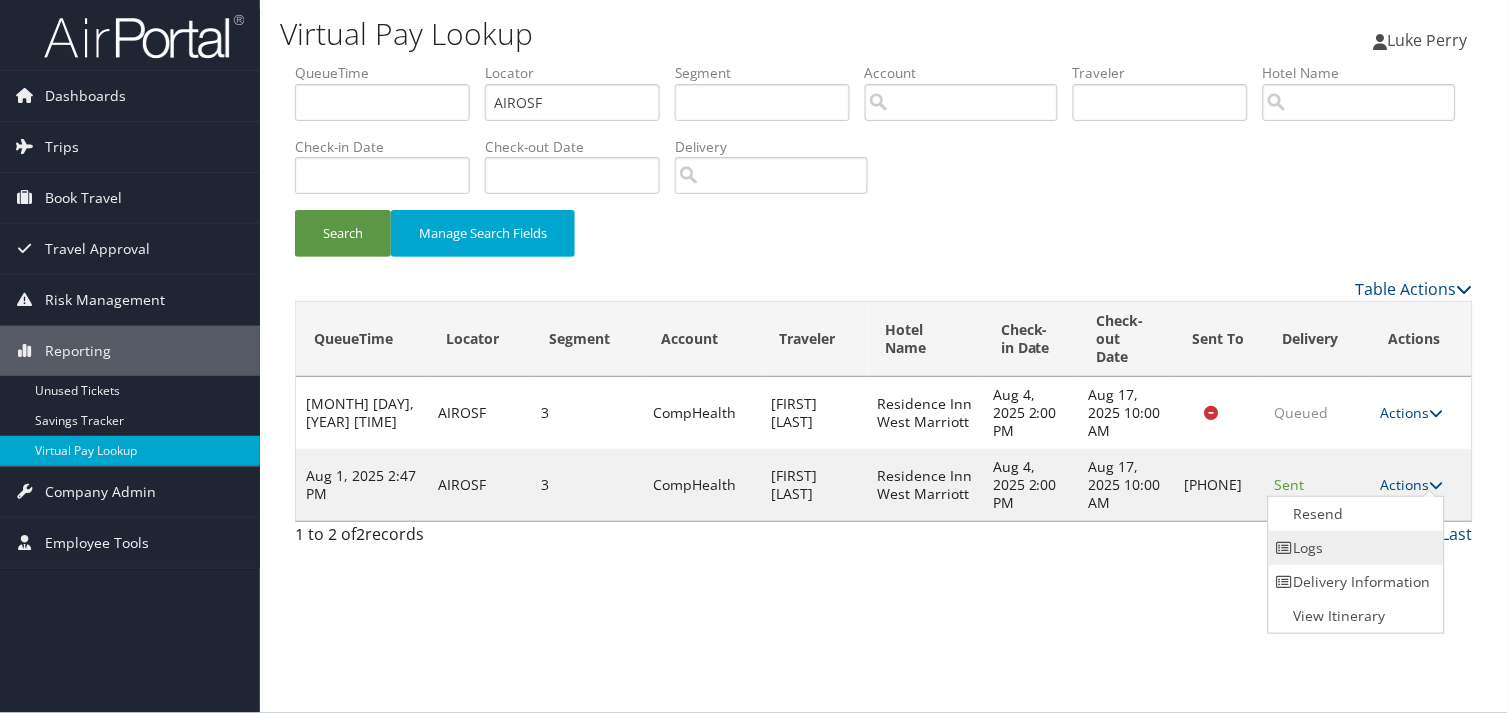 click on "Logs" at bounding box center [1354, 548] 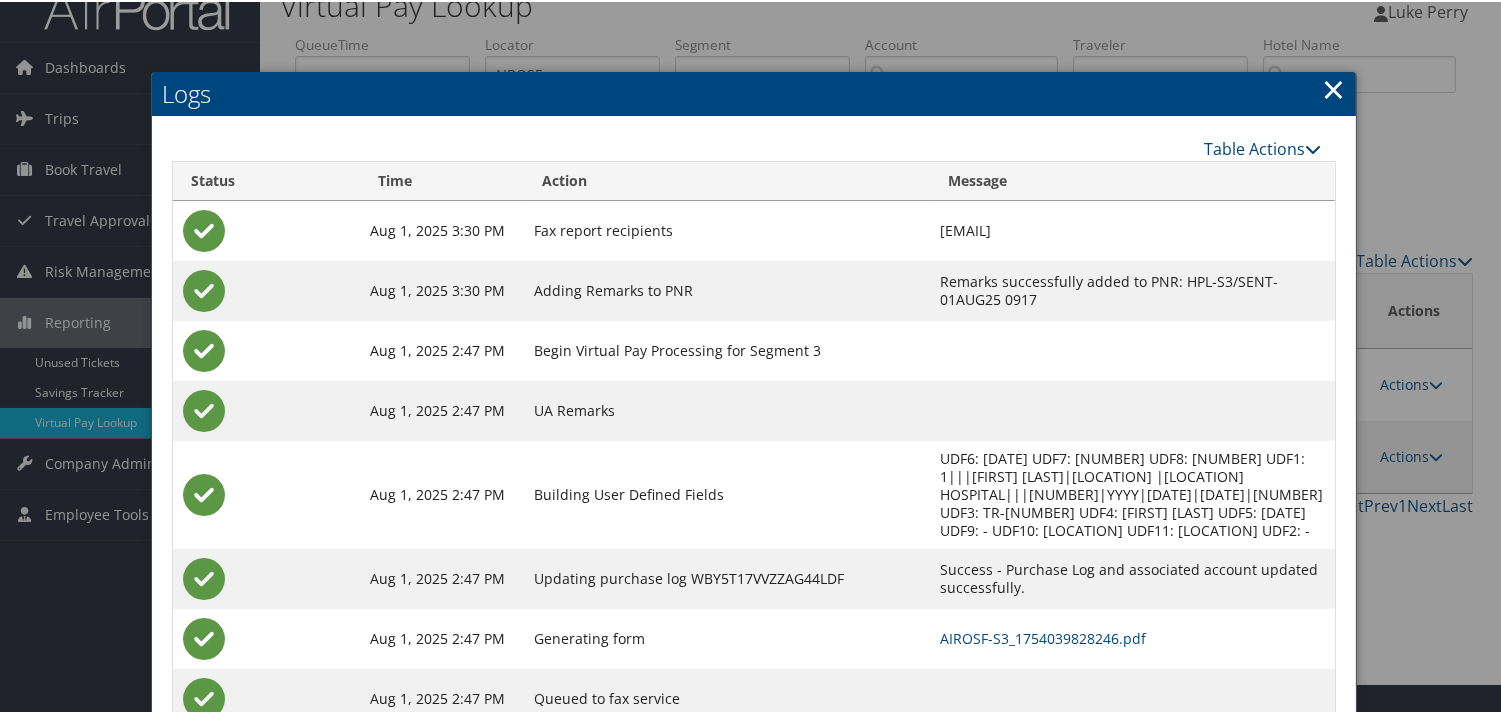 scroll, scrollTop: 82, scrollLeft: 0, axis: vertical 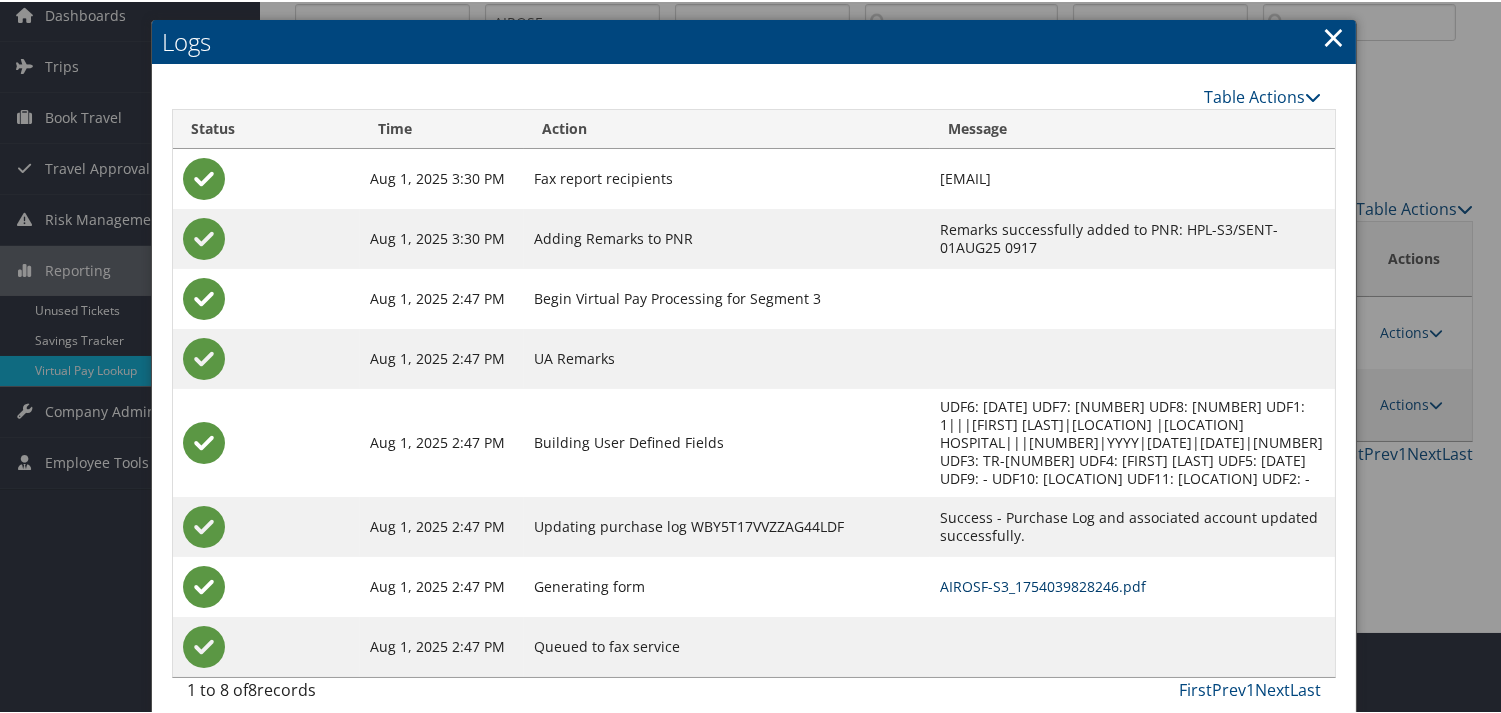 click on "AIROSF-S3_1754039828246.pdf" at bounding box center (1043, 584) 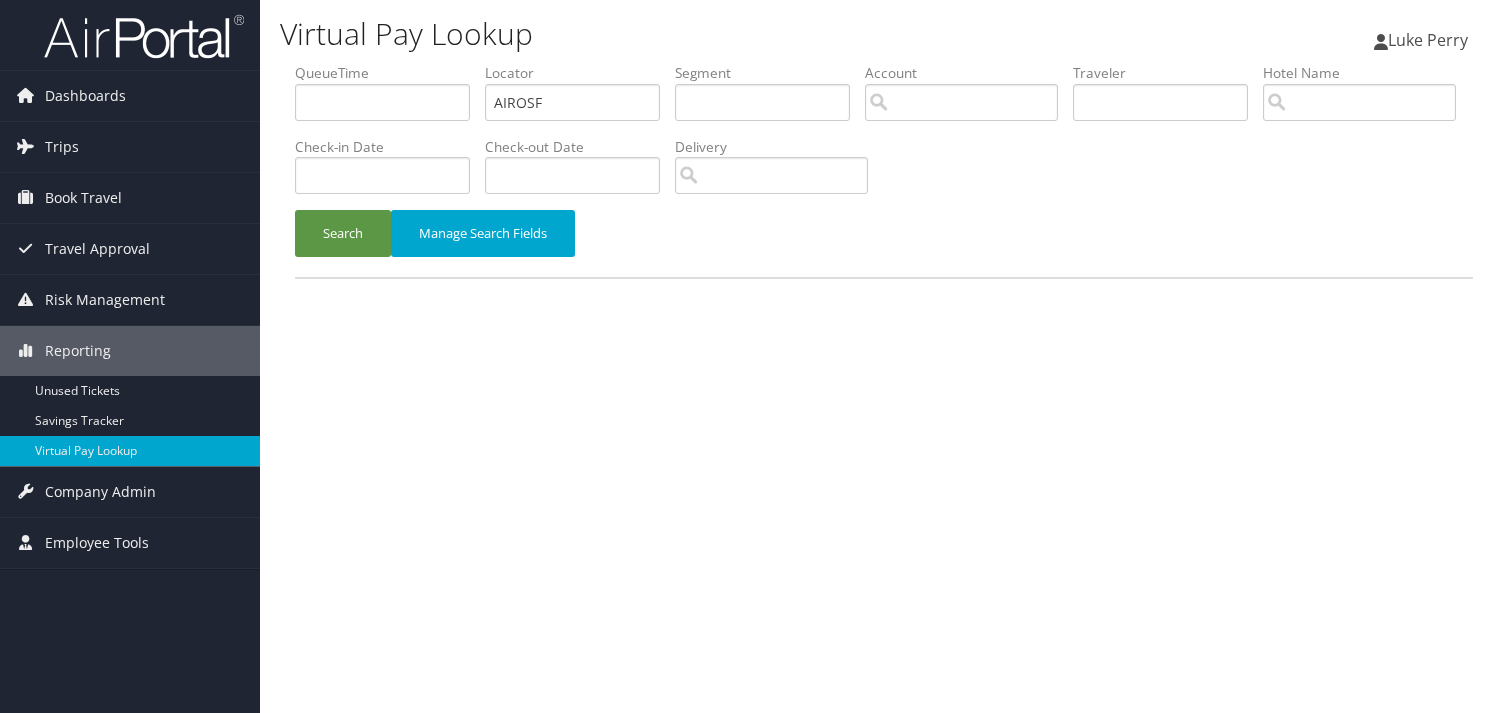 scroll, scrollTop: 0, scrollLeft: 0, axis: both 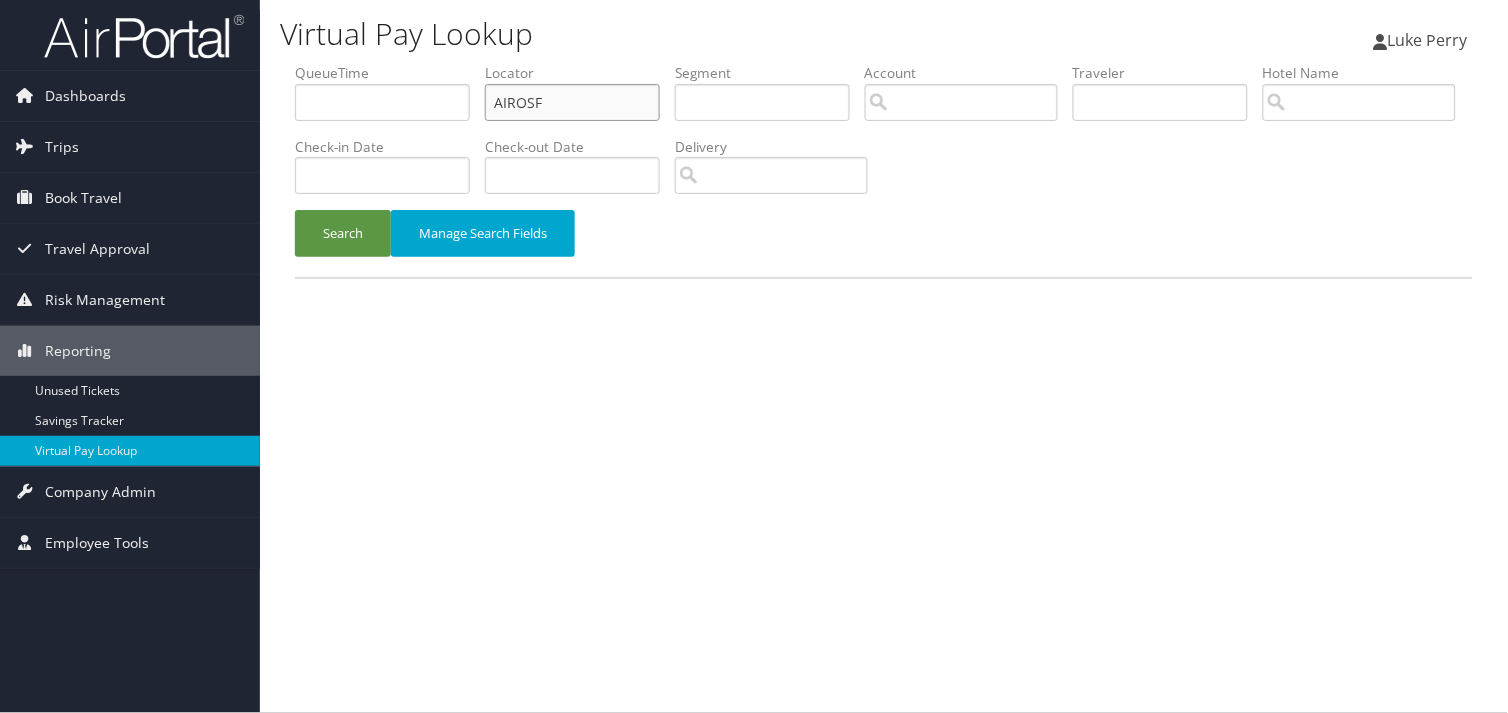 drag, startPoint x: 551, startPoint y: 98, endPoint x: 307, endPoint y: 120, distance: 244.98979 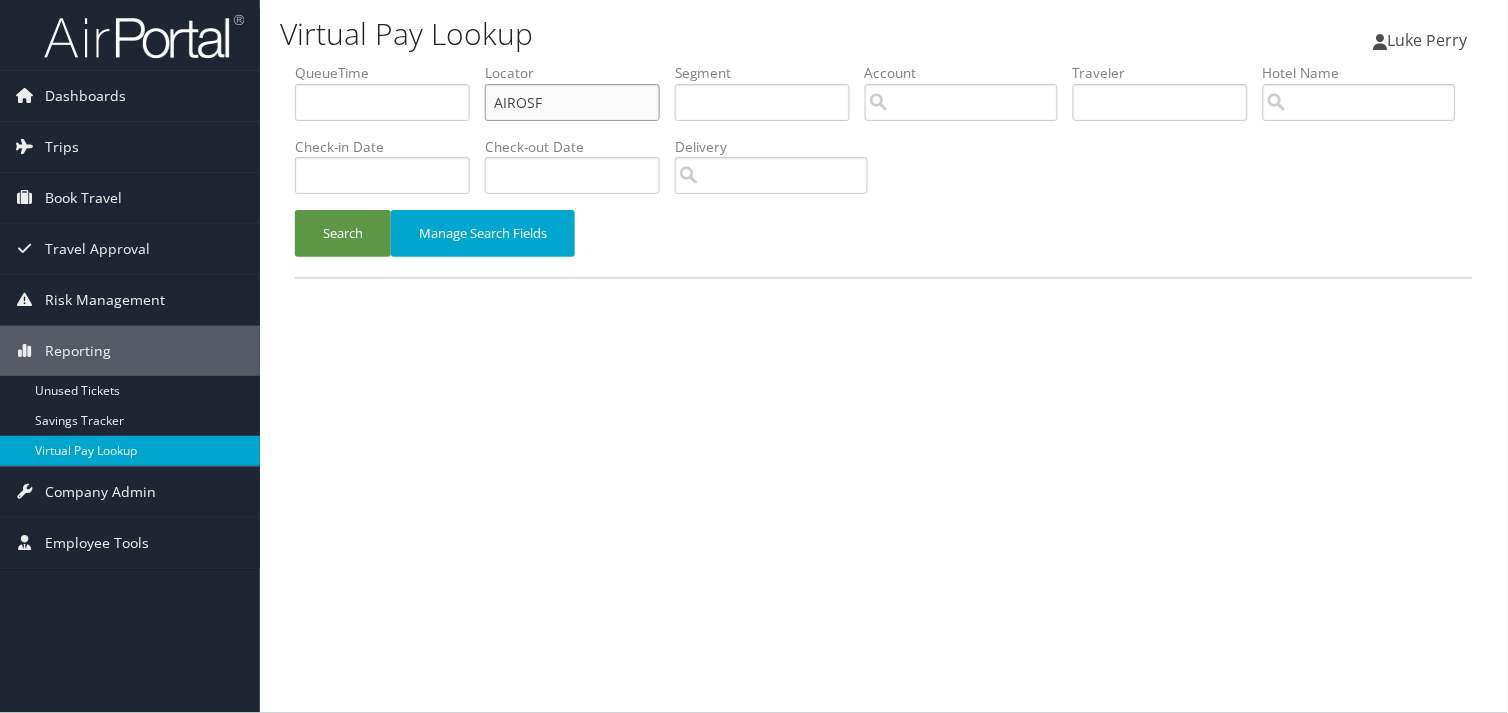 click on "QueueTime Locator AIROSF Segment Account Traveler Hotel Name Check-in Date Check-out Date Delivery" at bounding box center (884, 63) 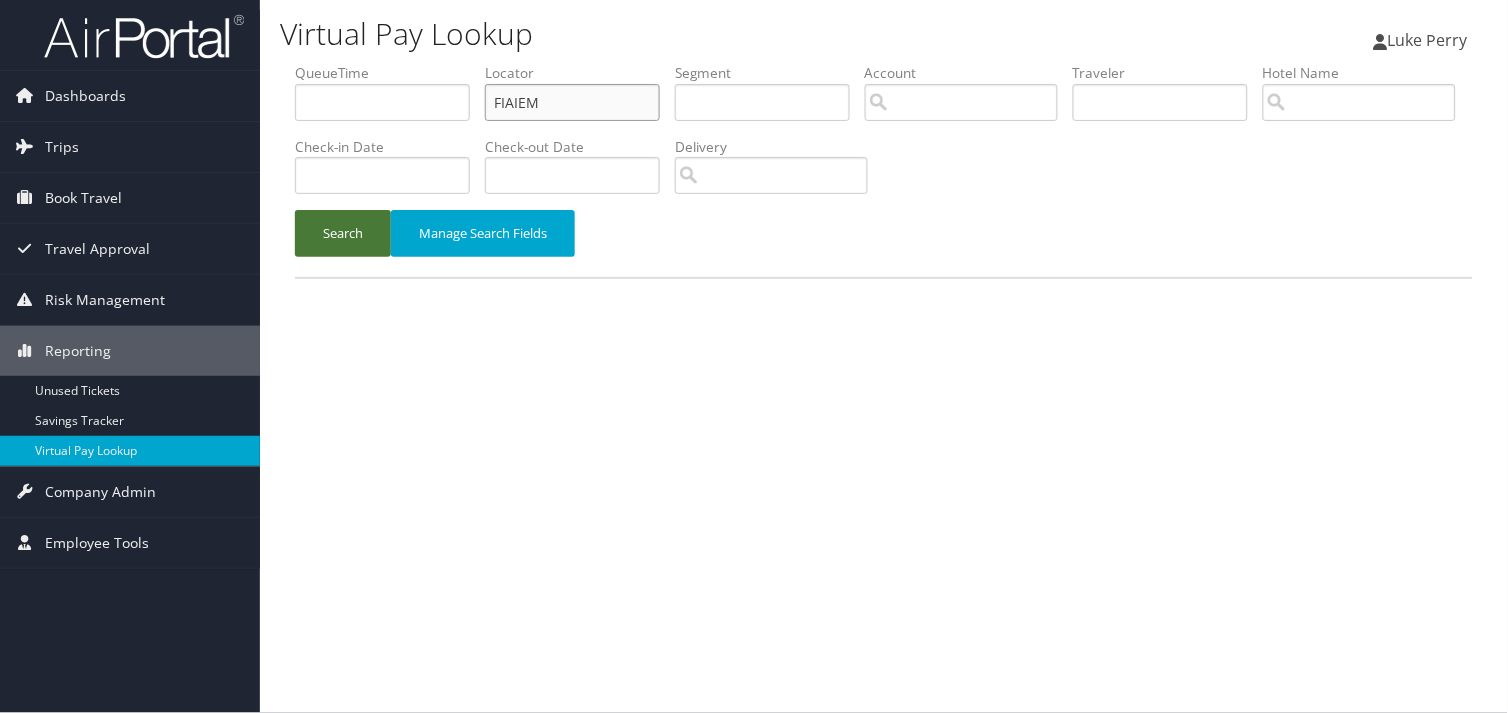 type on "FIAIEM" 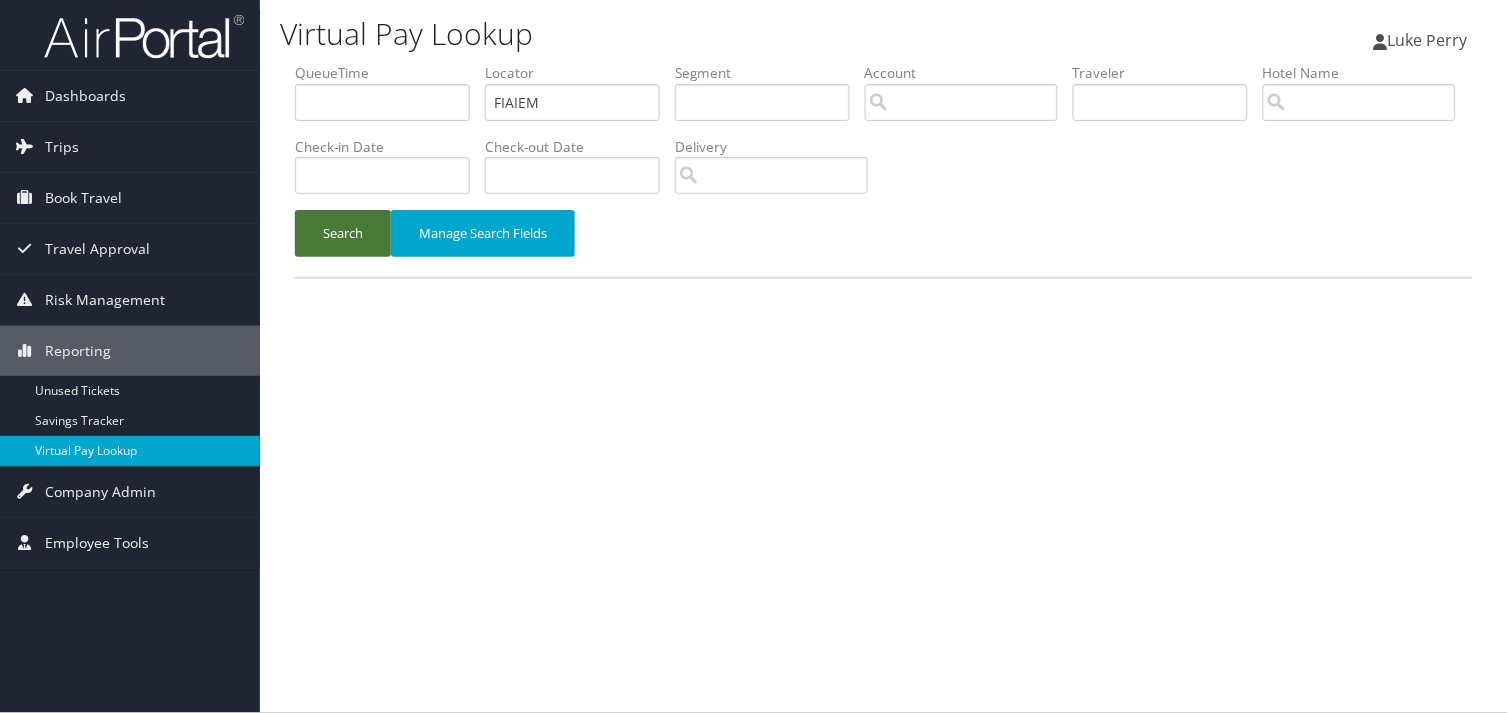 click on "Search" at bounding box center [343, 233] 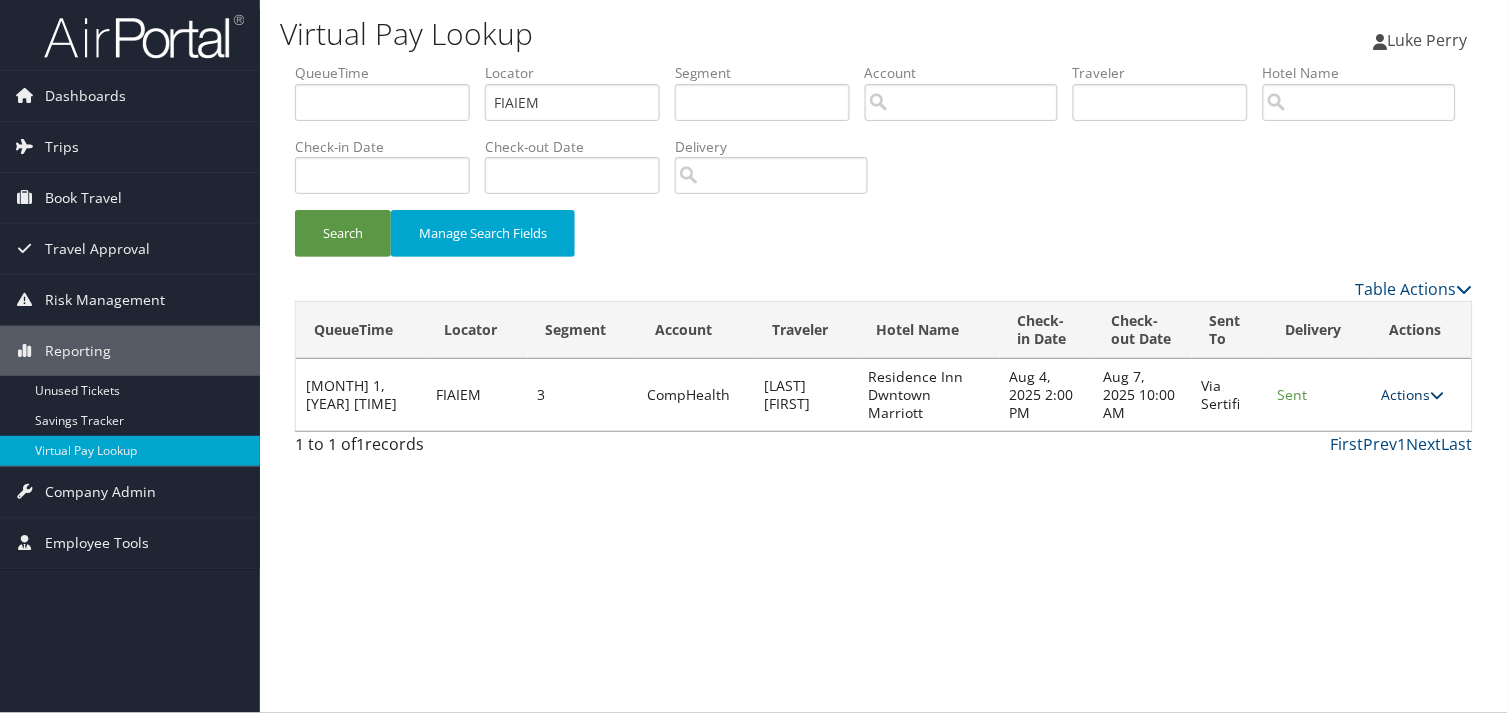 click on "Actions" at bounding box center (1413, 394) 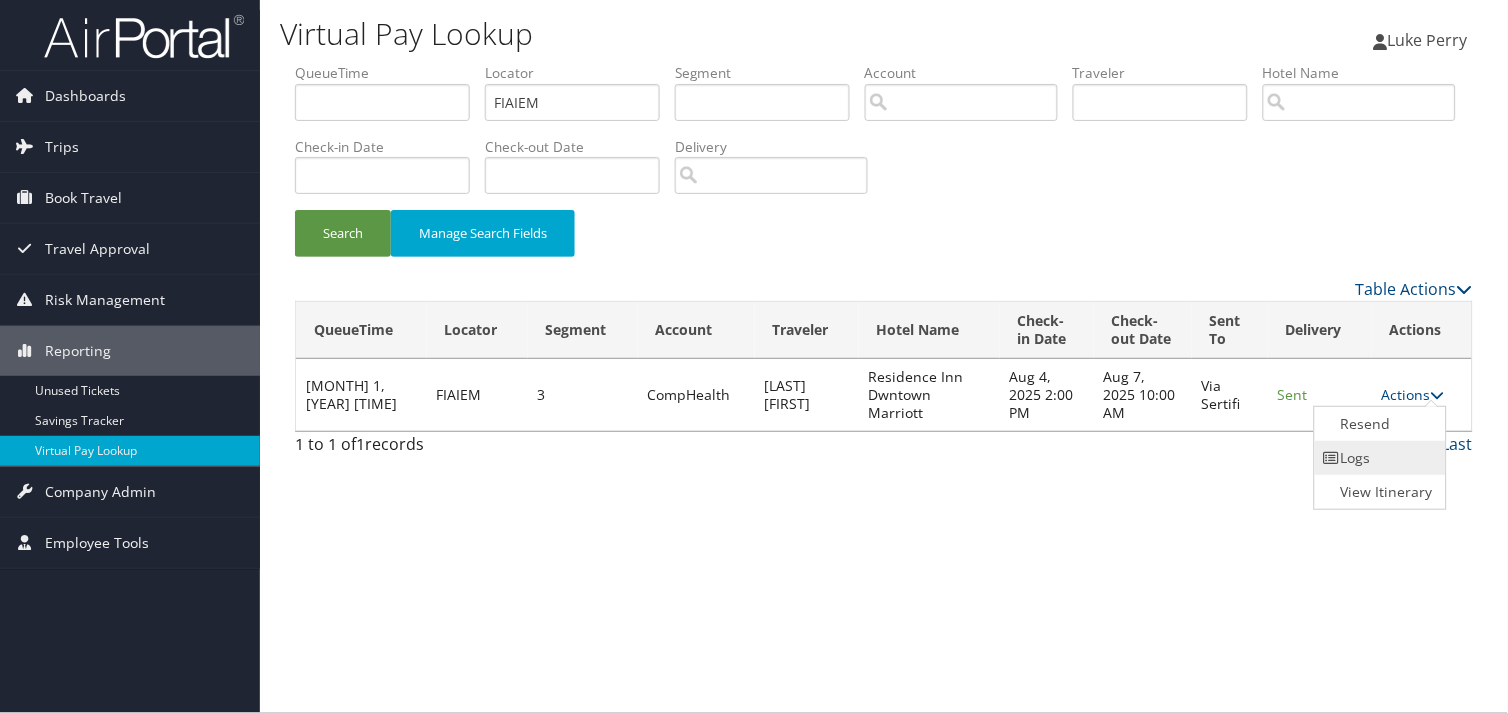click at bounding box center (1332, 458) 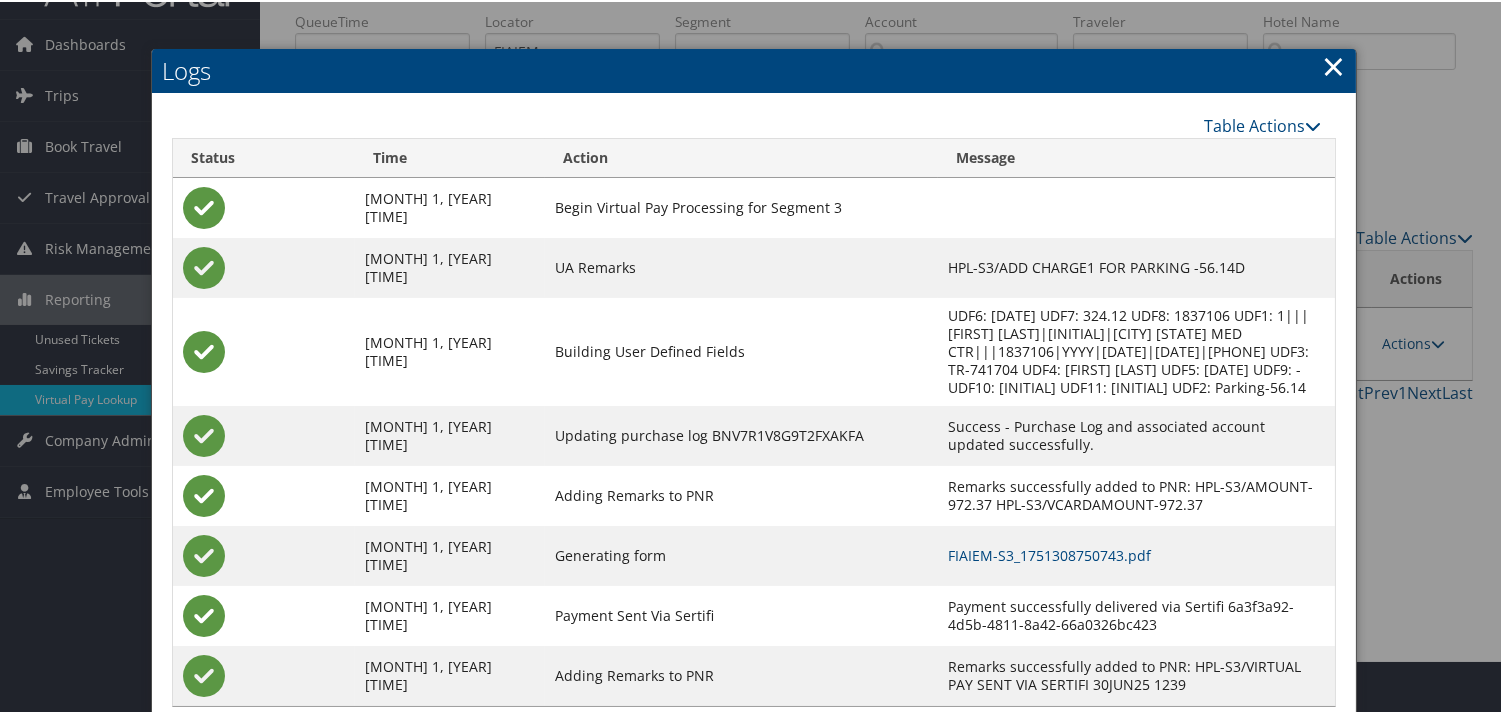 scroll, scrollTop: 100, scrollLeft: 0, axis: vertical 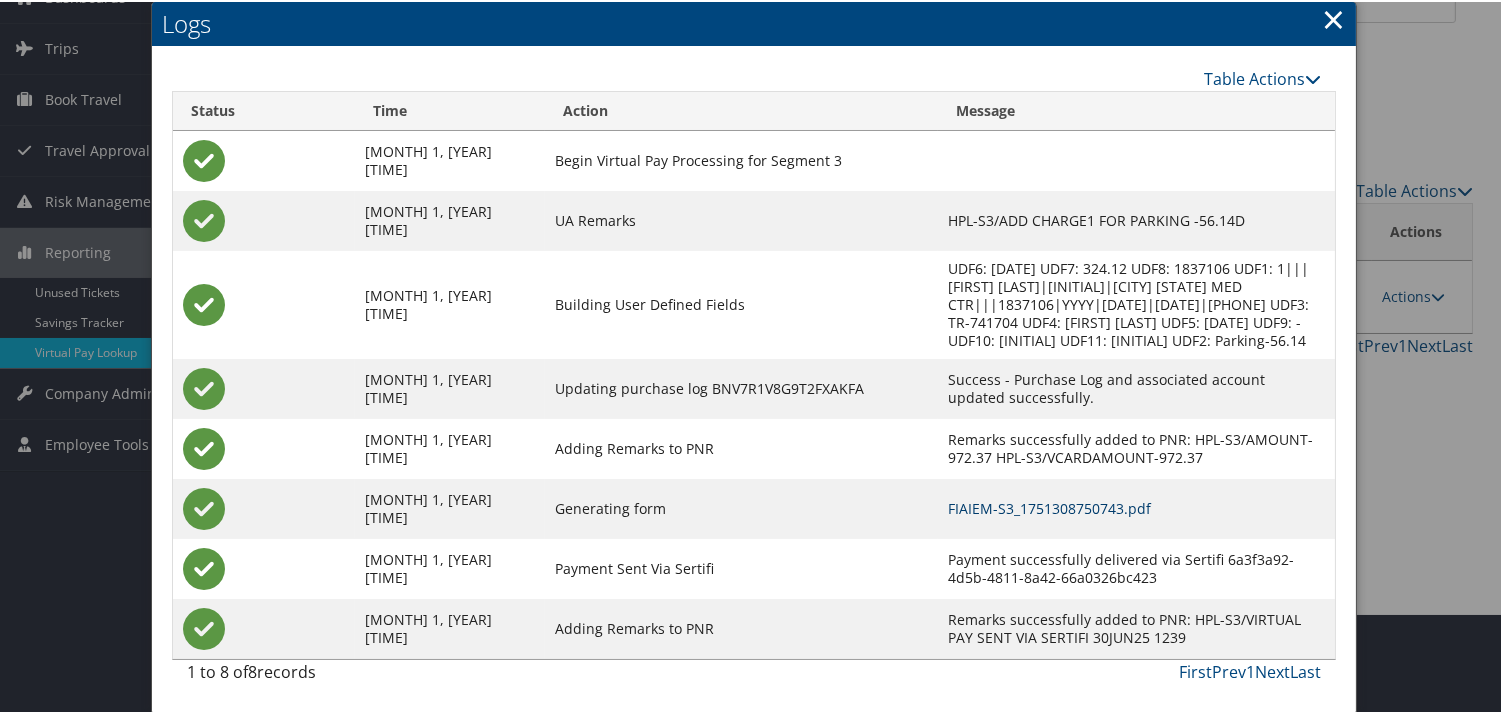 click on "FIAIEM-S3_1751308750743.pdf" at bounding box center [1049, 506] 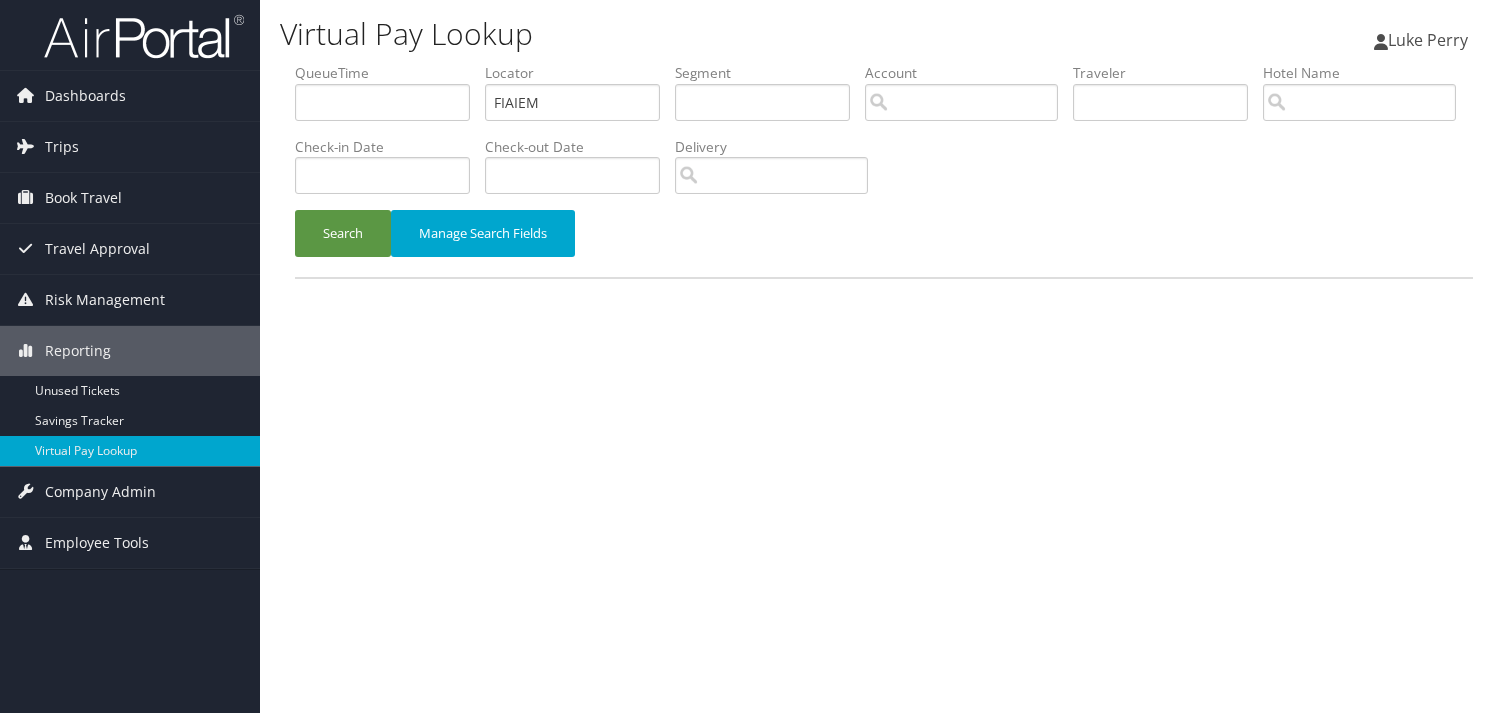 scroll, scrollTop: 0, scrollLeft: 0, axis: both 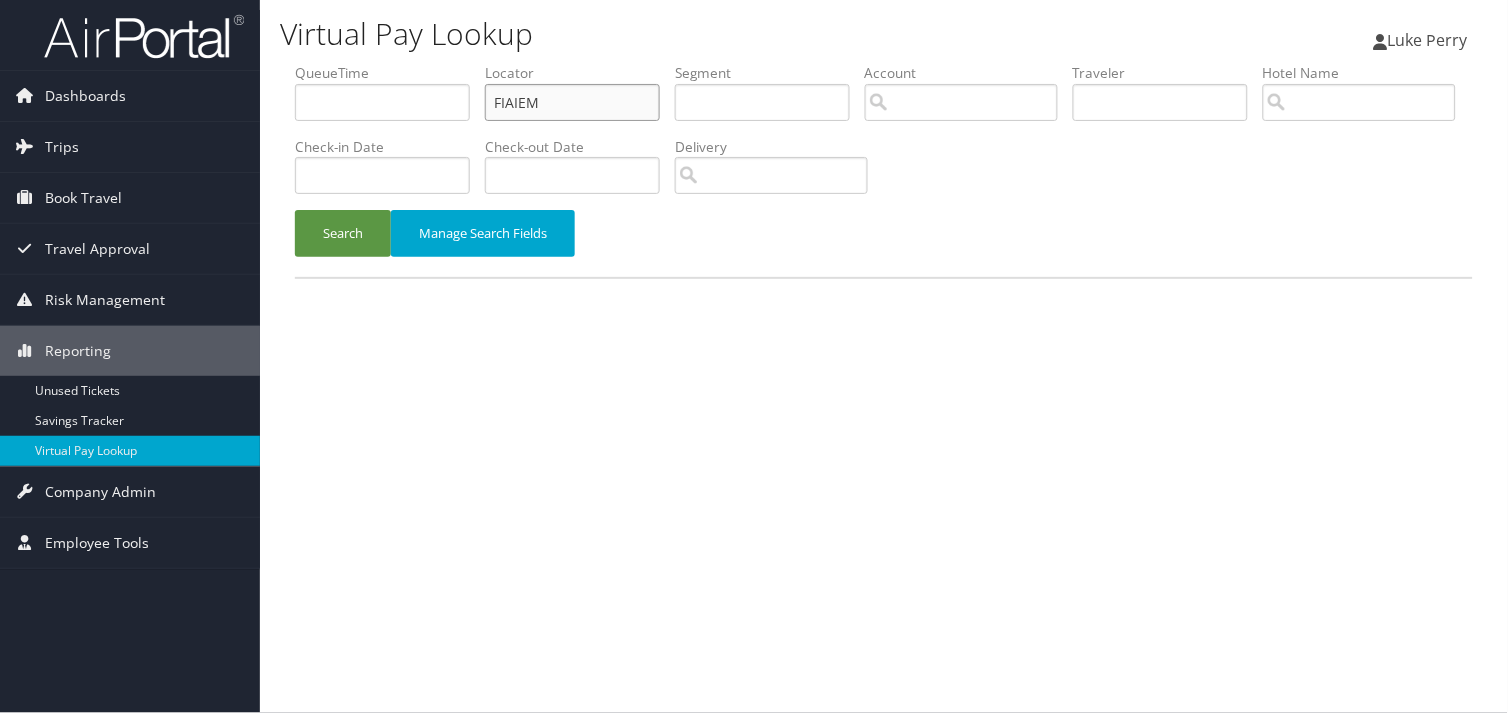 drag, startPoint x: 553, startPoint y: 100, endPoint x: 278, endPoint y: 125, distance: 276.13403 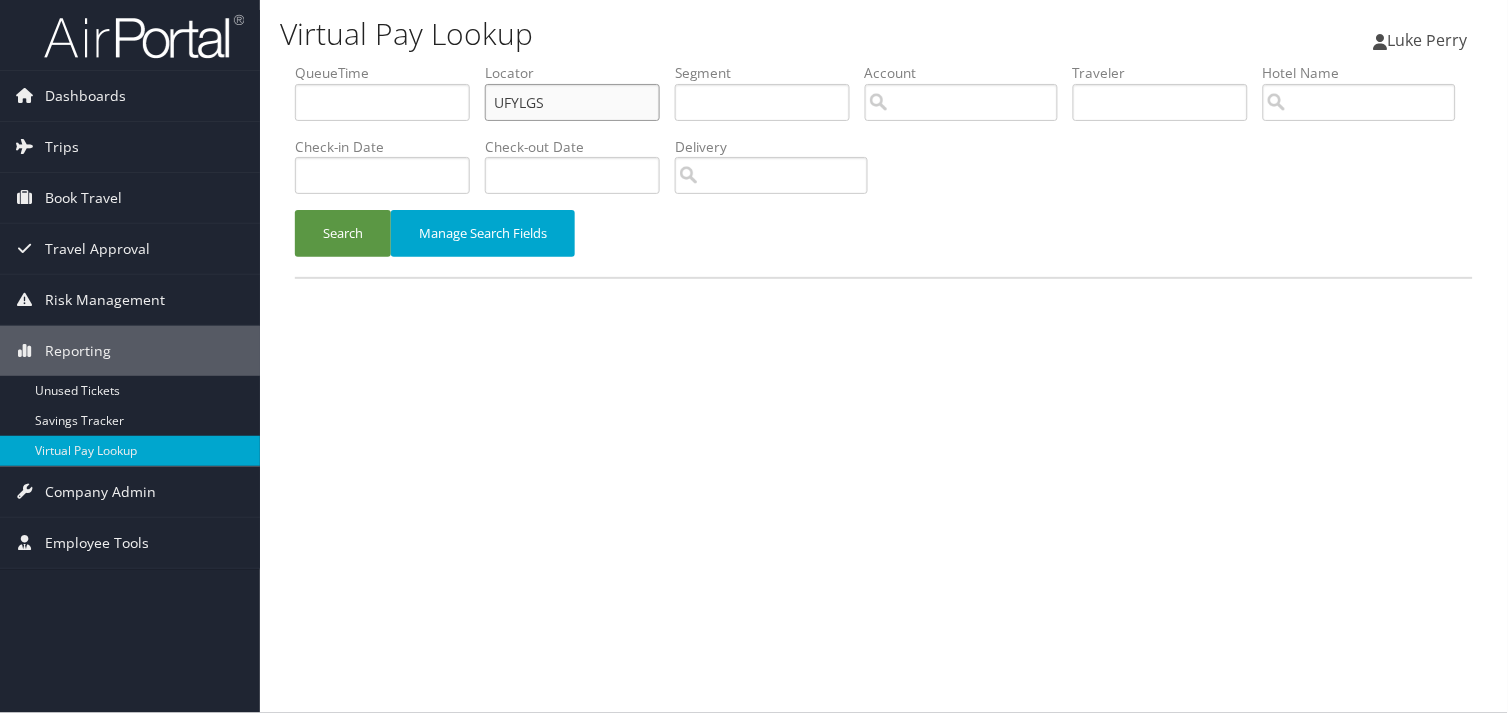 click on "UFYLGS" at bounding box center (572, 102) 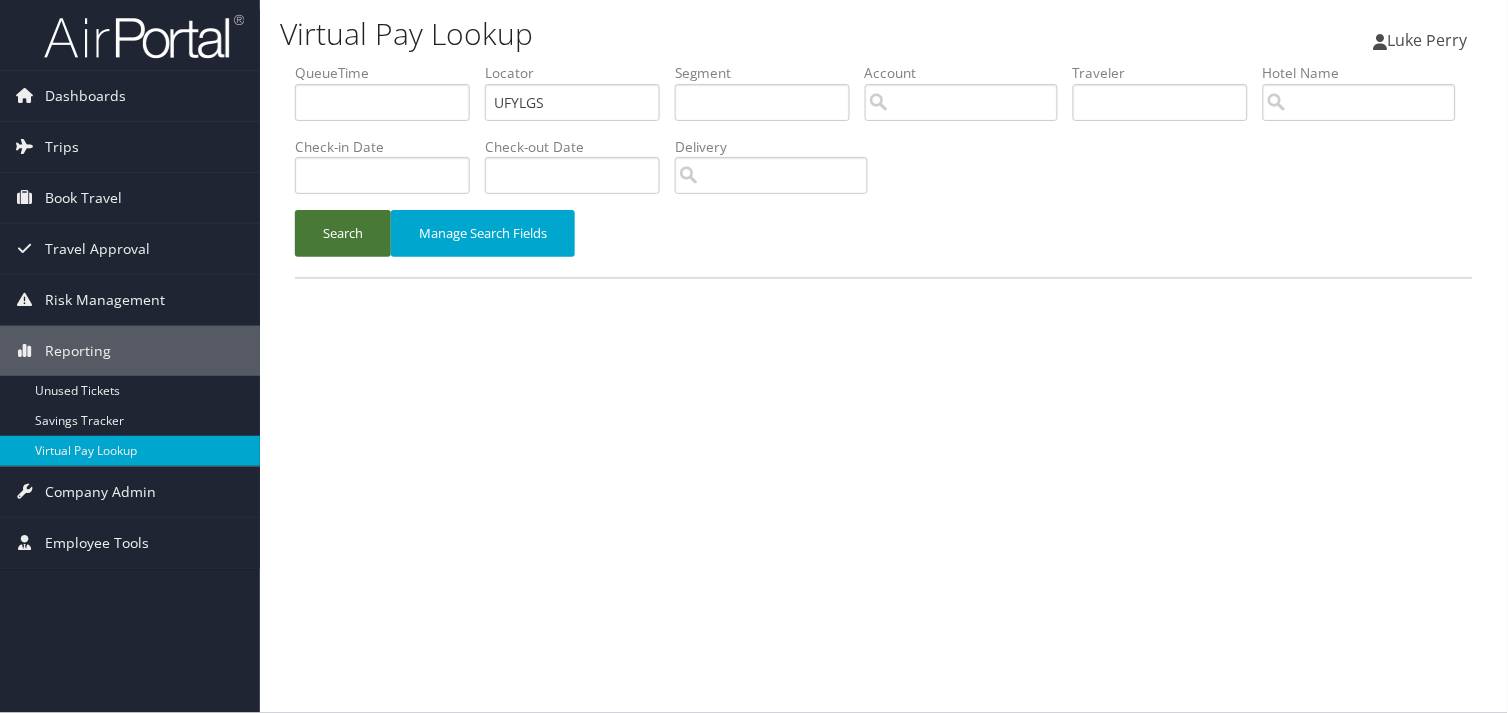 click on "Search" at bounding box center [343, 233] 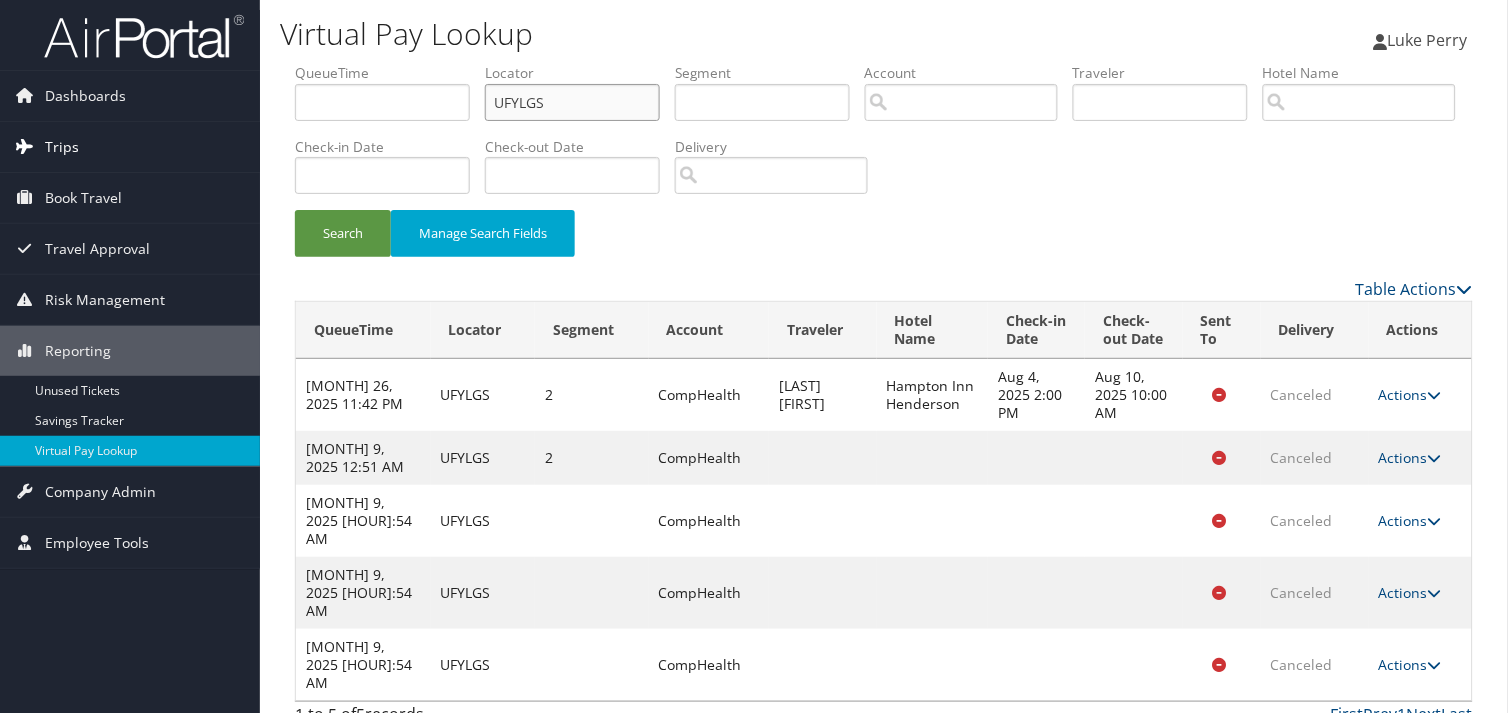 drag, startPoint x: 555, startPoint y: 96, endPoint x: 208, endPoint y: 122, distance: 347.9727 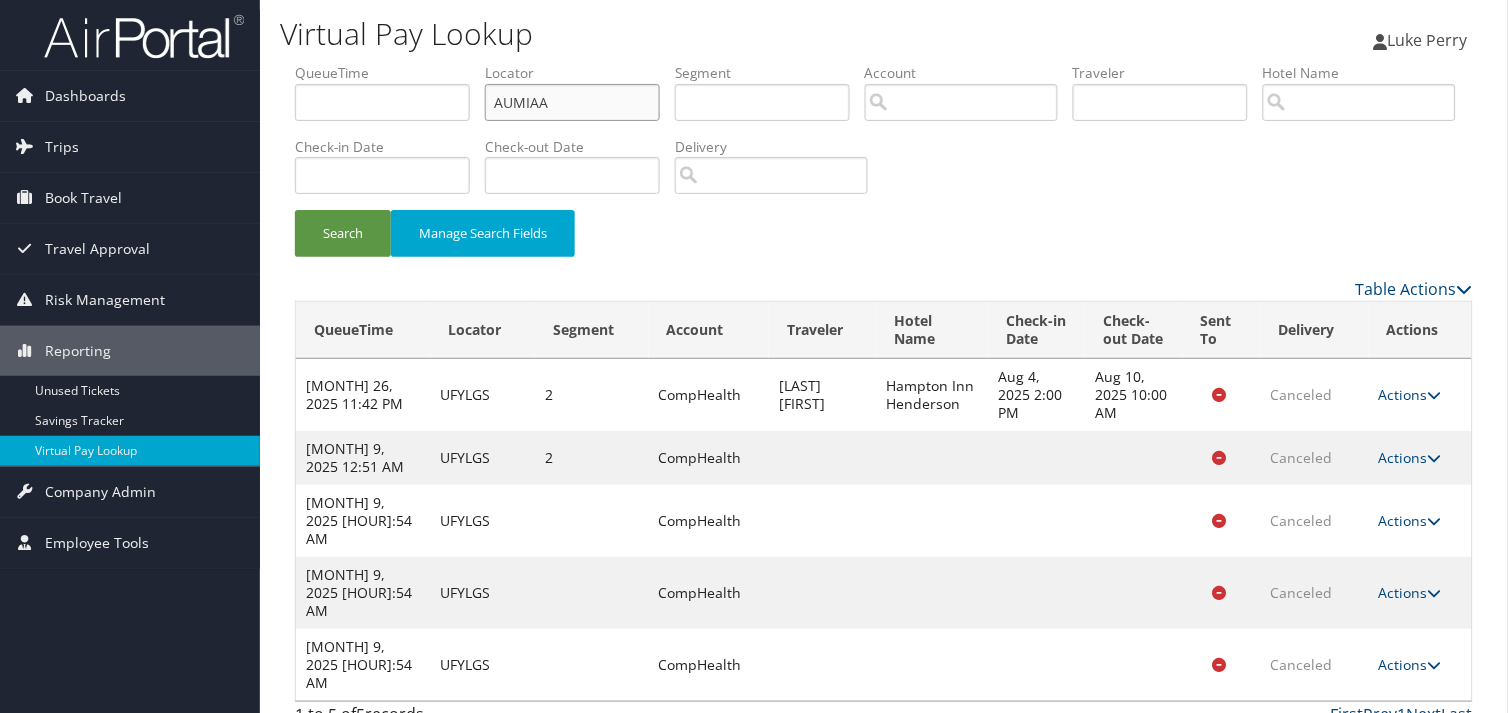 click on "AUMIAA" at bounding box center [572, 102] 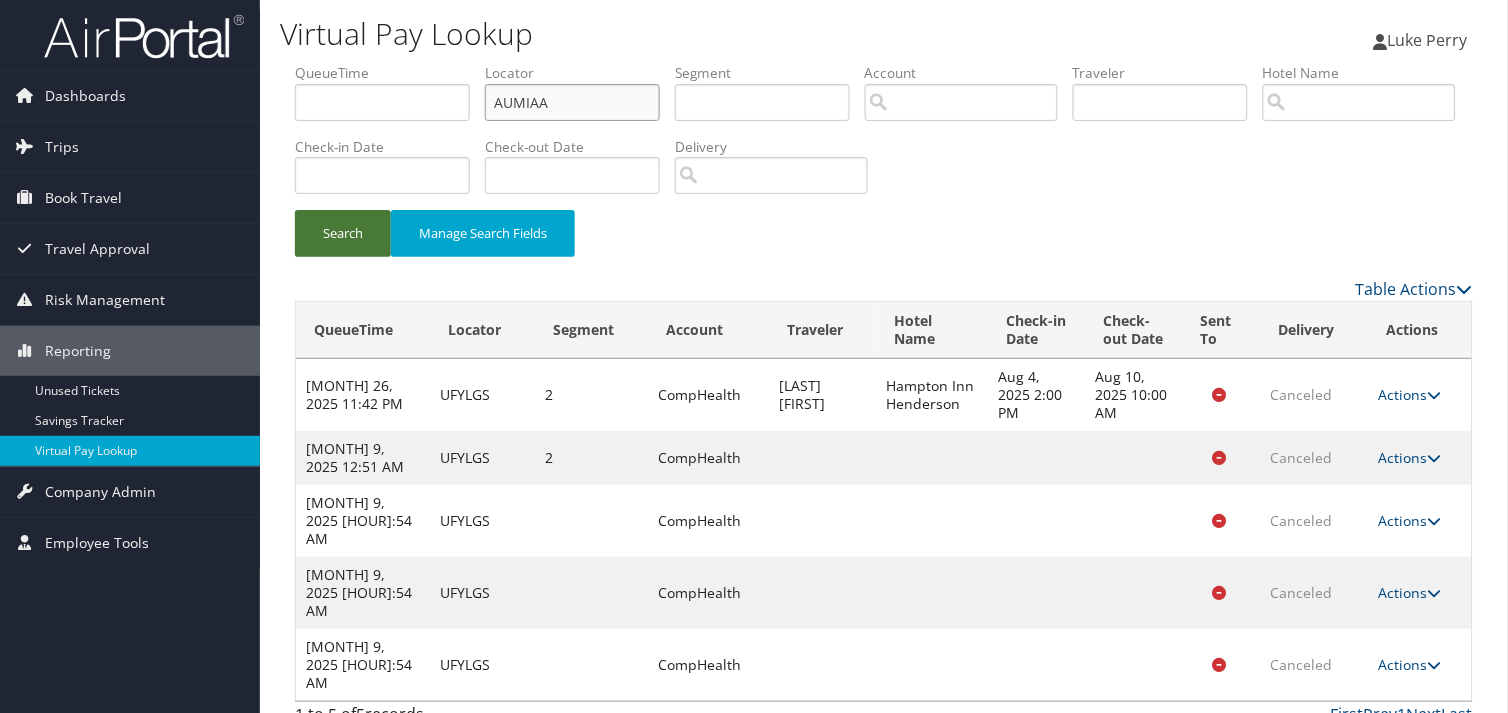 type on "AUMIAA" 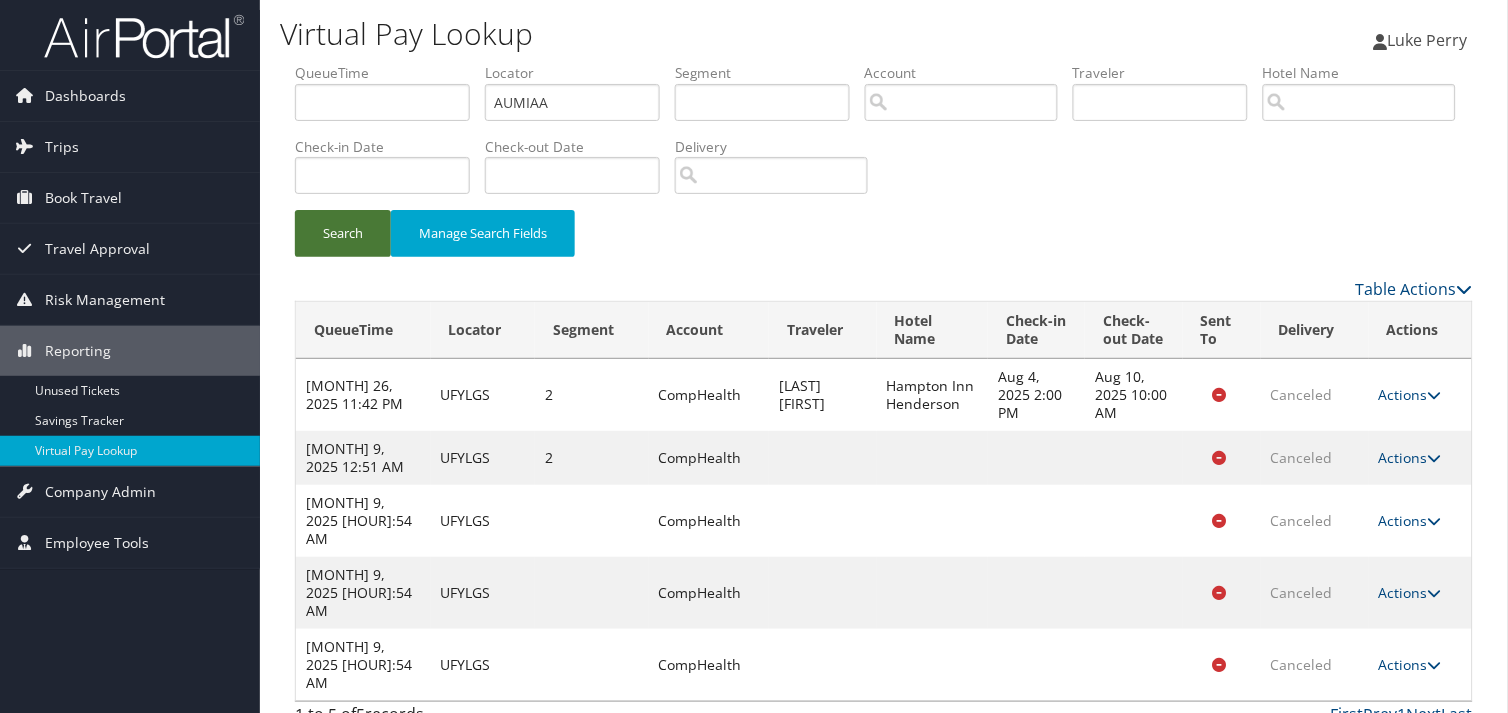 click on "Search" at bounding box center (343, 233) 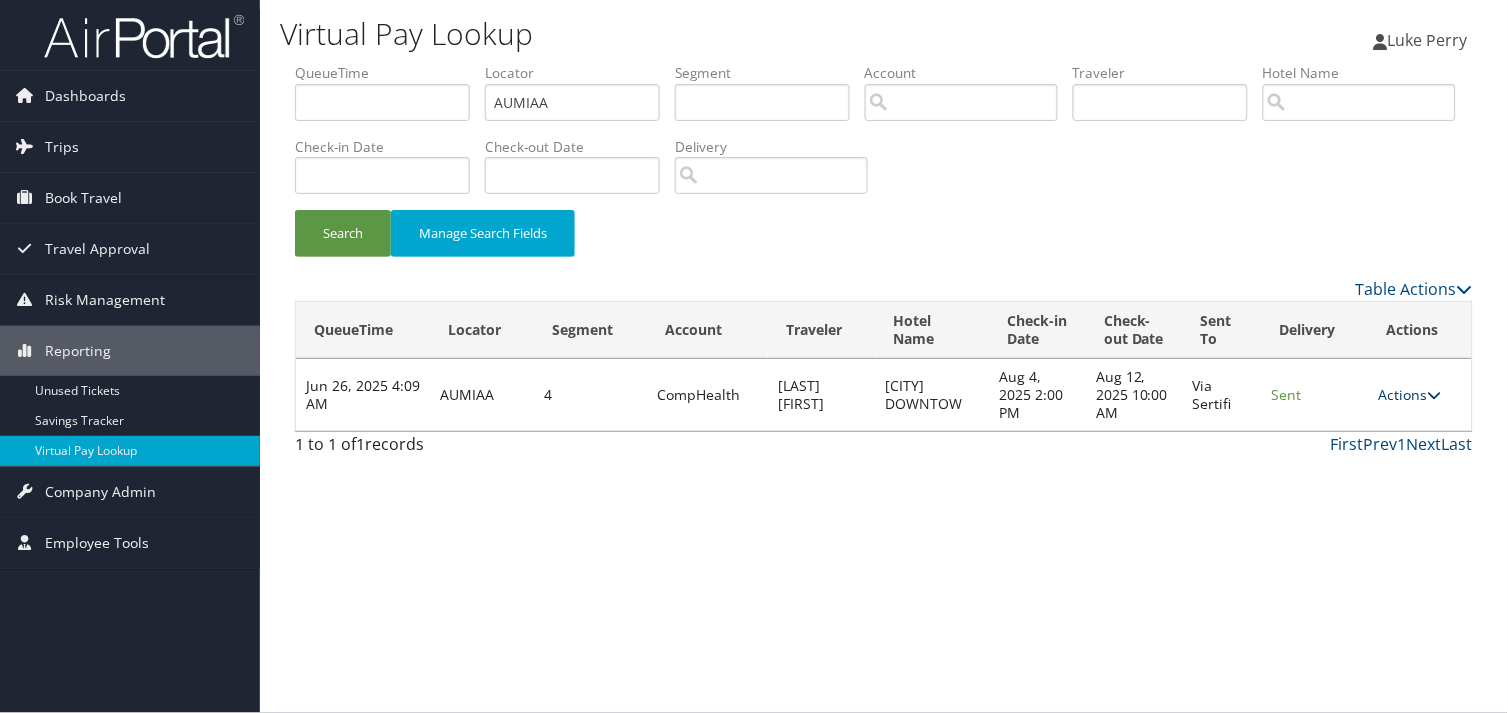 click on "Actions" at bounding box center [1410, 394] 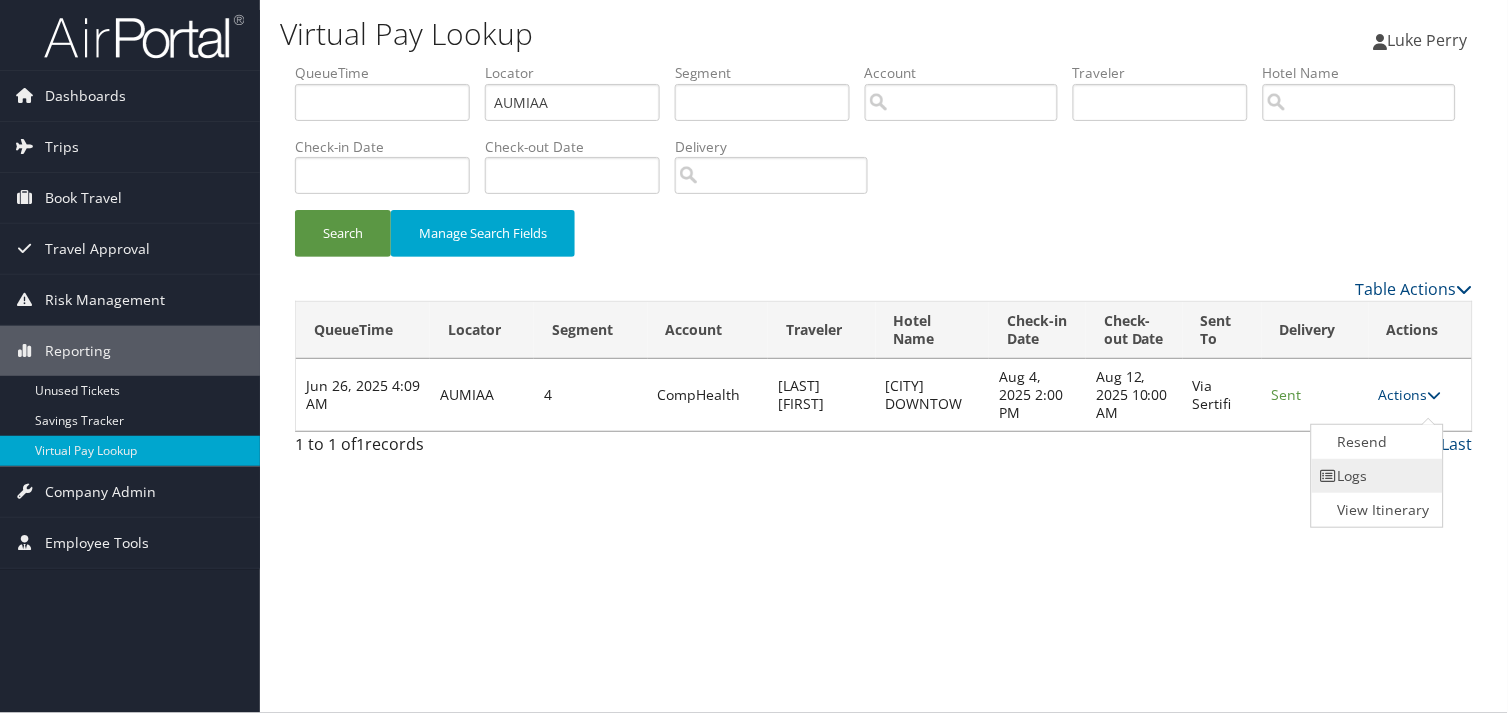click on "Logs" at bounding box center [1375, 476] 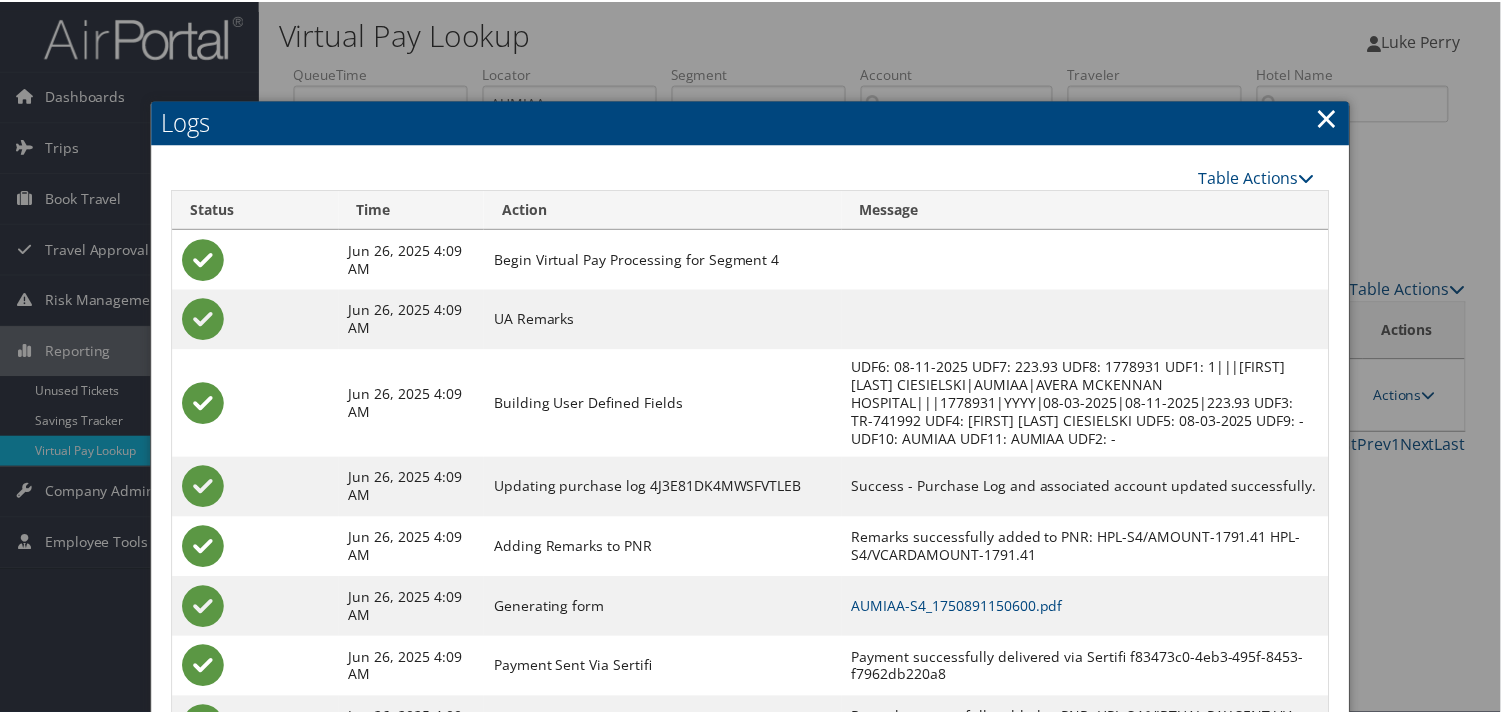 scroll, scrollTop: 100, scrollLeft: 0, axis: vertical 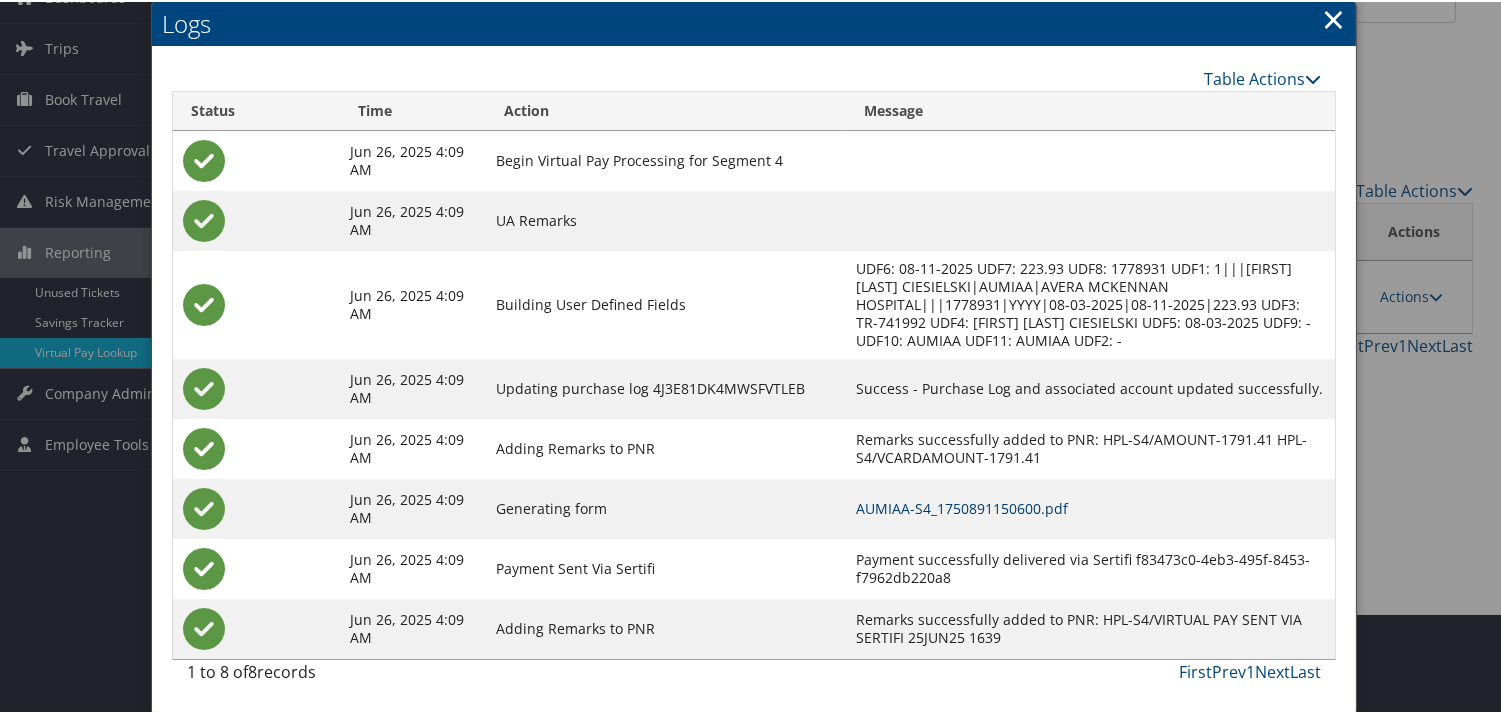 click on "AUMIAA-S4_1750891150600.pdf" at bounding box center (962, 506) 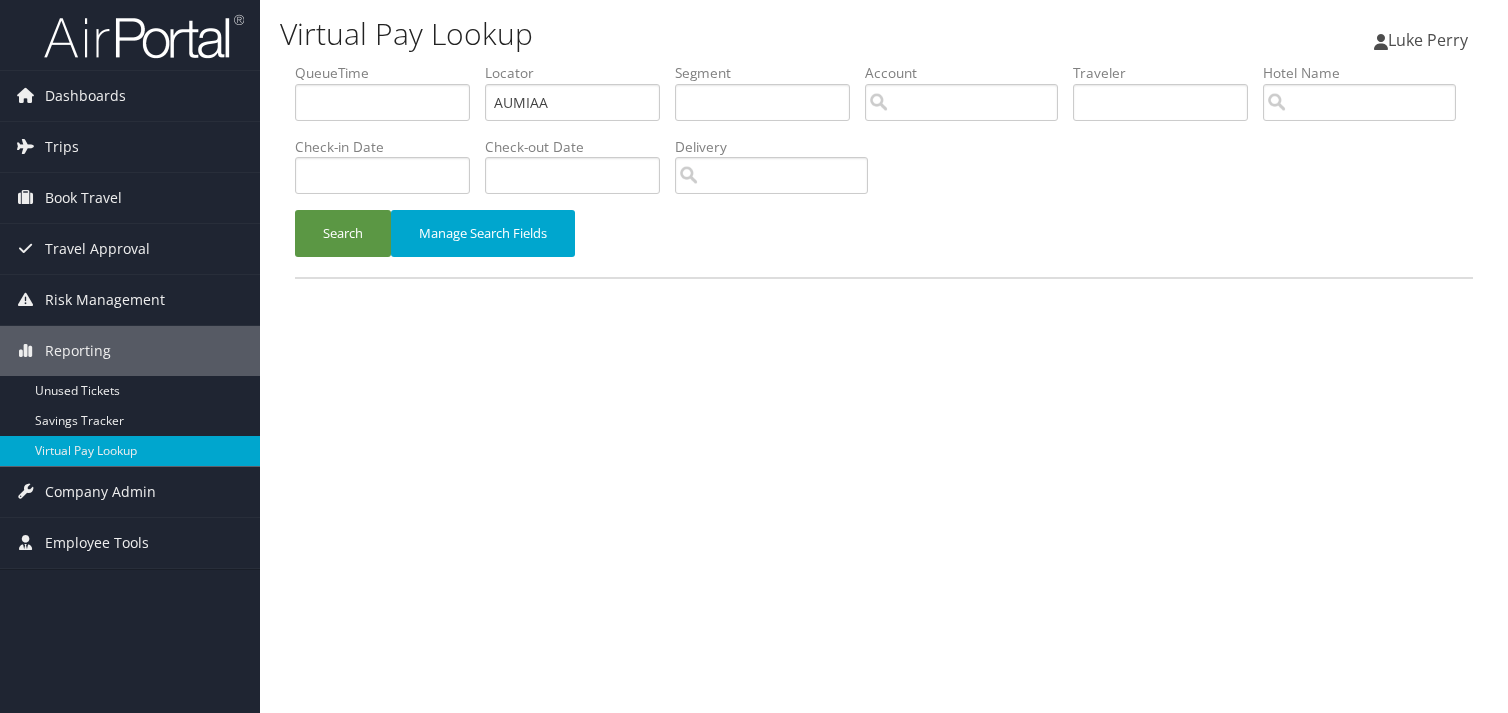 scroll, scrollTop: 0, scrollLeft: 0, axis: both 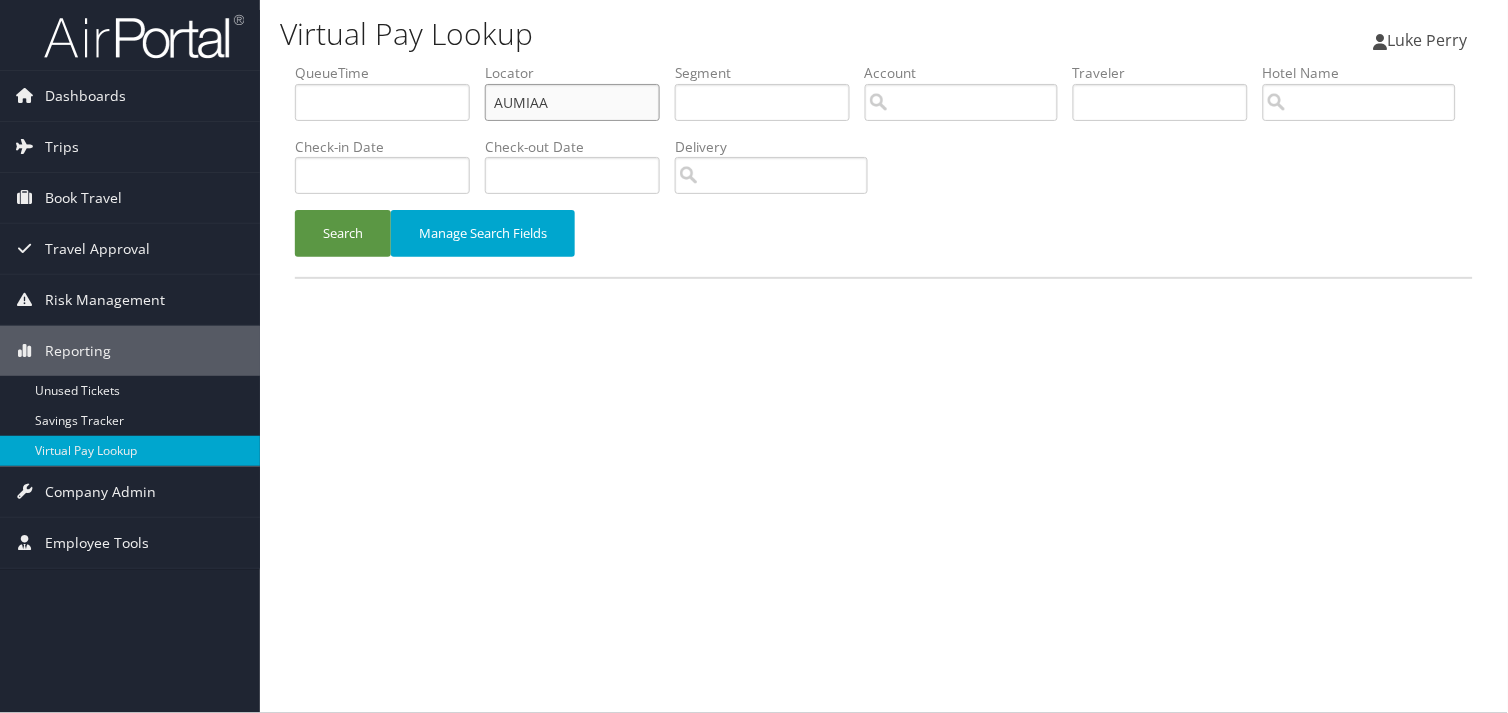 drag, startPoint x: 557, startPoint y: 113, endPoint x: 386, endPoint y: 126, distance: 171.49344 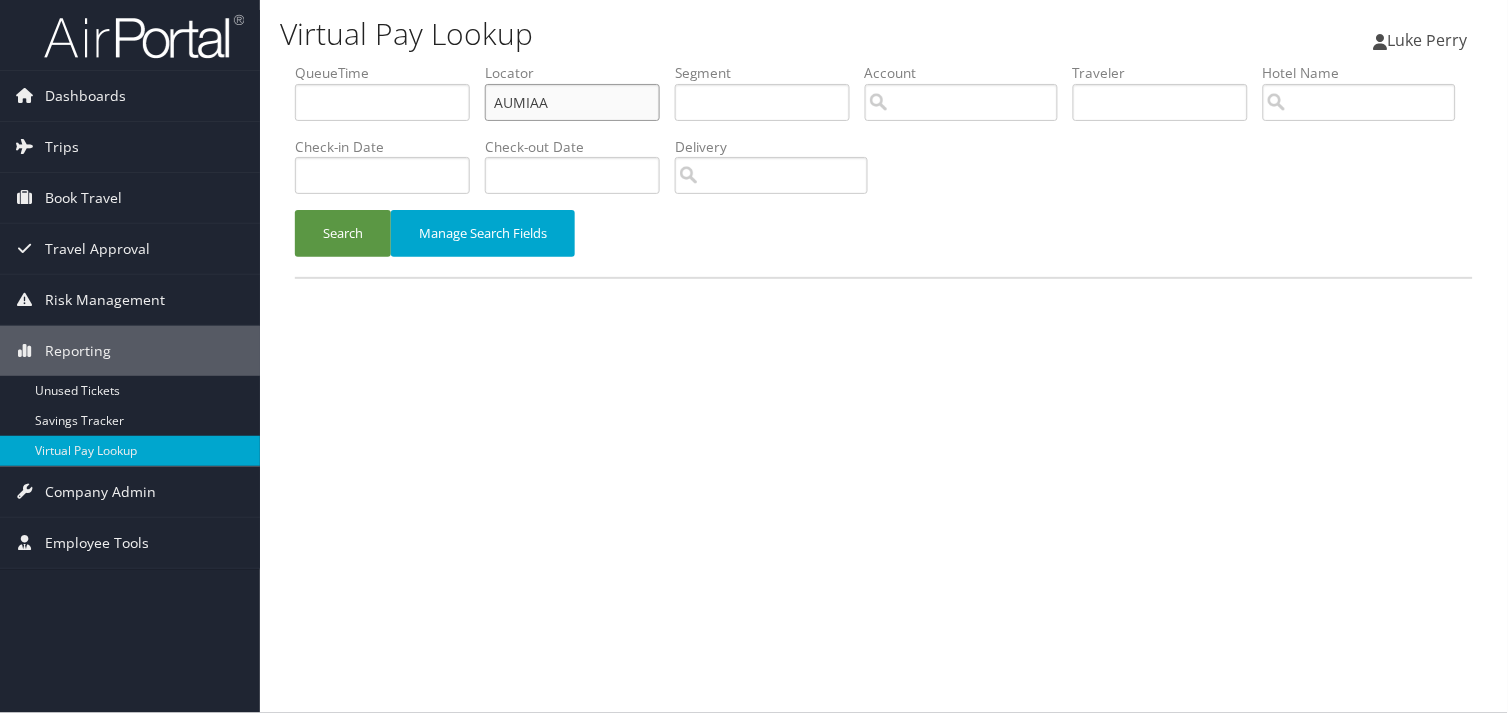 click on "QueueTime Locator AUMIAA Segment Account Traveler Hotel Name Check-in Date Check-out Date Delivery" at bounding box center [884, 63] 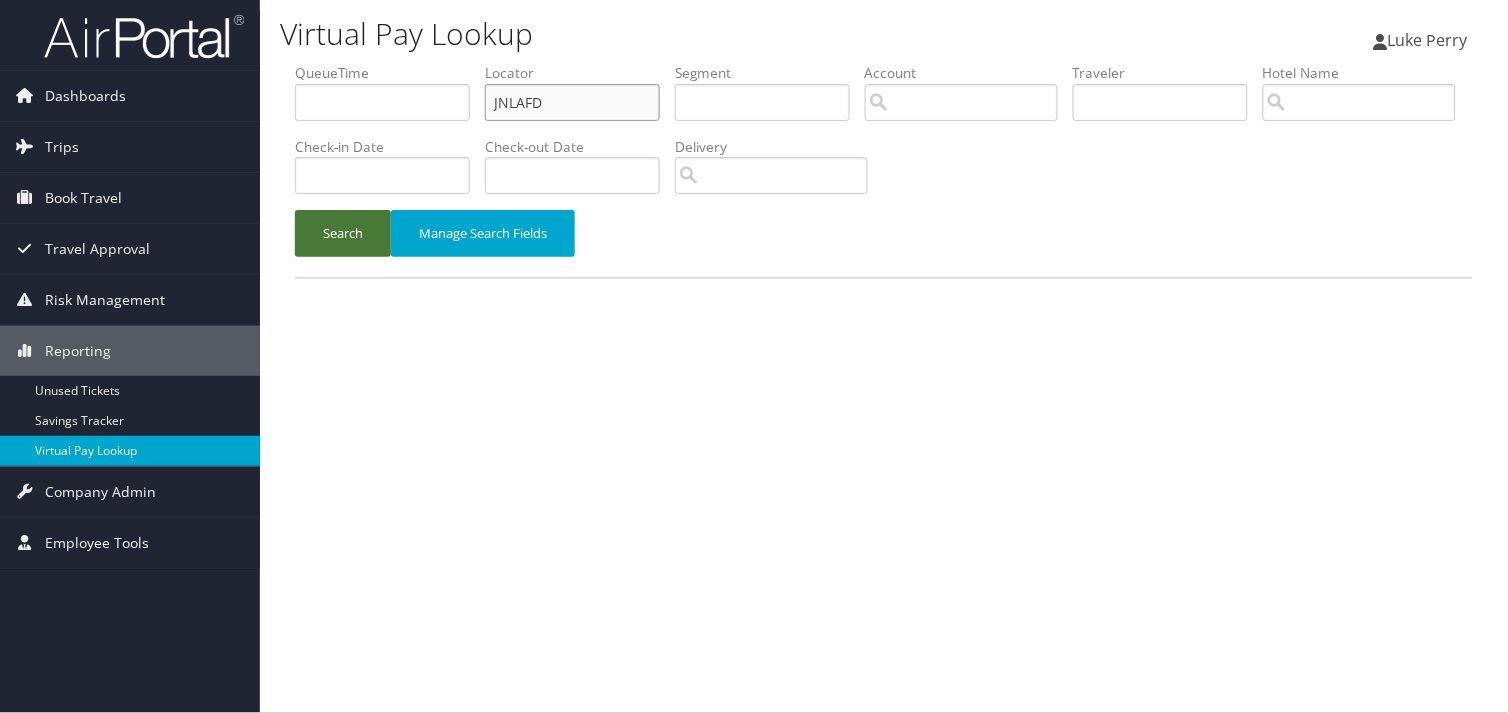type on "JNLAFD" 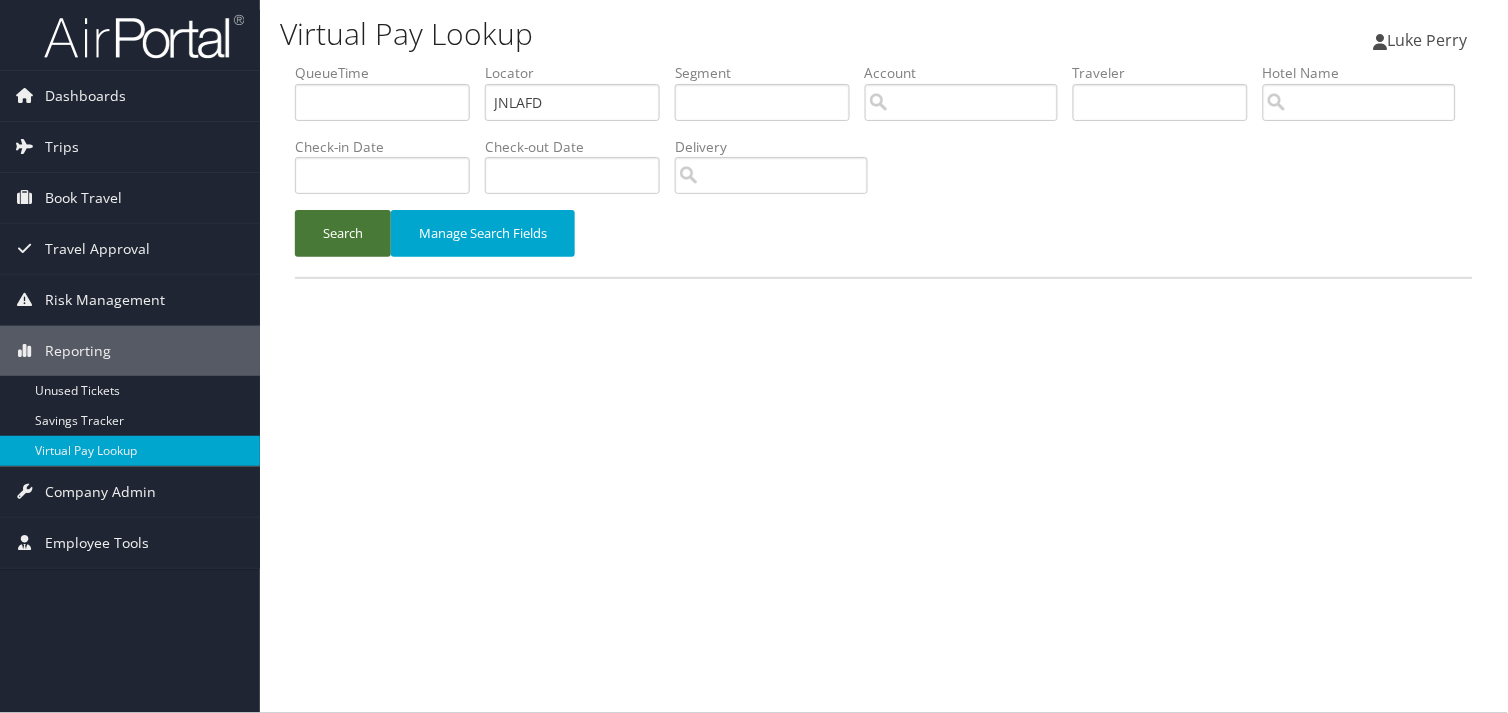 click on "Search" at bounding box center (343, 233) 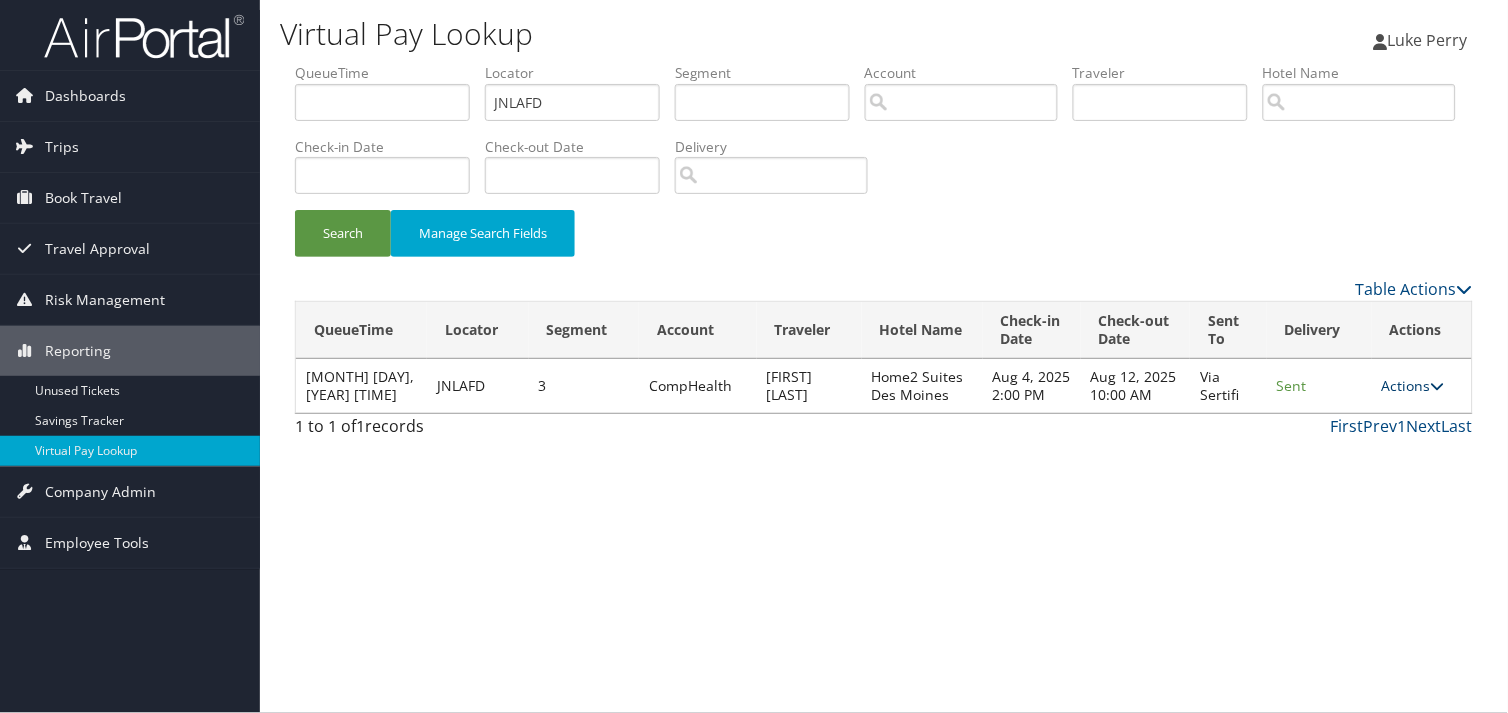 click on "Actions" at bounding box center (1413, 385) 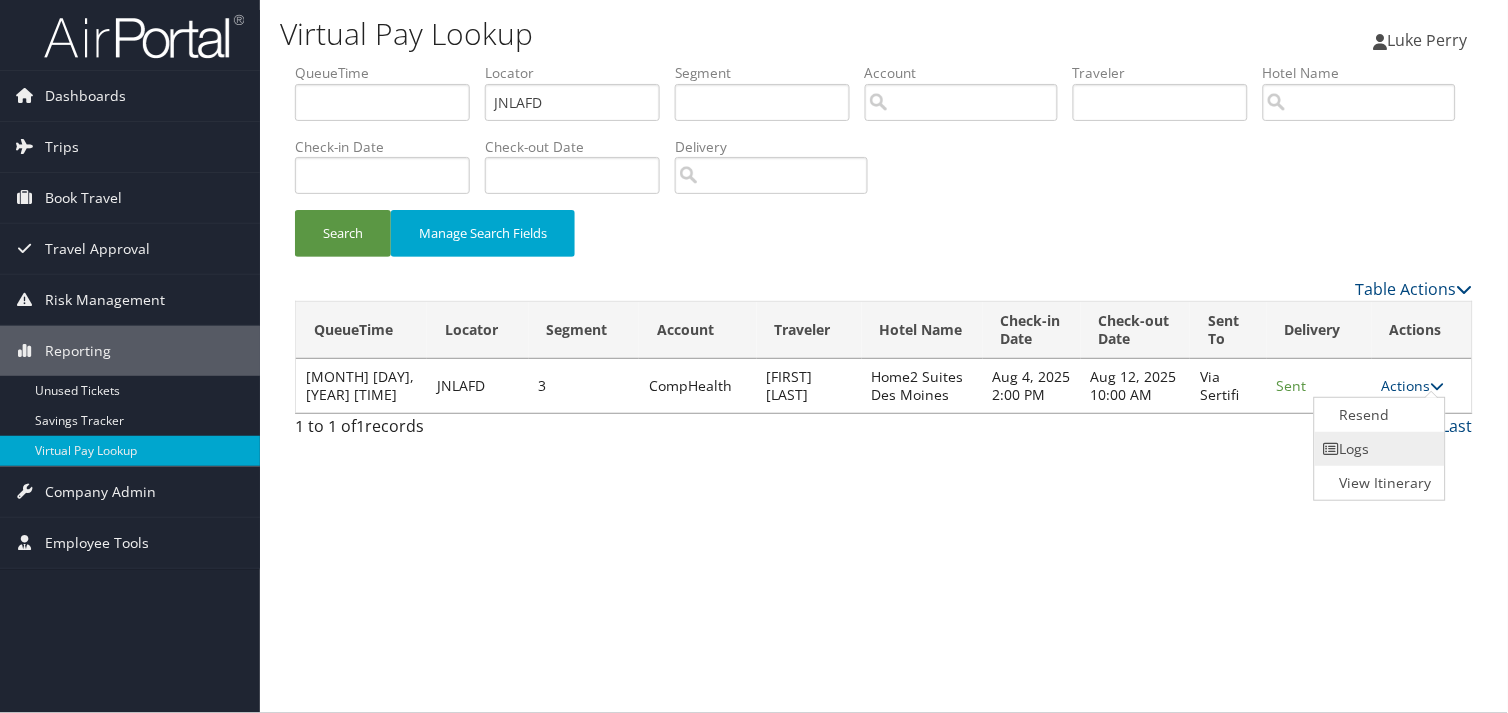 click on "Logs" at bounding box center [1378, 449] 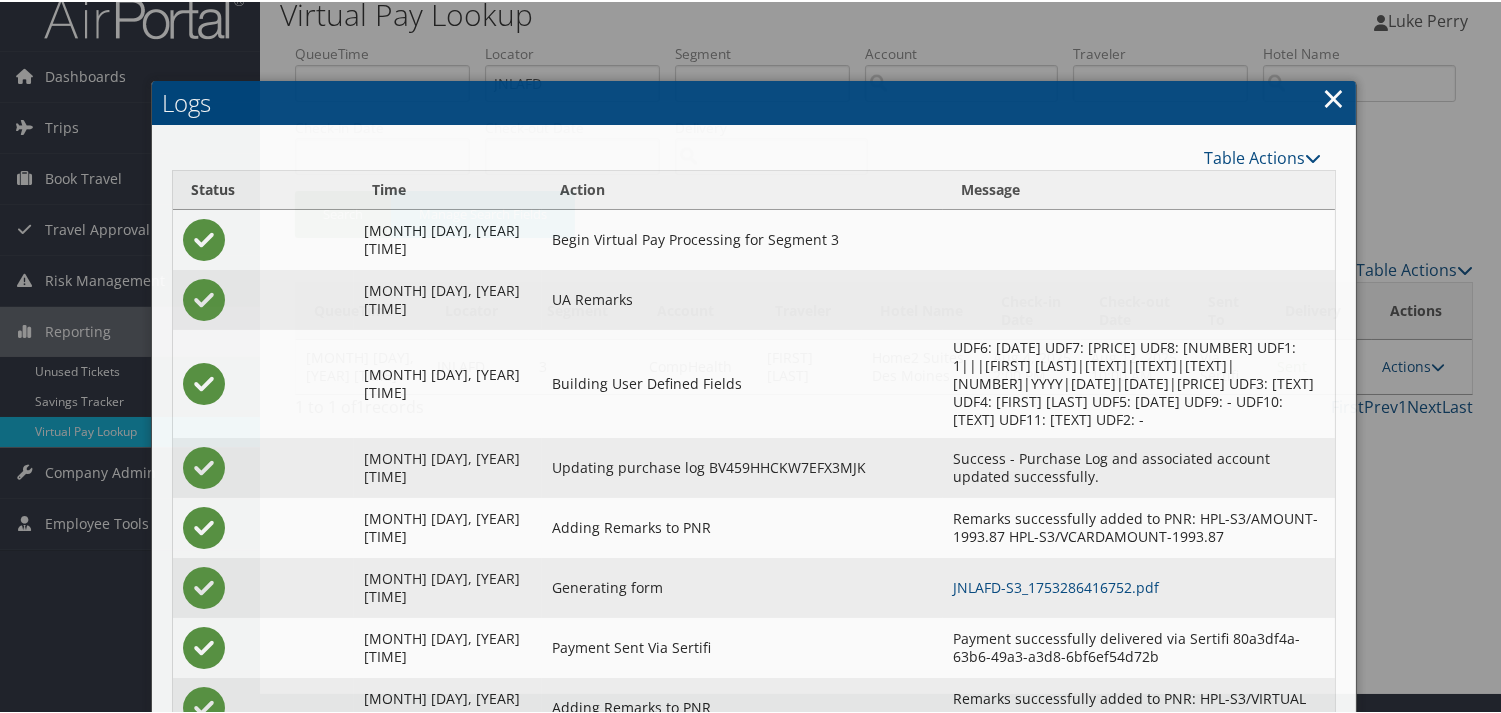 scroll, scrollTop: 82, scrollLeft: 0, axis: vertical 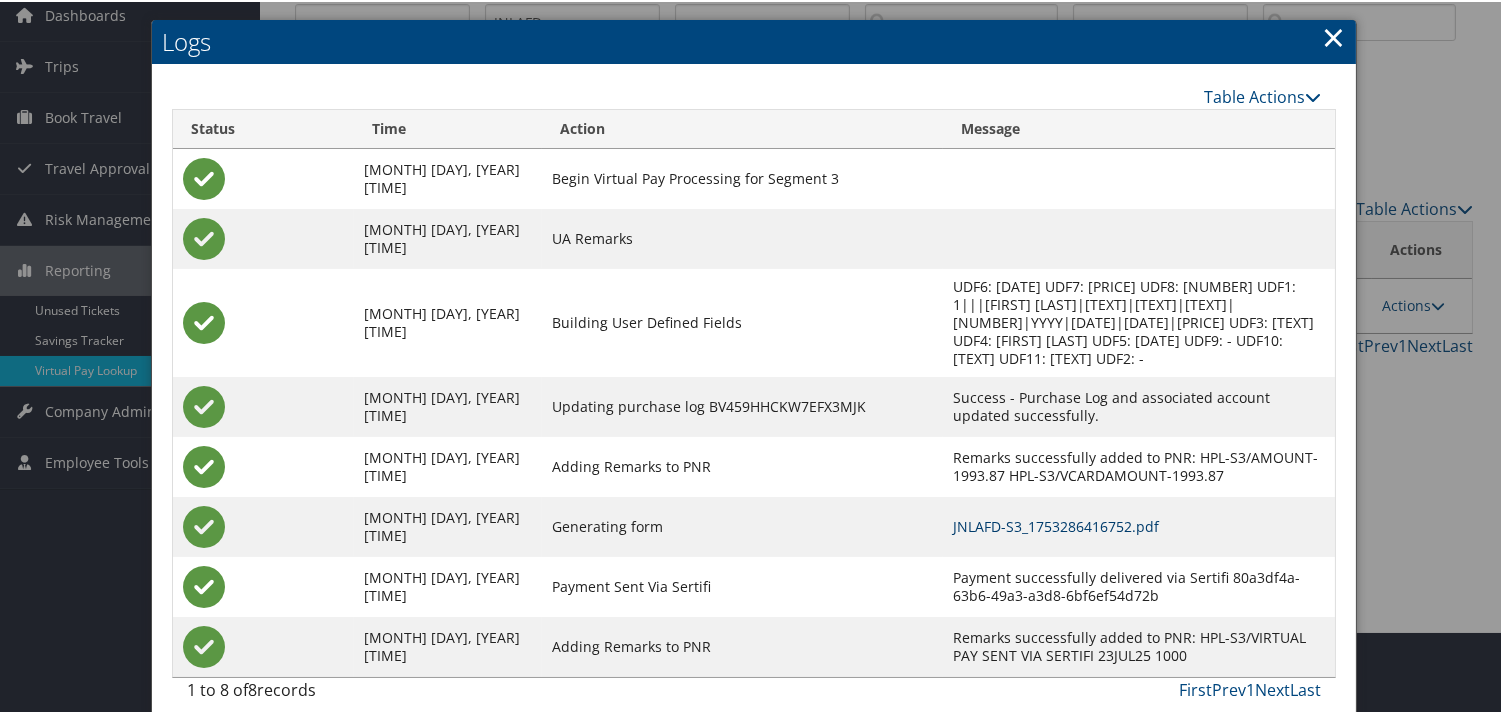 click on "JNLAFD-S3_1753286416752.pdf" at bounding box center (1056, 524) 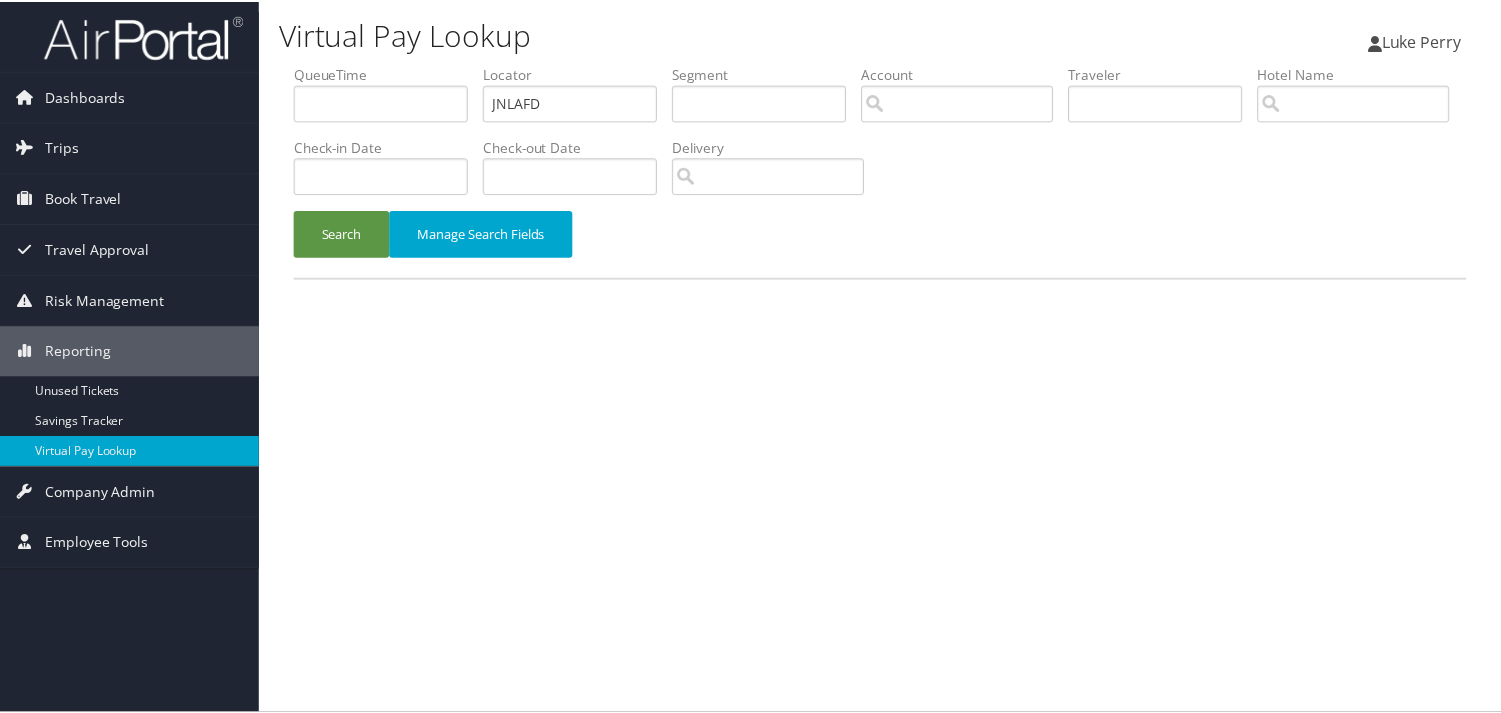 scroll, scrollTop: 0, scrollLeft: 0, axis: both 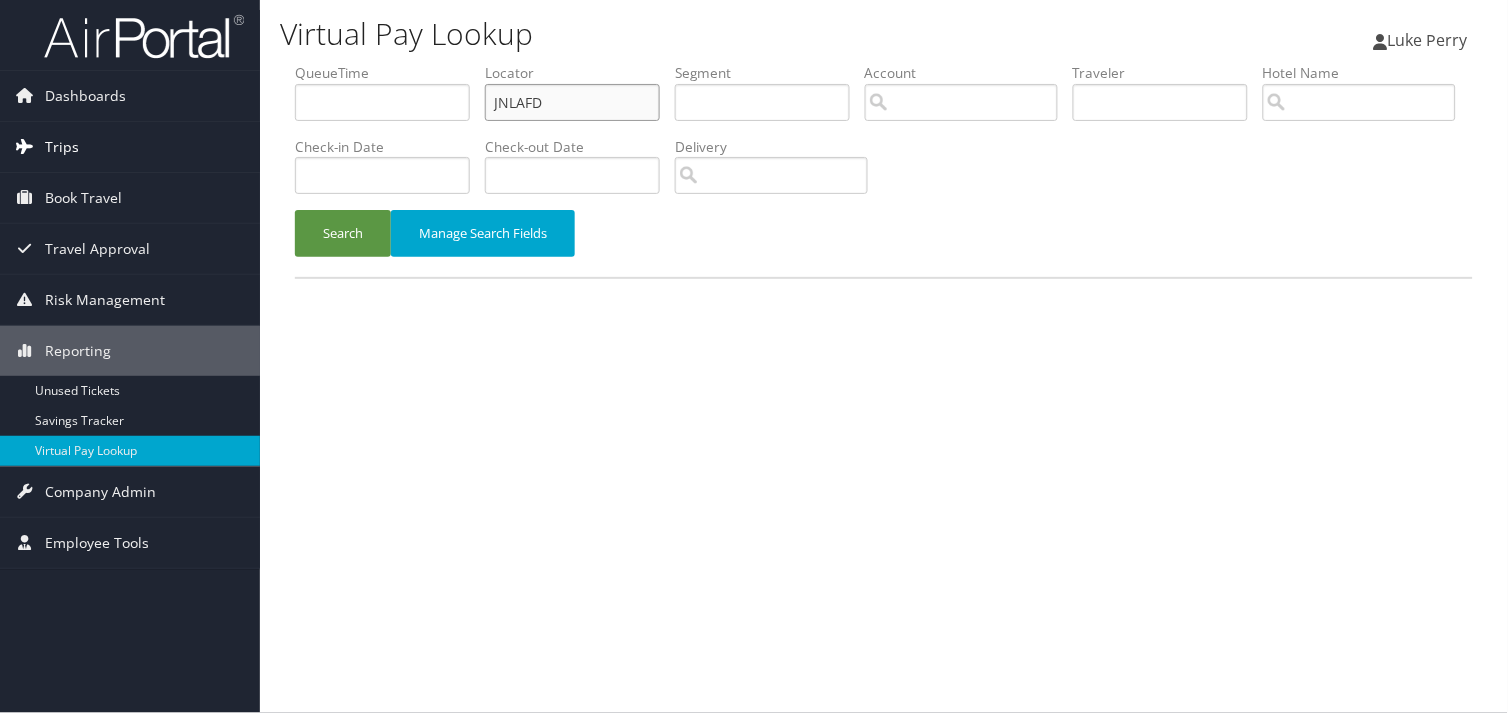 drag, startPoint x: 433, startPoint y: 121, endPoint x: 253, endPoint y: 152, distance: 182.64993 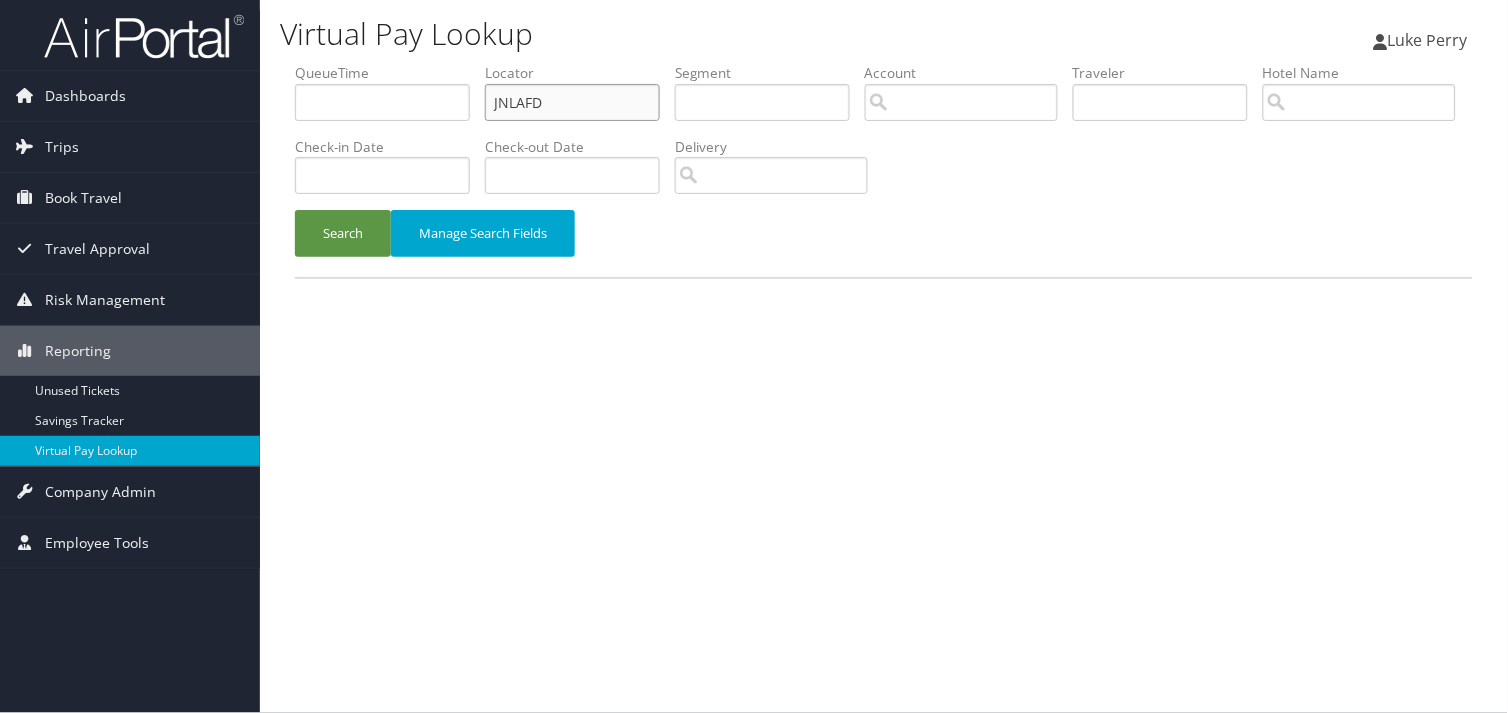 paste on "YGKZKH" 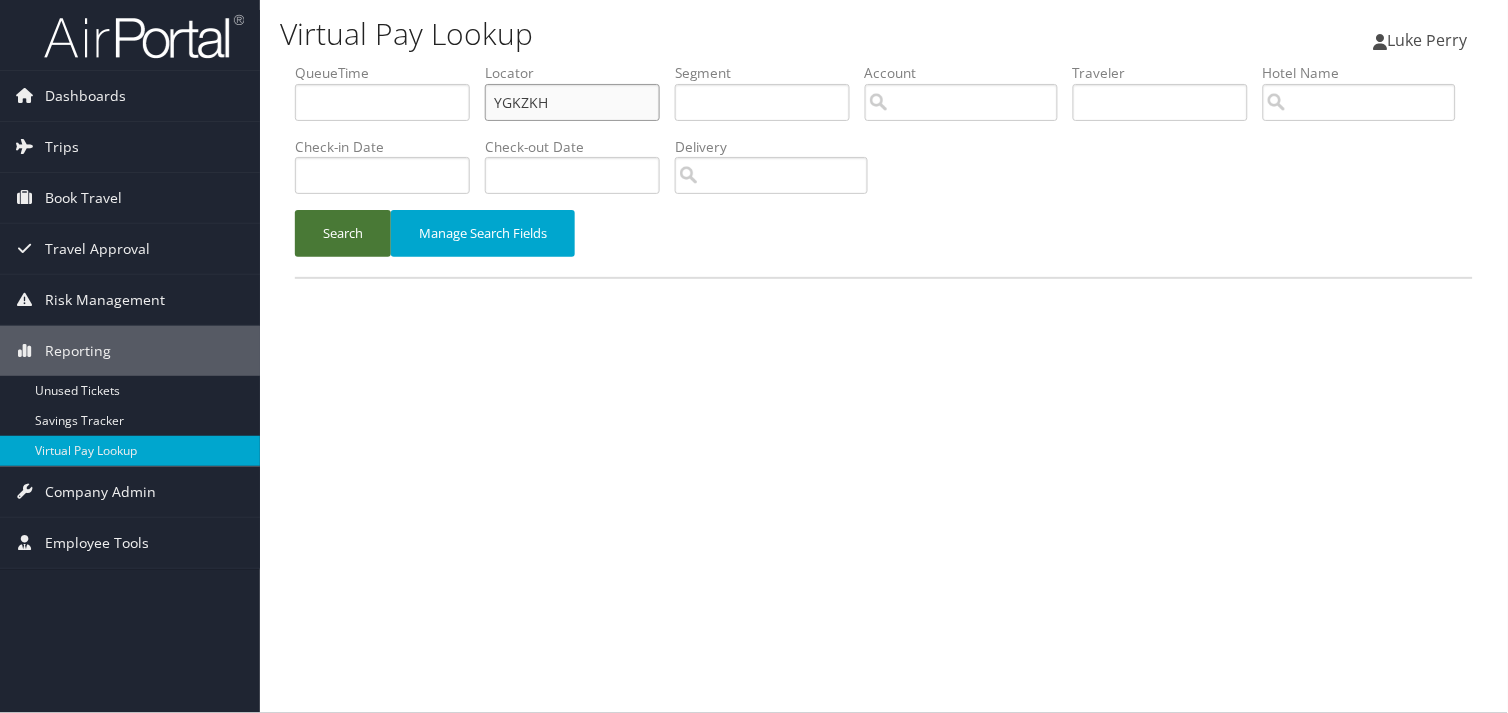 type on "YGKZKH" 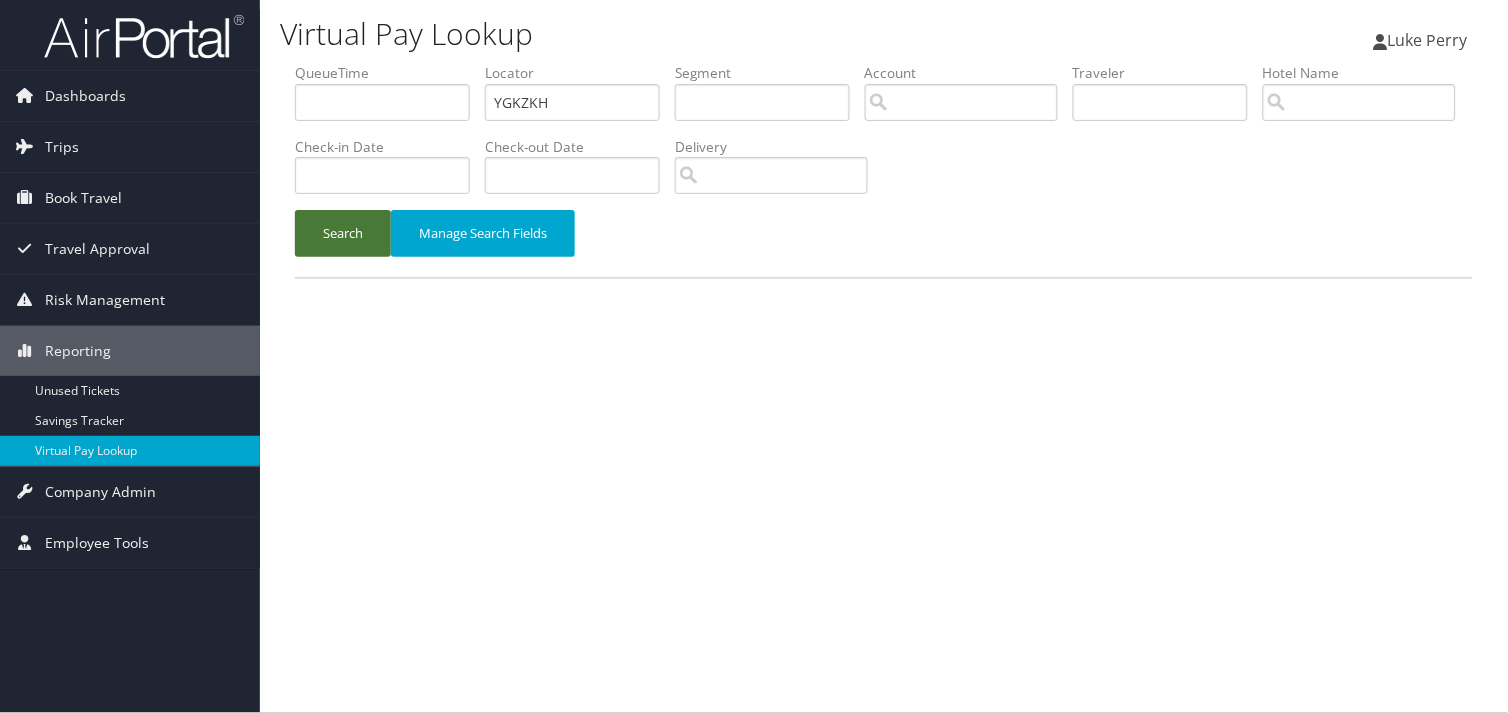 click on "Search" at bounding box center [343, 233] 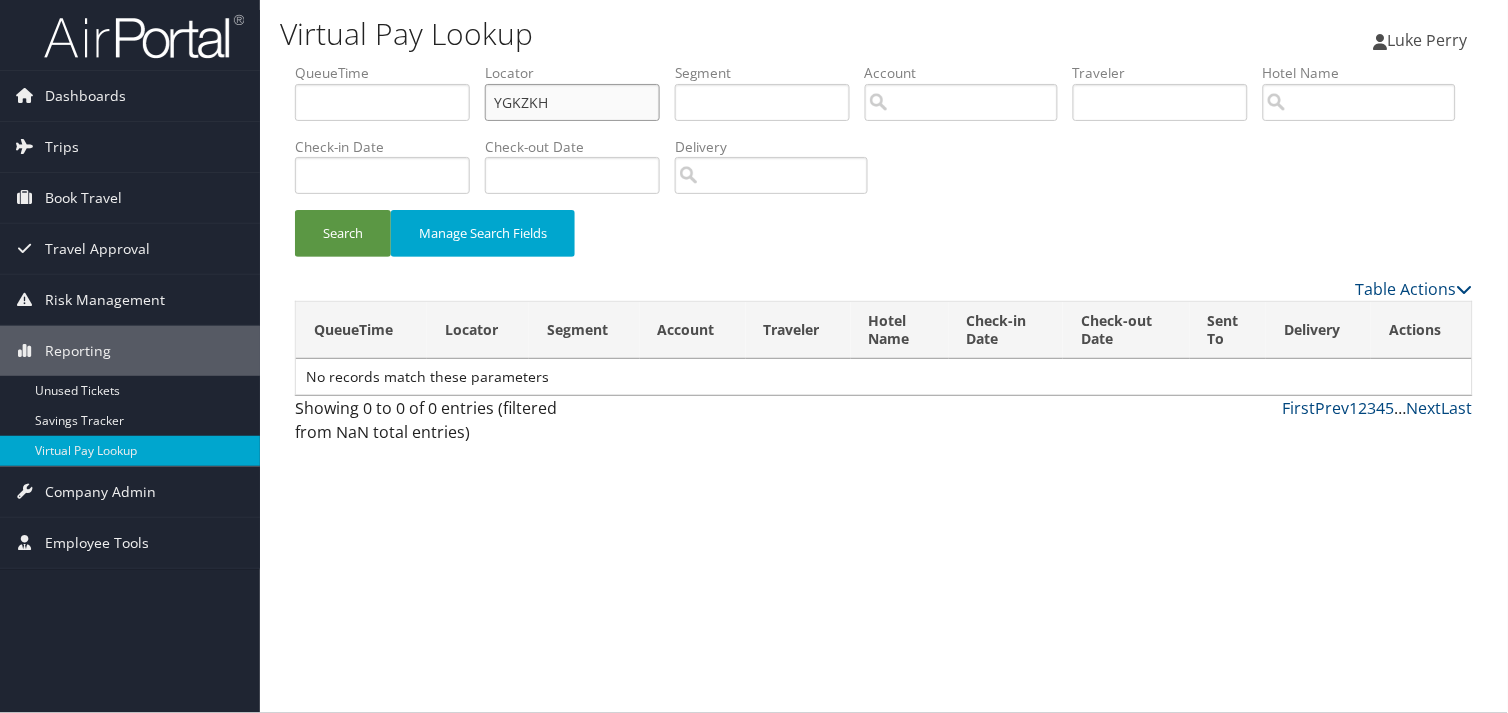 click on "YGKZKH" at bounding box center (572, 102) 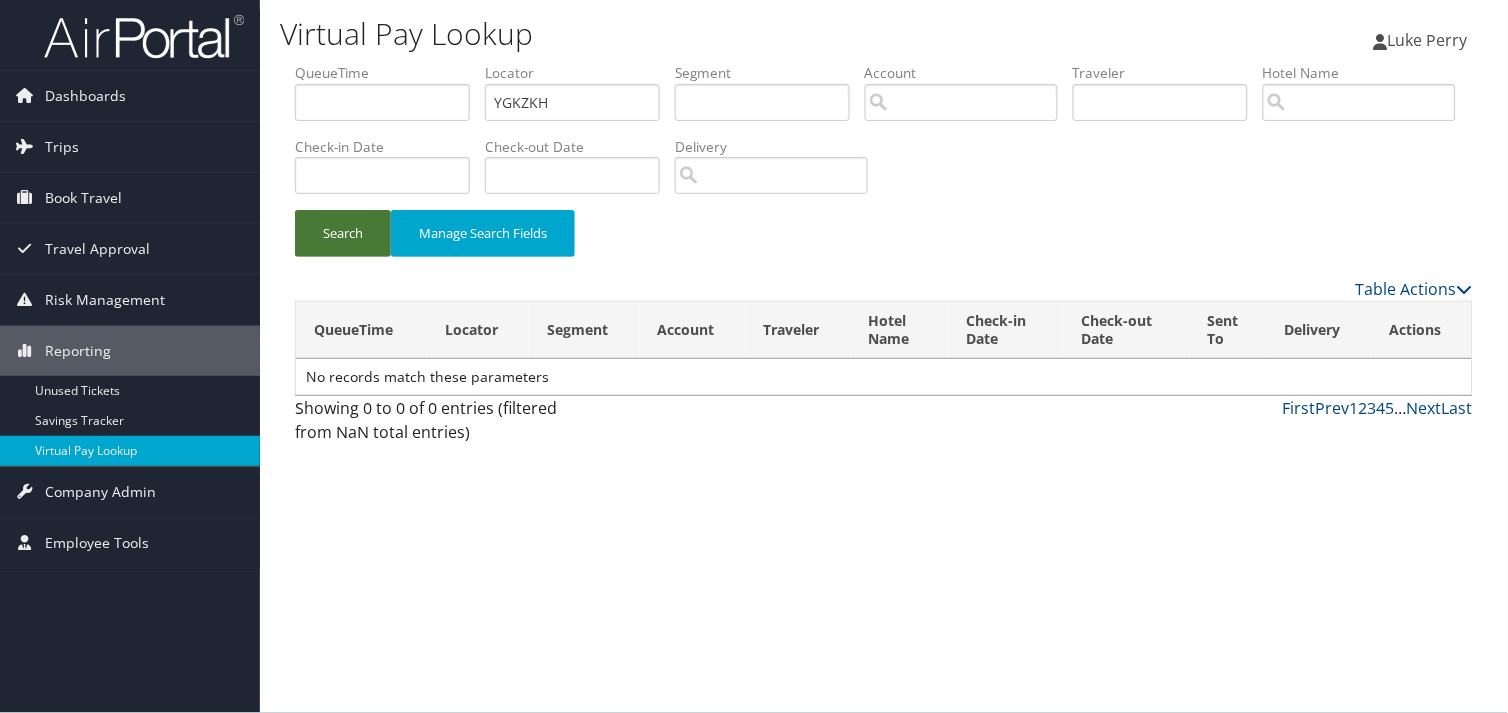 click on "Search" at bounding box center (343, 233) 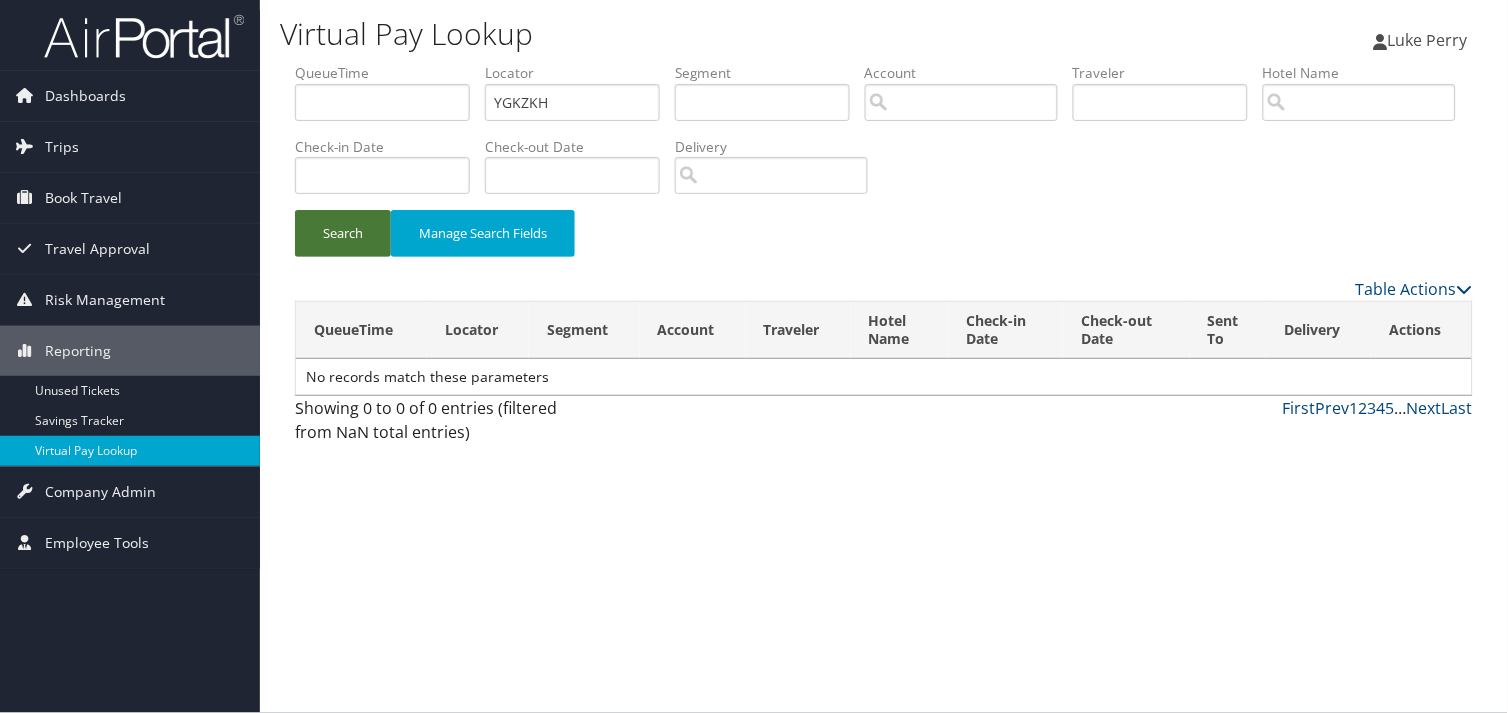 type 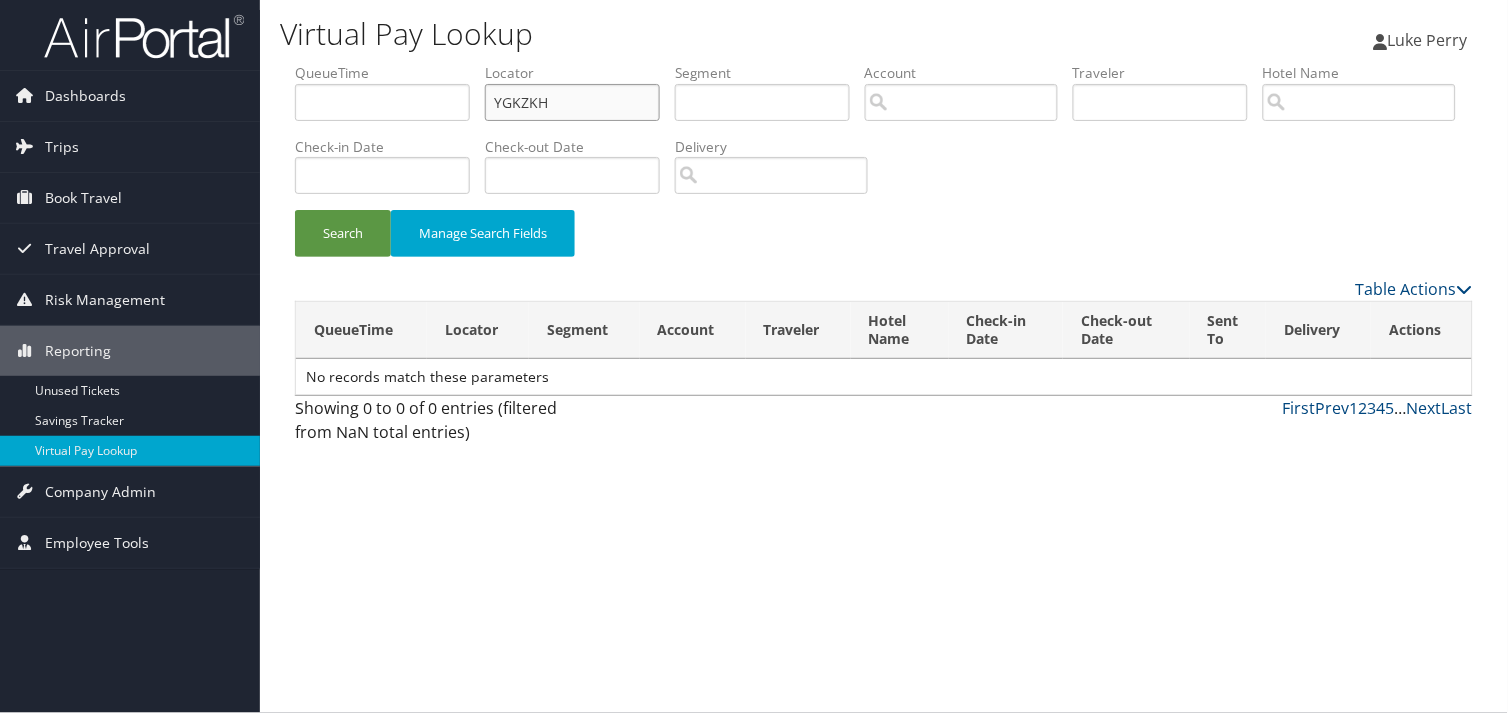 drag, startPoint x: 560, startPoint y: 106, endPoint x: 313, endPoint y: 122, distance: 247.51767 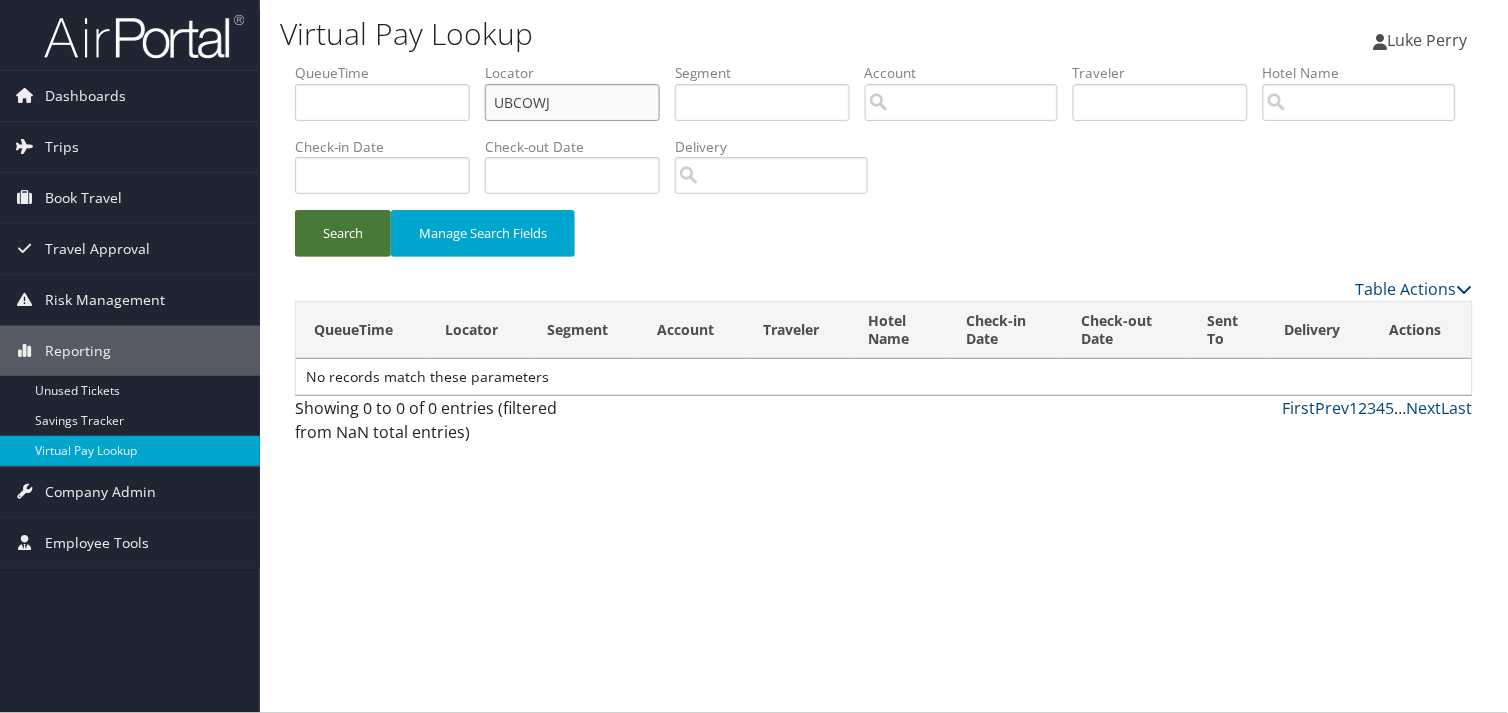type on "UBCOWJ" 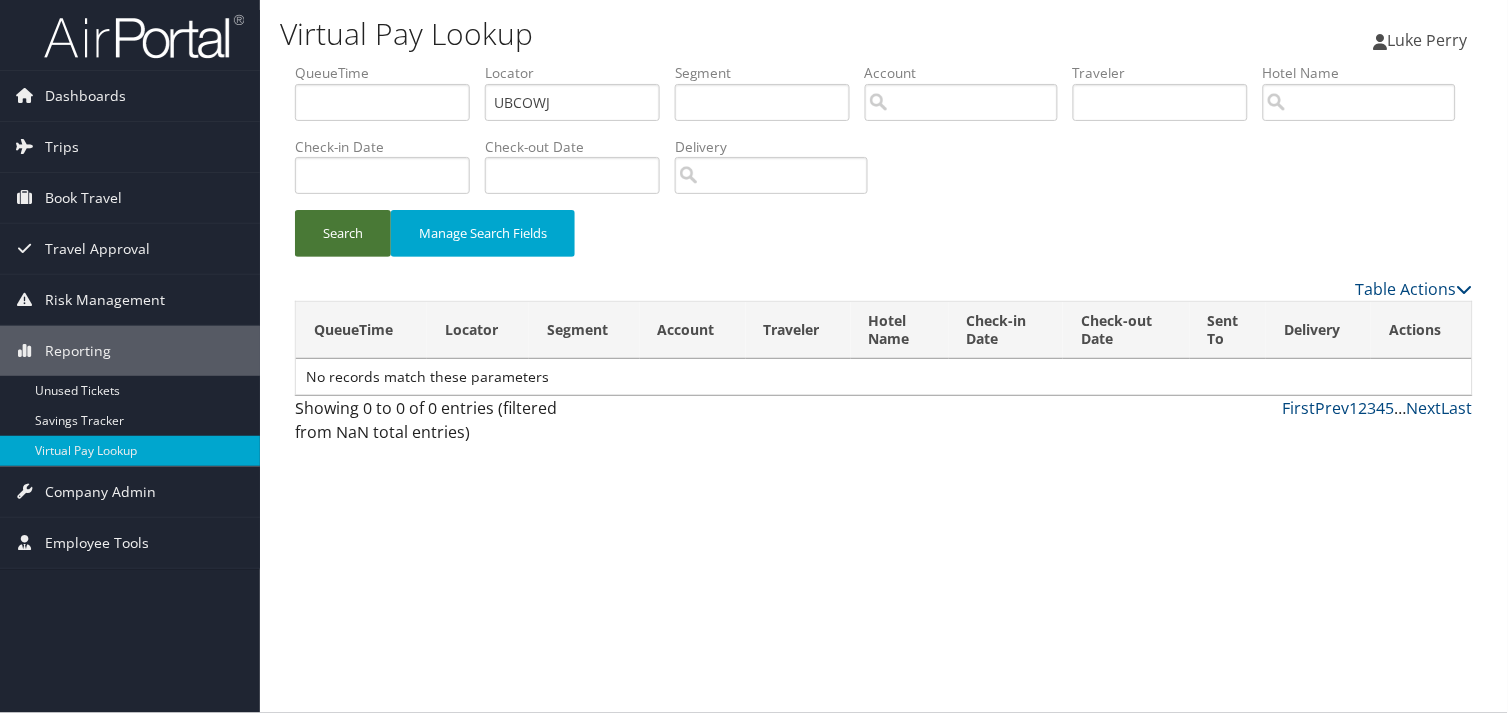click on "Search" at bounding box center [343, 233] 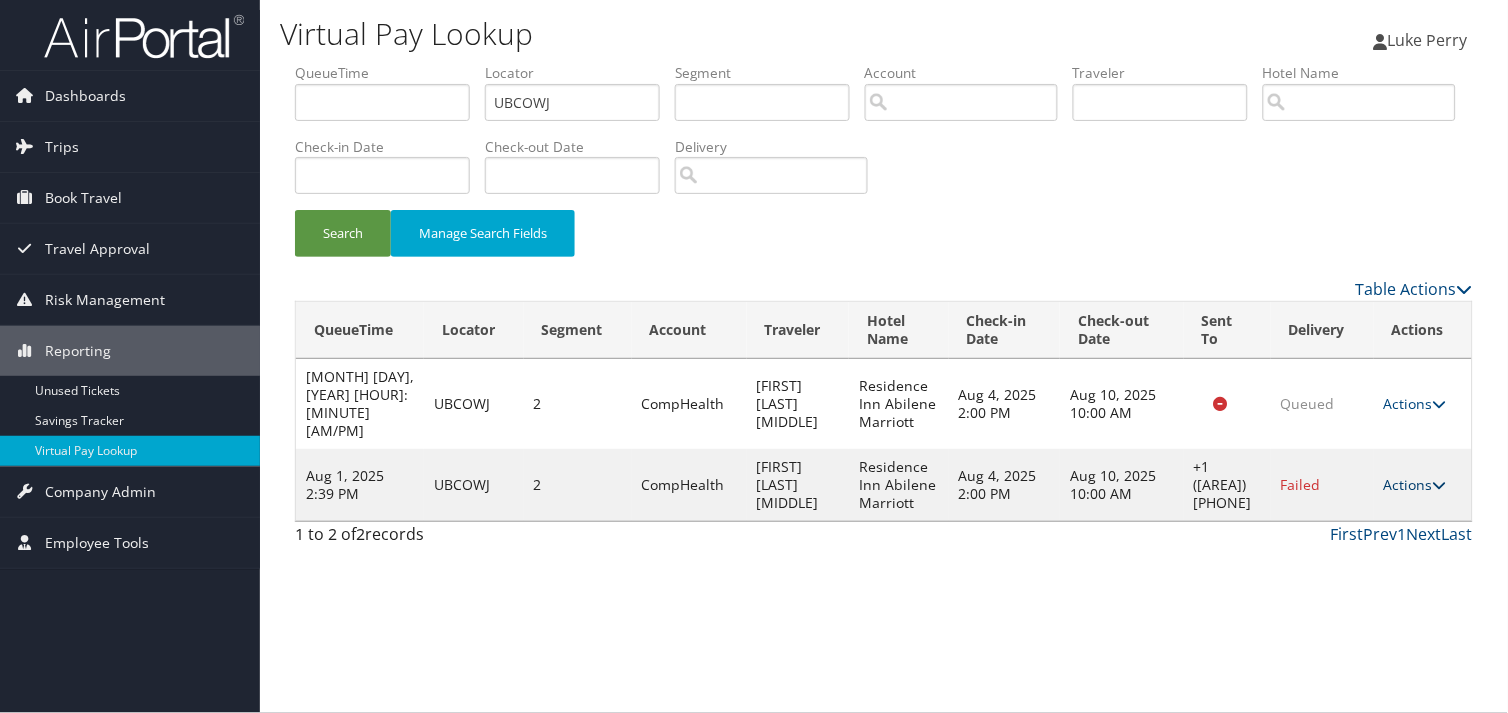 click on "Actions" at bounding box center (1415, 484) 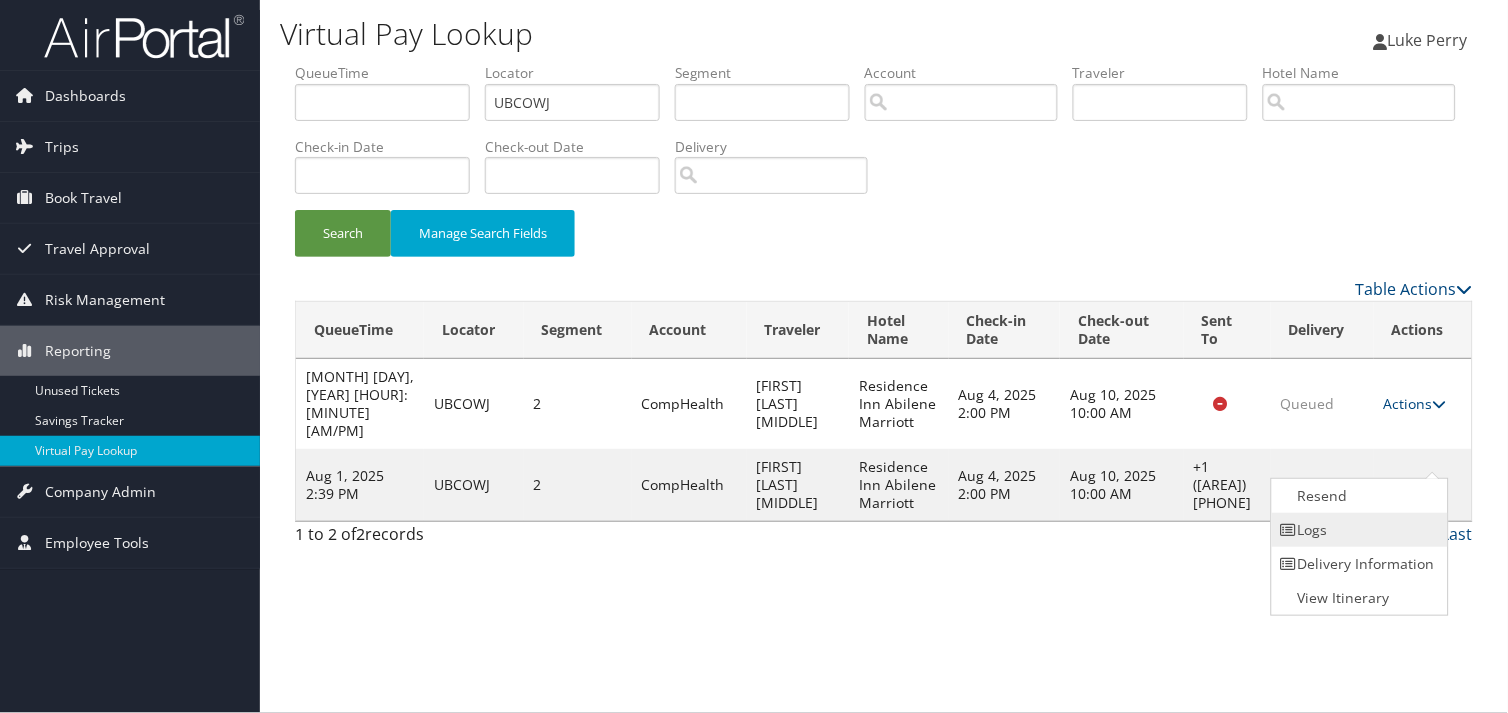 click on "Logs" at bounding box center (1357, 530) 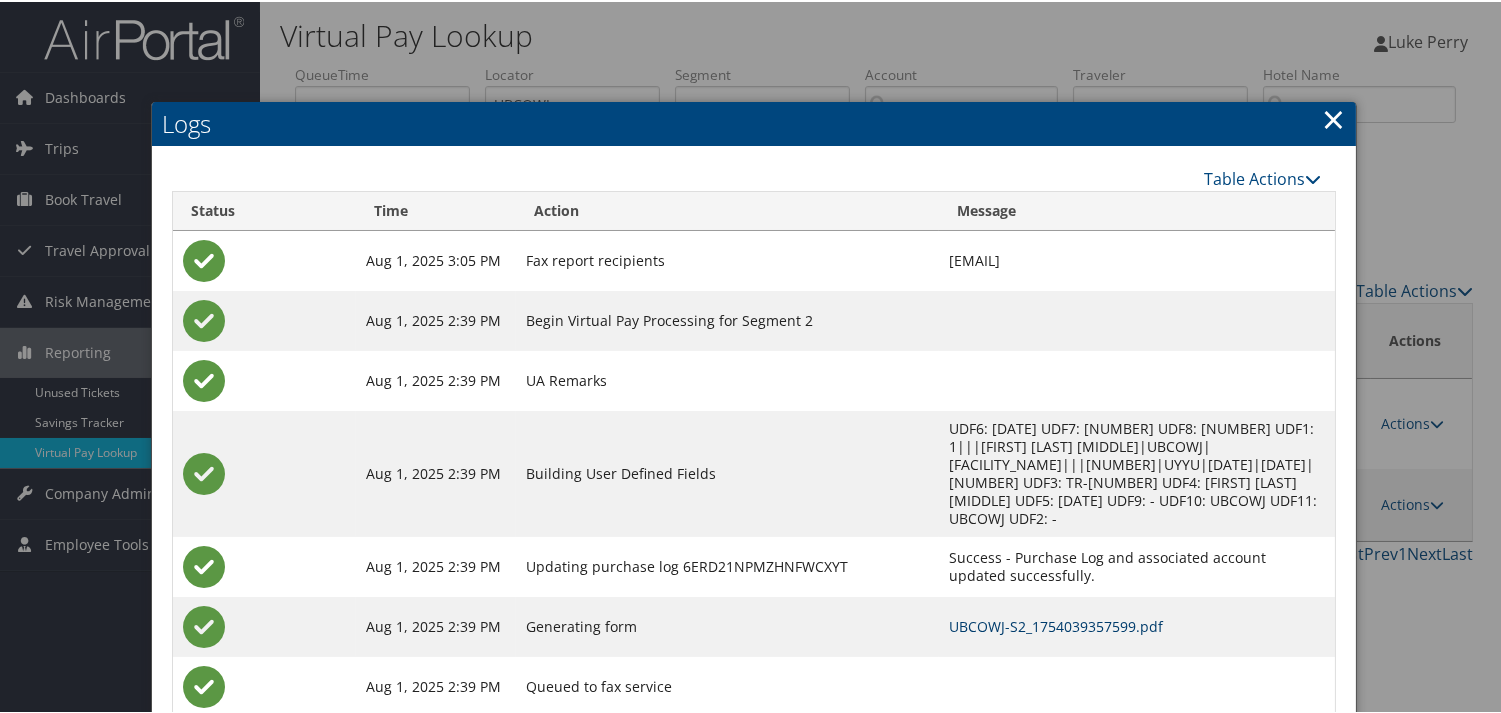 click on "UBCOWJ-S2_1754039357599.pdf" at bounding box center (1056, 624) 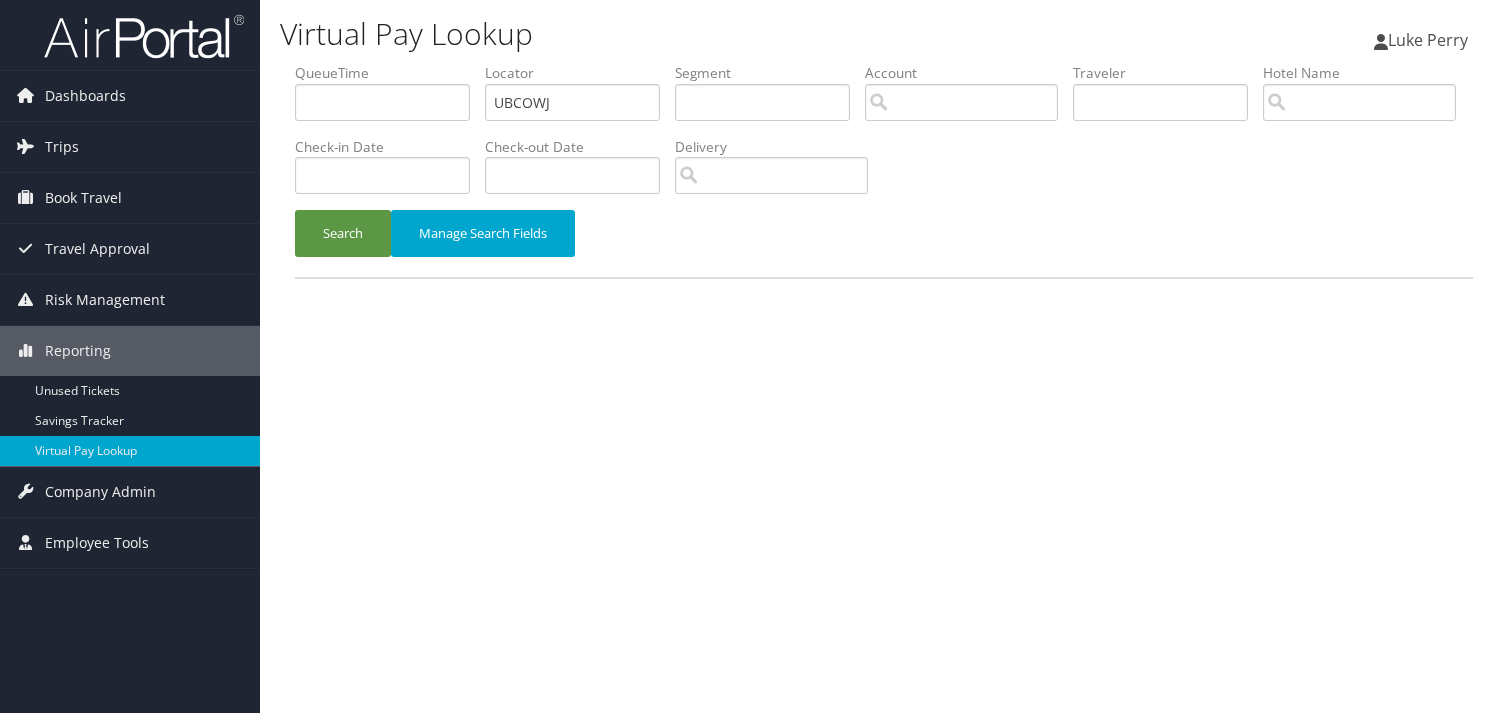 scroll, scrollTop: 0, scrollLeft: 0, axis: both 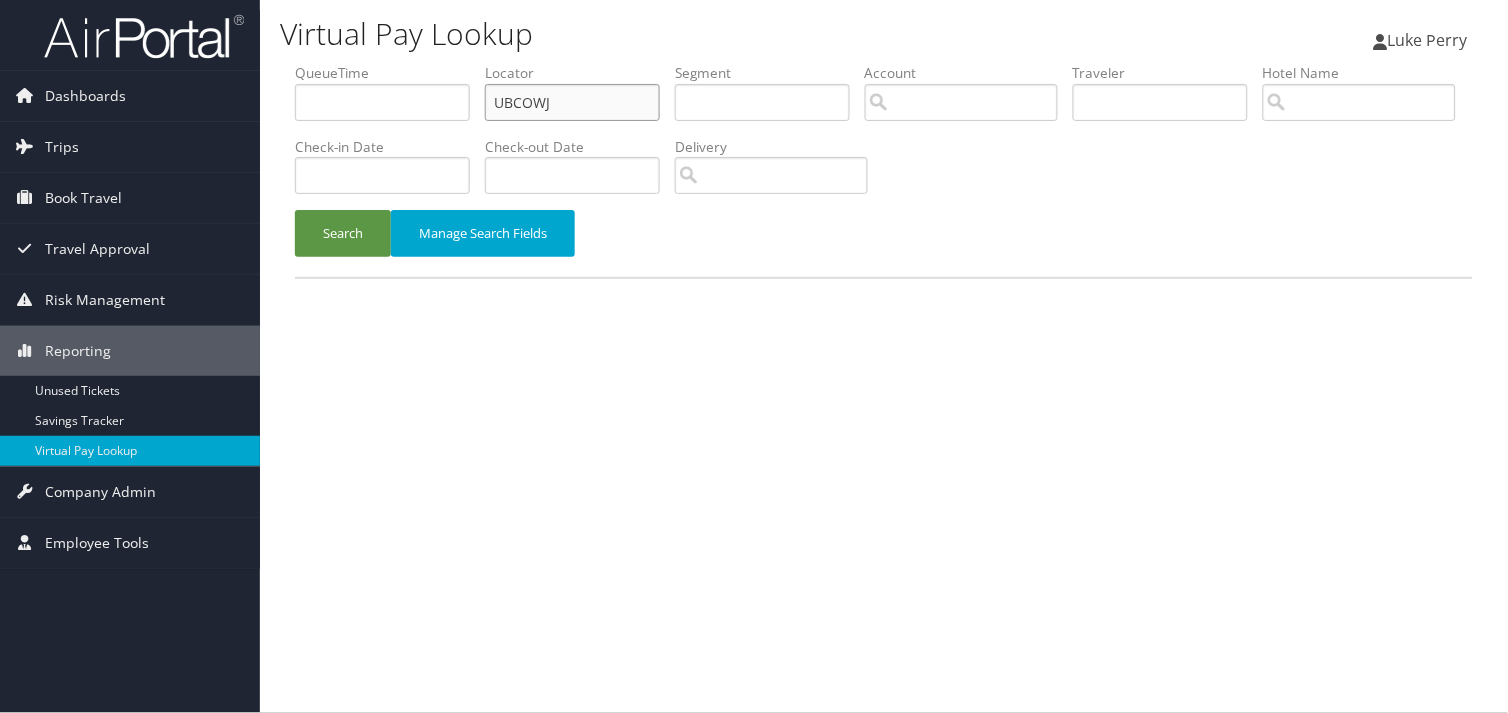 drag, startPoint x: 557, startPoint y: 107, endPoint x: 393, endPoint y: 134, distance: 166.2077 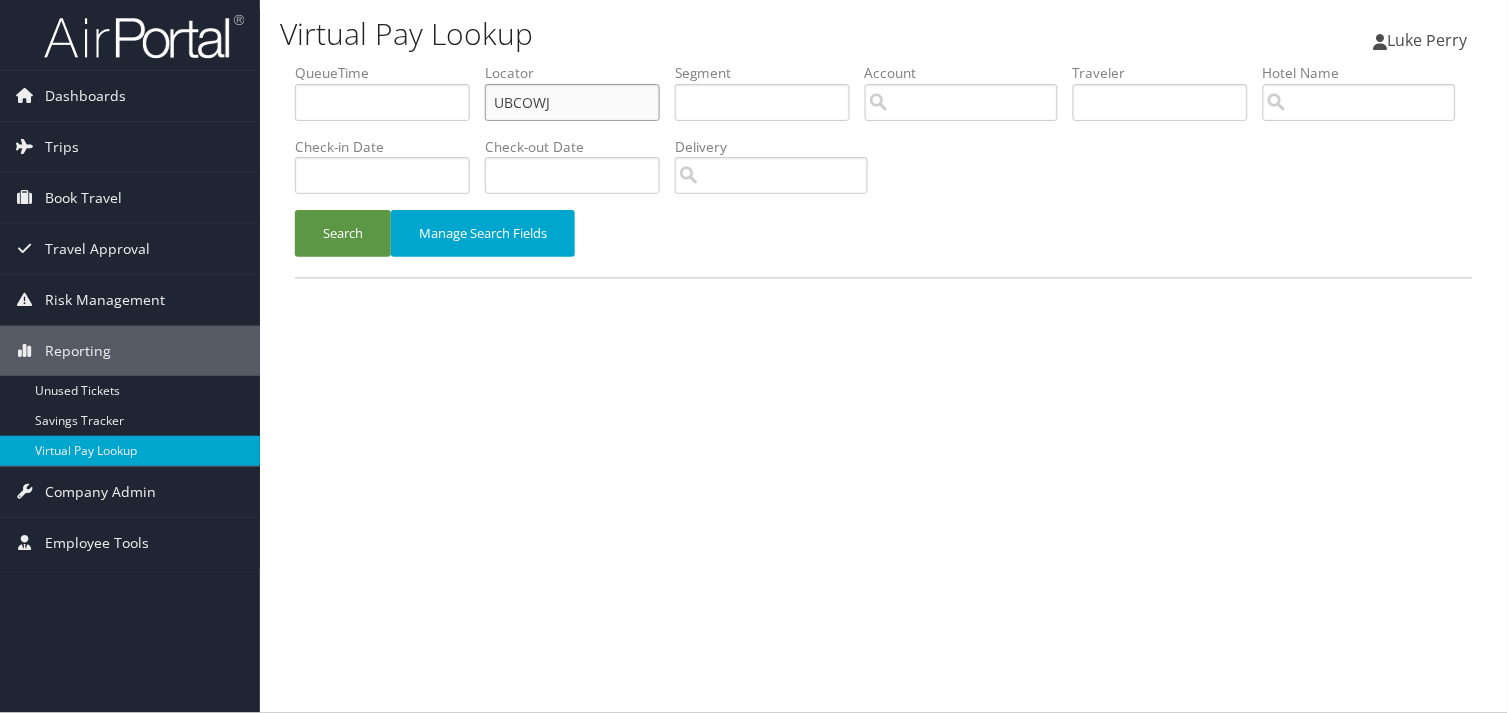 click on "QueueTime Locator UBCOWJ Segment Account Traveler Hotel Name Check-in Date Check-out Date Delivery" at bounding box center (884, 63) 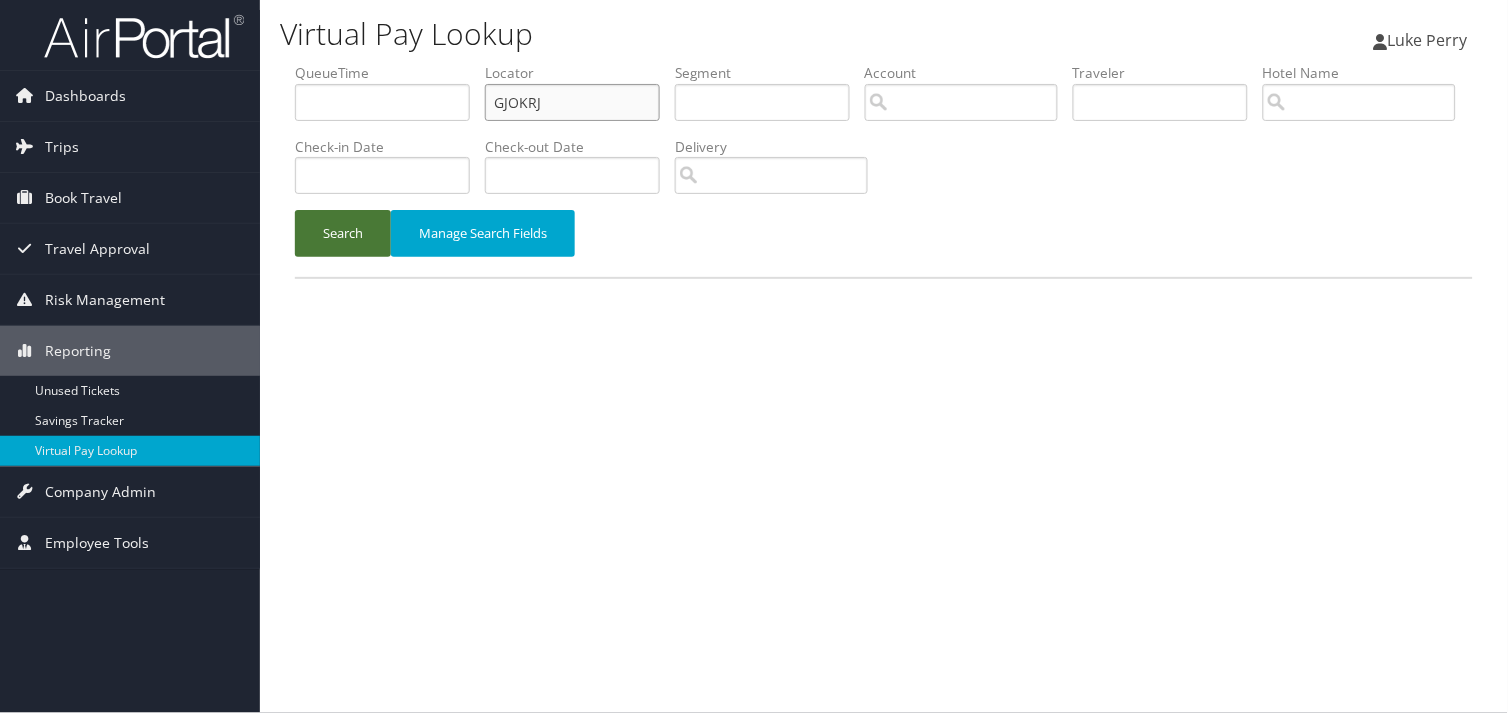 type on "GJOKRJ" 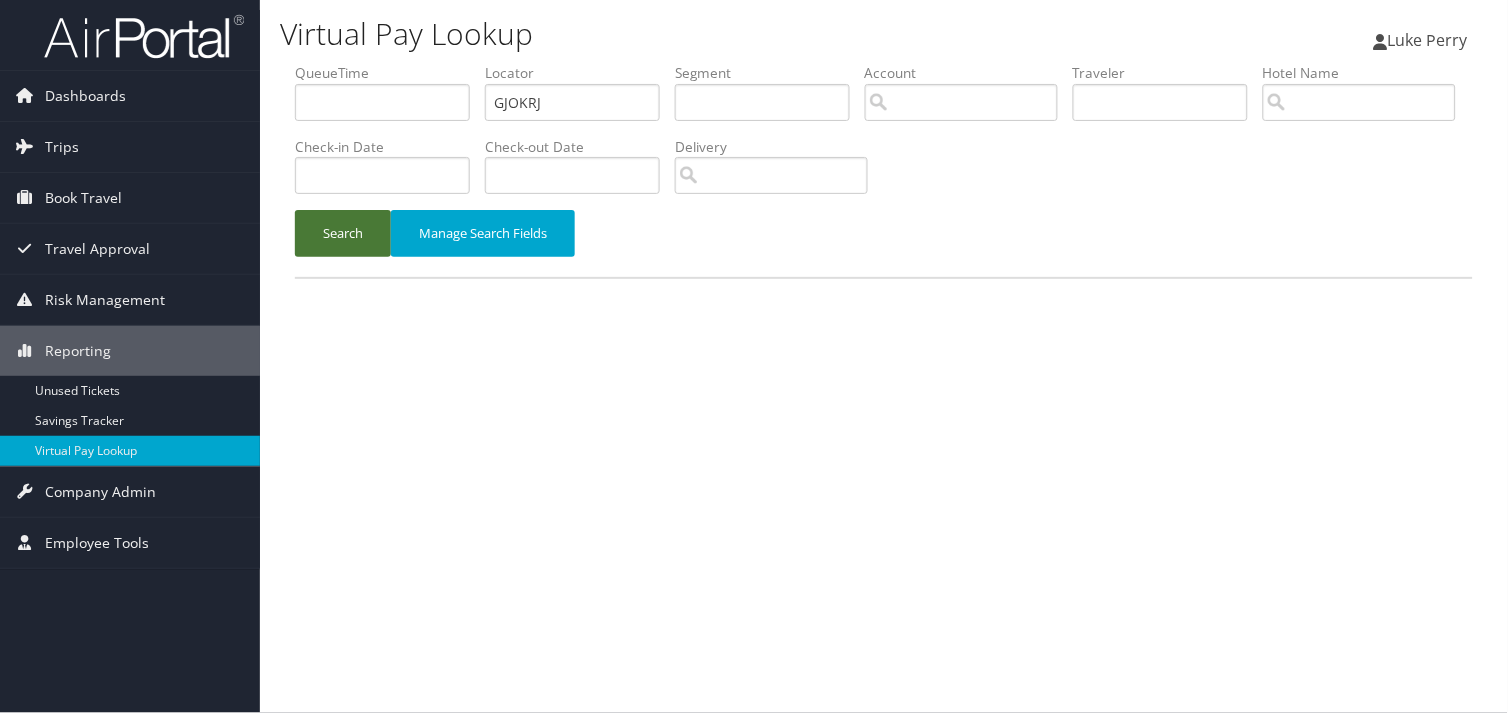 drag, startPoint x: 330, startPoint y: 244, endPoint x: 366, endPoint y: 267, distance: 42.72002 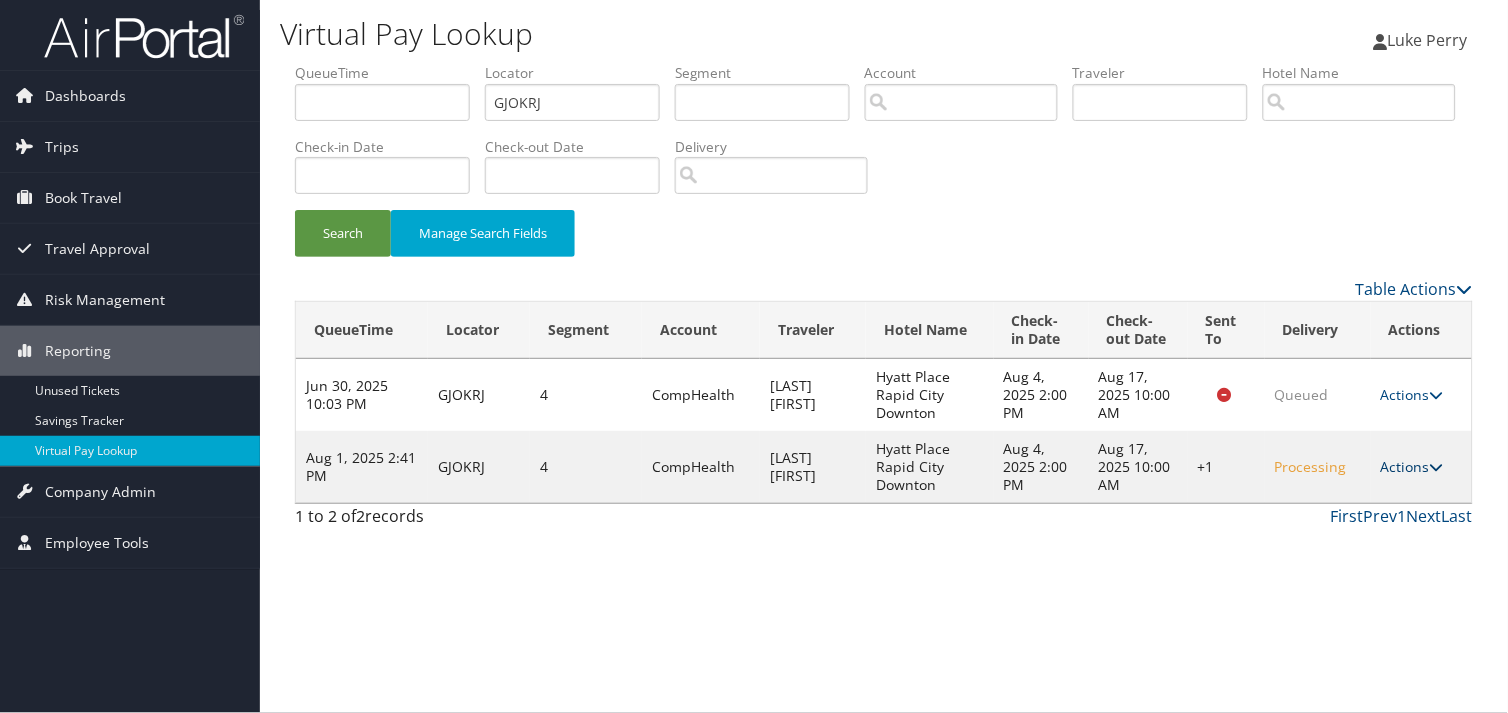 click on "Actions" at bounding box center [1412, 466] 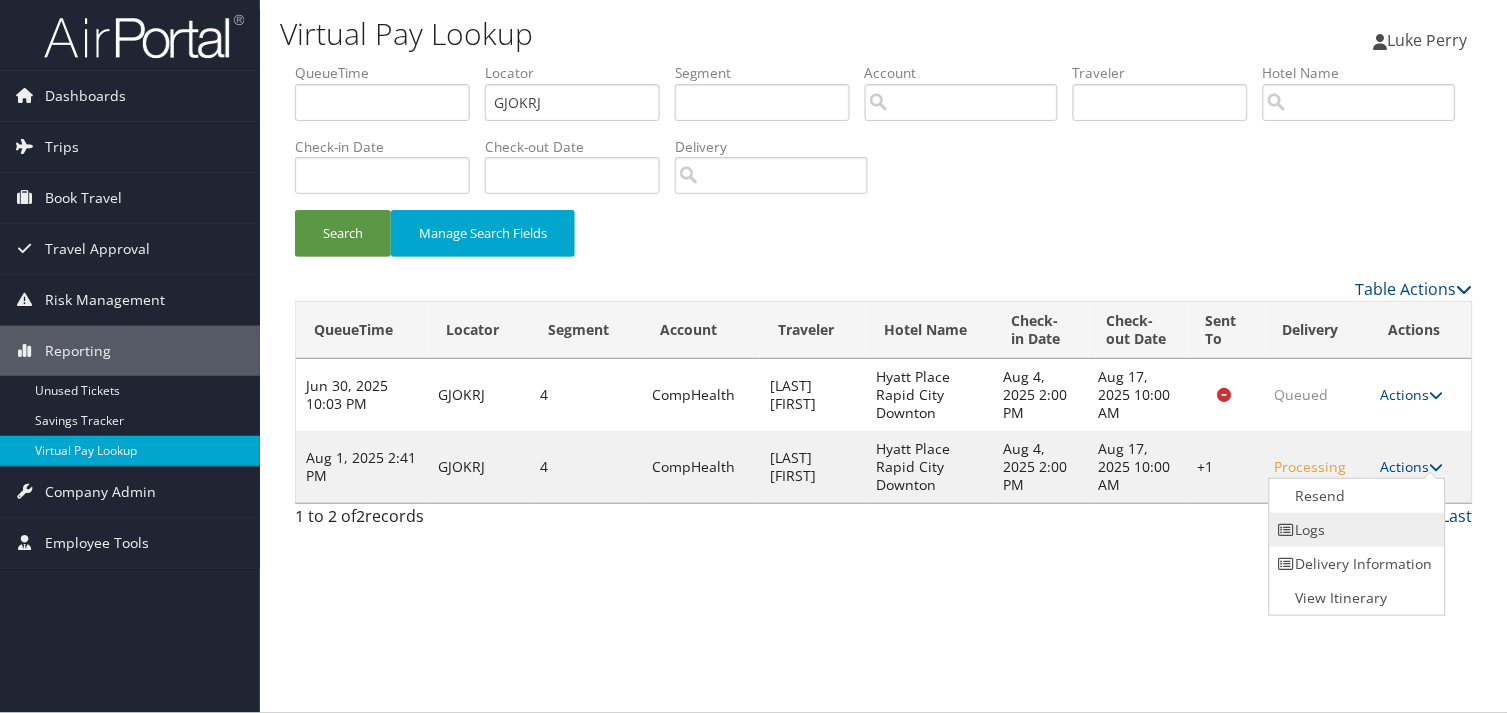 click on "Logs" at bounding box center (1355, 530) 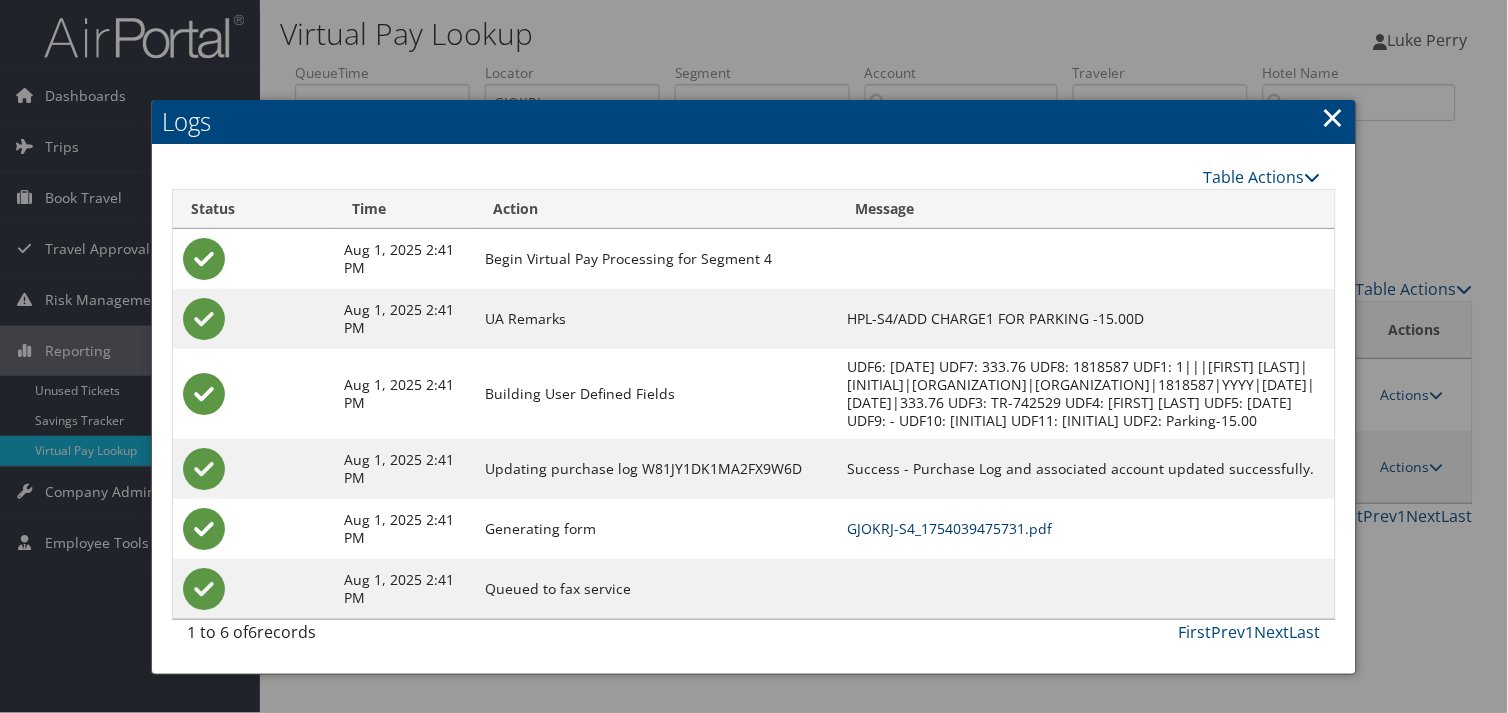click on "GJOKRJ-S4_1754039475731.pdf" at bounding box center [950, 528] 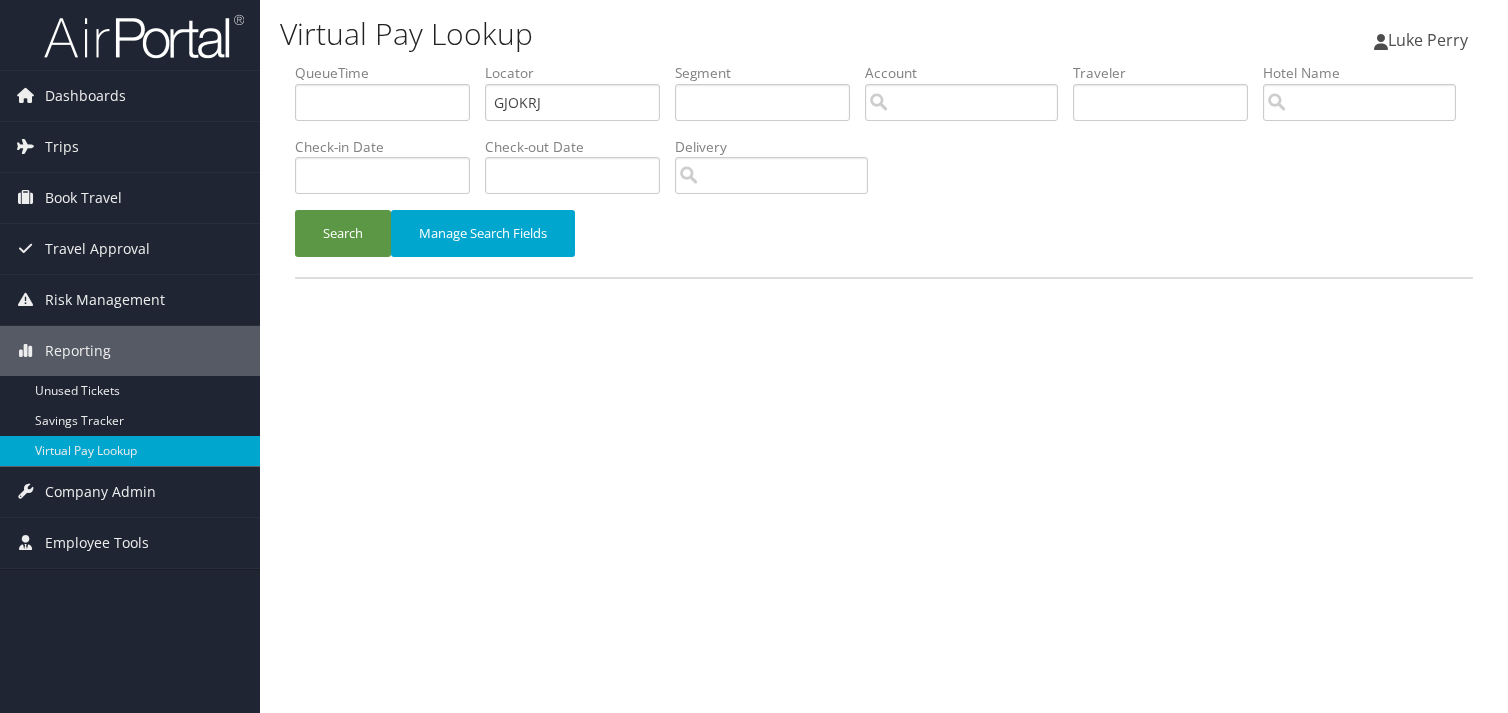 scroll, scrollTop: 0, scrollLeft: 0, axis: both 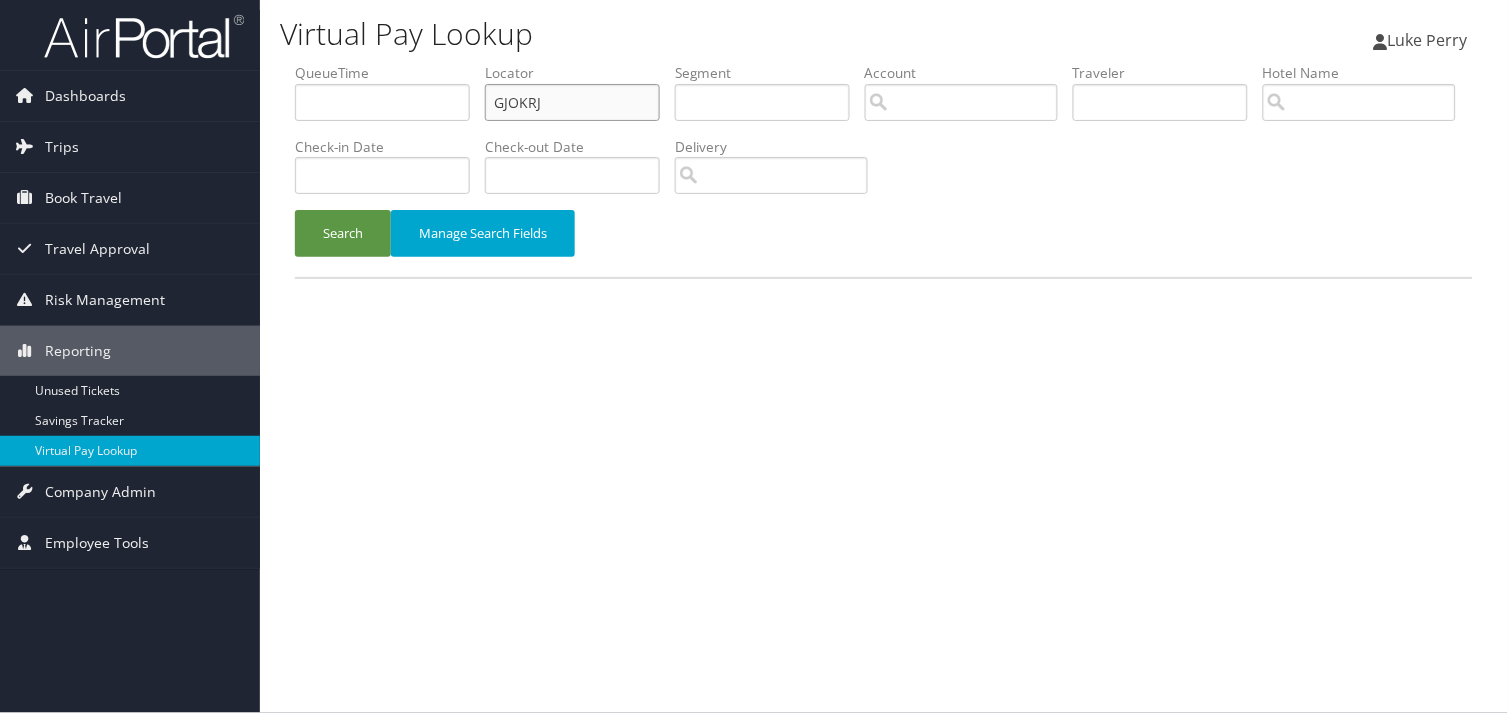 click on "QueueTime Locator GJOKRJ Segment Account Traveler Hotel Name Check-in Date Check-out Date Delivery" at bounding box center [884, 63] 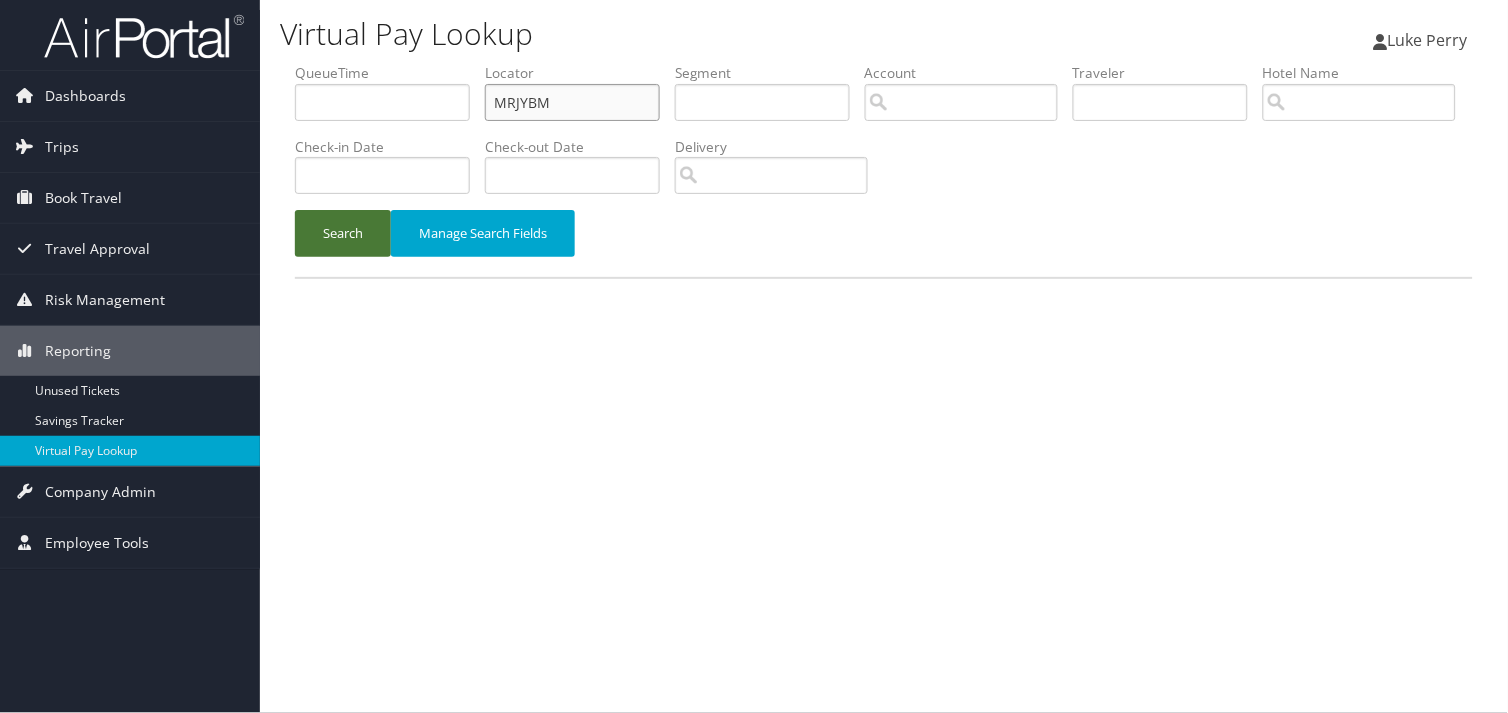 type on "MRJYBM" 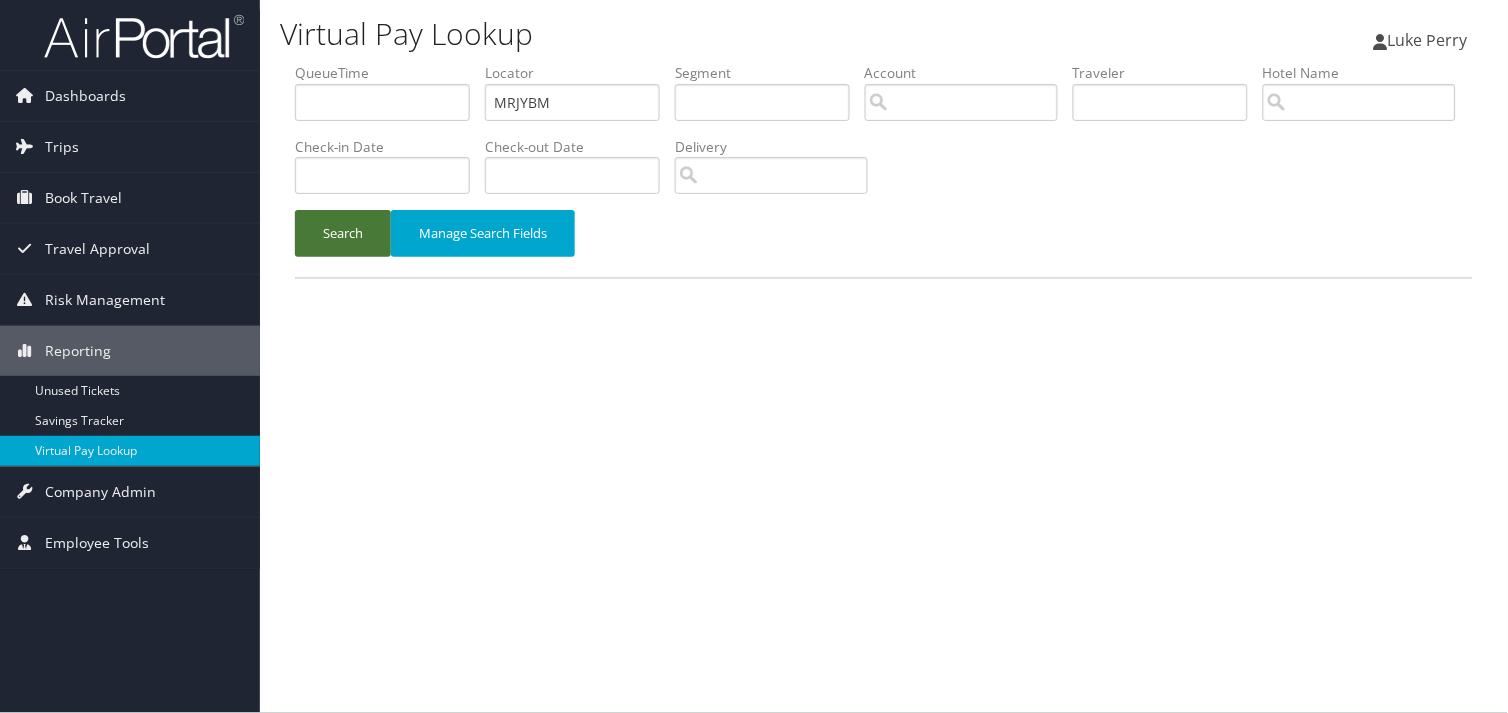 click on "Search Manage Search Fields" at bounding box center (884, 243) 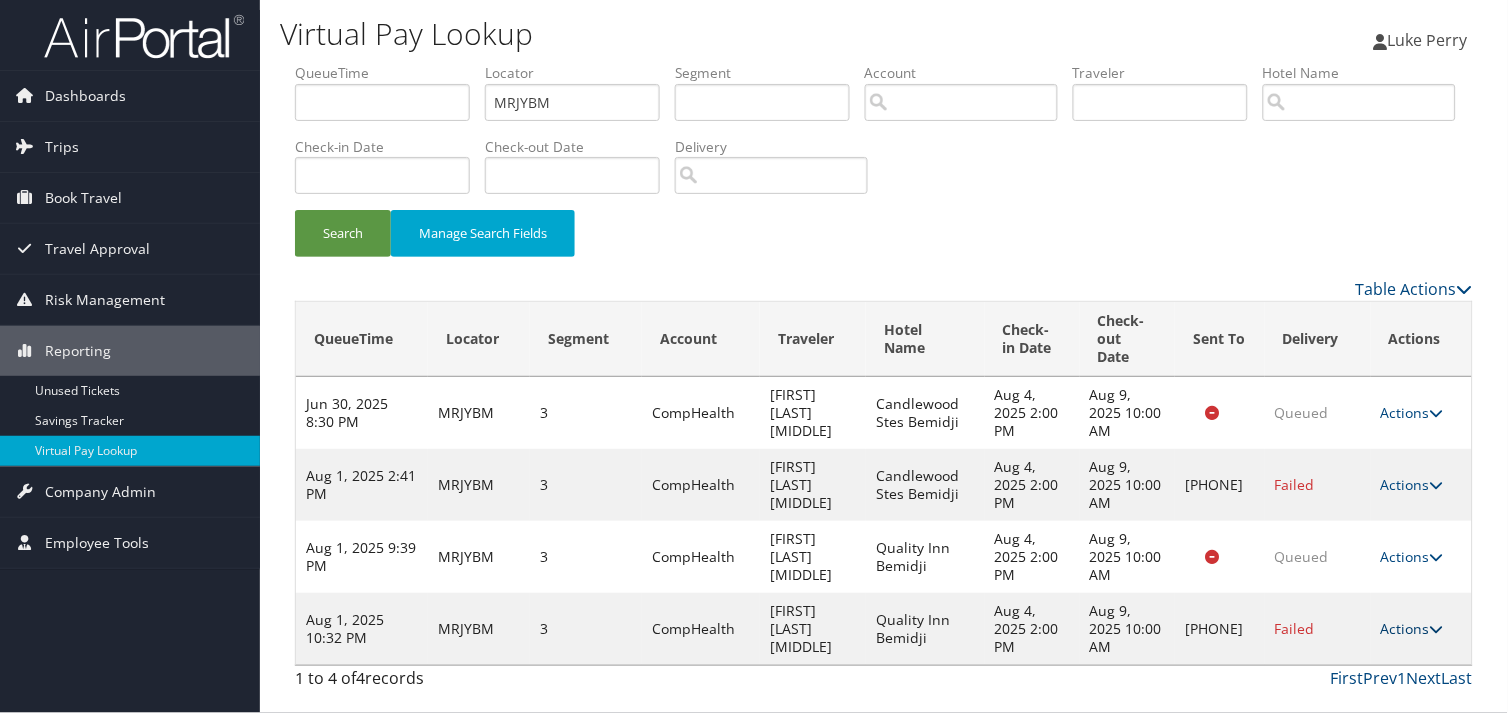 click on "Actions" at bounding box center (1412, 628) 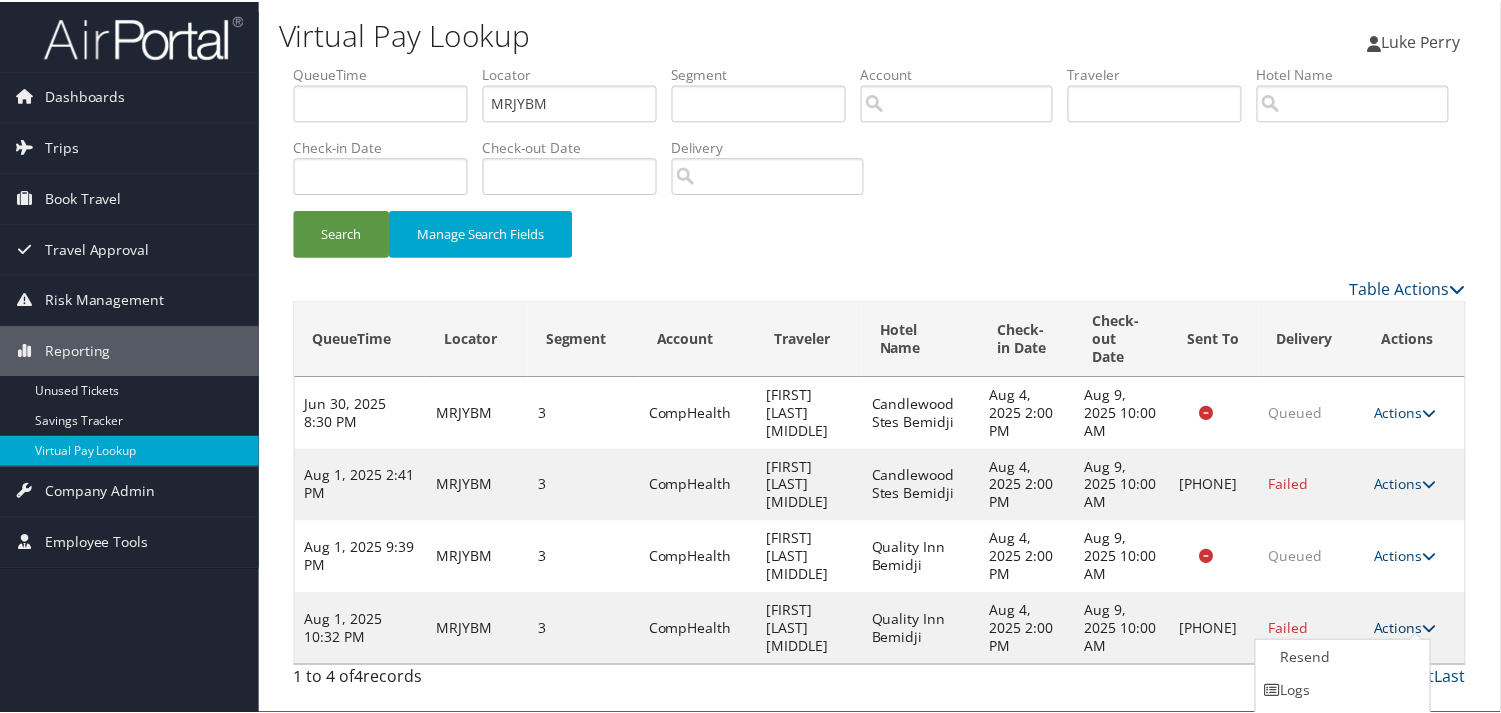 scroll, scrollTop: 64, scrollLeft: 0, axis: vertical 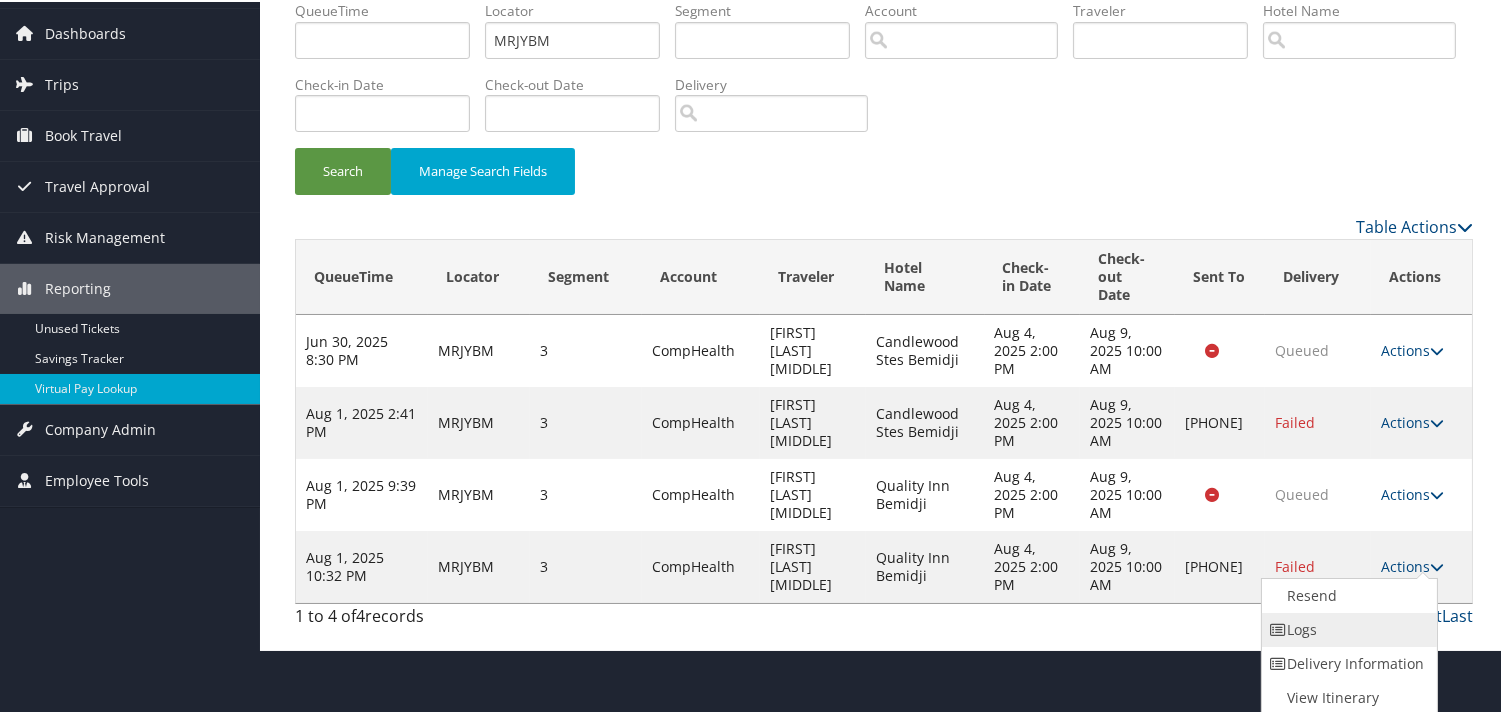 click on "Logs" at bounding box center [1347, 628] 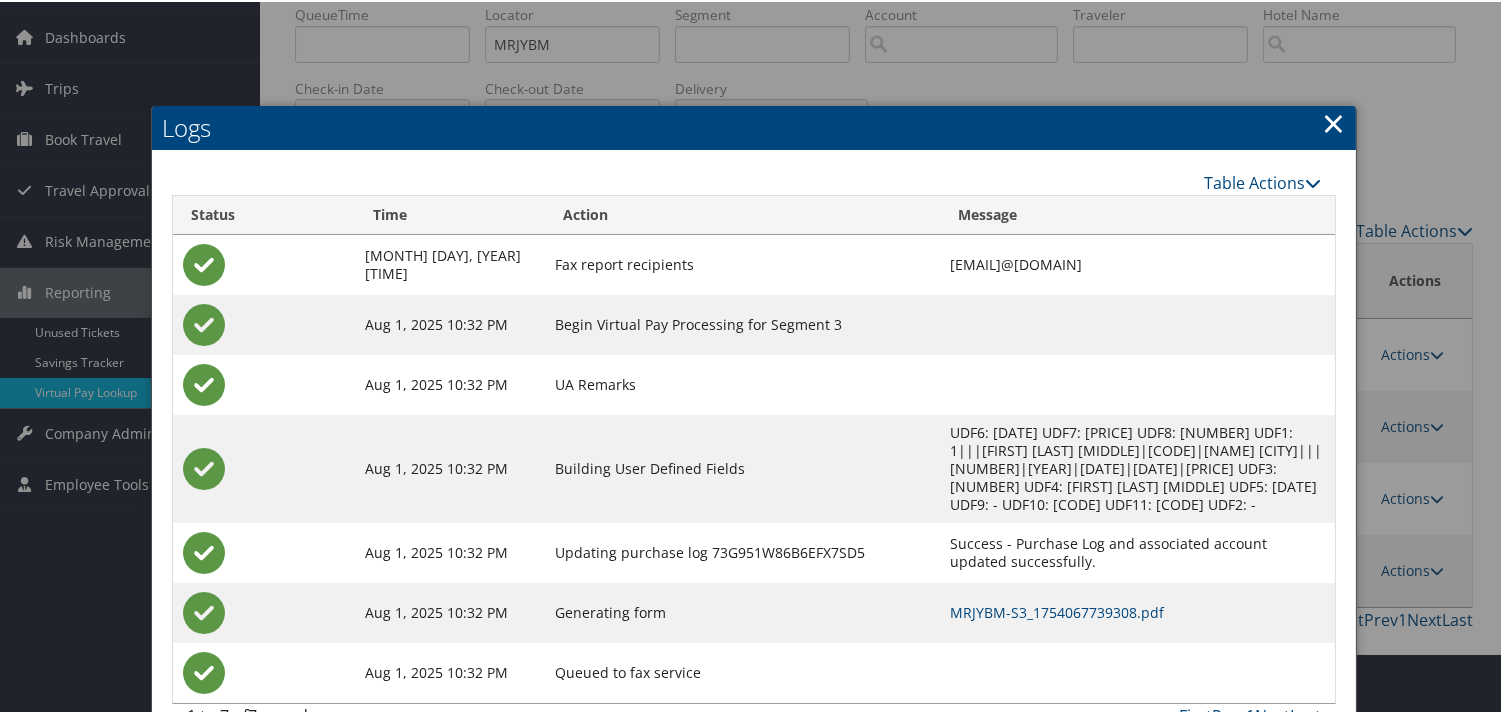 scroll, scrollTop: 86, scrollLeft: 0, axis: vertical 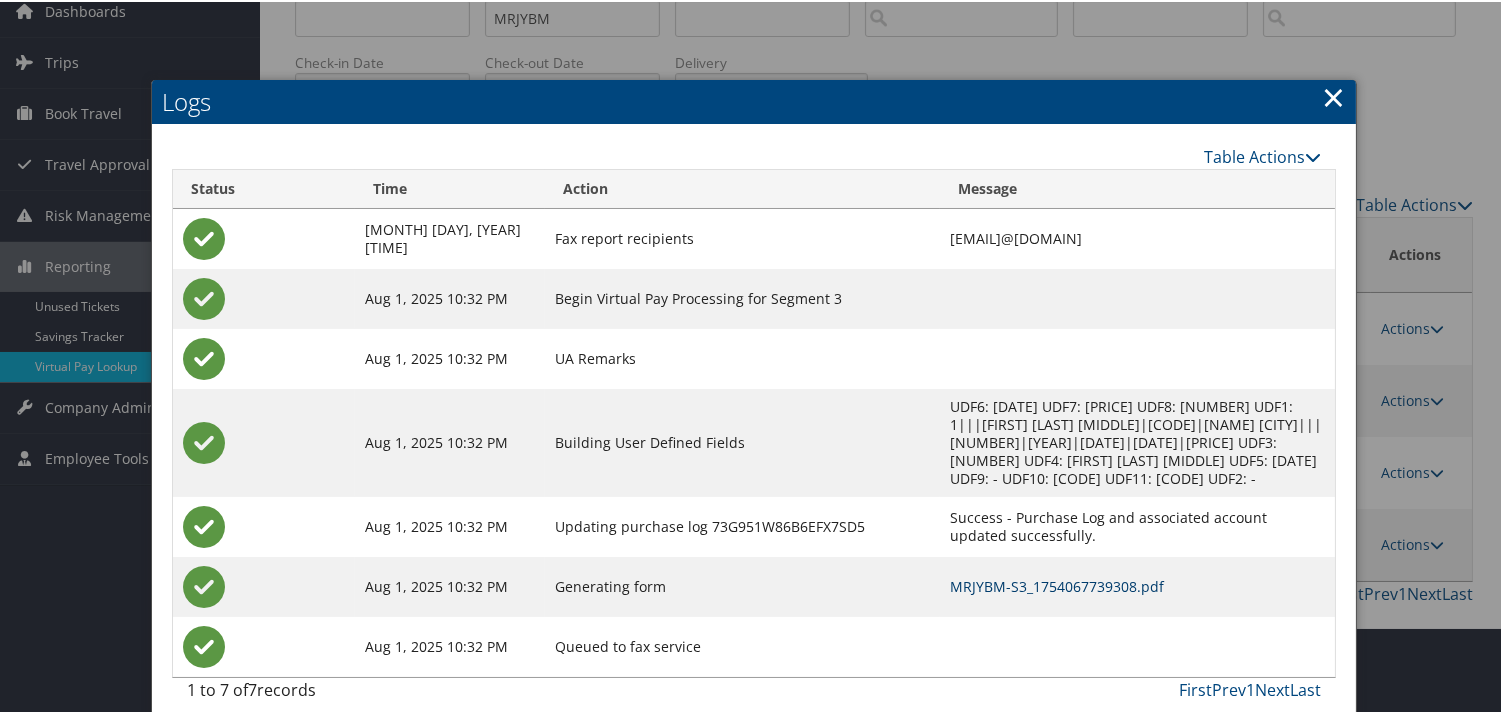 click on "MRJYBM-S3_1754067739308.pdf" at bounding box center [1057, 584] 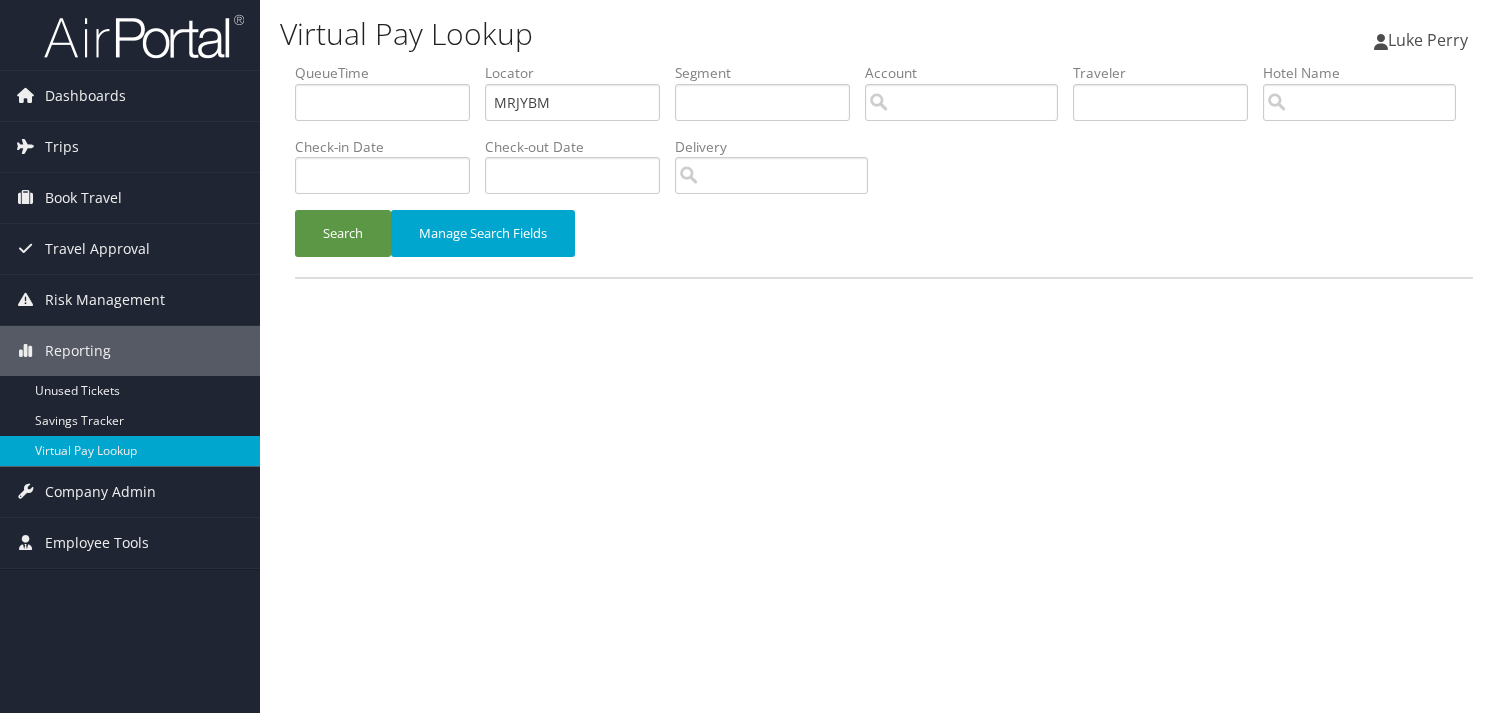 scroll, scrollTop: 0, scrollLeft: 0, axis: both 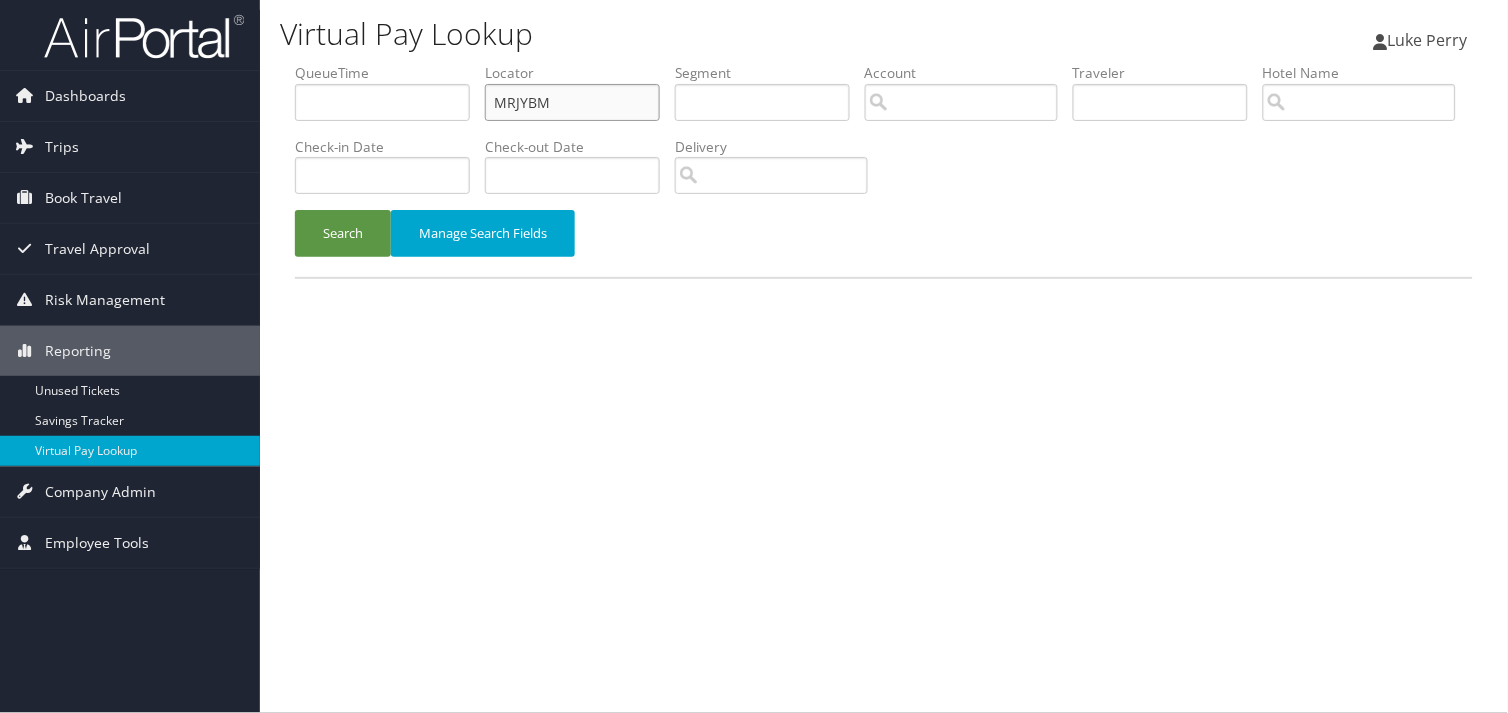 drag, startPoint x: 562, startPoint y: 105, endPoint x: 360, endPoint y: 97, distance: 202.15836 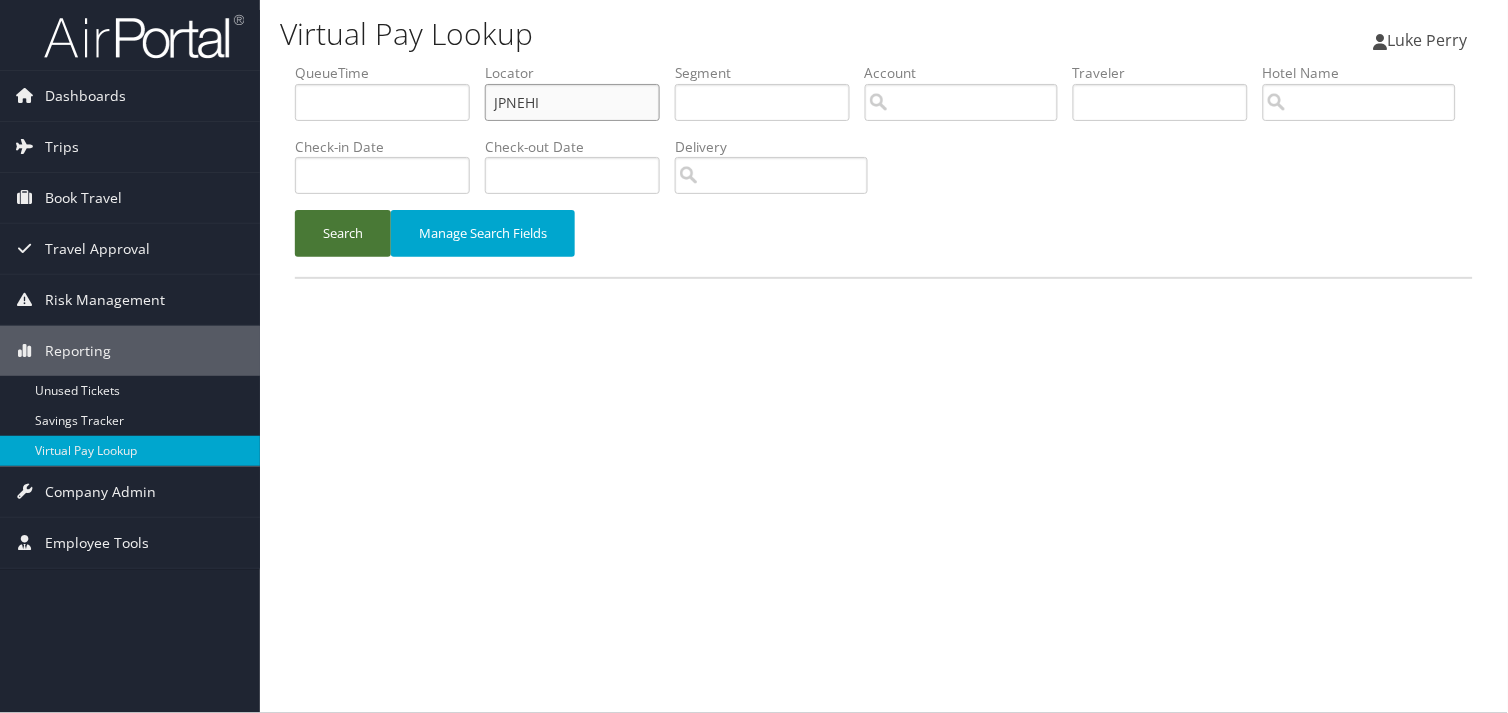 type on "JPNEHI" 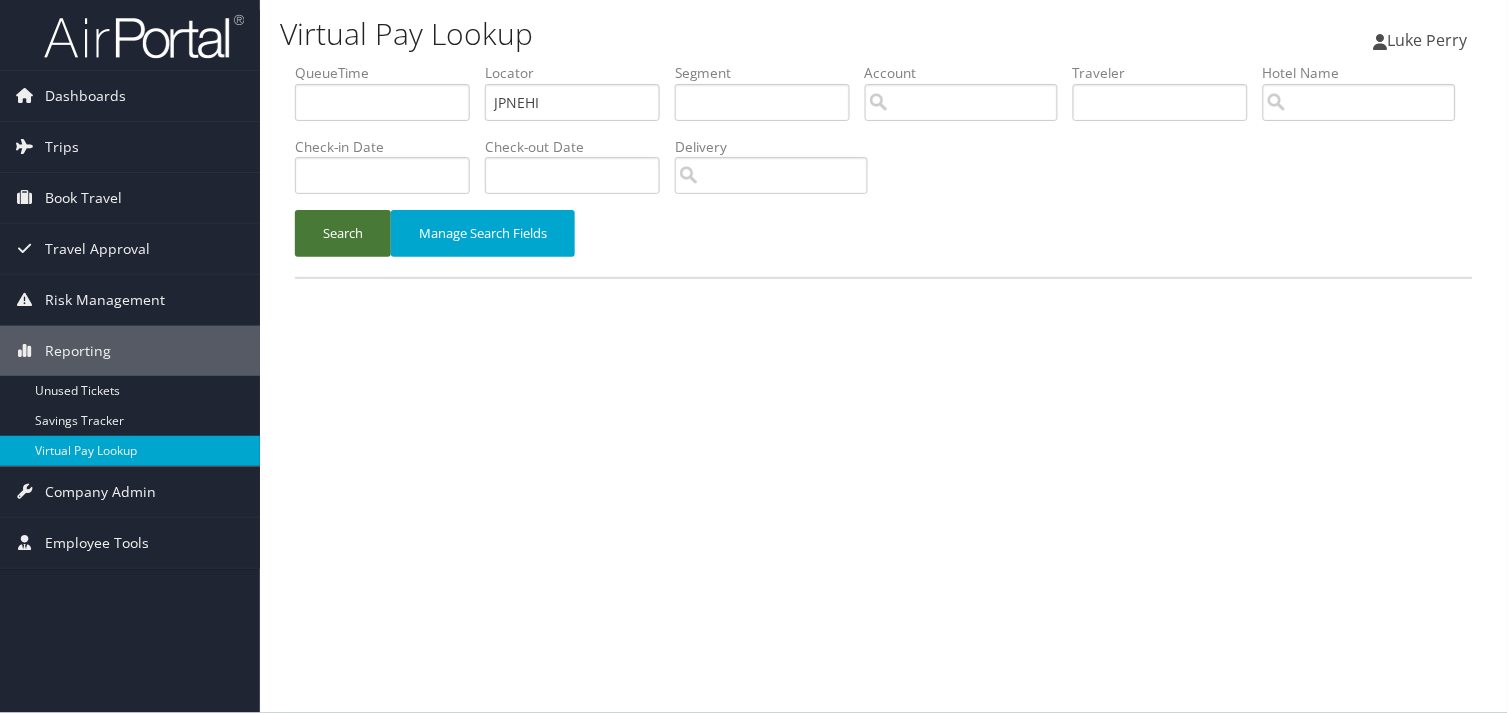 click on "Search" at bounding box center (343, 233) 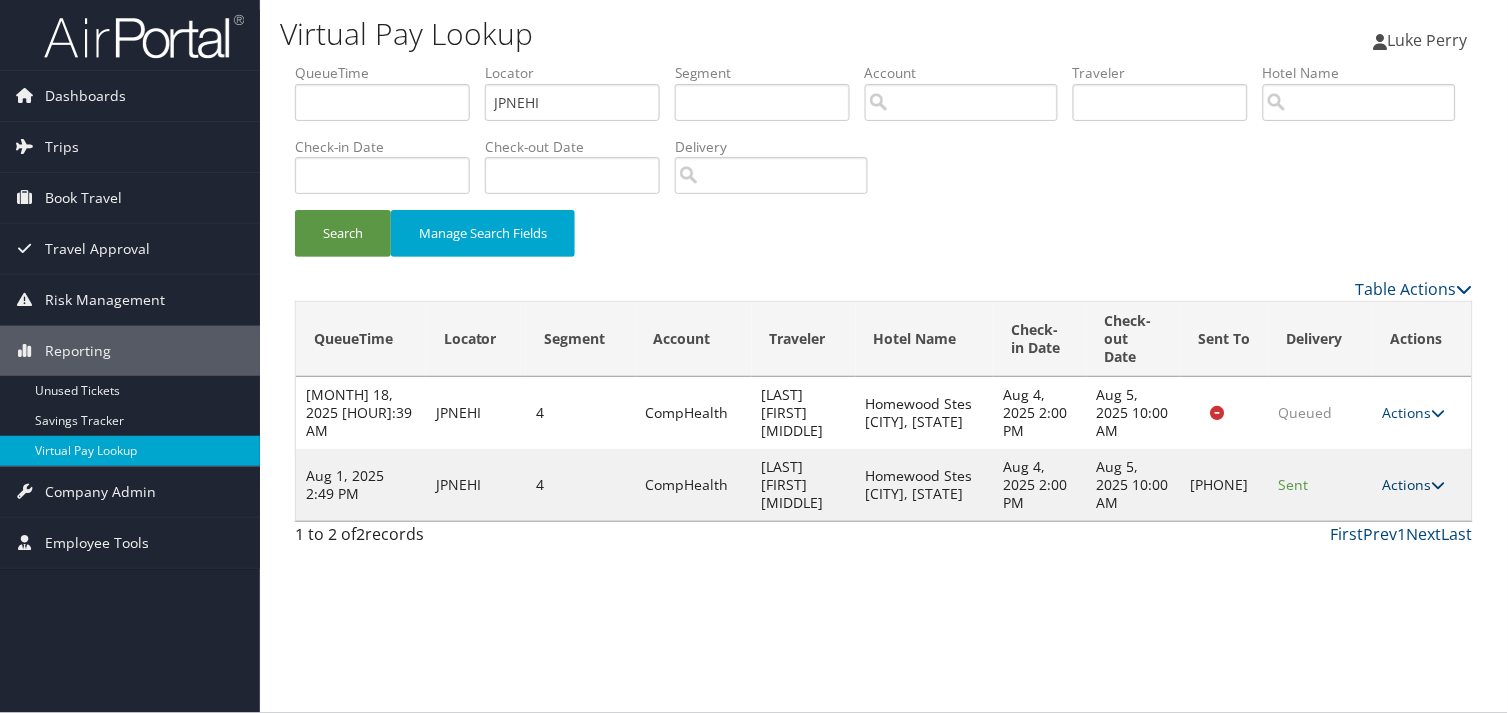click on "Actions" at bounding box center [1414, 484] 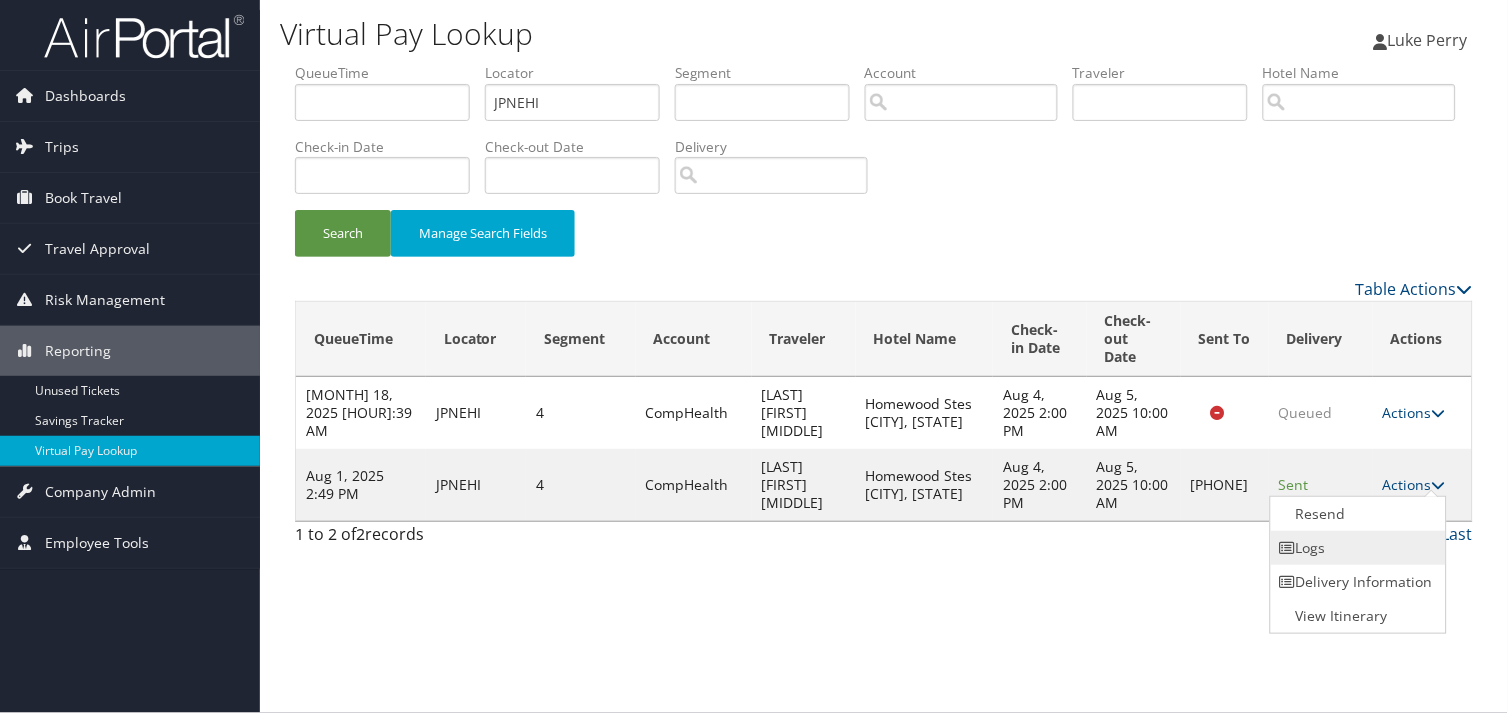 click on "Logs" at bounding box center [1356, 548] 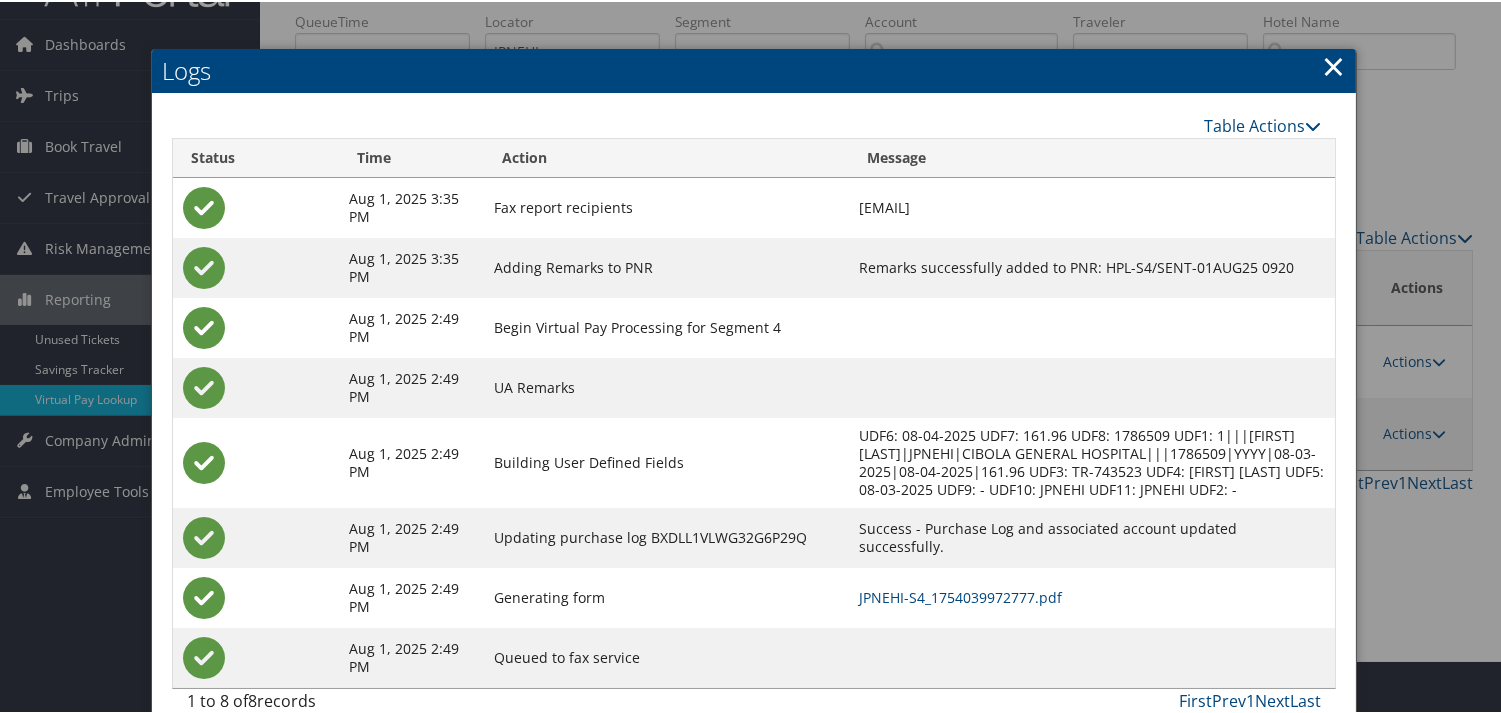 scroll, scrollTop: 82, scrollLeft: 0, axis: vertical 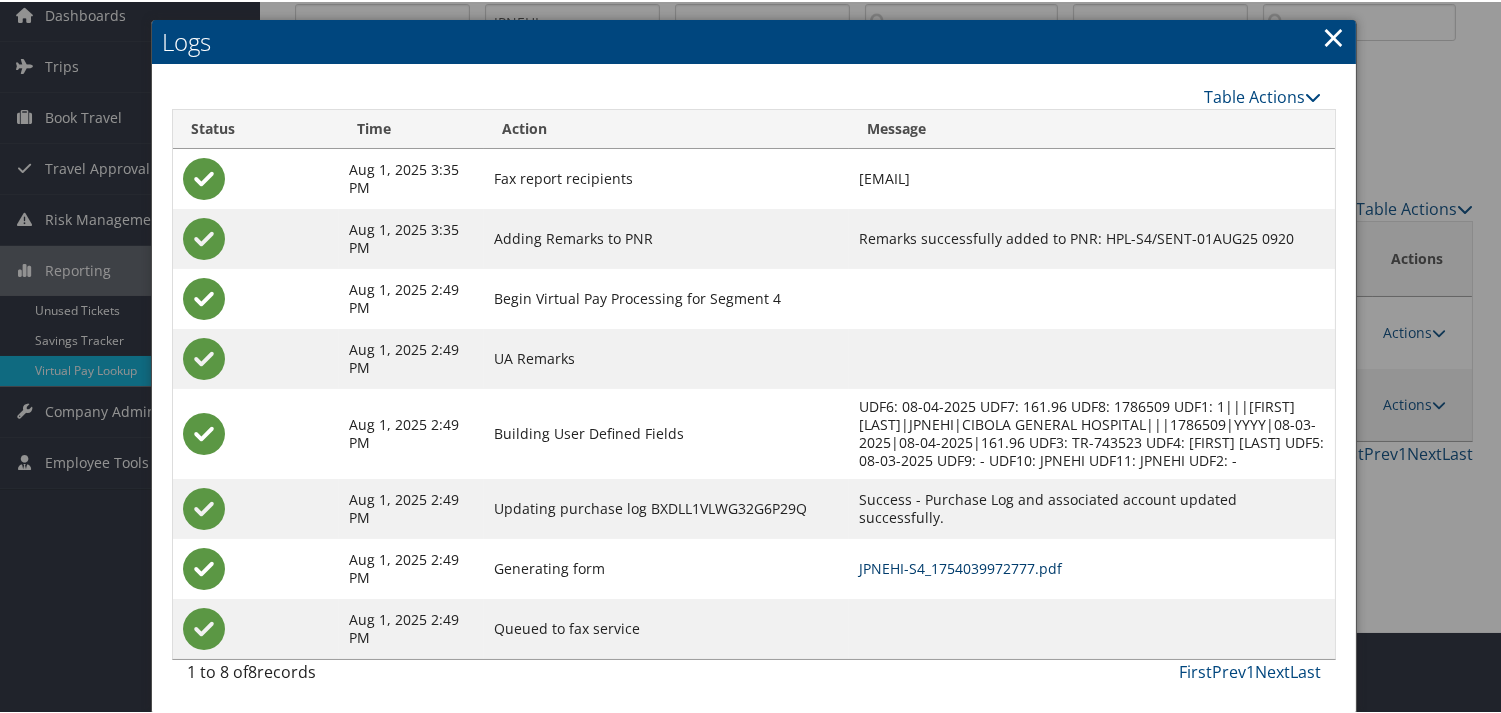 click on "JPNEHI-S4_1754039972777.pdf" at bounding box center [960, 566] 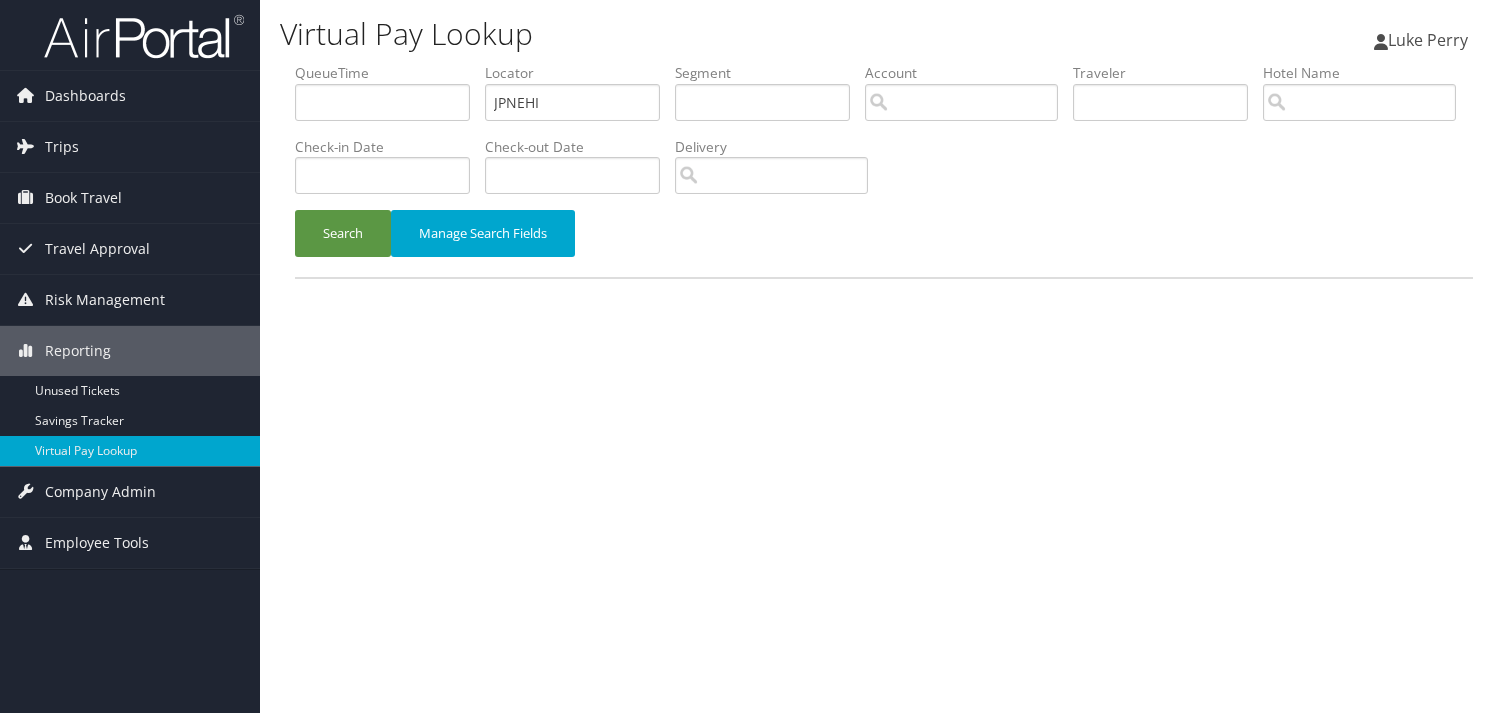 scroll, scrollTop: 0, scrollLeft: 0, axis: both 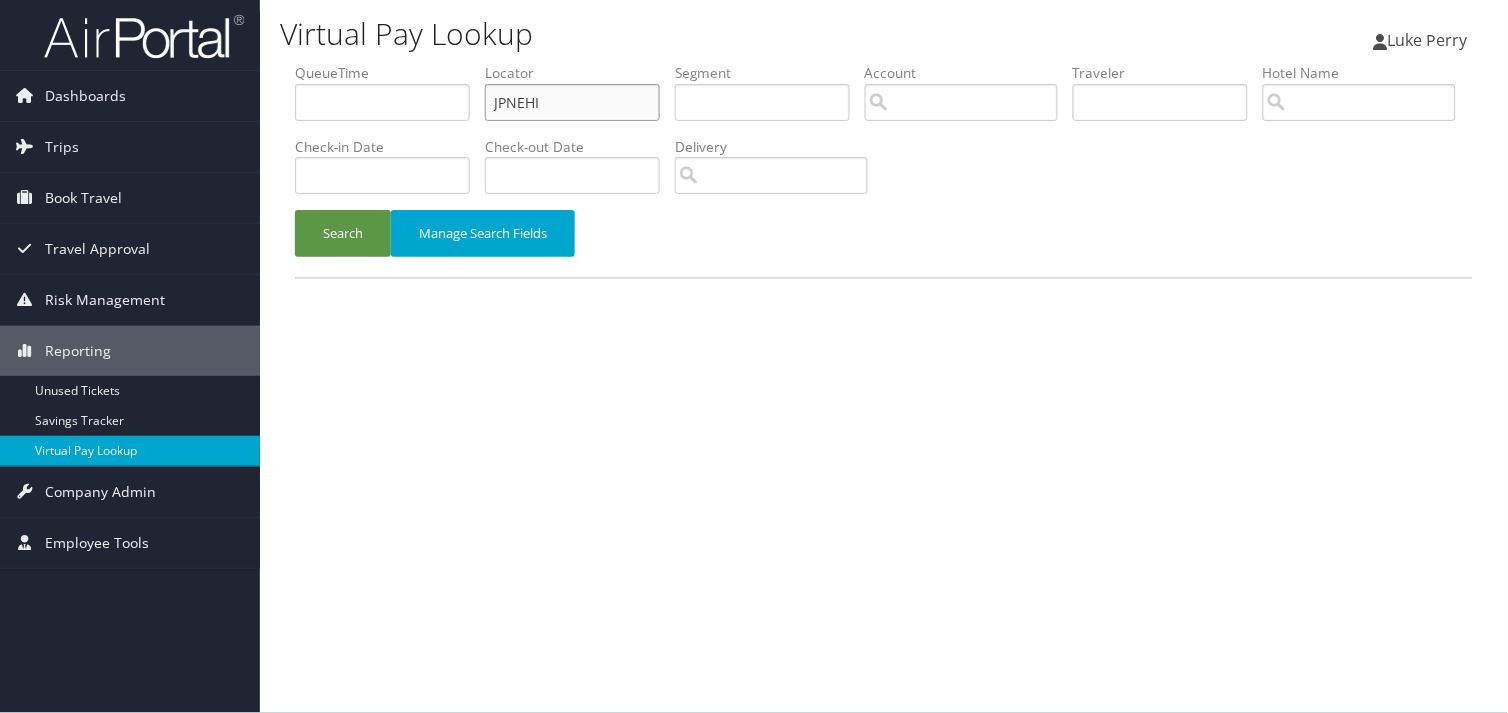 drag, startPoint x: 545, startPoint y: 102, endPoint x: 366, endPoint y: 98, distance: 179.0447 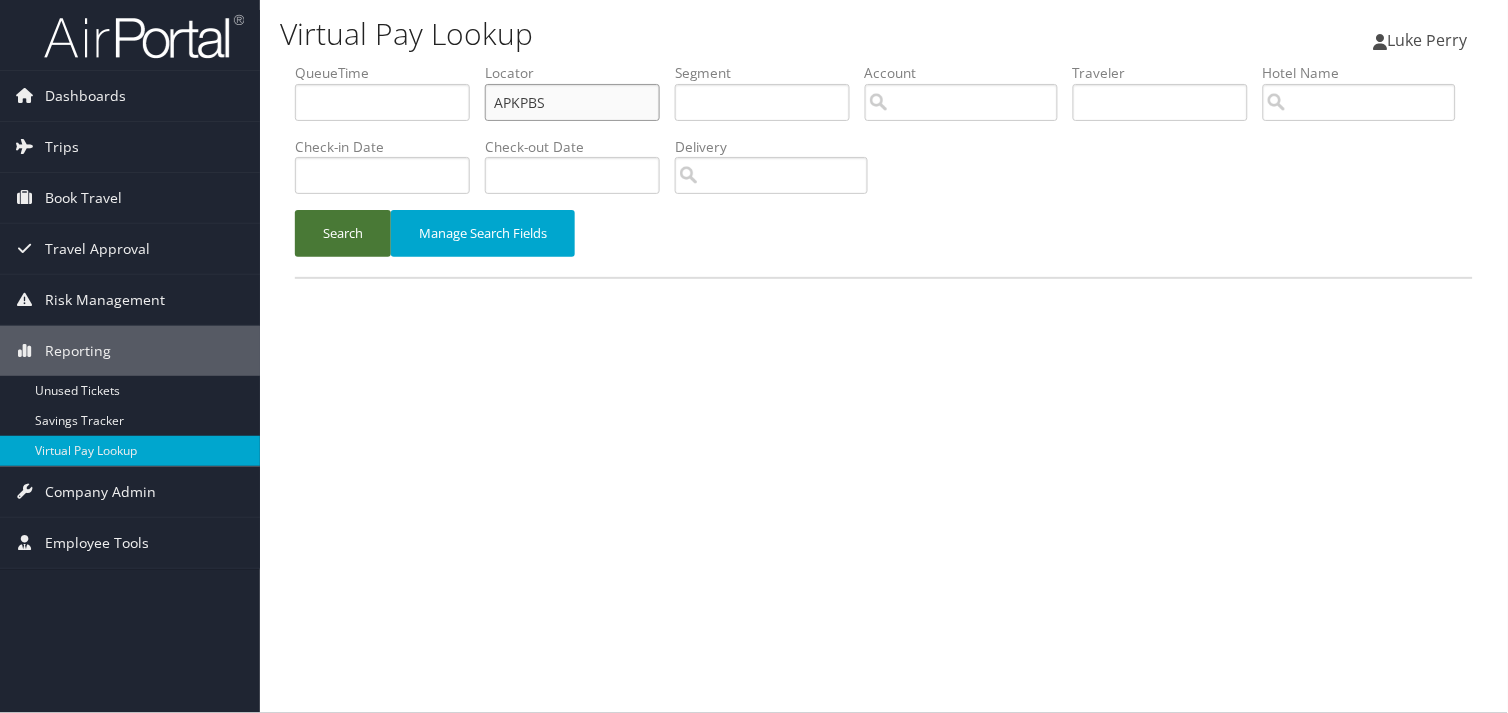 type on "APKPBS" 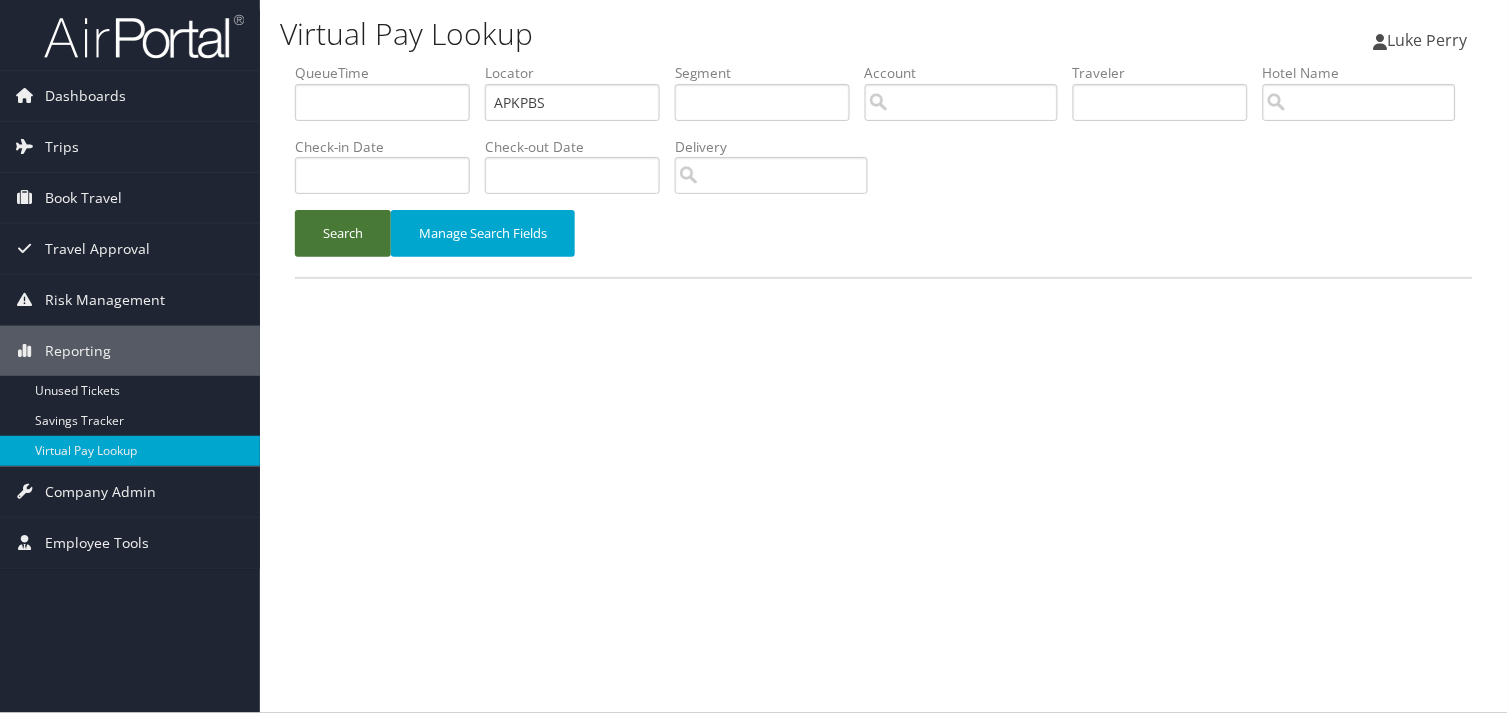 click on "Search" at bounding box center (343, 233) 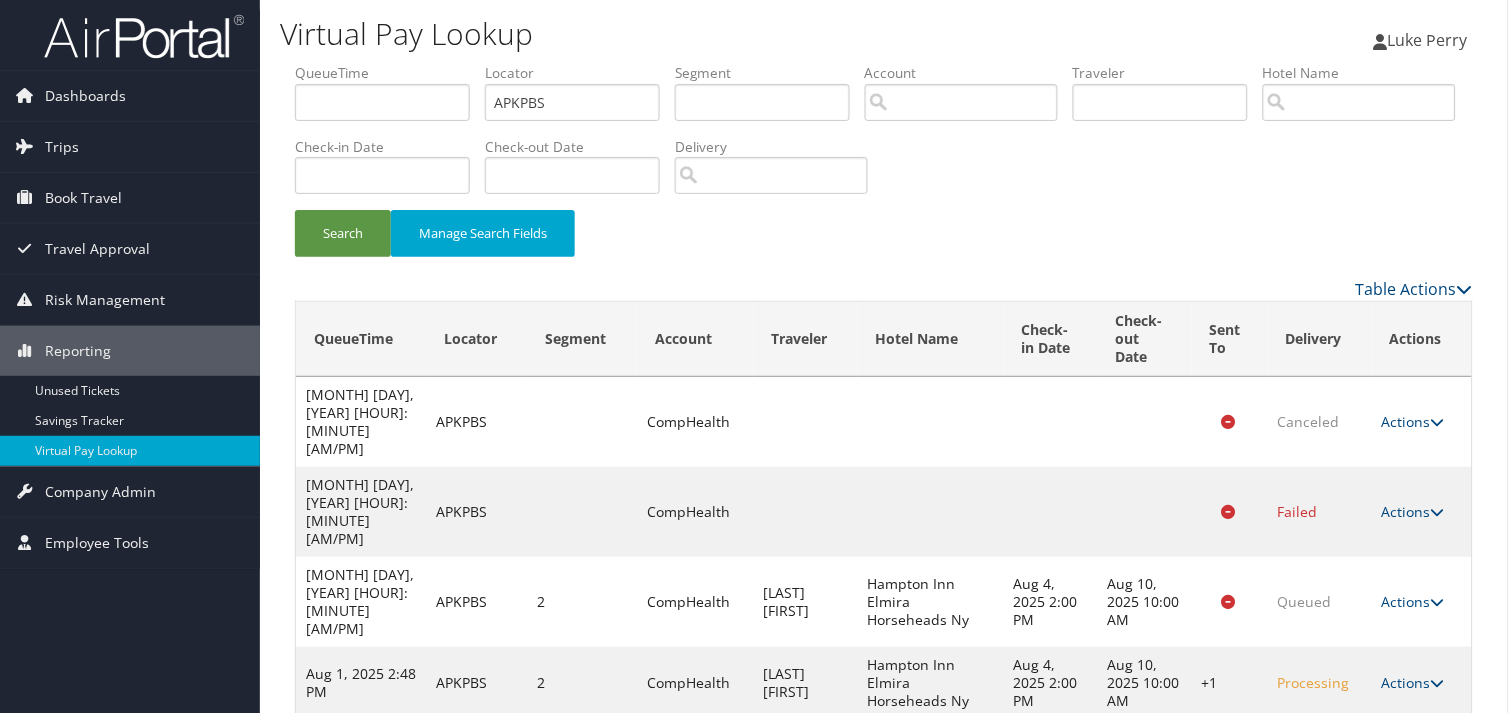 click on "Actions" at bounding box center (1413, 682) 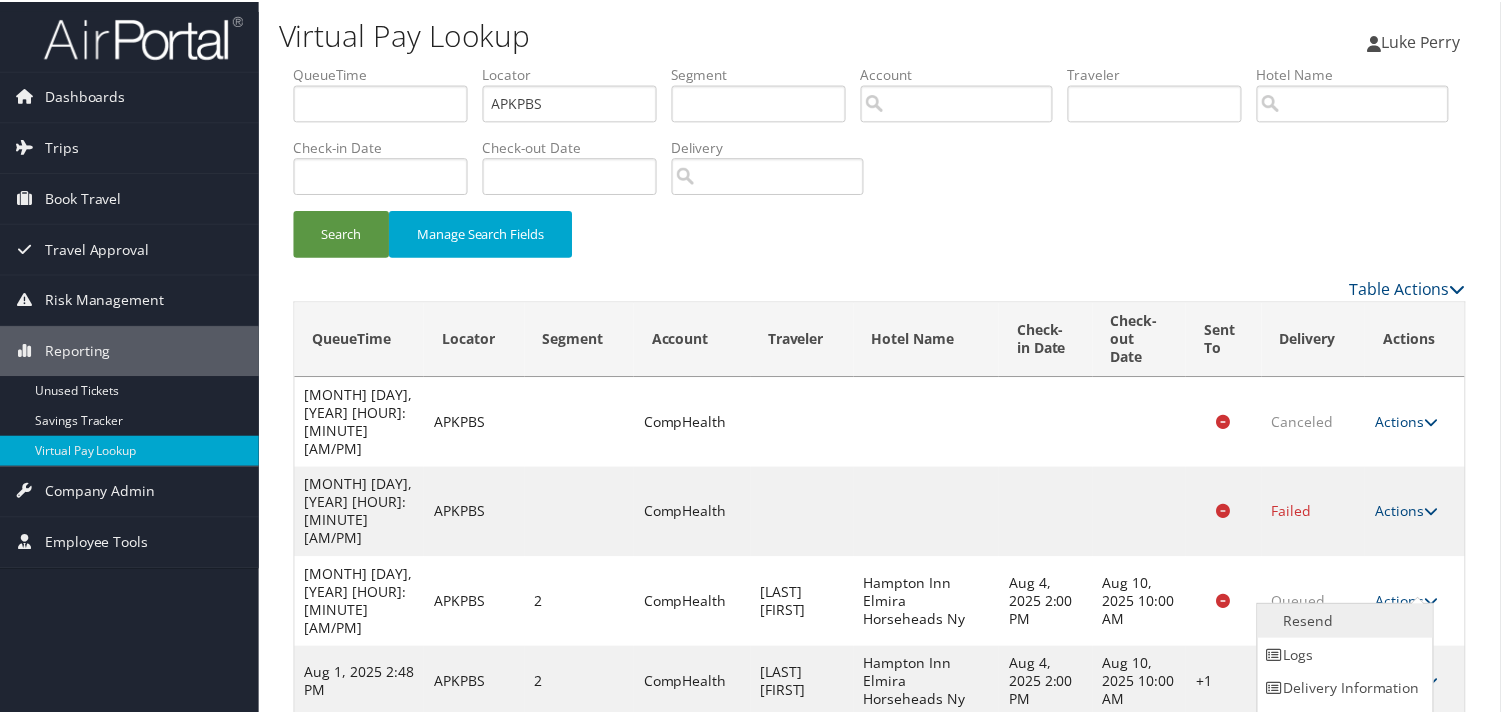 scroll, scrollTop: 28, scrollLeft: 0, axis: vertical 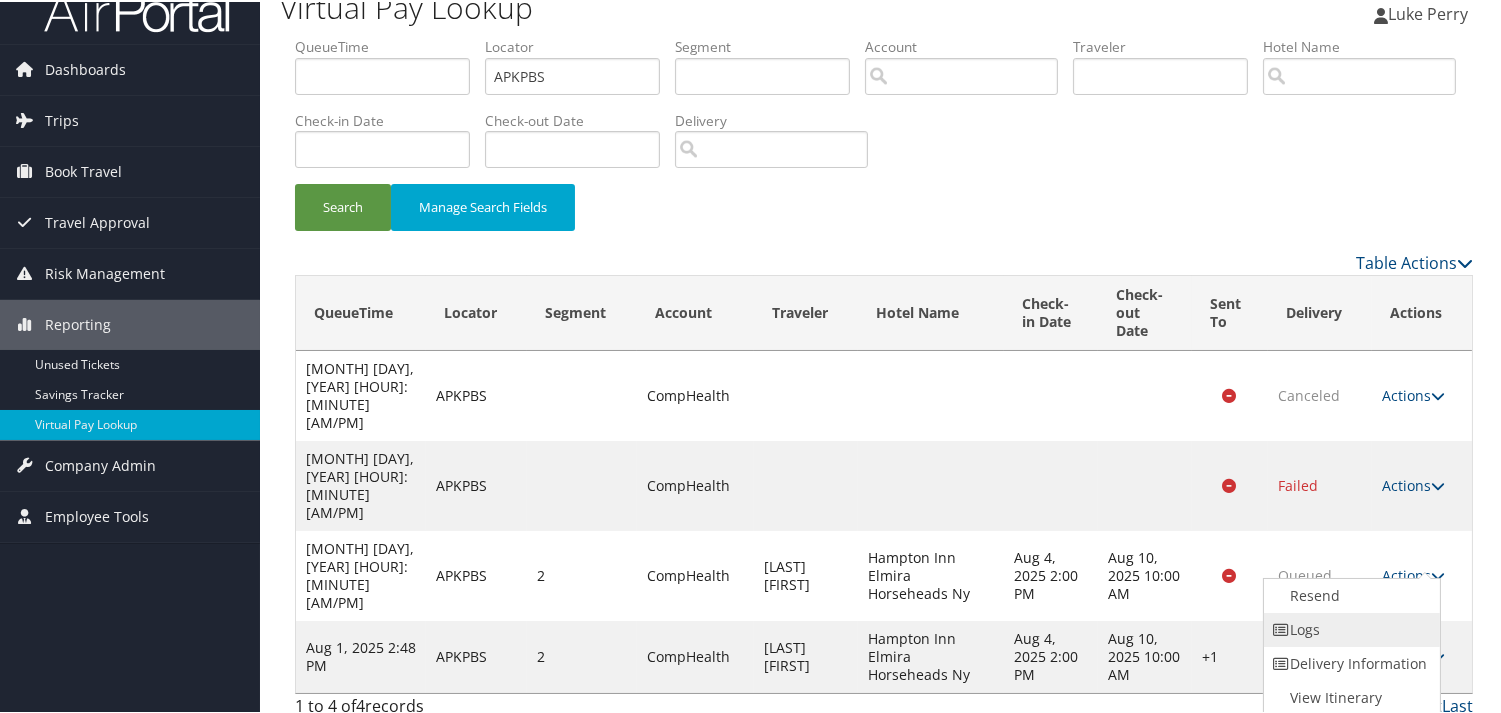 click on "Logs" at bounding box center (1349, 628) 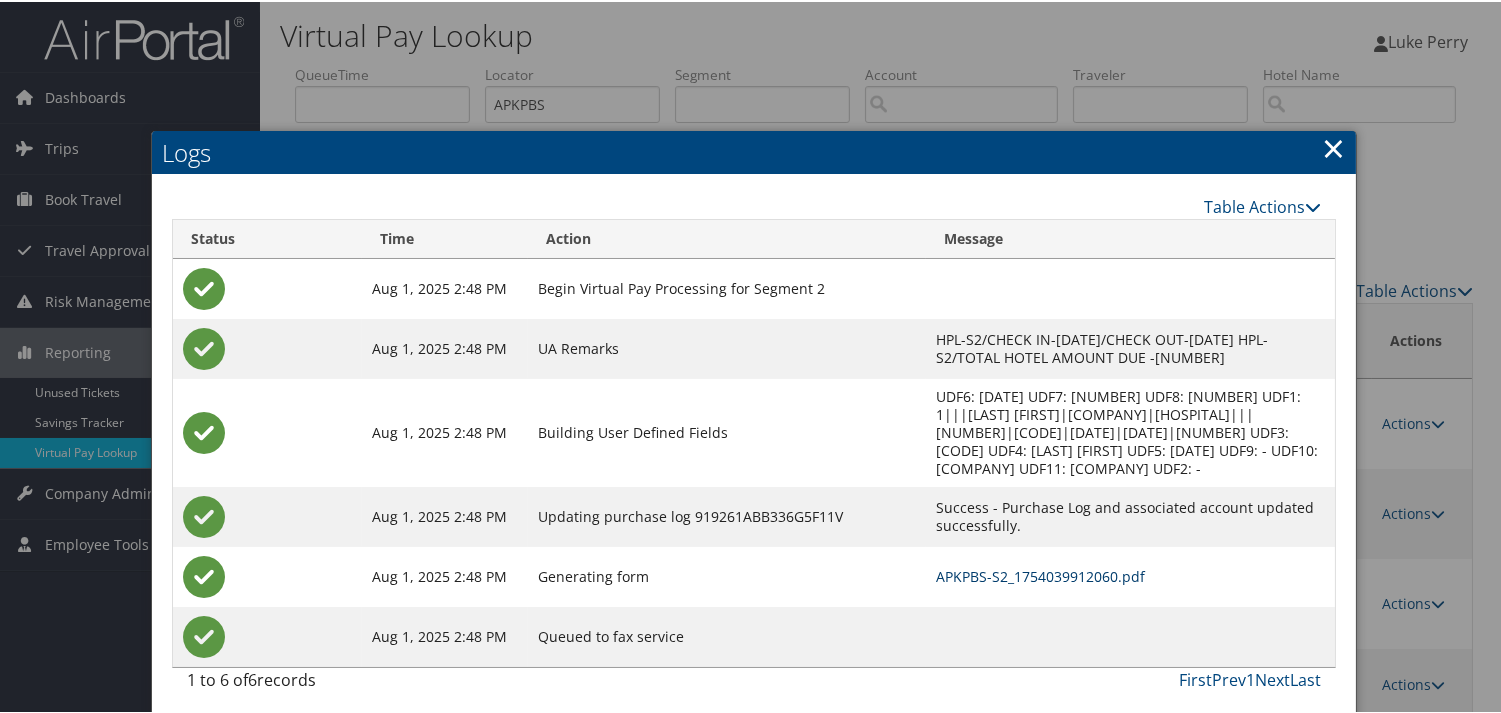 click on "APKPBS-S2_1754039912060.pdf" at bounding box center (1040, 574) 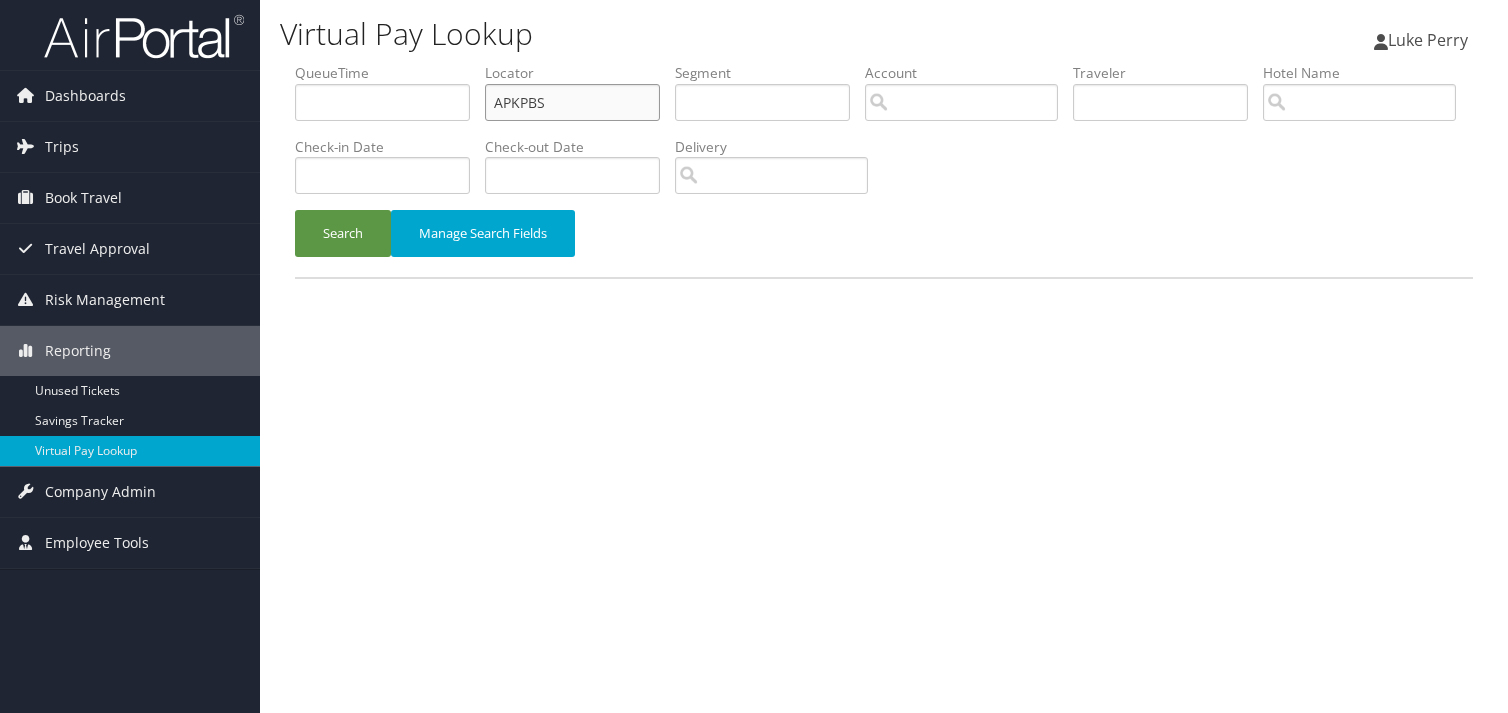 scroll, scrollTop: 0, scrollLeft: 0, axis: both 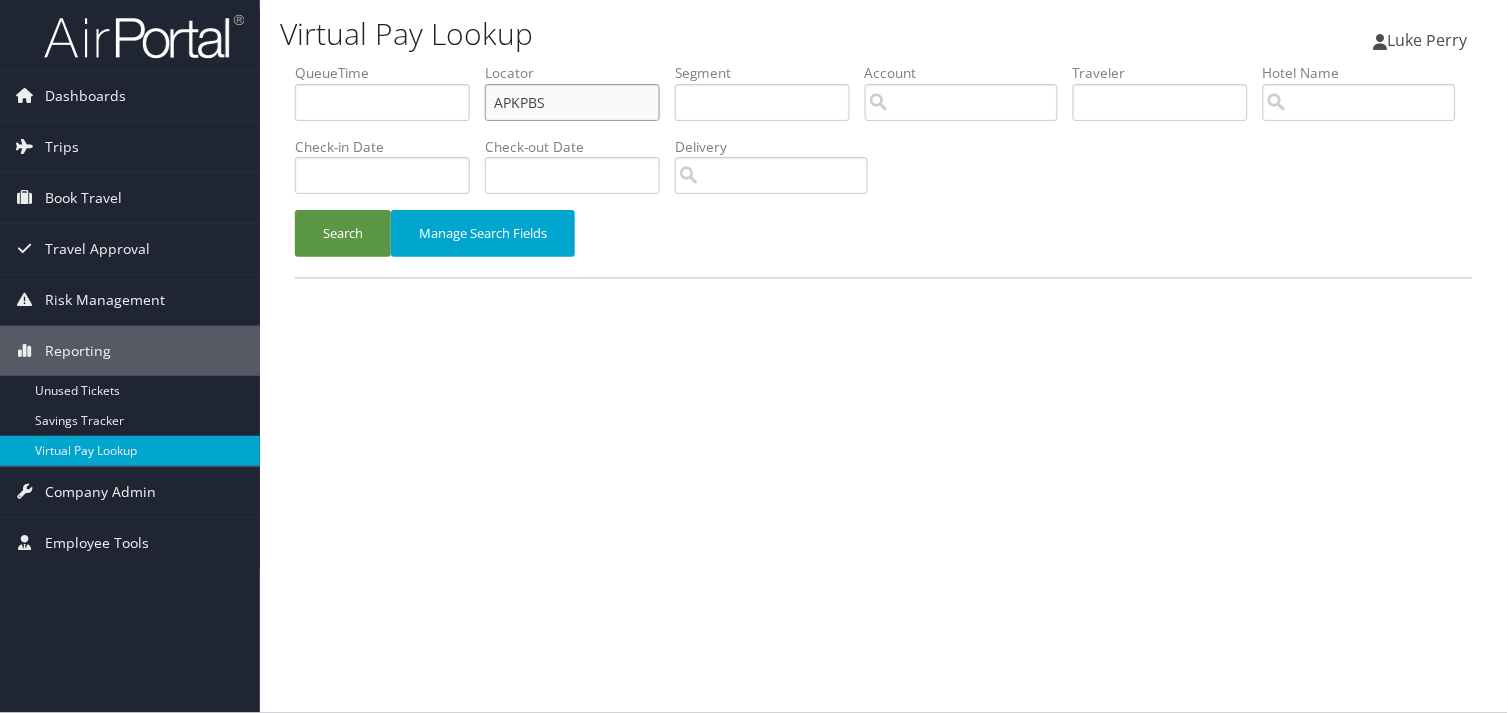 click on "Virtual Pay Lookup
[FIRST] [LAST]
[FIRST] [LAST]
My Settings
Travel Agency Contacts
View Travel Profile
Give Feedback
Sign Out" at bounding box center [884, 356] 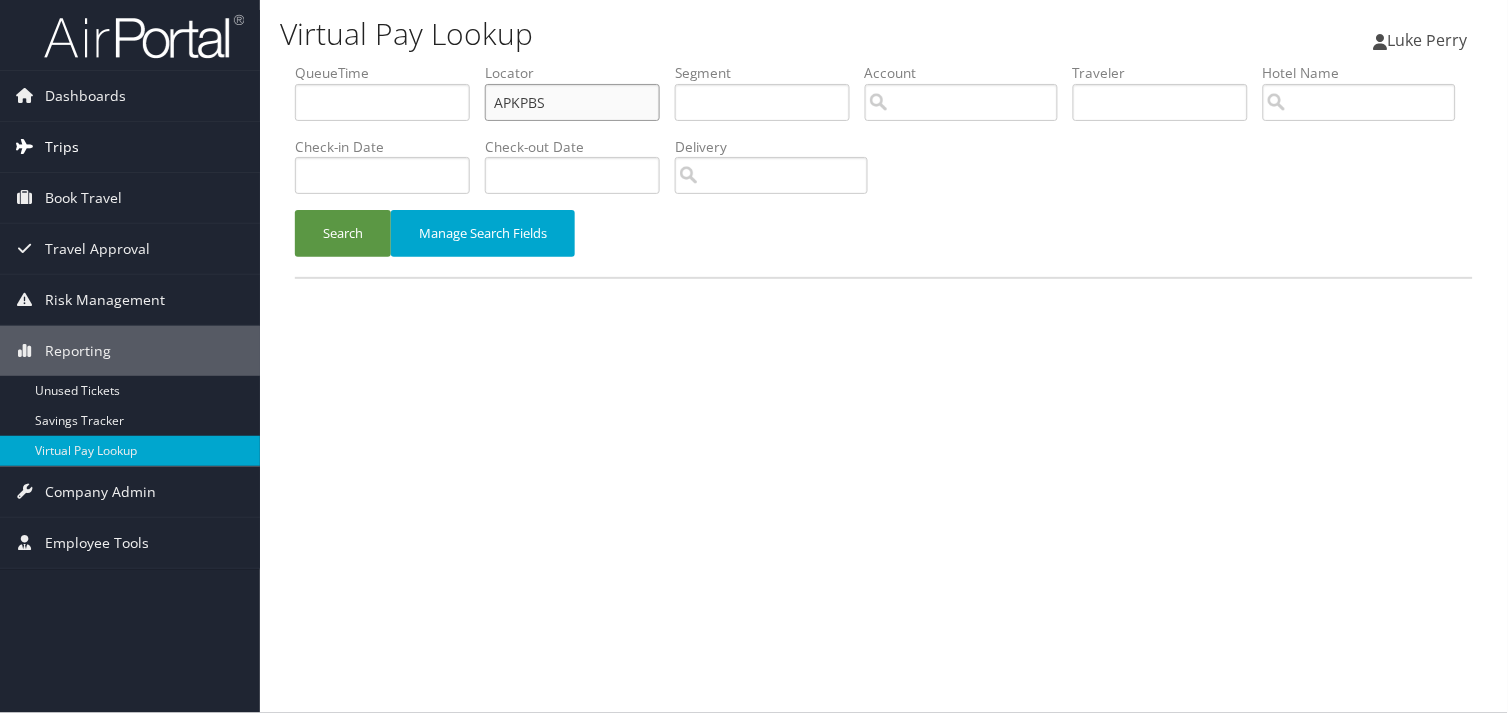 click on "Dashboards AirPortal 360™ (Manager) My Travel Dashboard   Trips Airtinerary® Lookup Current/Future Trips Past Trips Trips Missing Hotels Hotel Check-ins   Book Travel Approval Request (Beta)   Travel Approval Pending Trip Approvals Approved Trips Canceled Trips Approvals (Beta)   Risk Management SecurityLogic® Map Assistance Requests Travel Alerts Notifications   Reporting Unused Tickets Savings Tracker Virtual Pay Lookup   Company Admin Company Information Configure Approval Types (Beta) People Users (Beta) Vendor Contracts Travel Policy Service Fees  Reporting Fields (Beta) Report Settings Virtual Pay Settings   Employee Tools Help Desk" at bounding box center [754, 356] 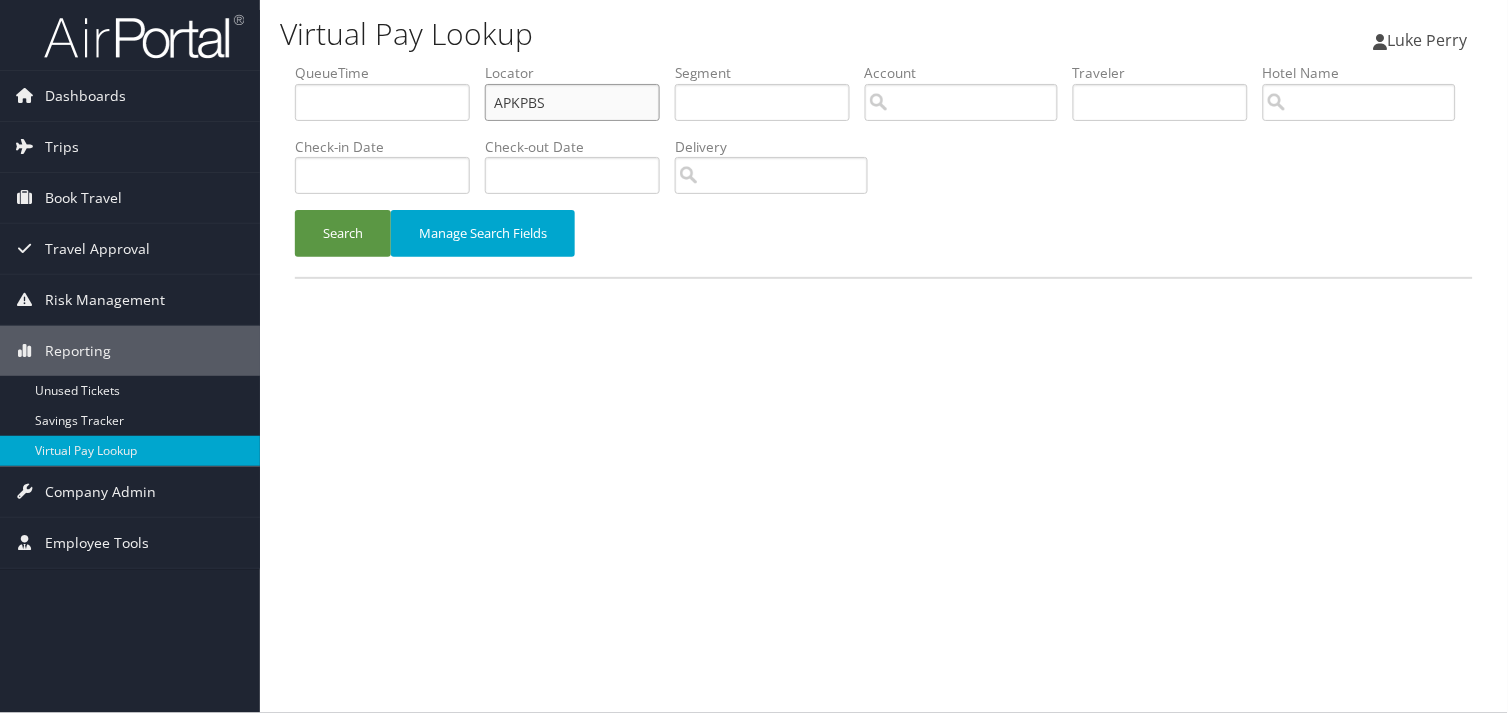 paste on "HBZVDV" 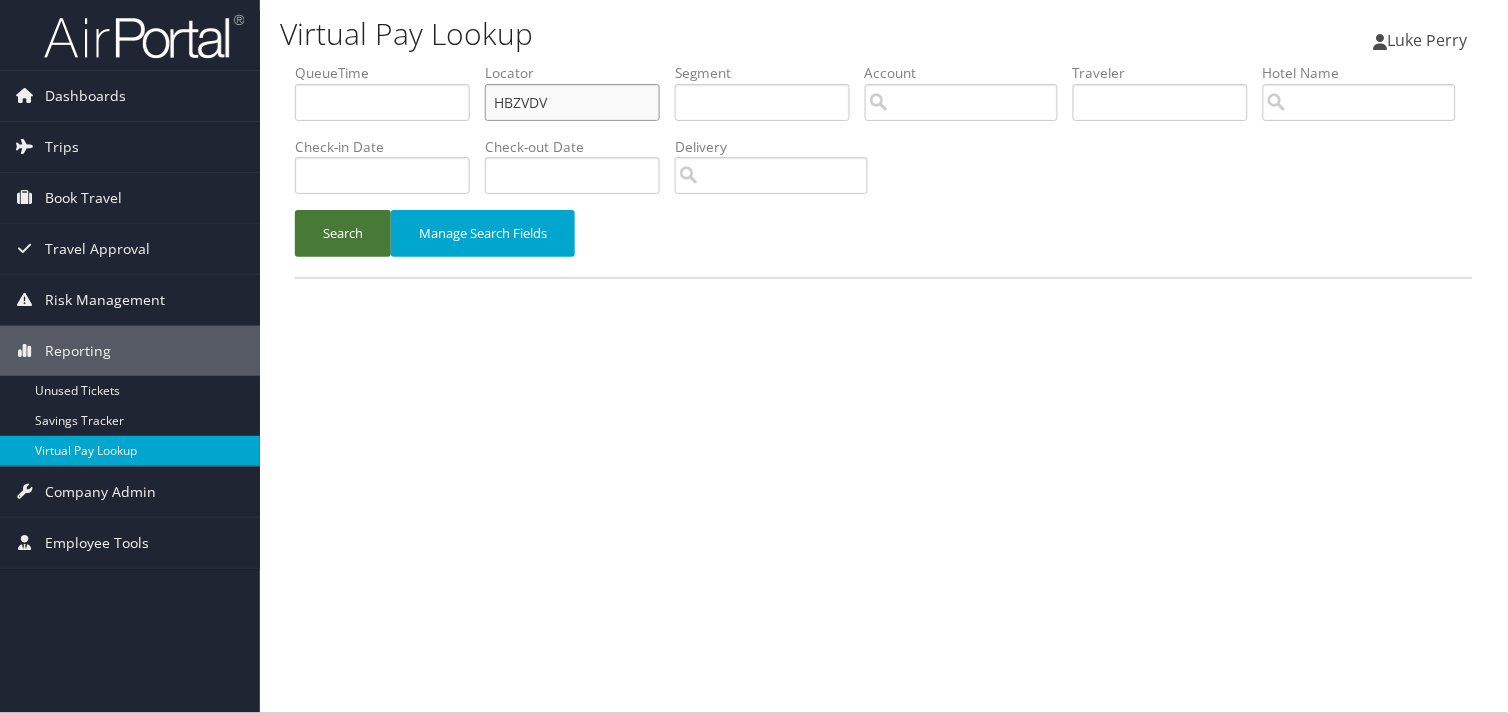 type on "HBZVDV" 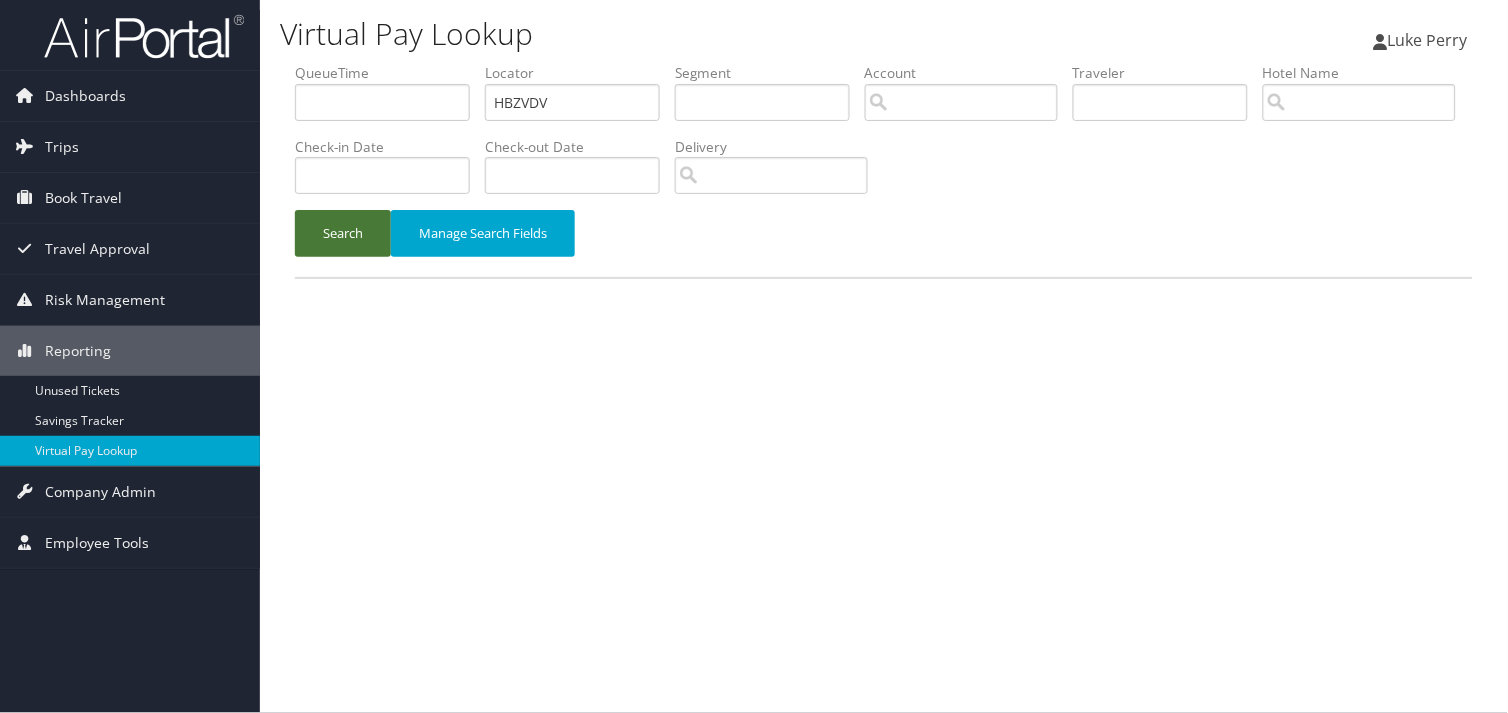 click on "Search" at bounding box center [343, 233] 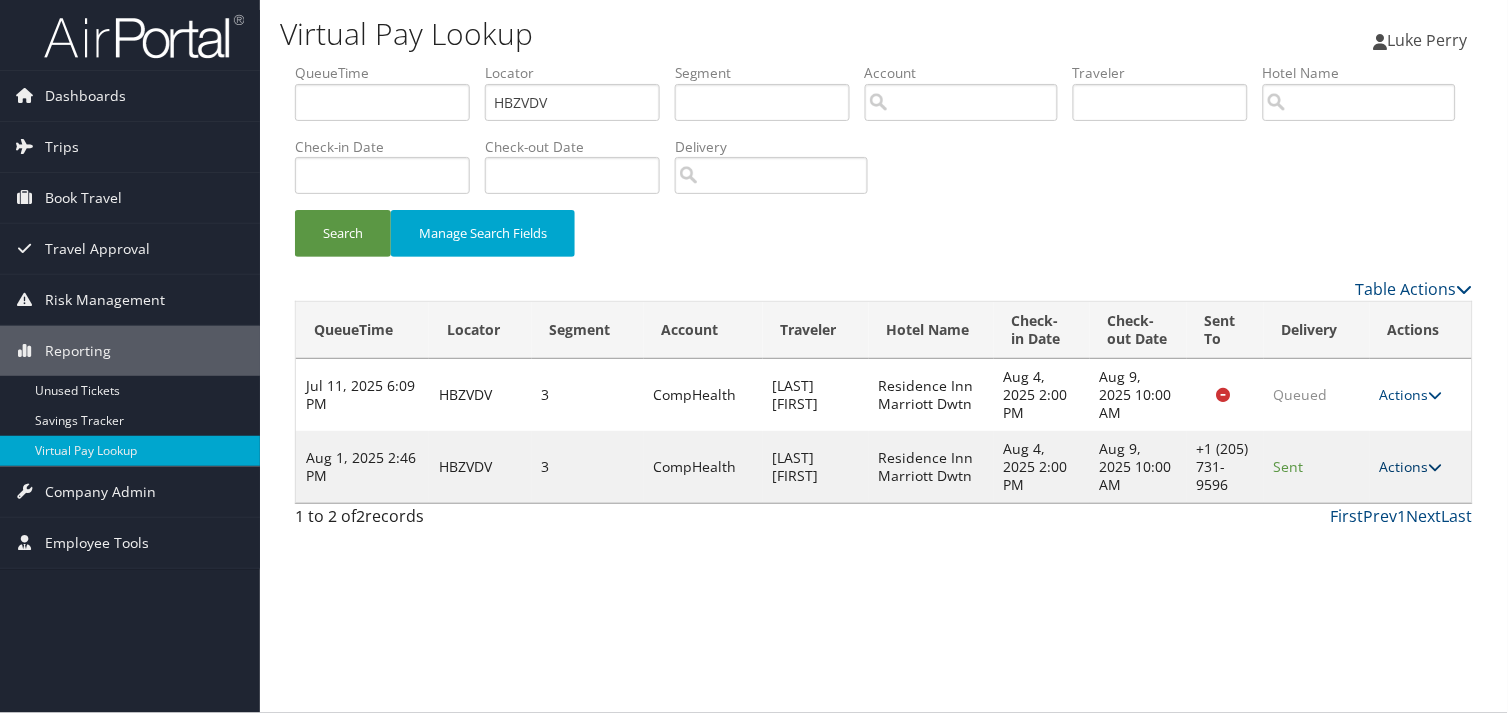 click on "Actions" at bounding box center (1411, 466) 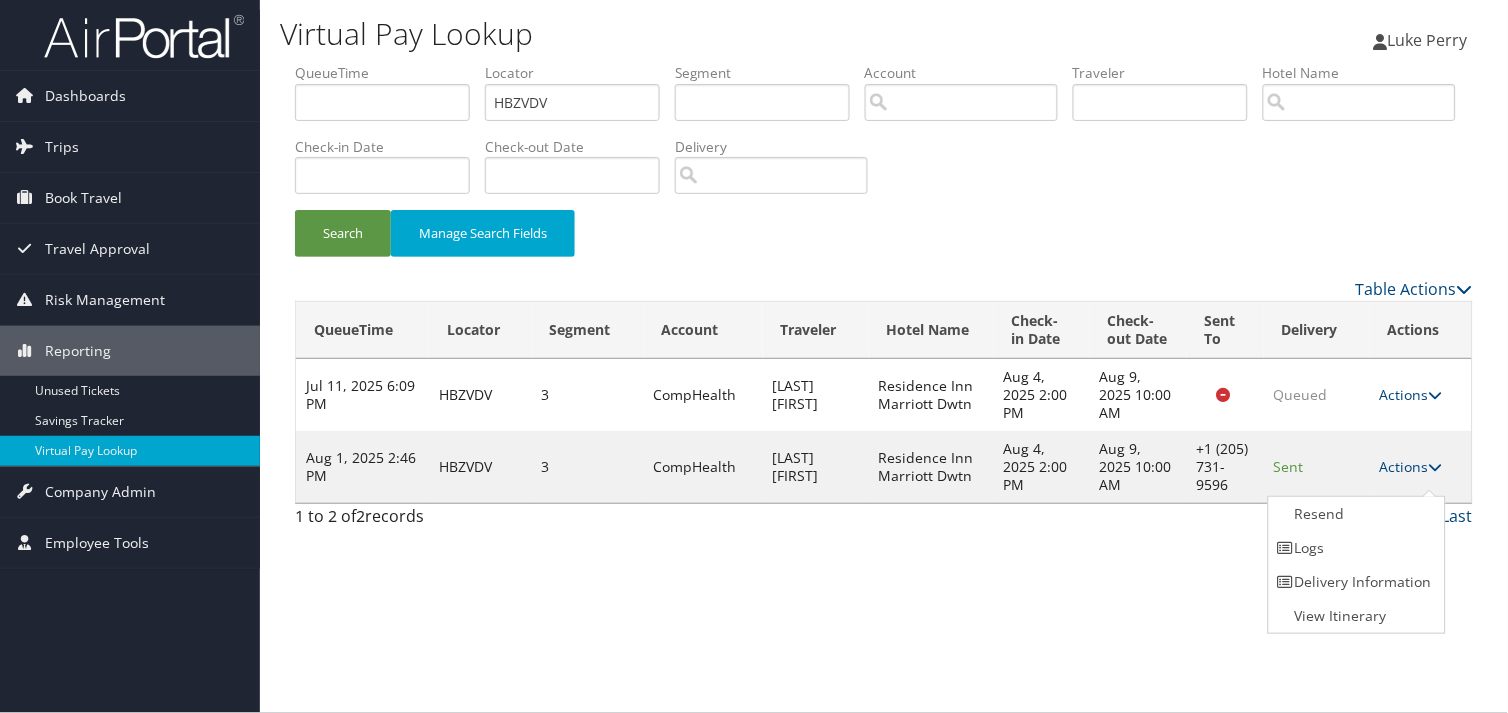 click on "Resend  Logs  Delivery Information  View Itinerary" at bounding box center (1357, 565) 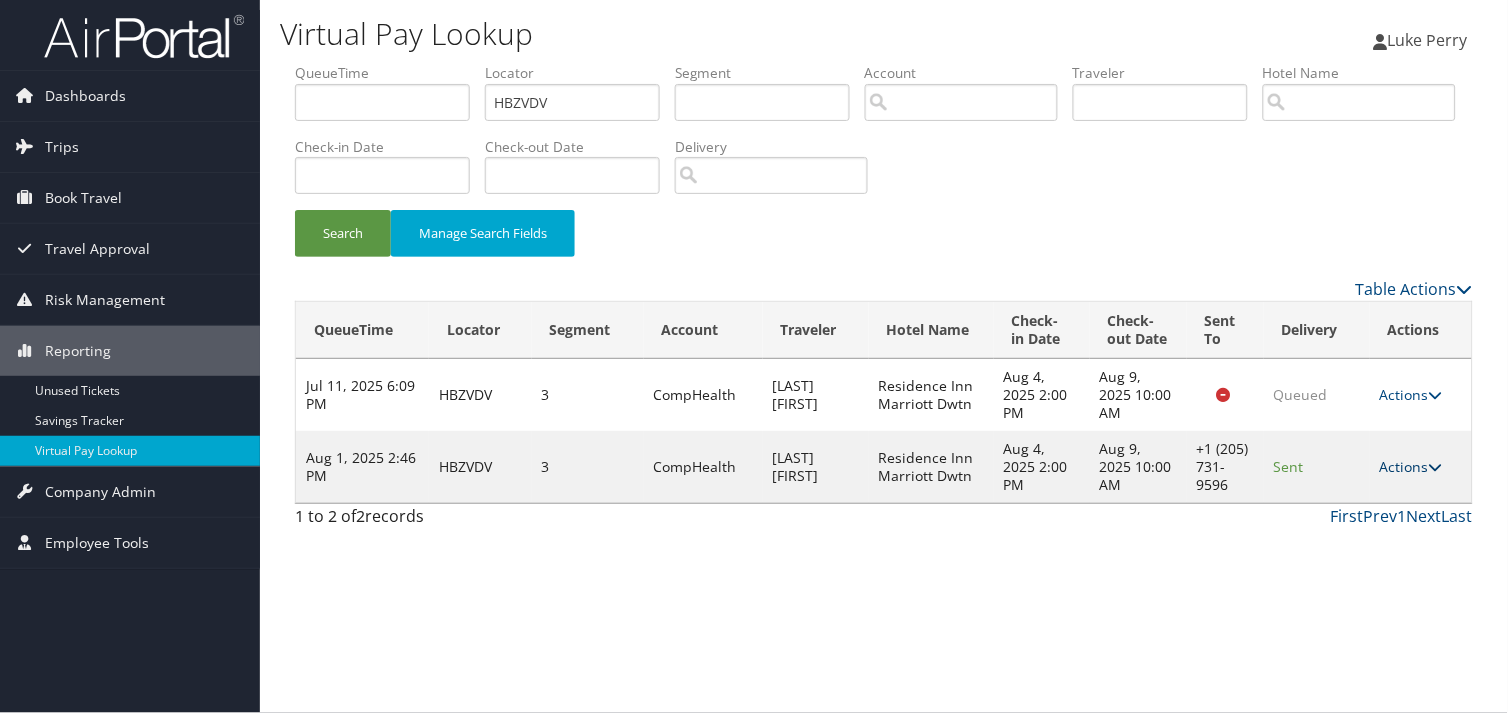 click on "Actions" at bounding box center [1411, 466] 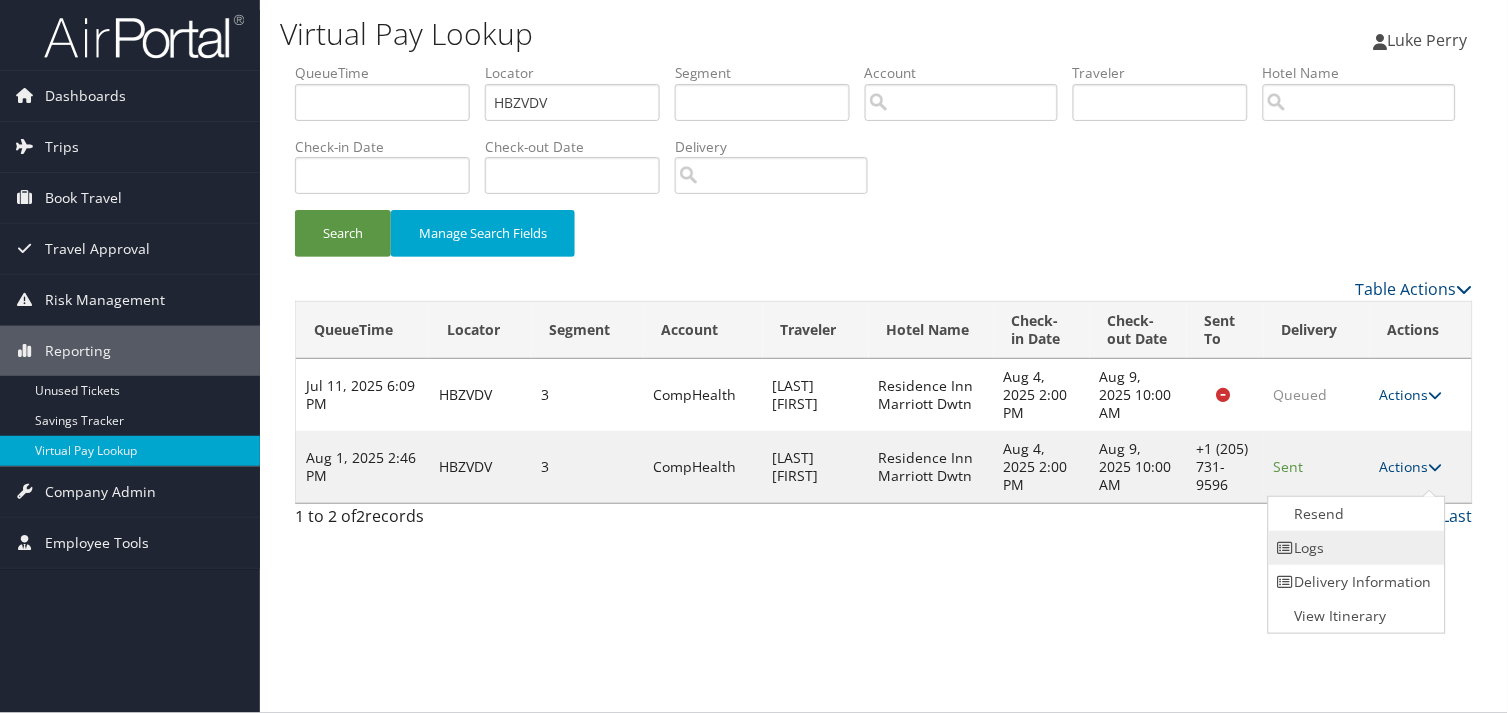 click on "Logs" at bounding box center (1354, 548) 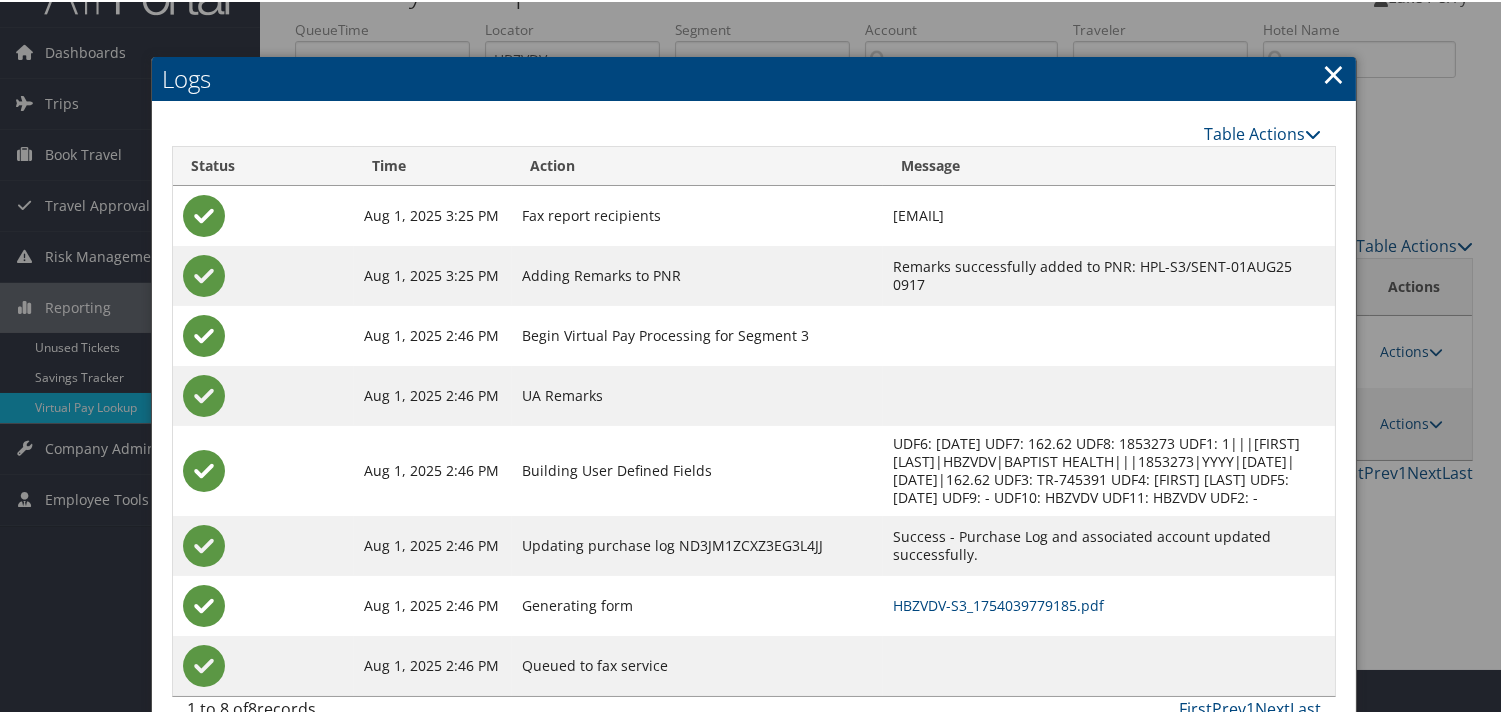 scroll, scrollTop: 82, scrollLeft: 0, axis: vertical 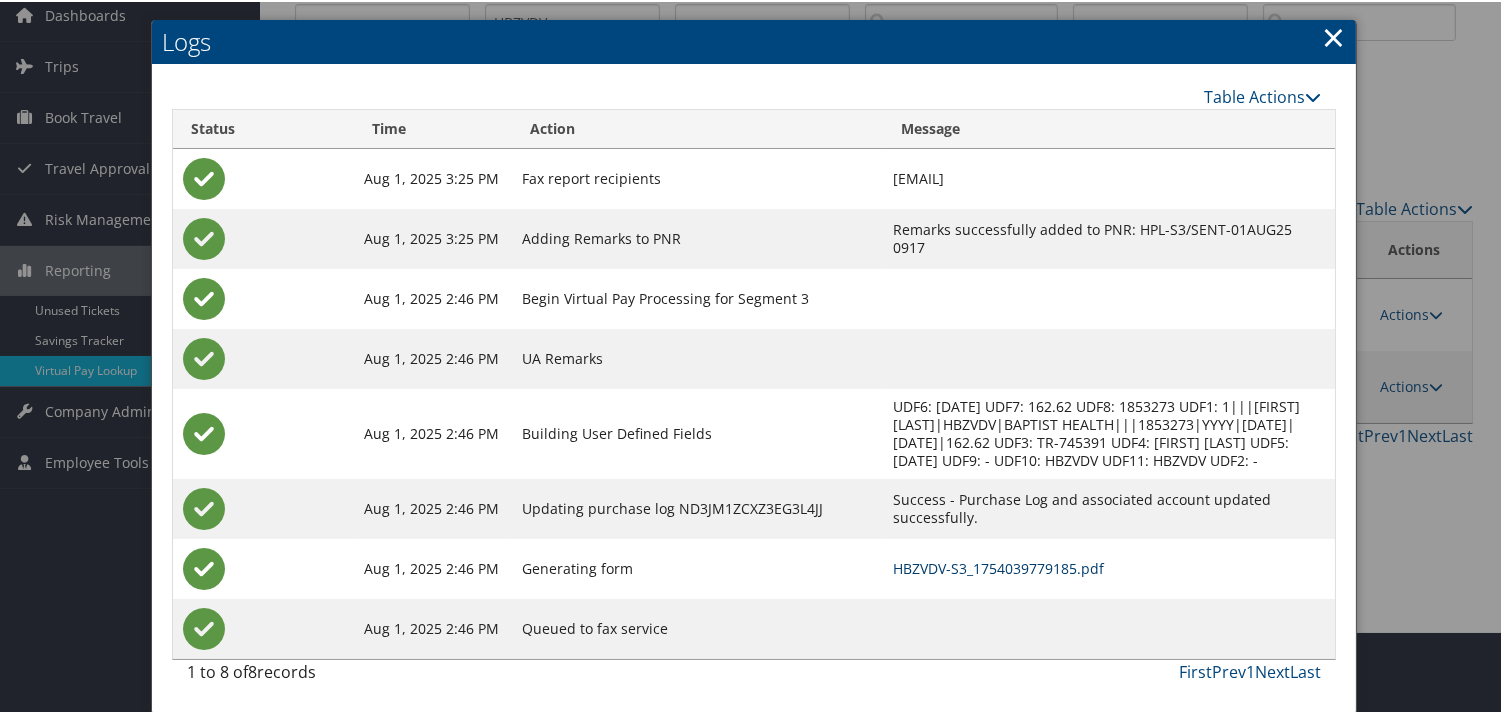 click on "HBZVDV-S3_1754039779185.pdf" at bounding box center [998, 566] 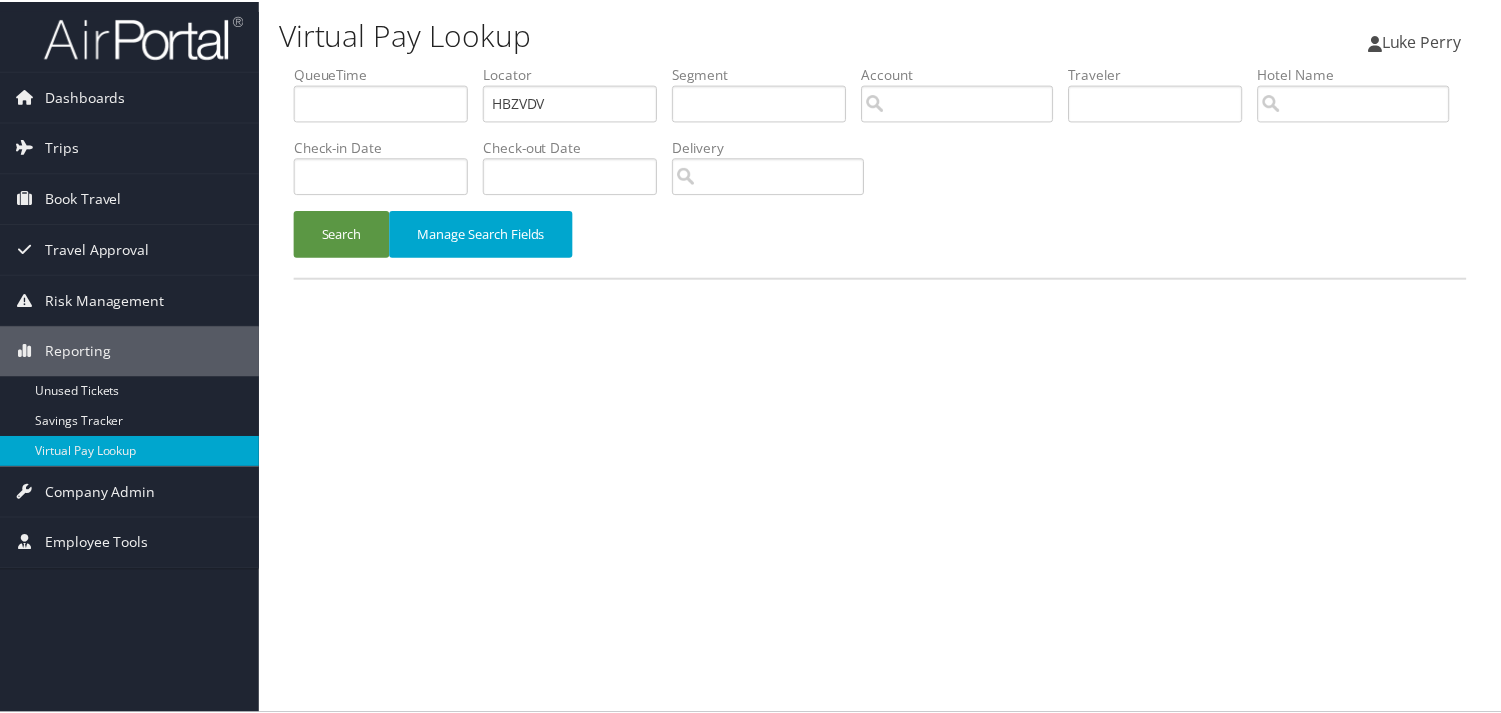 scroll, scrollTop: 0, scrollLeft: 0, axis: both 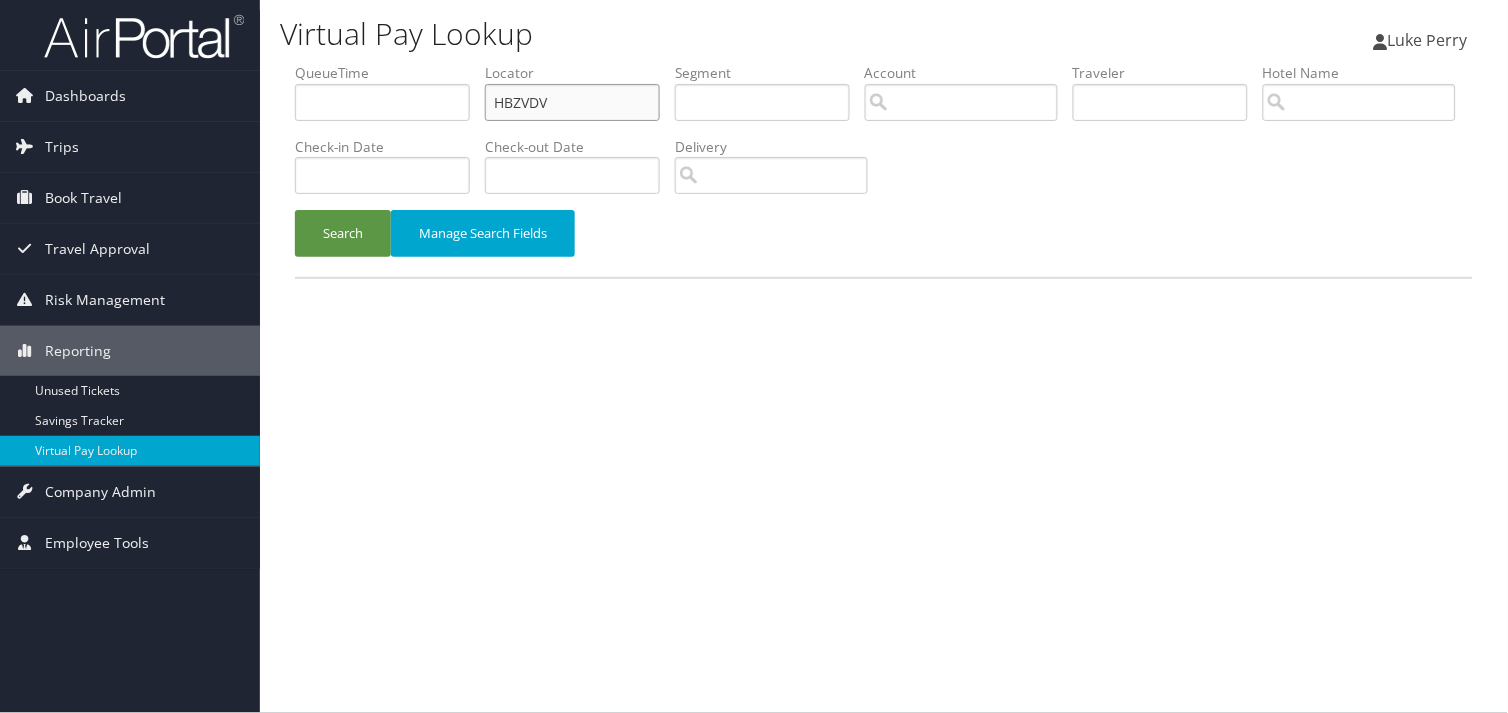 drag, startPoint x: 523, startPoint y: 111, endPoint x: 403, endPoint y: 137, distance: 122.78436 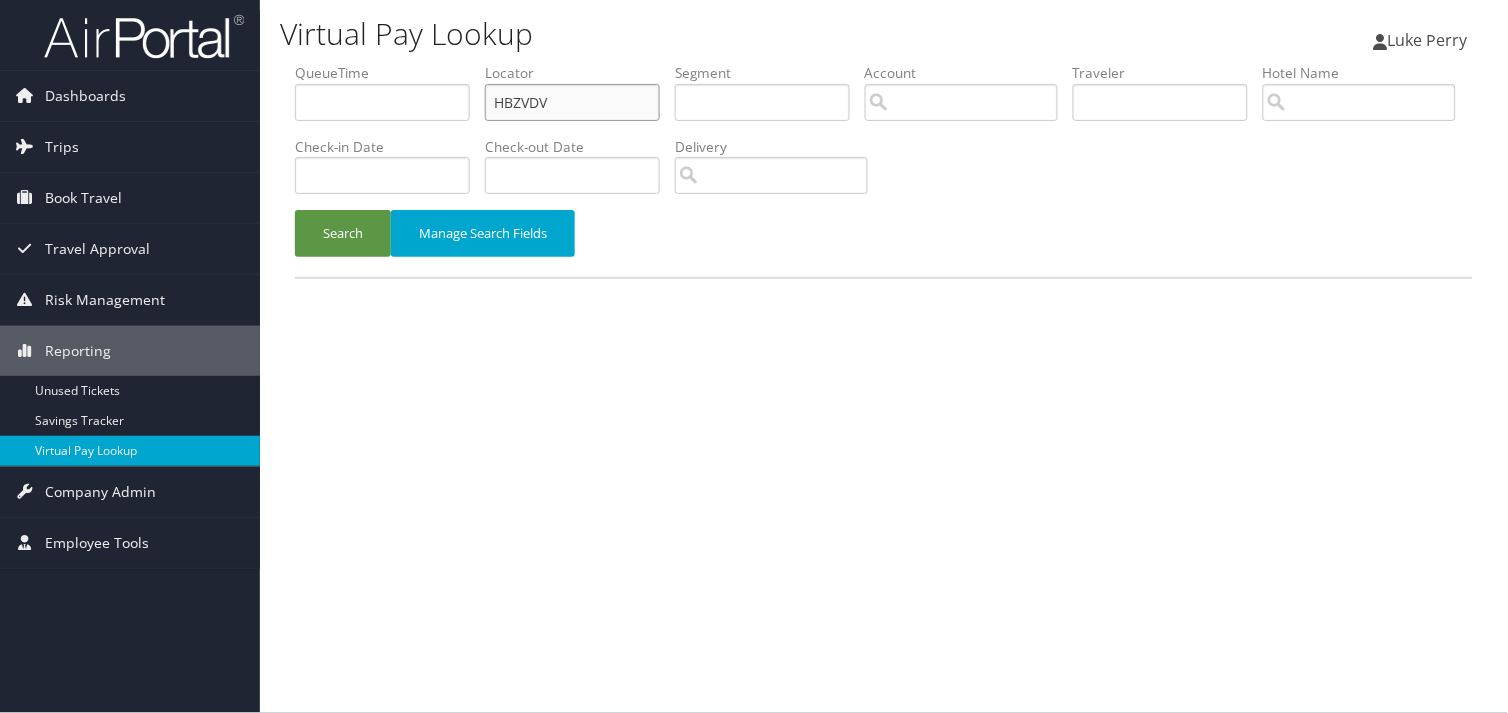 click on "QueueTime Locator HBZVDV Segment Account Traveler Hotel Name Check-in Date Check-out Date Delivery" at bounding box center (884, 63) 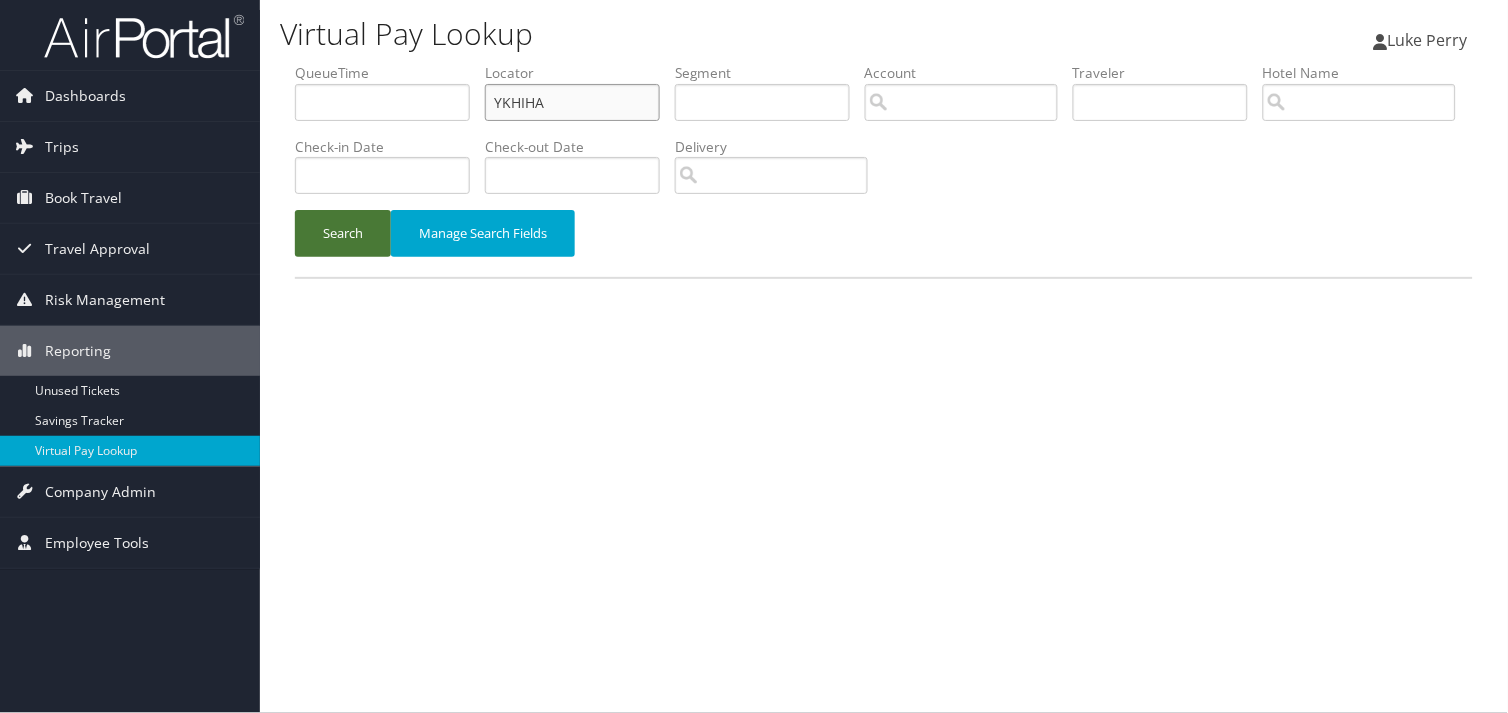 type on "YKHIHA" 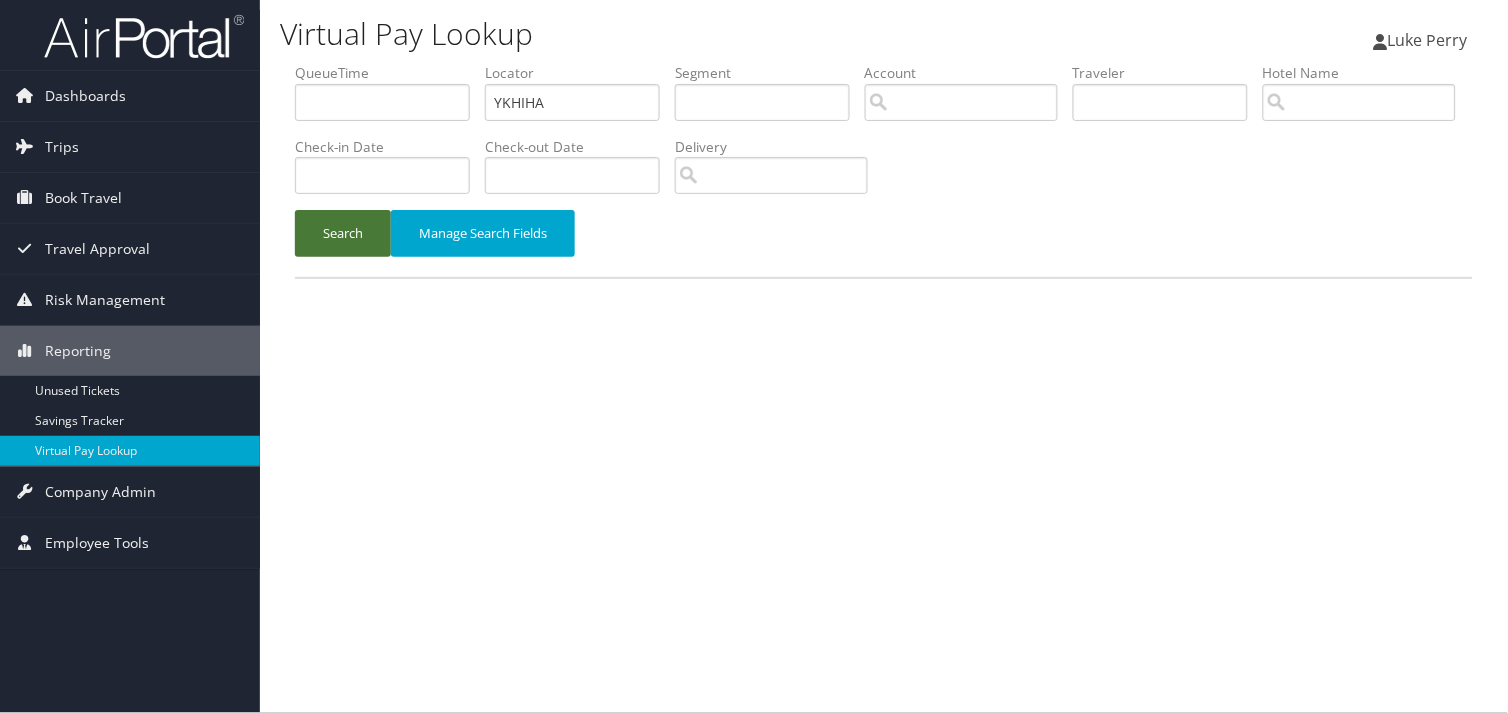click on "Search" at bounding box center (343, 233) 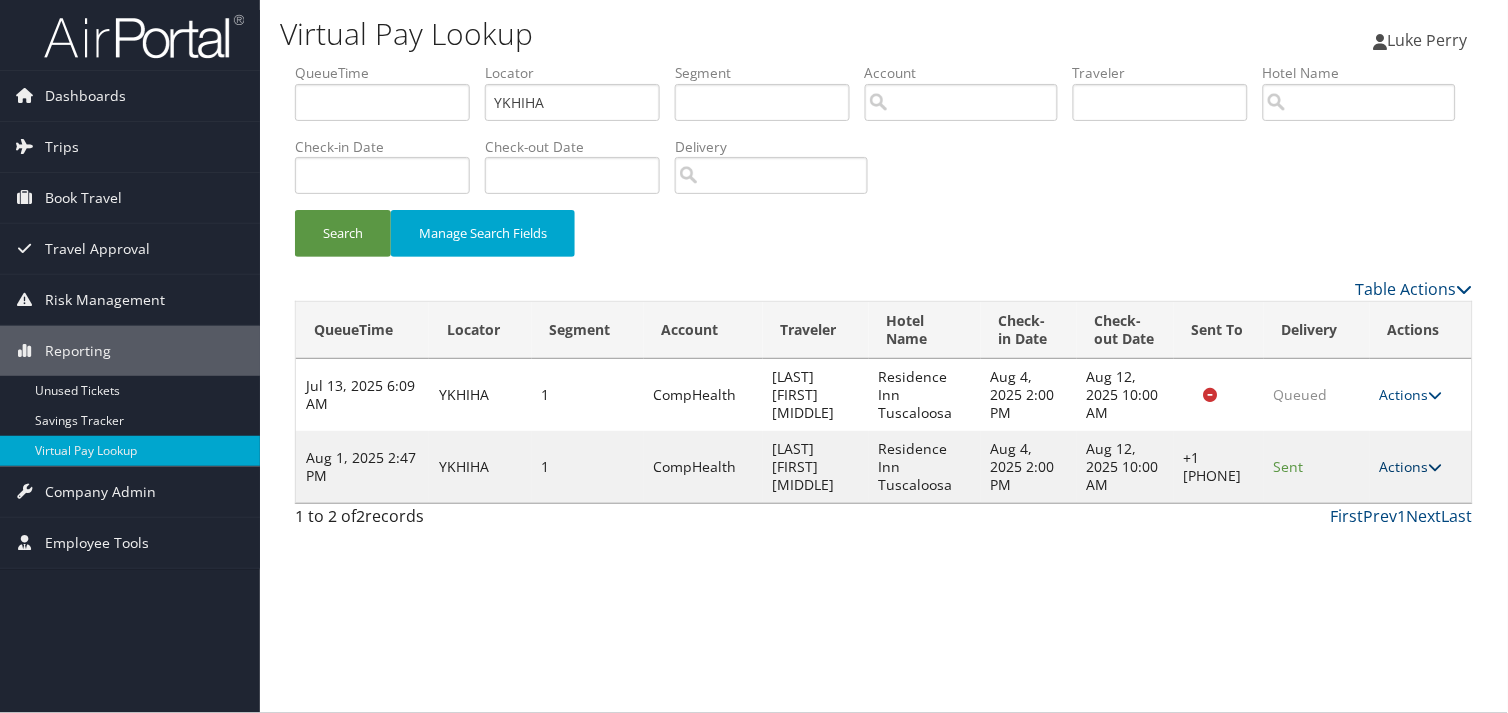 click on "Actions" at bounding box center (1411, 466) 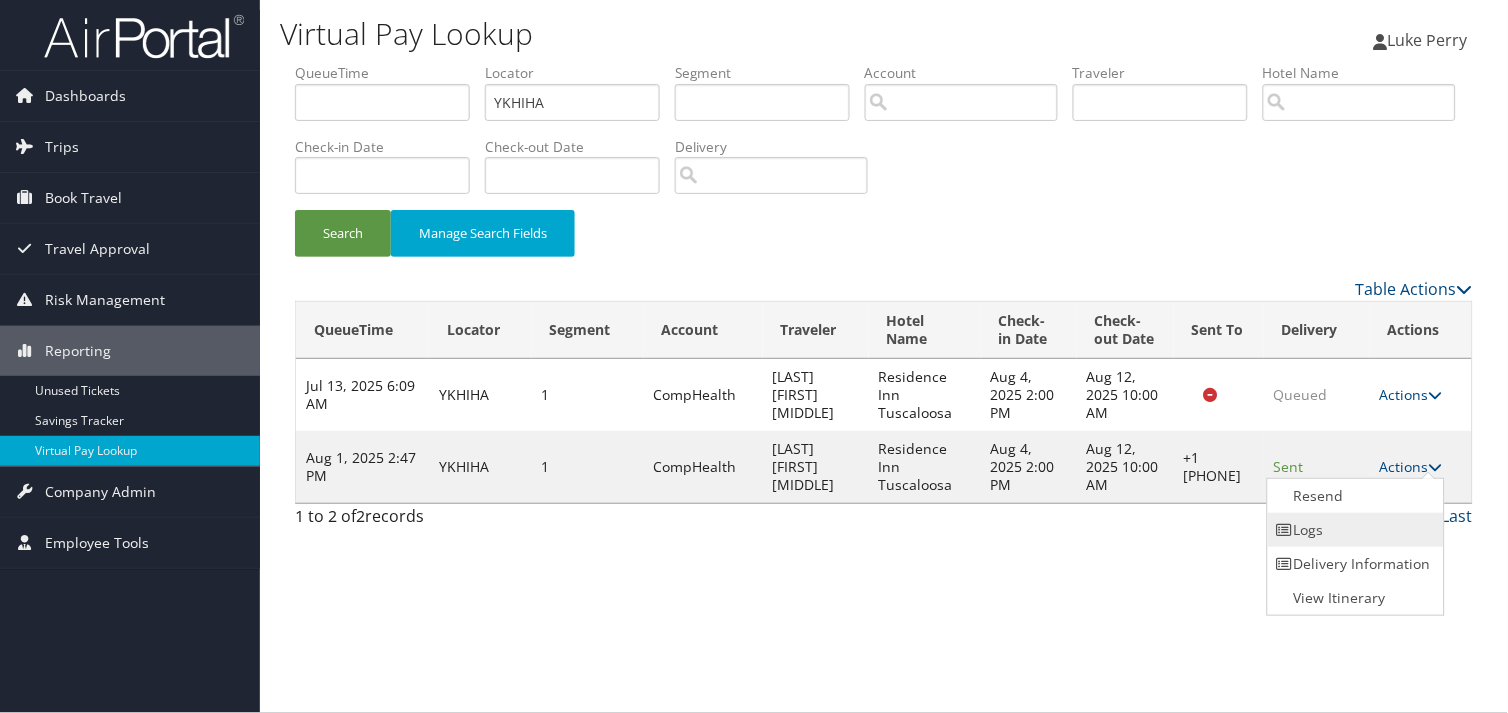 click on "Logs" at bounding box center [1353, 530] 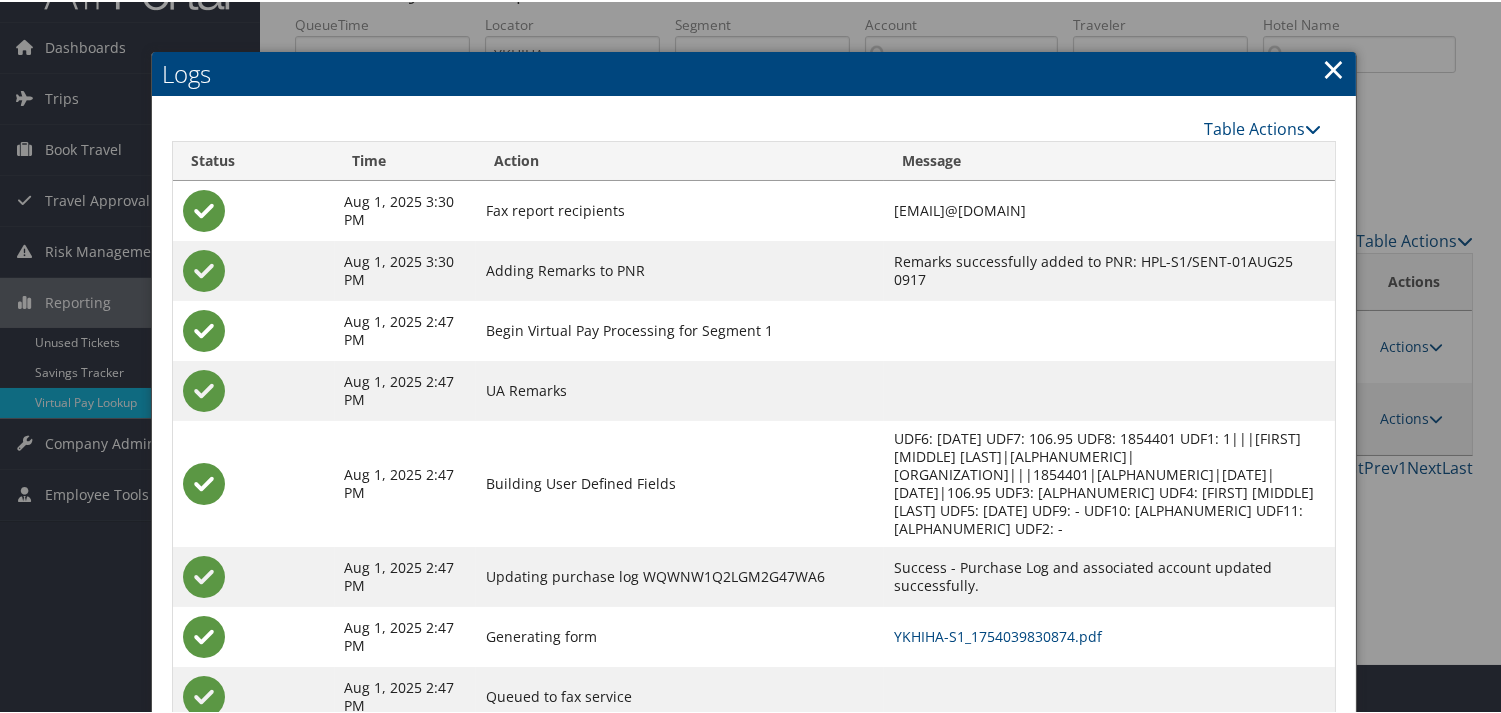 scroll, scrollTop: 100, scrollLeft: 0, axis: vertical 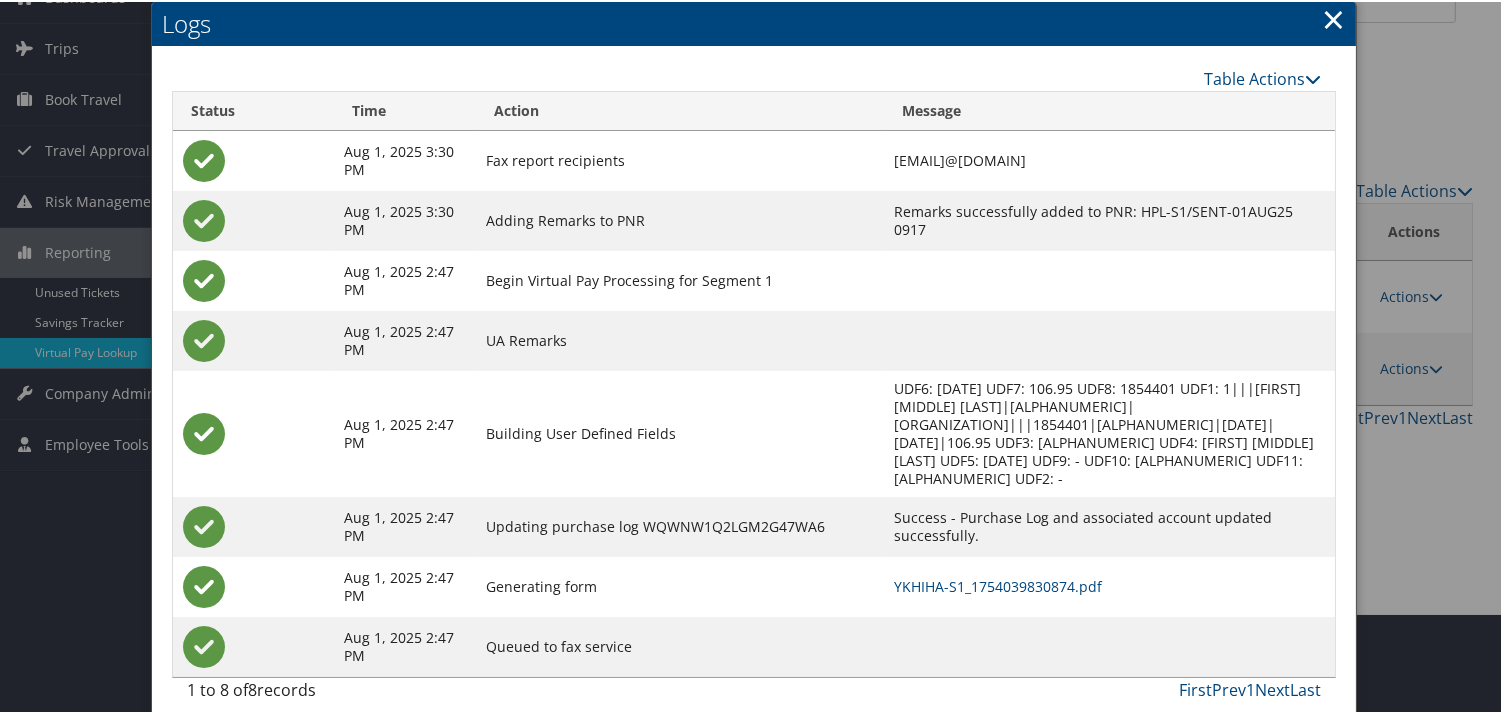 click on "YKHIHA-S1_1754039830874.pdf" at bounding box center (1109, 585) 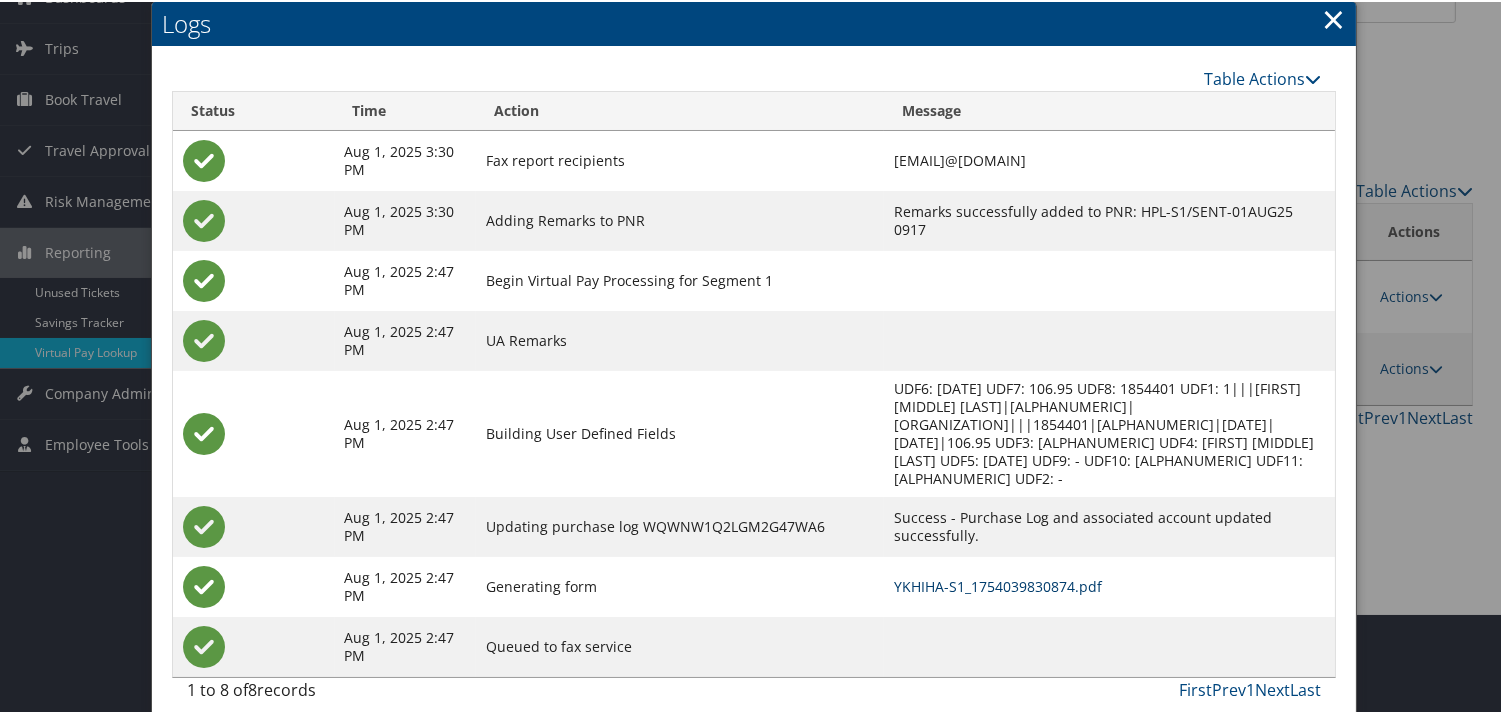 click on "YKHIHA-S1_1754039830874.pdf" at bounding box center [998, 584] 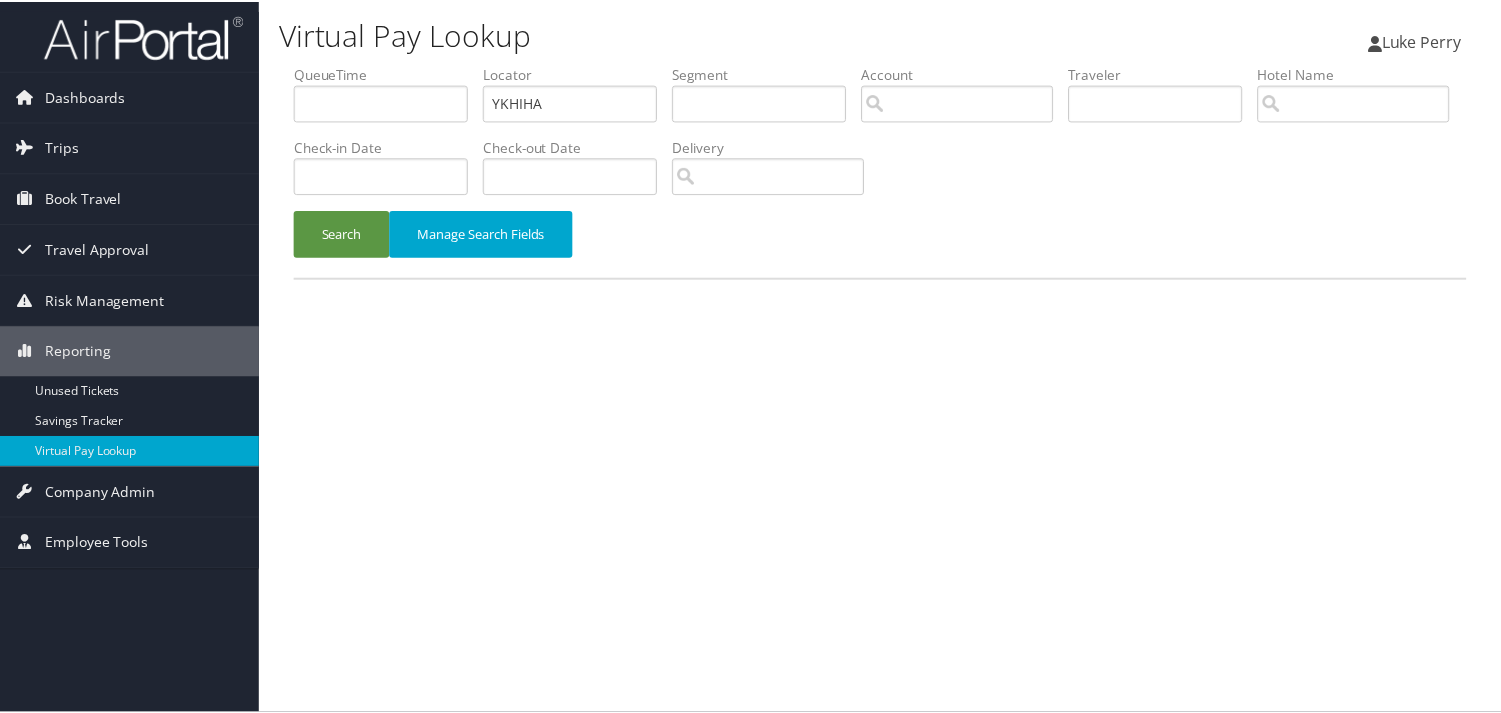 scroll, scrollTop: 0, scrollLeft: 0, axis: both 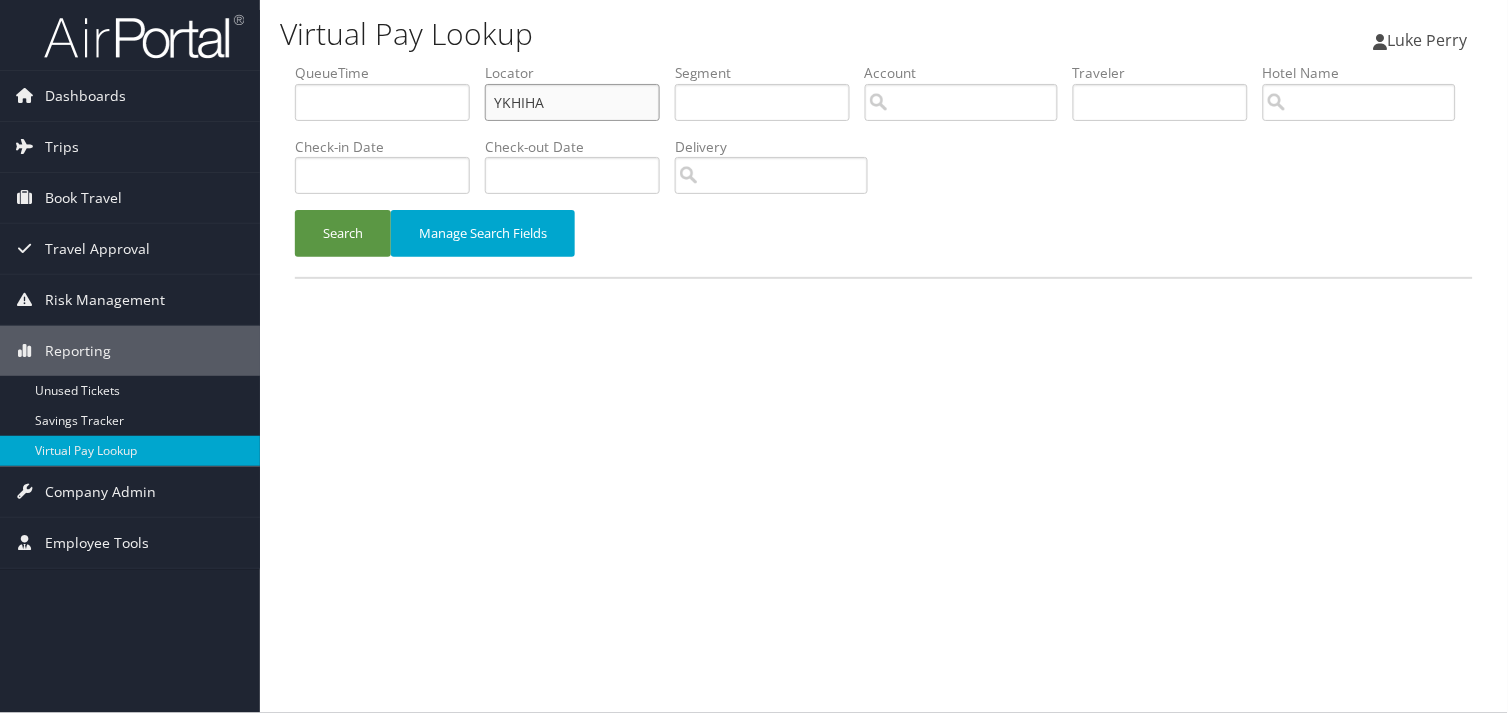 drag, startPoint x: 554, startPoint y: 103, endPoint x: 352, endPoint y: 78, distance: 203.54115 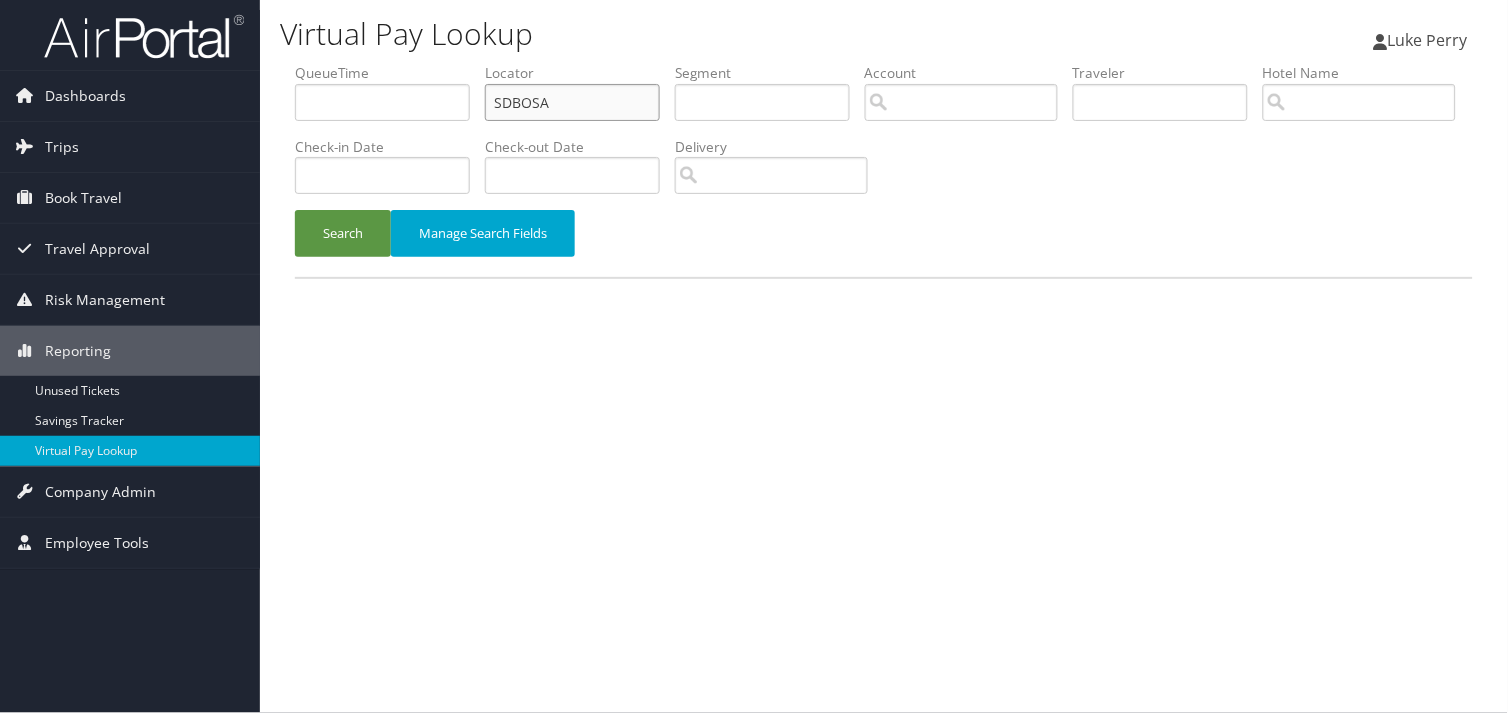 click on "SDBOSA" at bounding box center (572, 102) 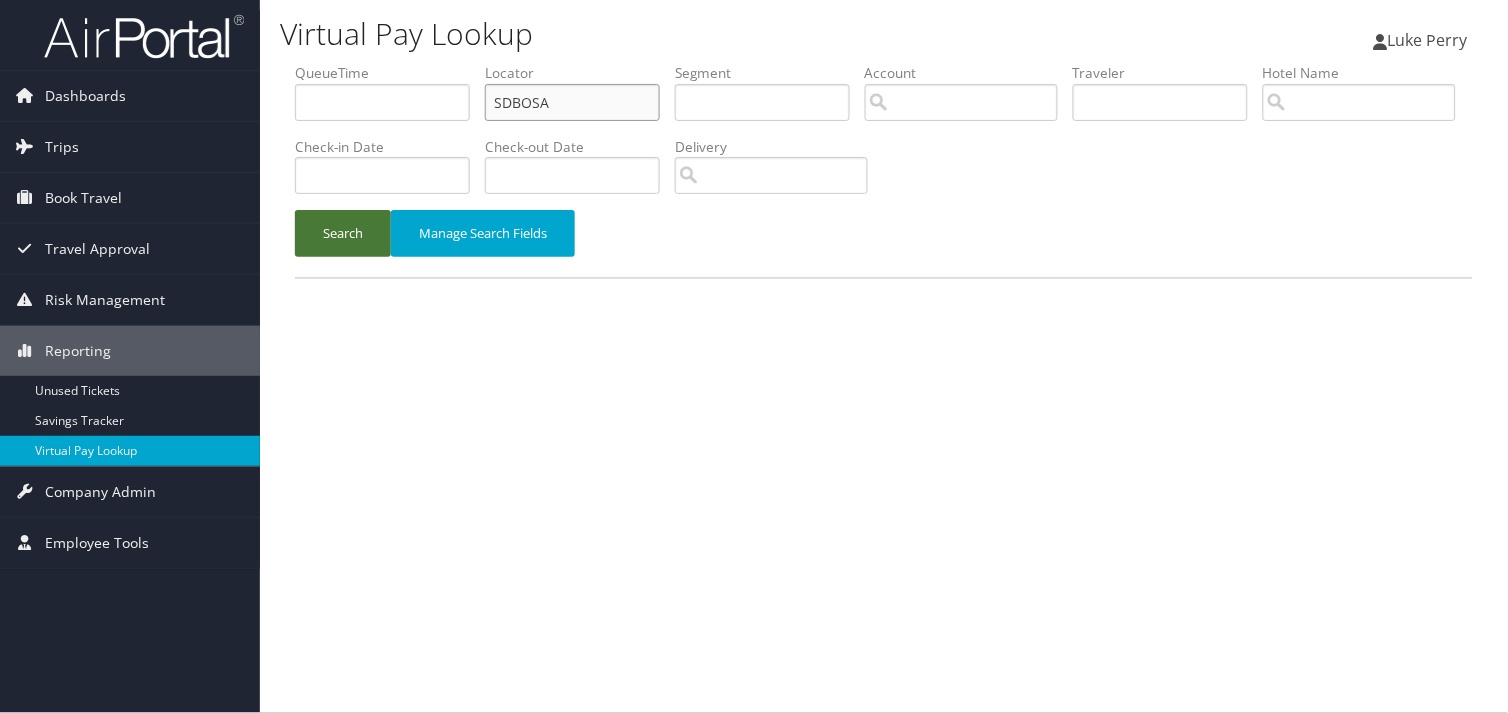 type on "SDBOSA" 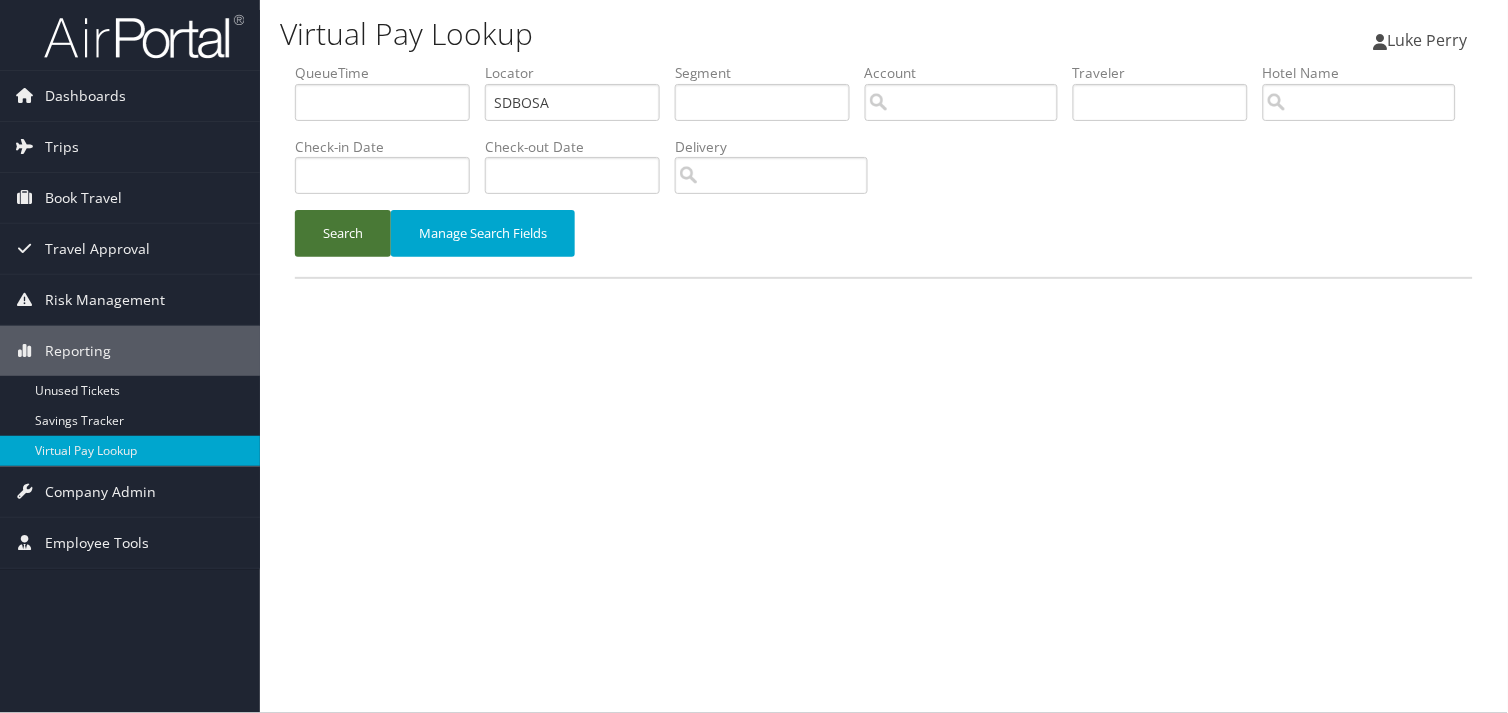 click on "Search" at bounding box center [343, 233] 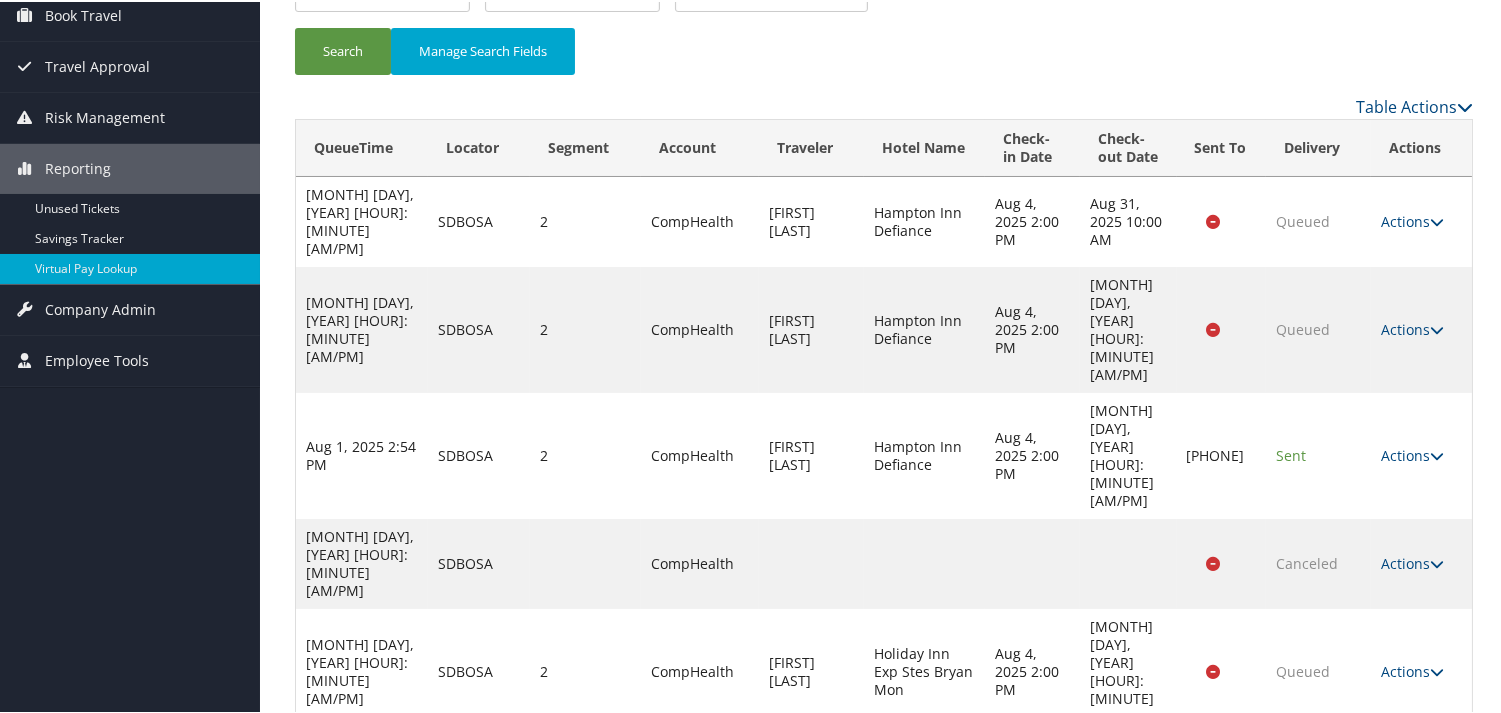 click on "Actions" at bounding box center (1412, 921) 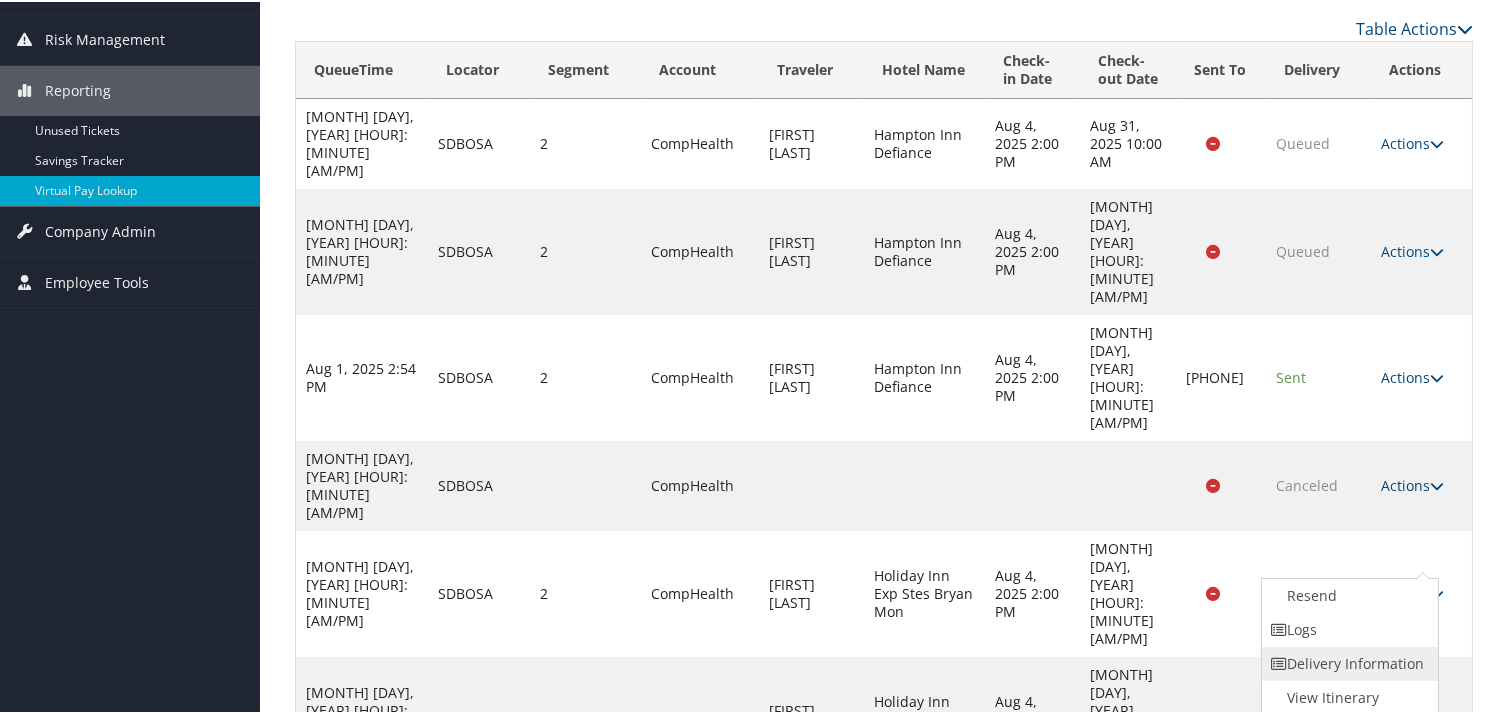 click on "Delivery Information" at bounding box center [1347, 662] 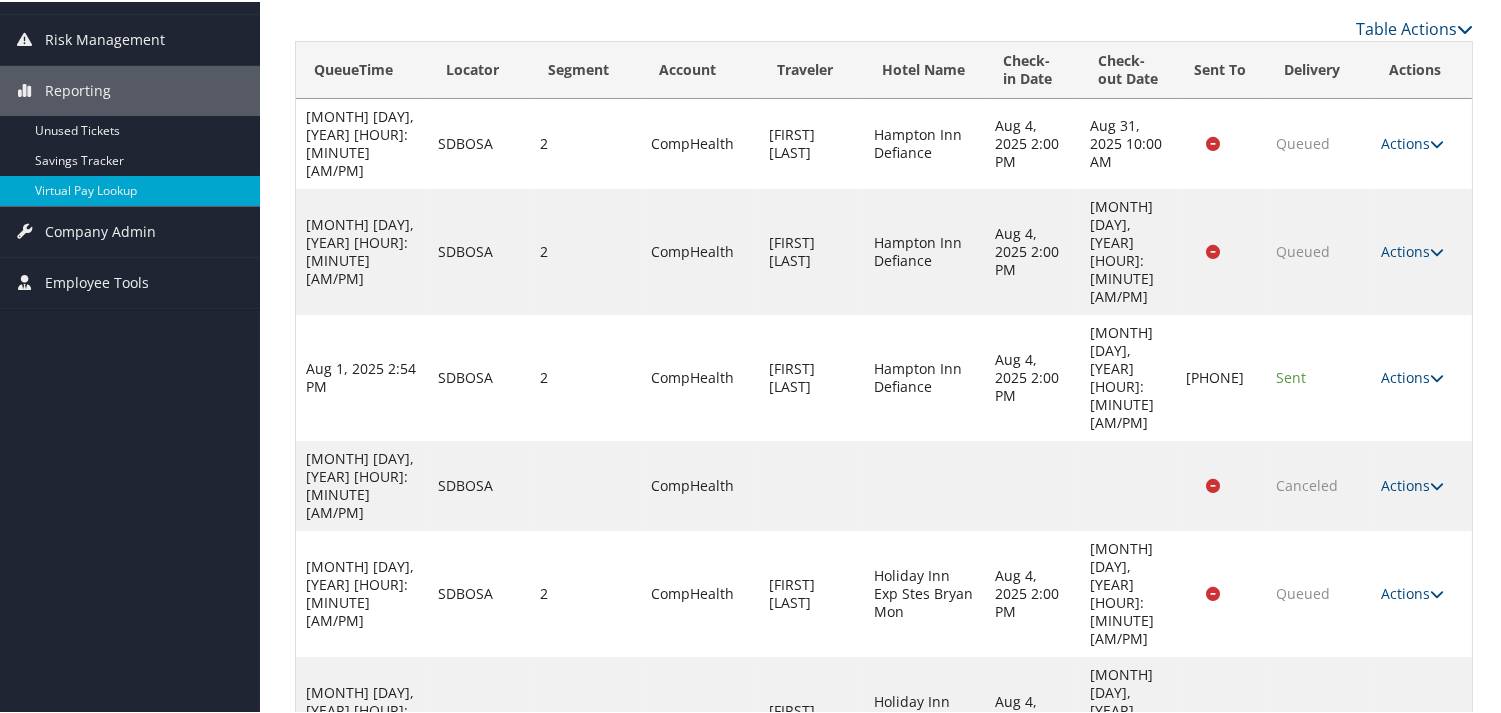 scroll, scrollTop: 184, scrollLeft: 0, axis: vertical 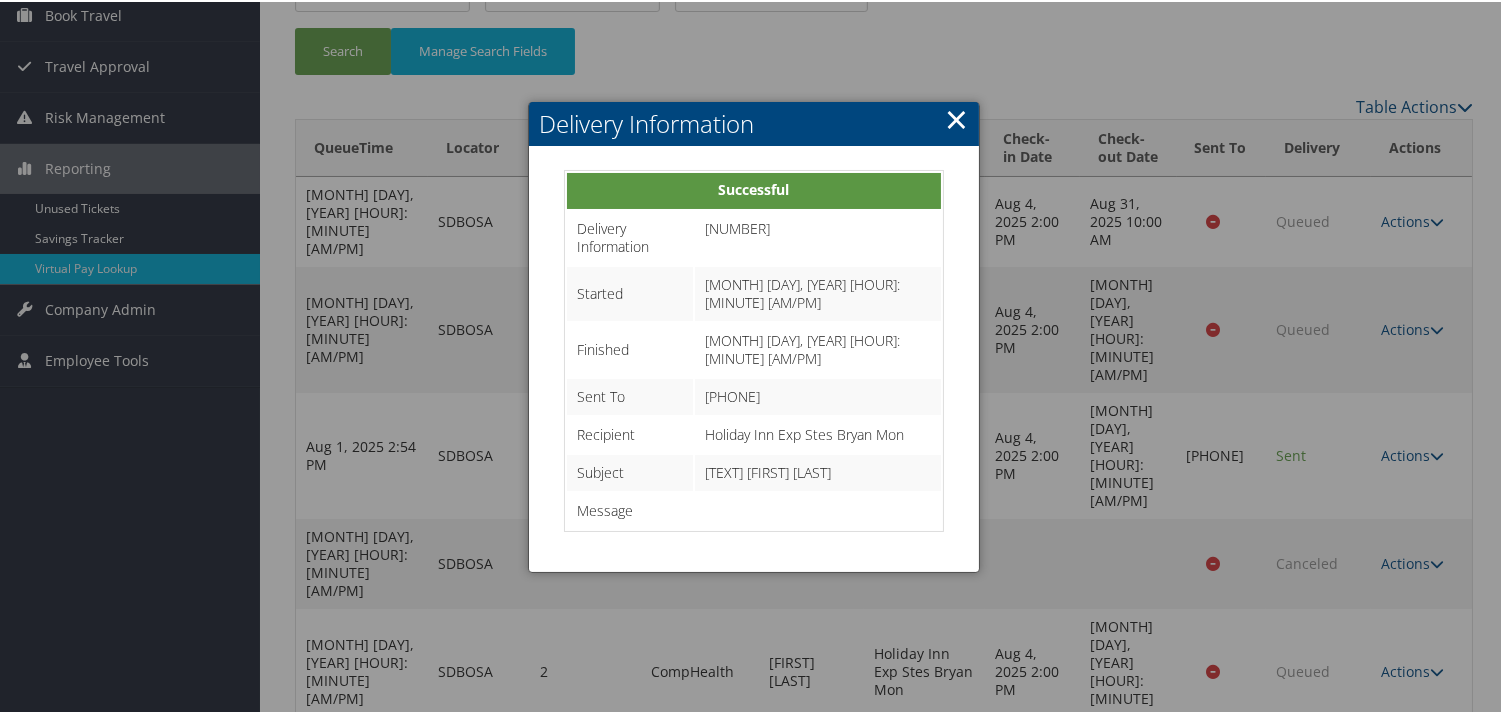 click at bounding box center [754, 356] 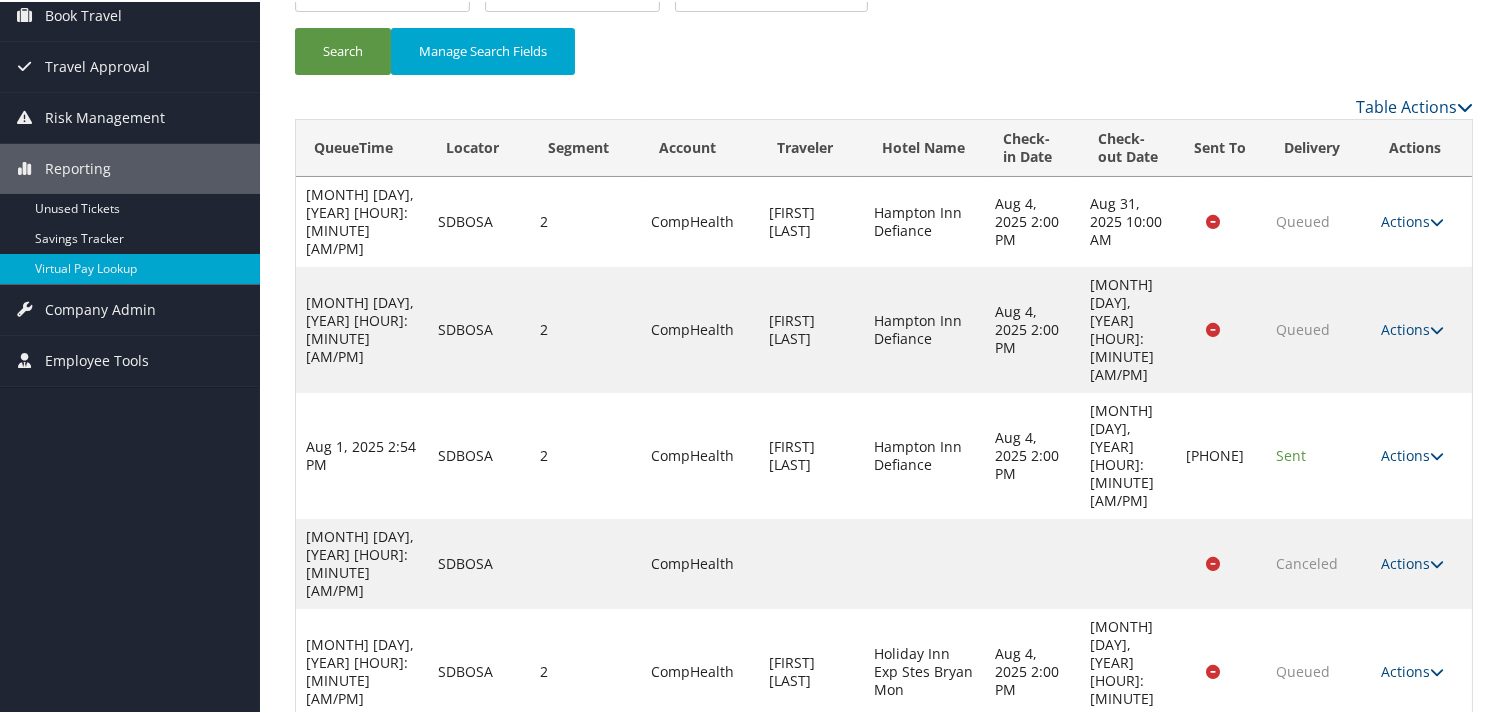 click at bounding box center [1437, 922] 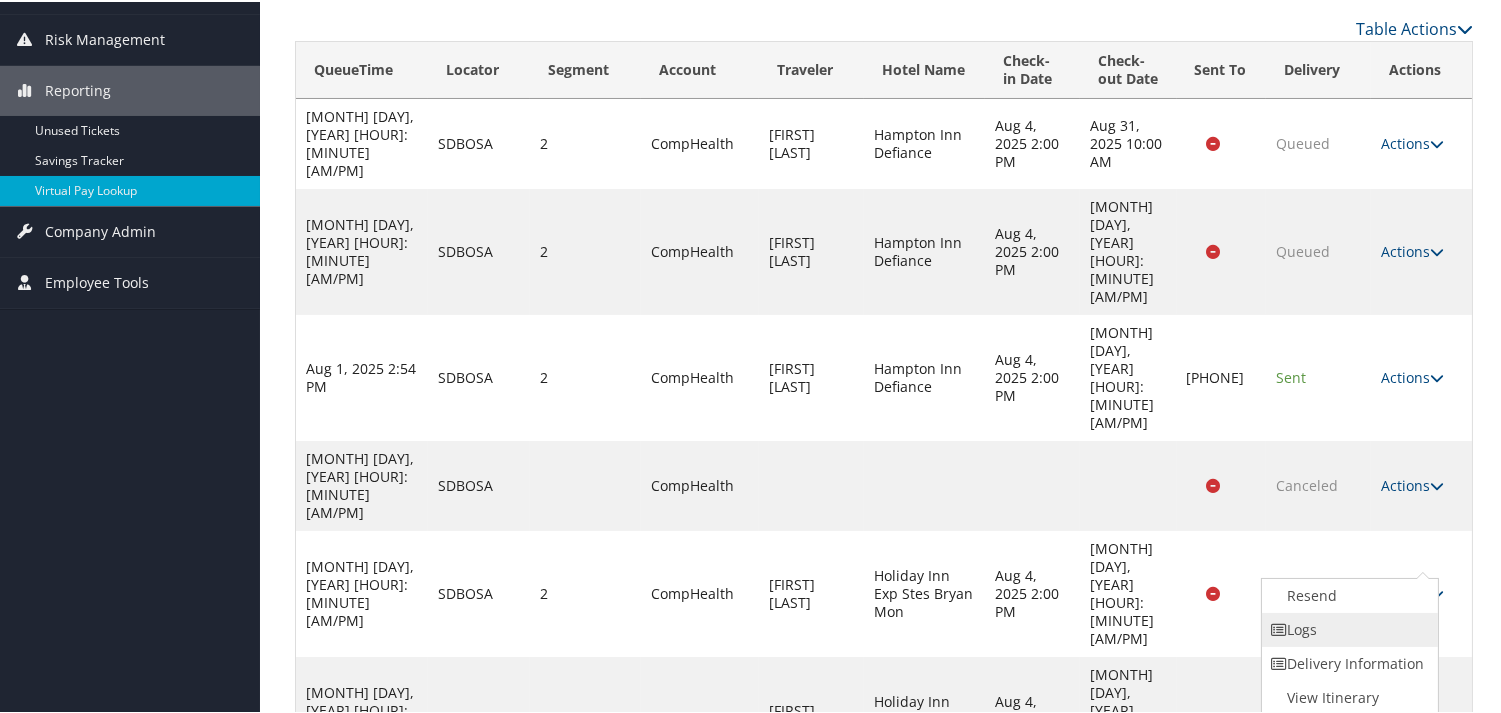 click on "Logs" at bounding box center [1347, 628] 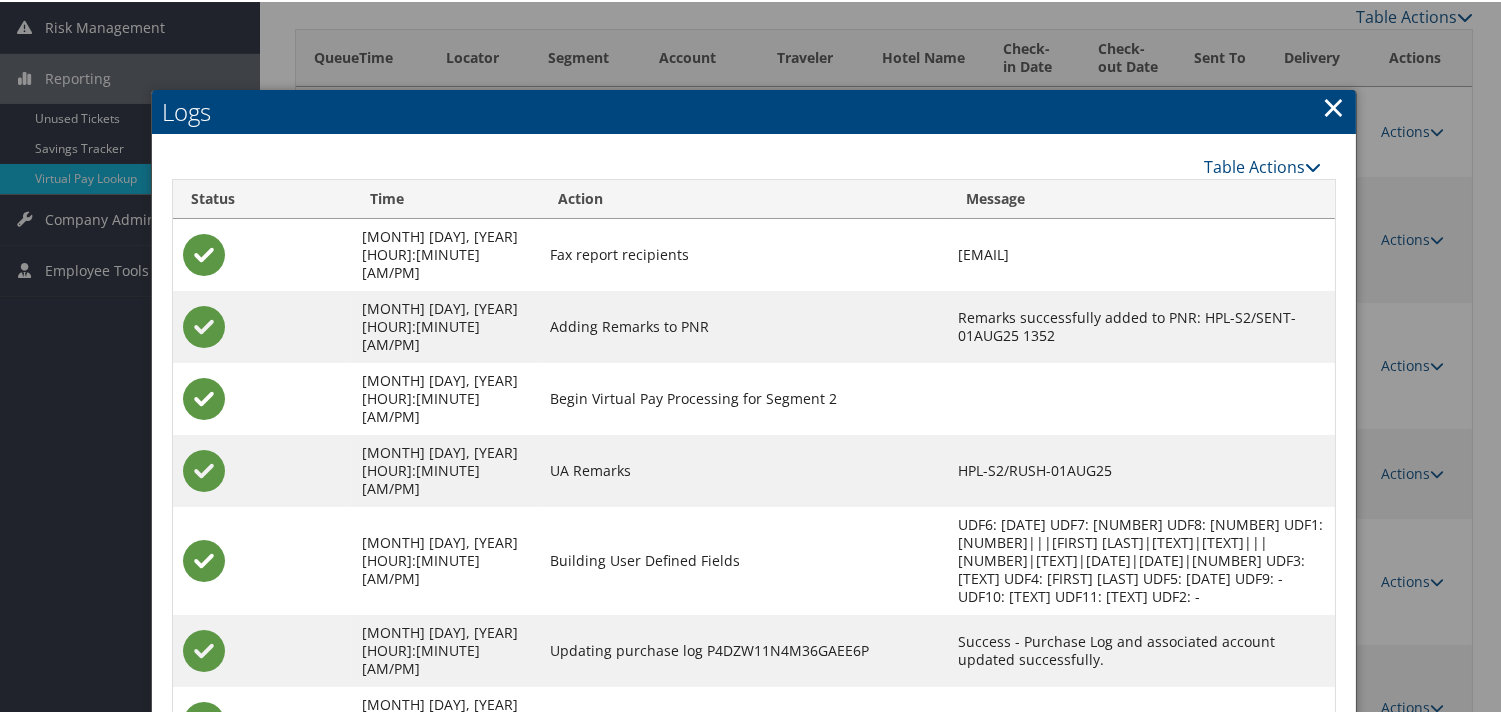 scroll, scrollTop: 344, scrollLeft: 0, axis: vertical 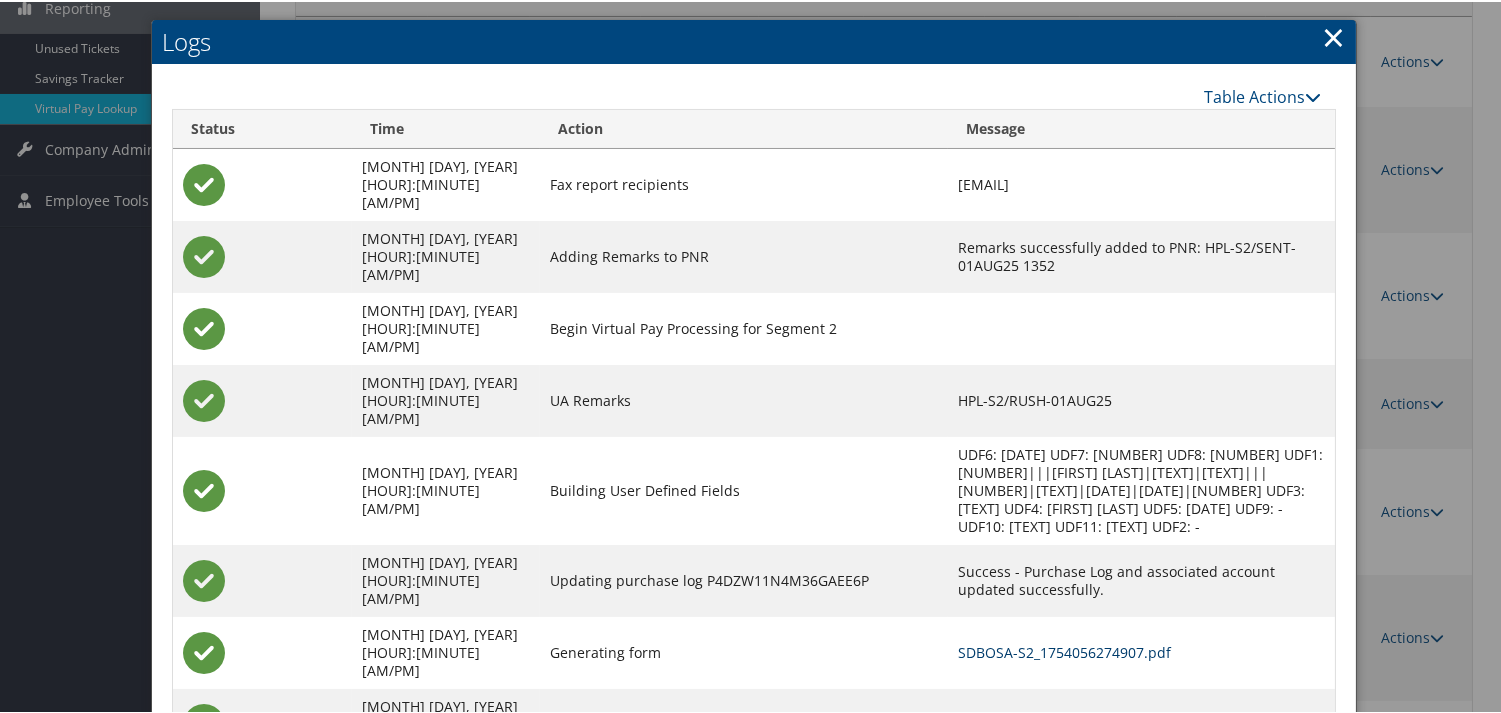 click on "SDBOSA-S2_1754056274907.pdf" at bounding box center (1064, 650) 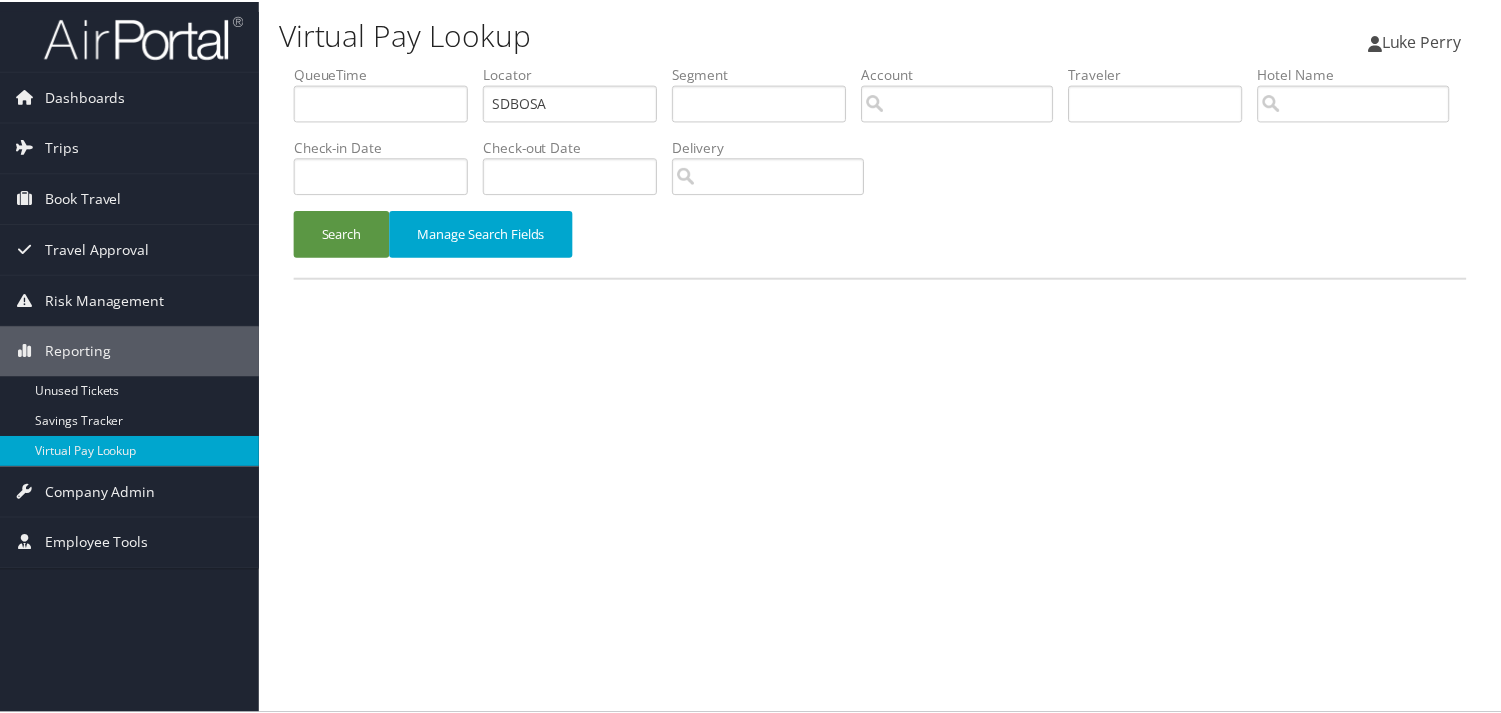 scroll, scrollTop: 0, scrollLeft: 0, axis: both 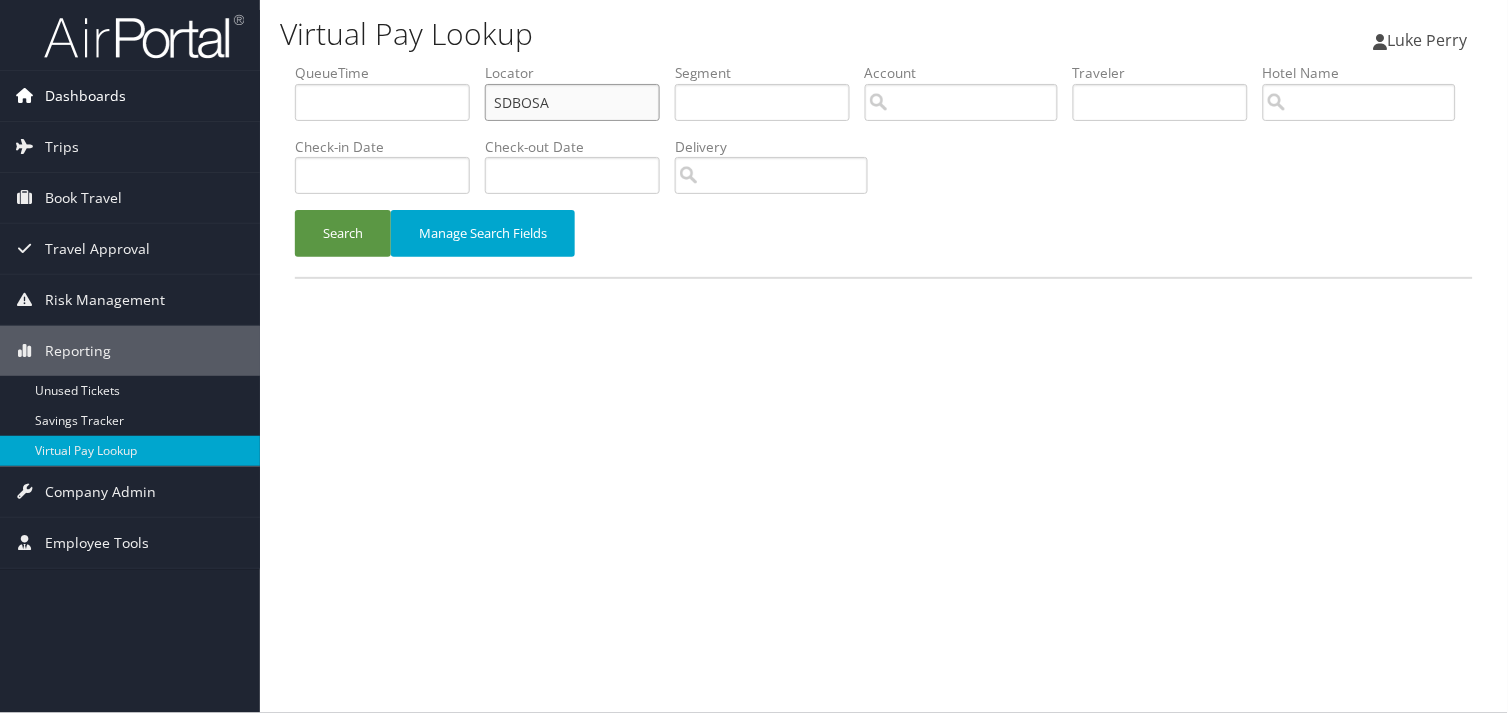 drag, startPoint x: 426, startPoint y: 101, endPoint x: 242, endPoint y: 97, distance: 184.04347 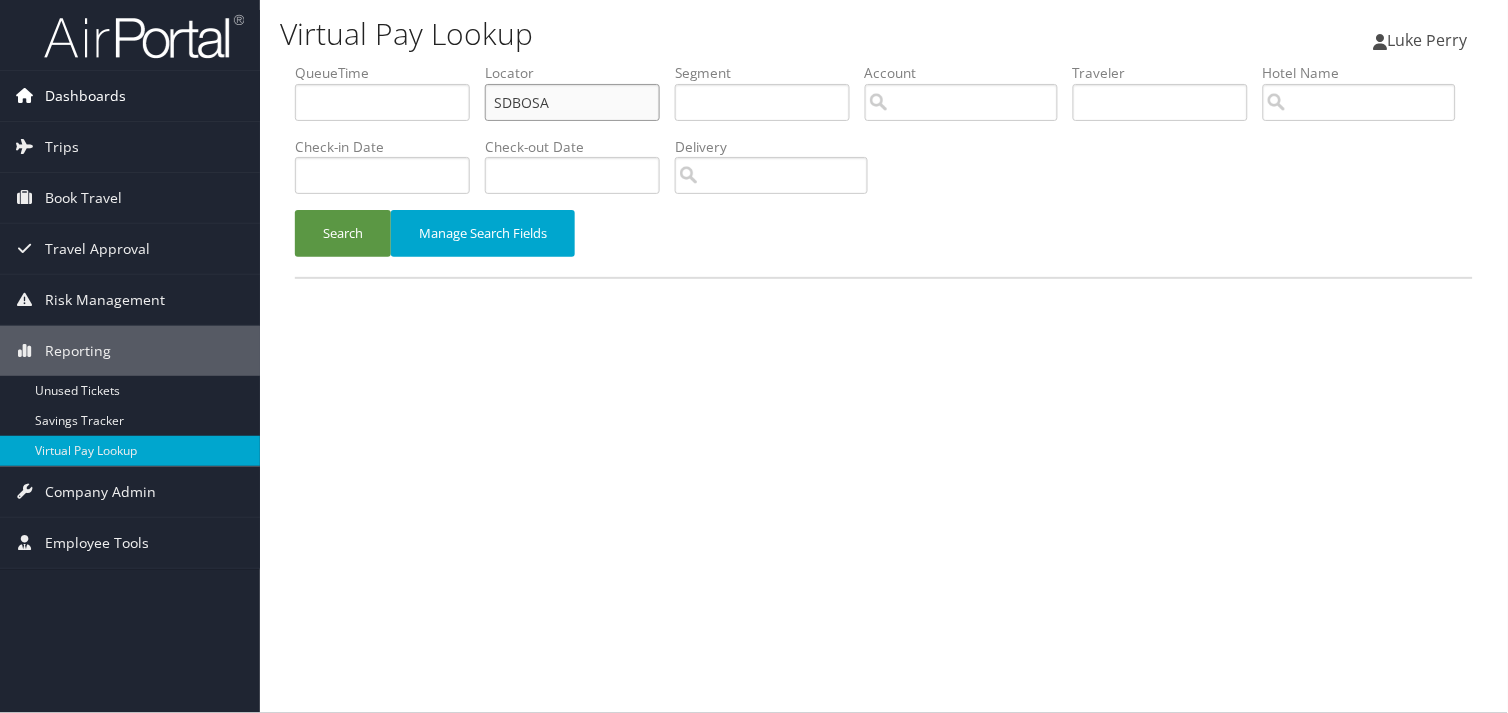 click on "Virtual Pay Lookup
[FIRST] [LAST]
[FIRST] [LAST]
My Settings
Travel Agency Contacts
View Travel Profile
Give Feedback
Sign Out" at bounding box center (884, 356) 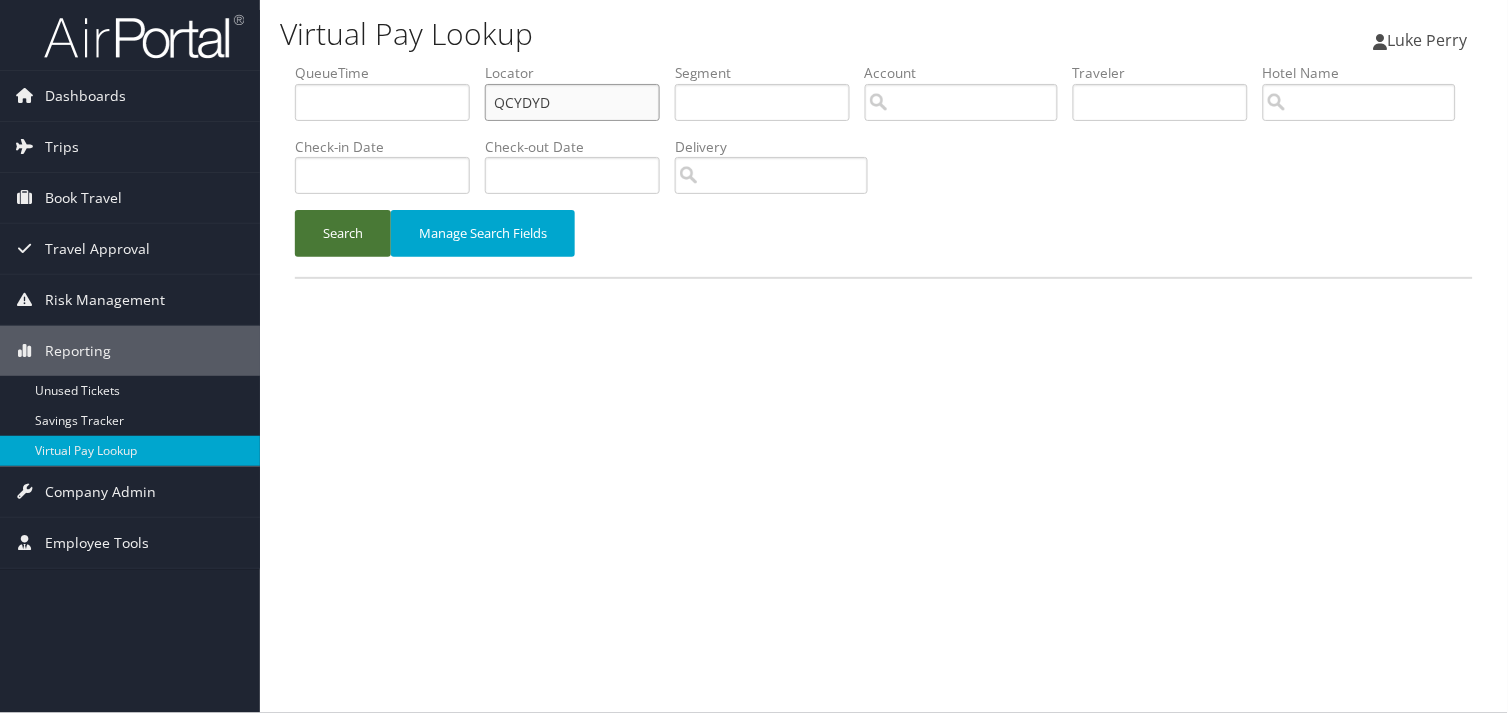 type on "QCYDYD" 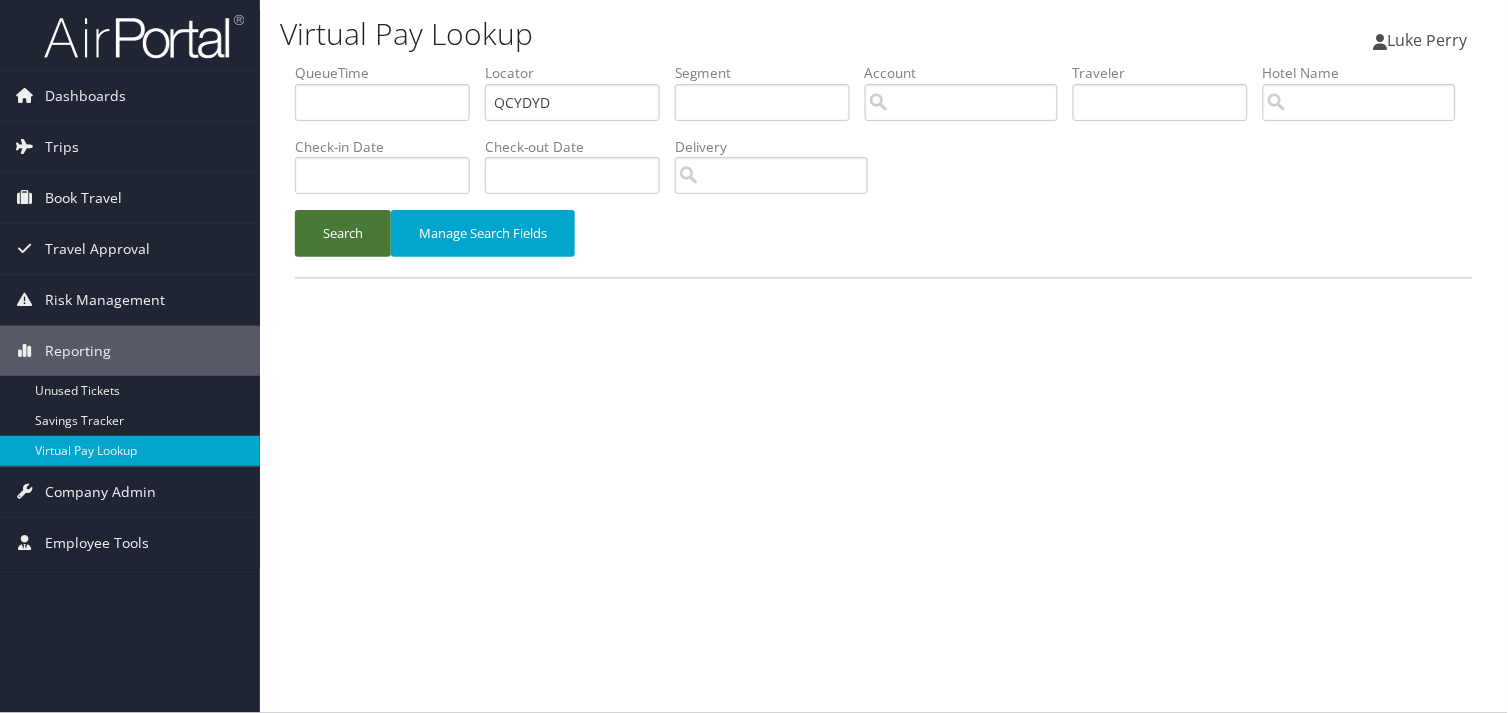 click on "Search" at bounding box center [343, 233] 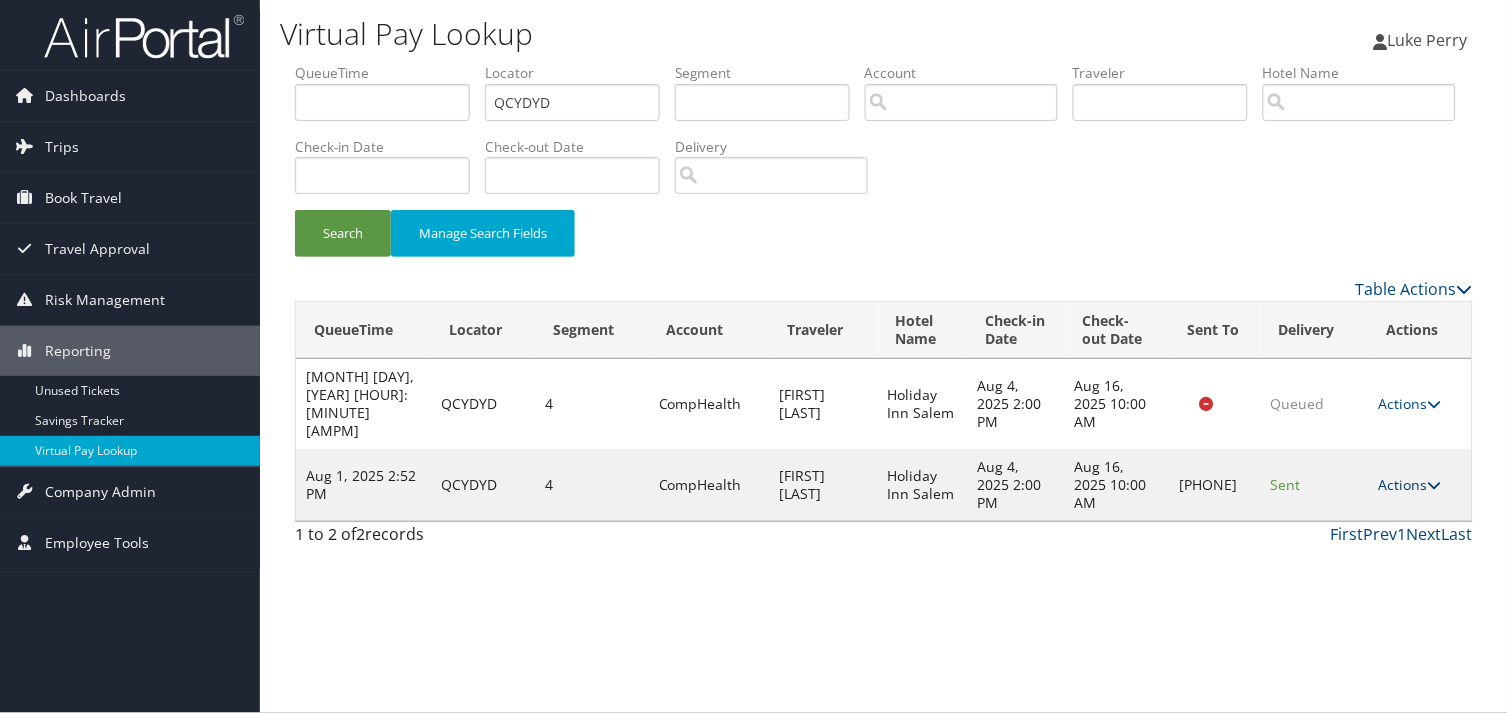 click on "Actions" at bounding box center [1410, 484] 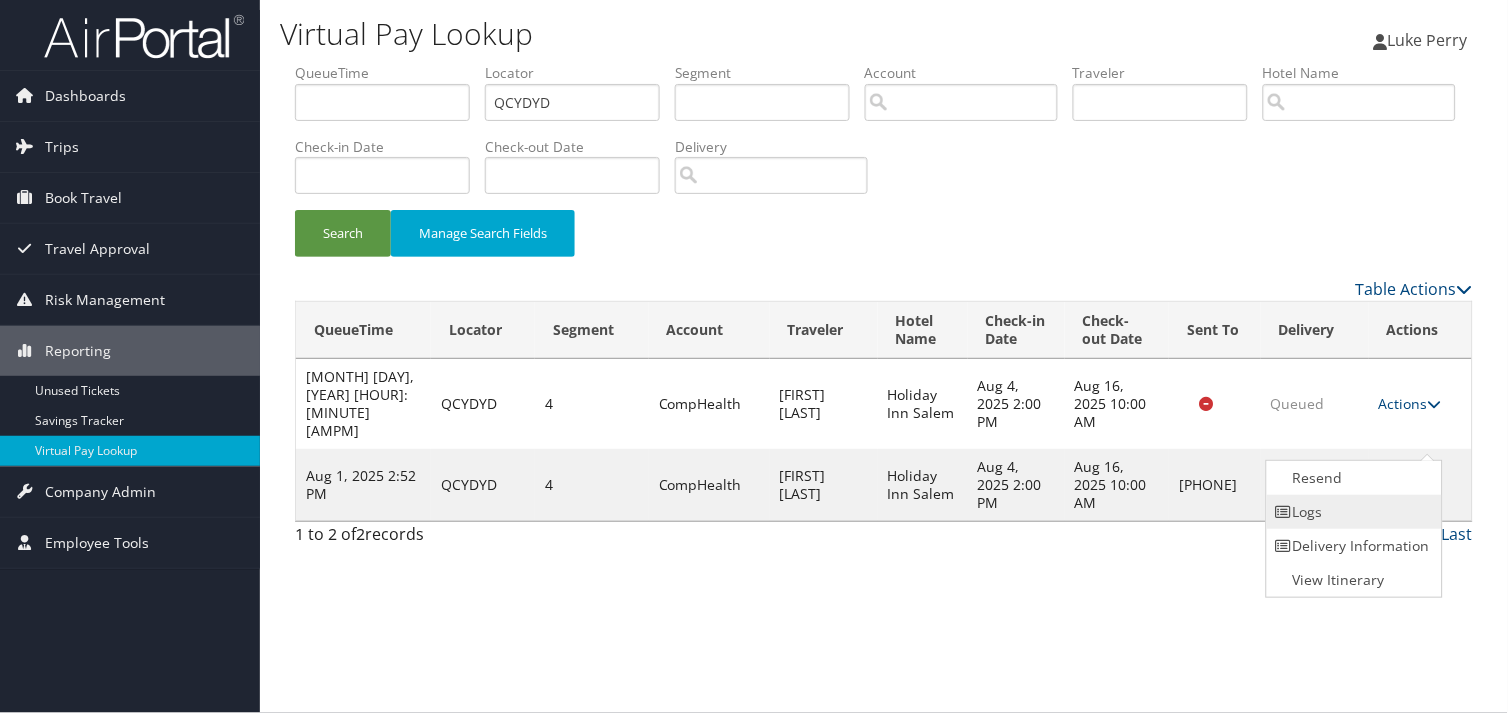 click on "Logs" at bounding box center (1352, 512) 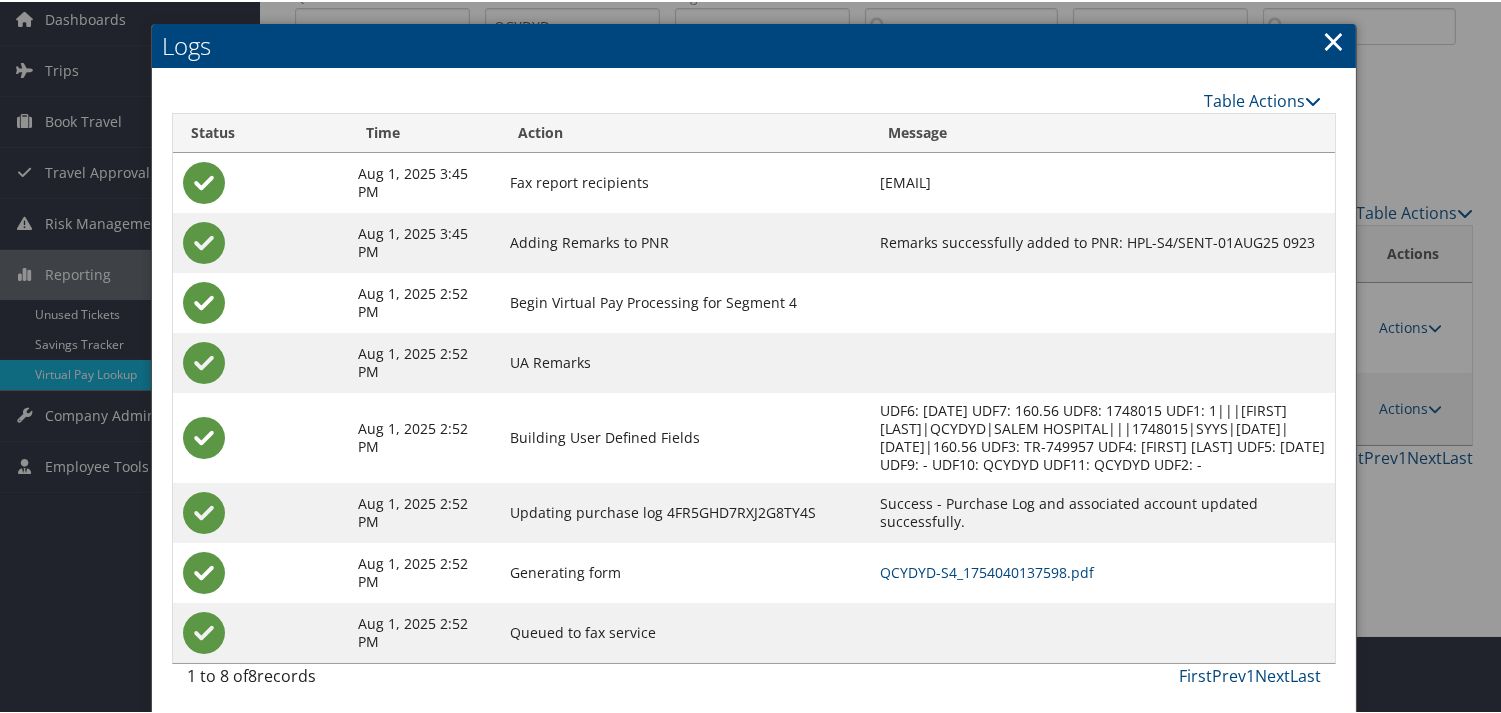scroll, scrollTop: 82, scrollLeft: 0, axis: vertical 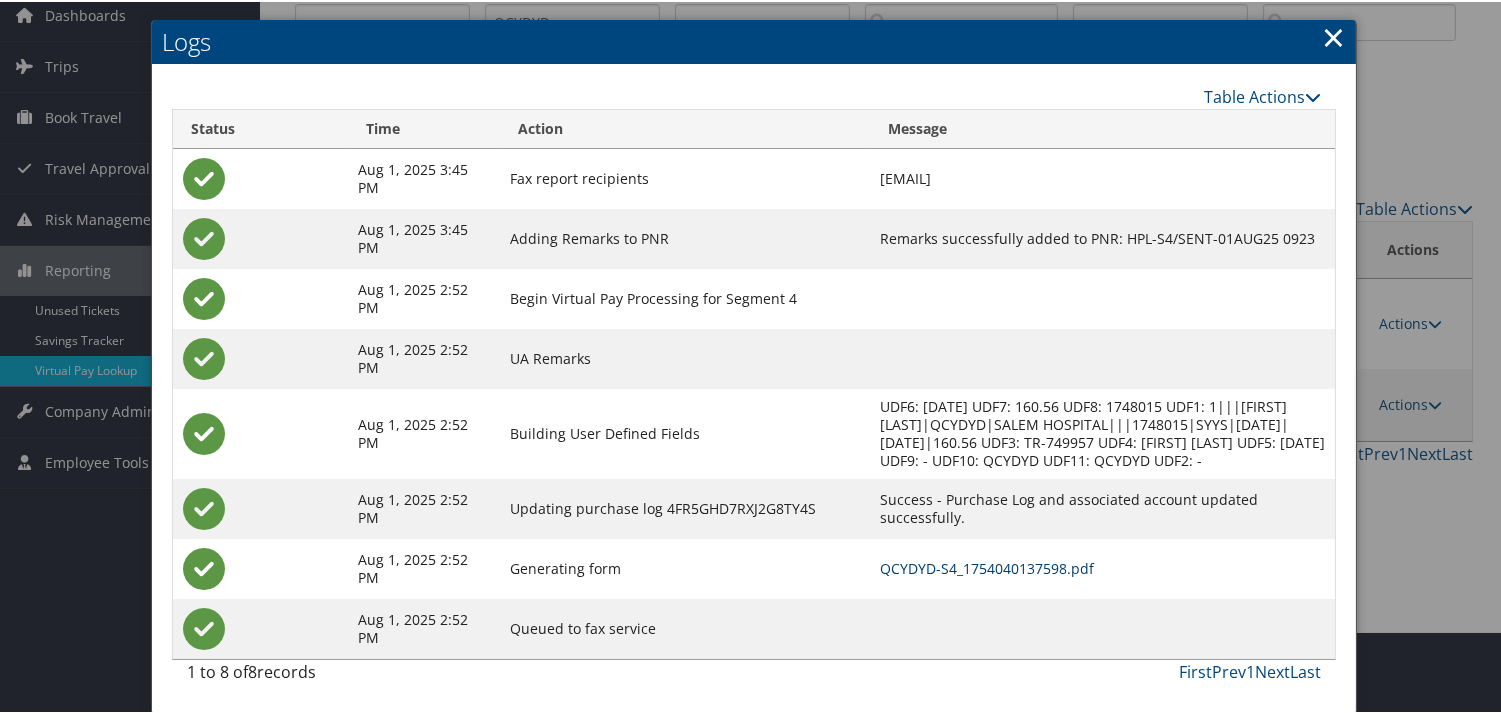 drag, startPoint x: 903, startPoint y: 570, endPoint x: 924, endPoint y: 566, distance: 21.377558 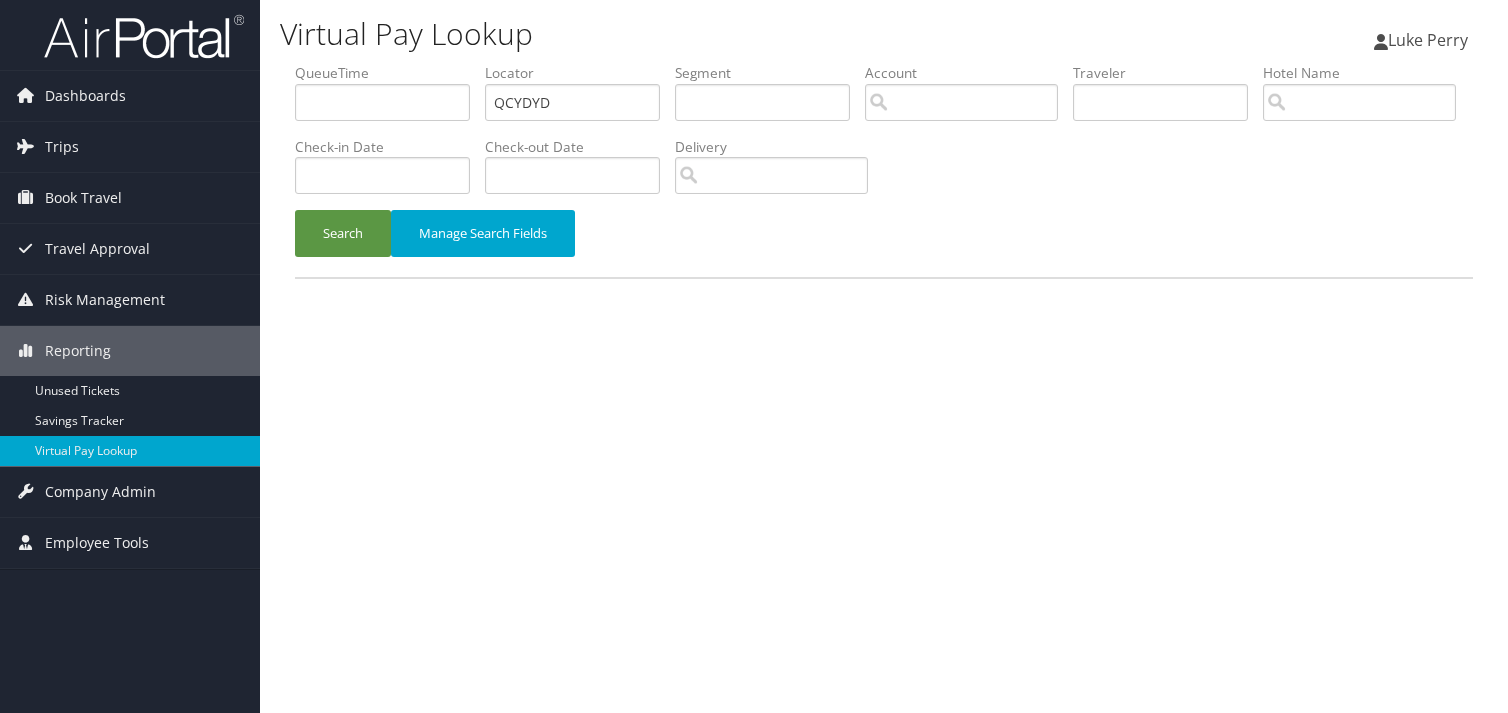 scroll, scrollTop: 0, scrollLeft: 0, axis: both 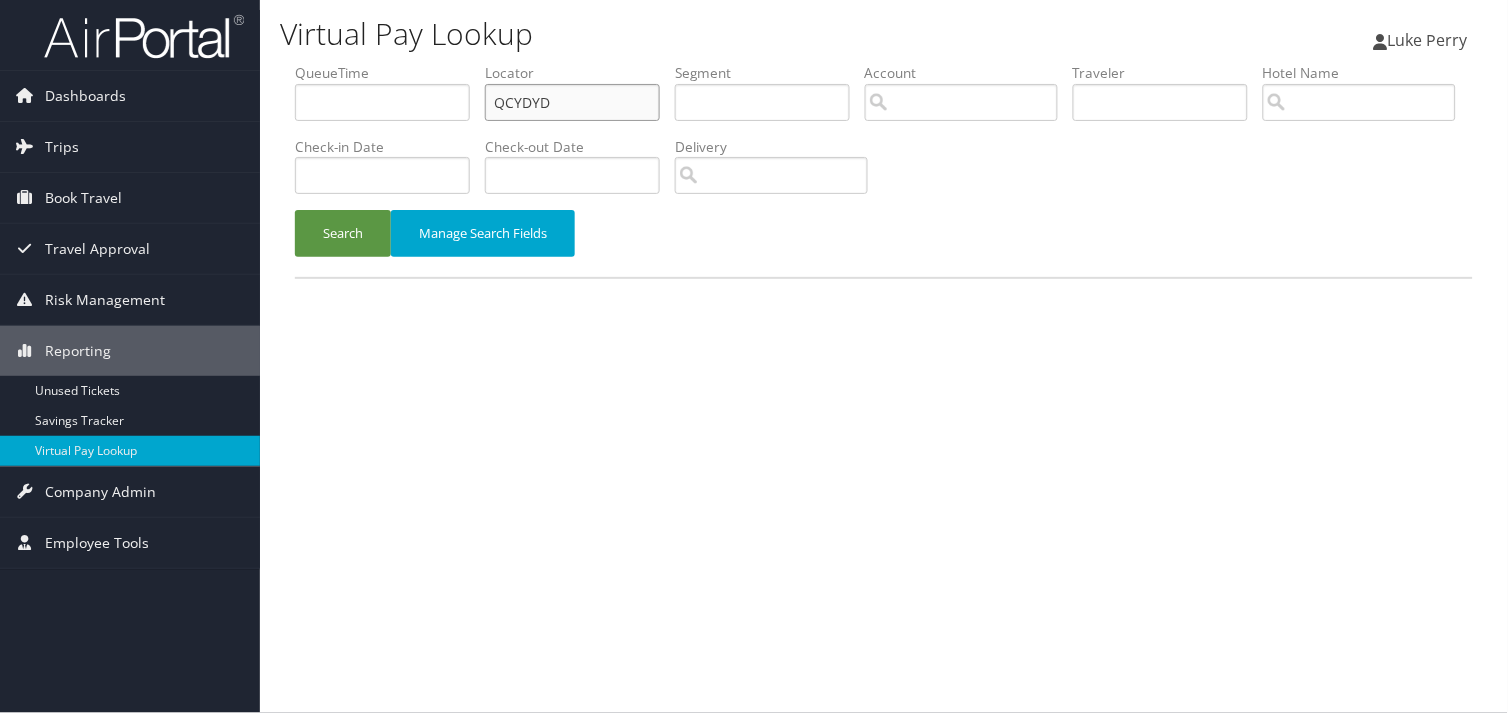 drag, startPoint x: 570, startPoint y: 103, endPoint x: 311, endPoint y: 114, distance: 259.2335 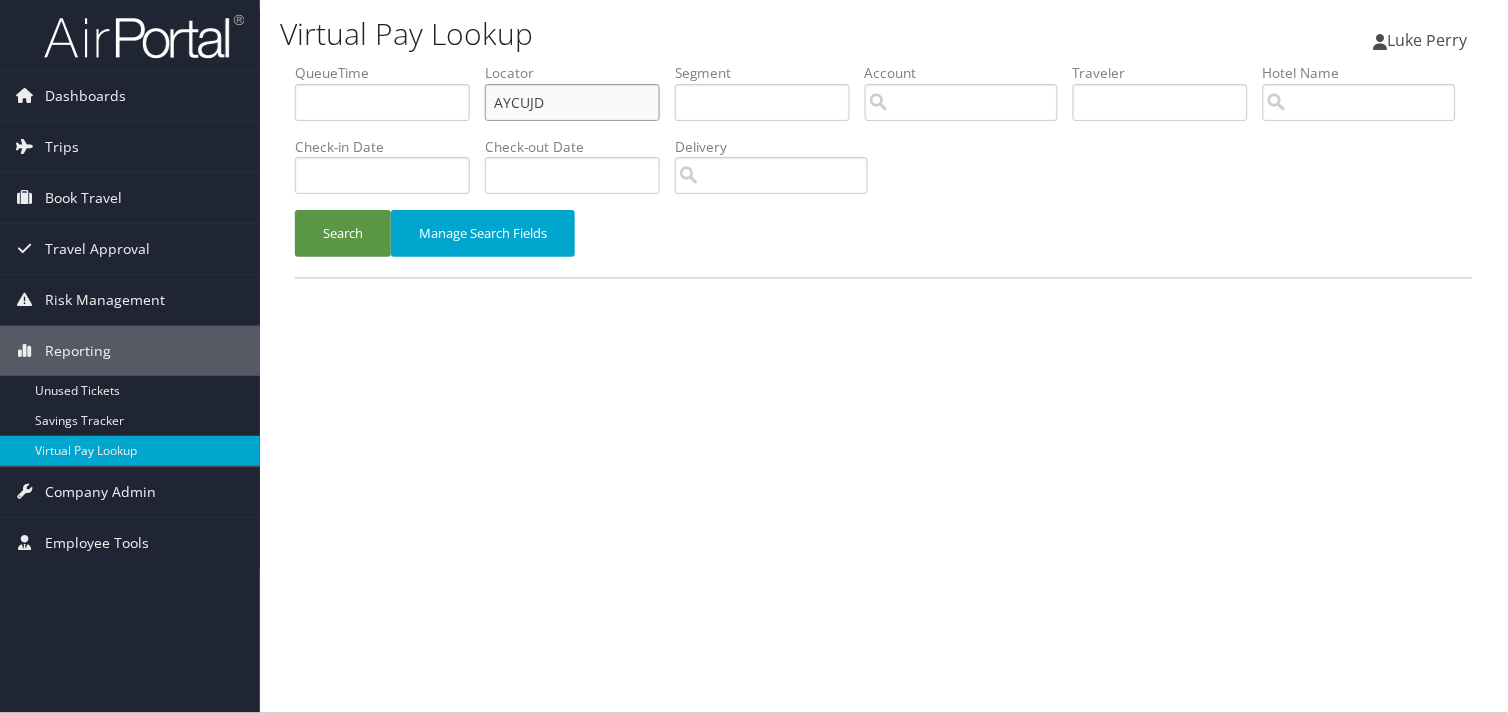 click on "AYCUJD" at bounding box center (572, 102) 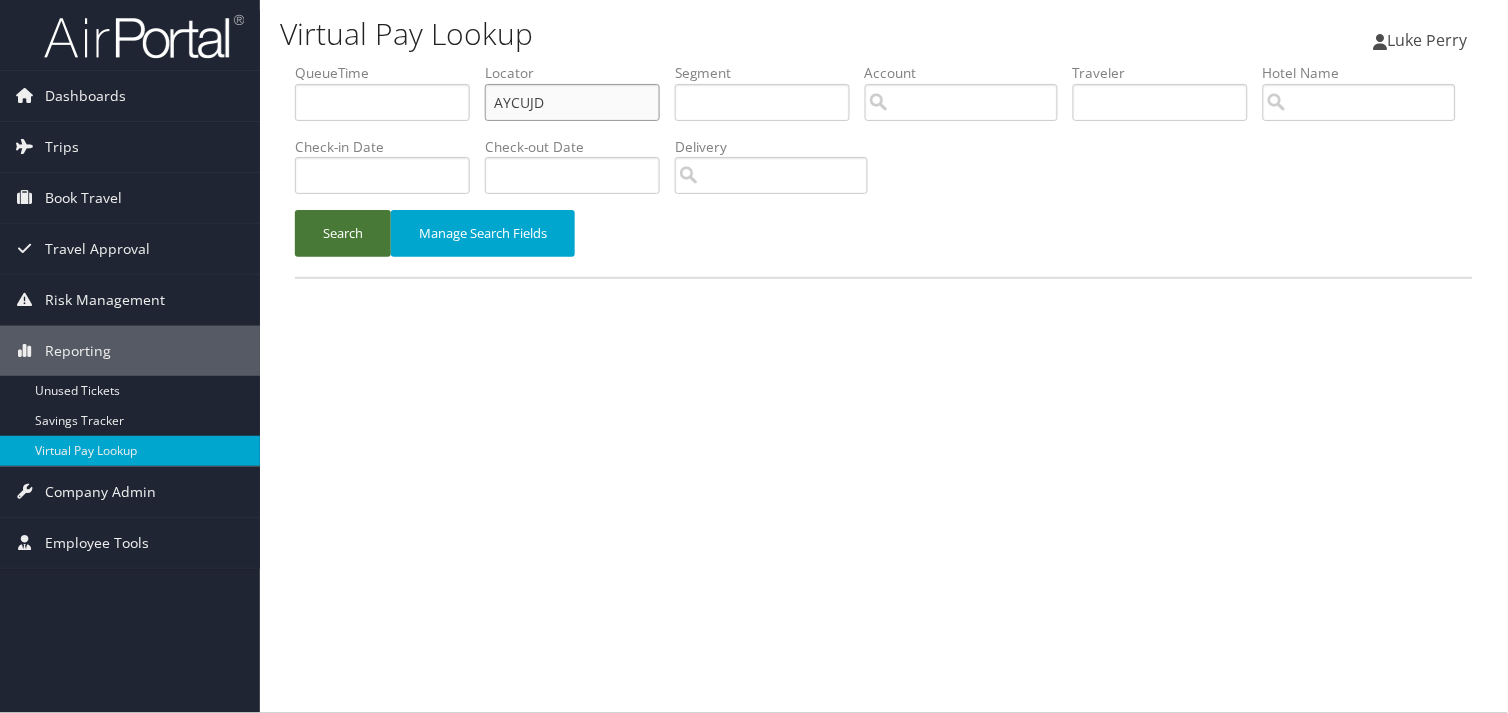 type on "AYCUJD" 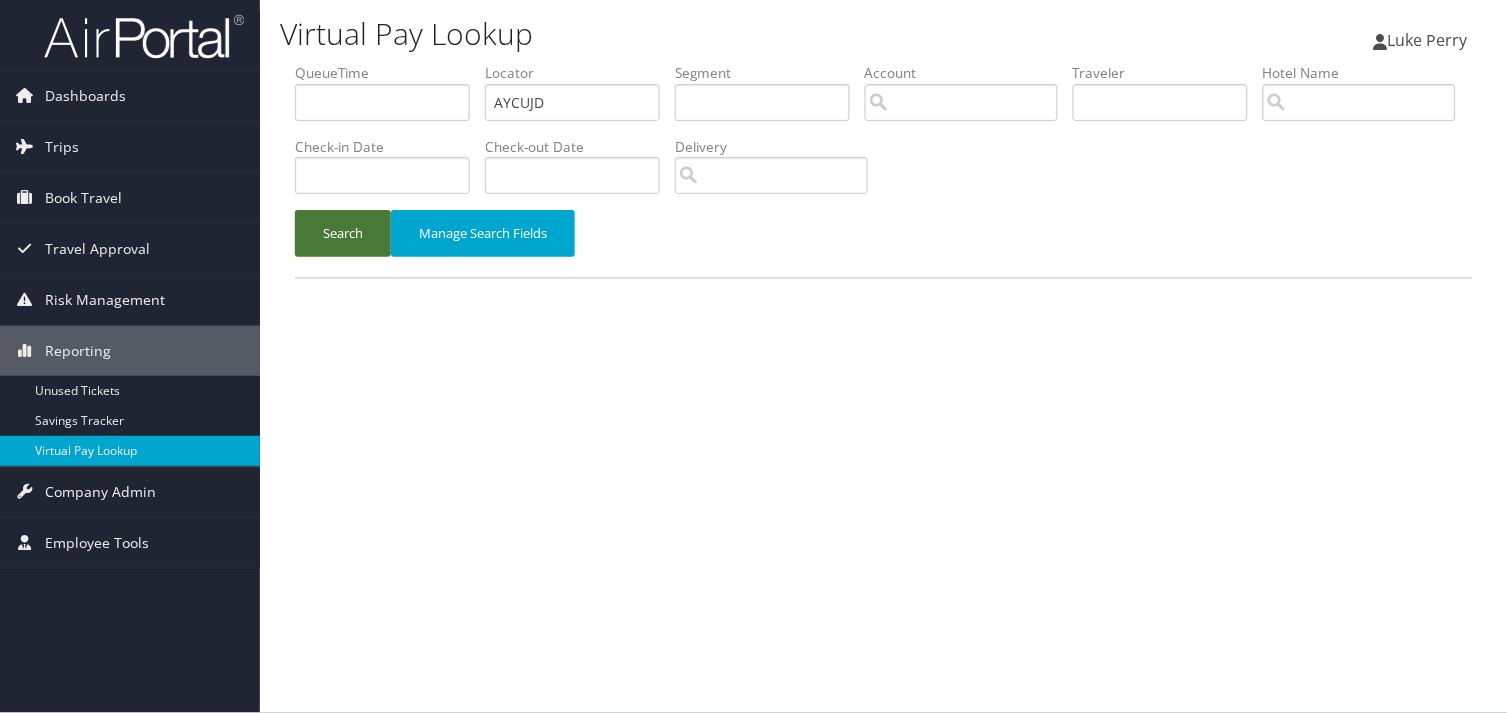 click on "Search" at bounding box center [343, 233] 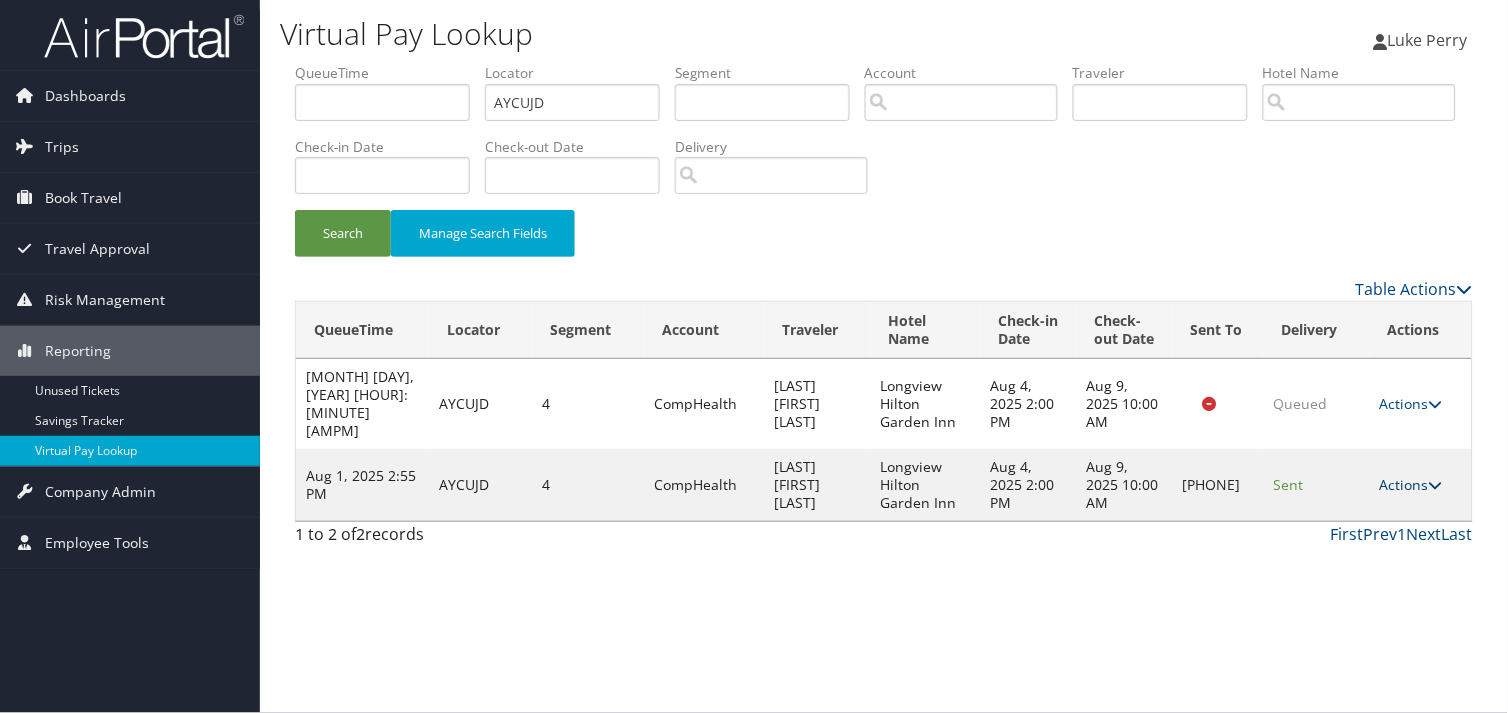 click on "Actions" at bounding box center (1411, 484) 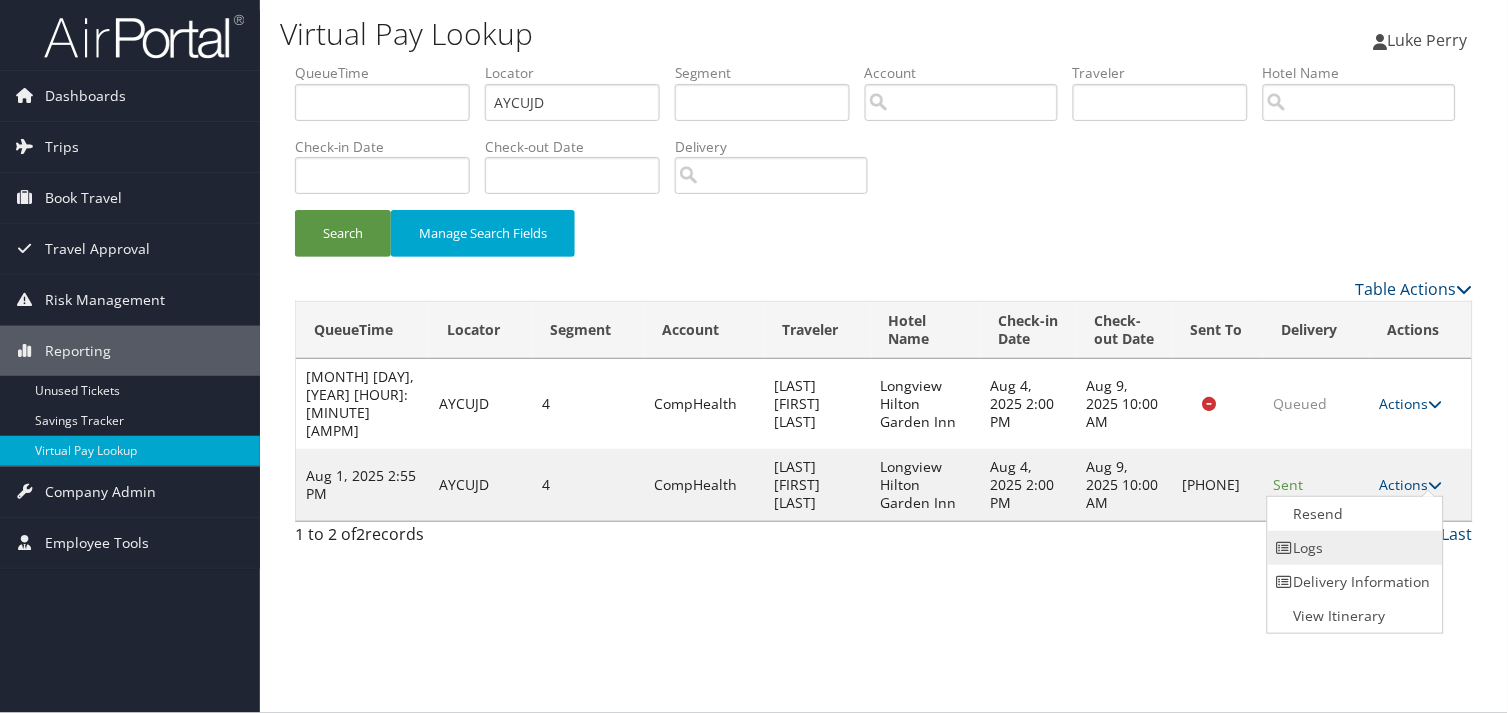 click on "Logs" at bounding box center (1353, 548) 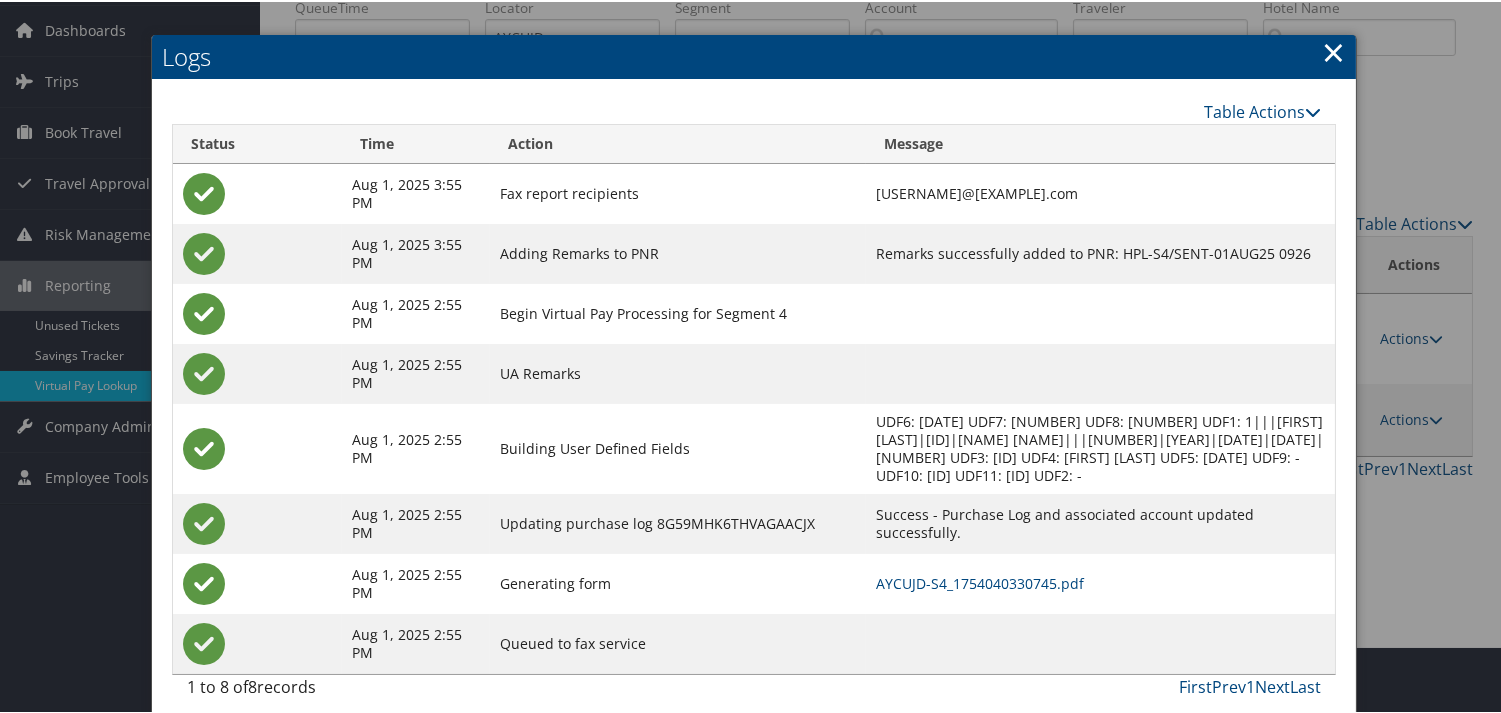 scroll, scrollTop: 100, scrollLeft: 0, axis: vertical 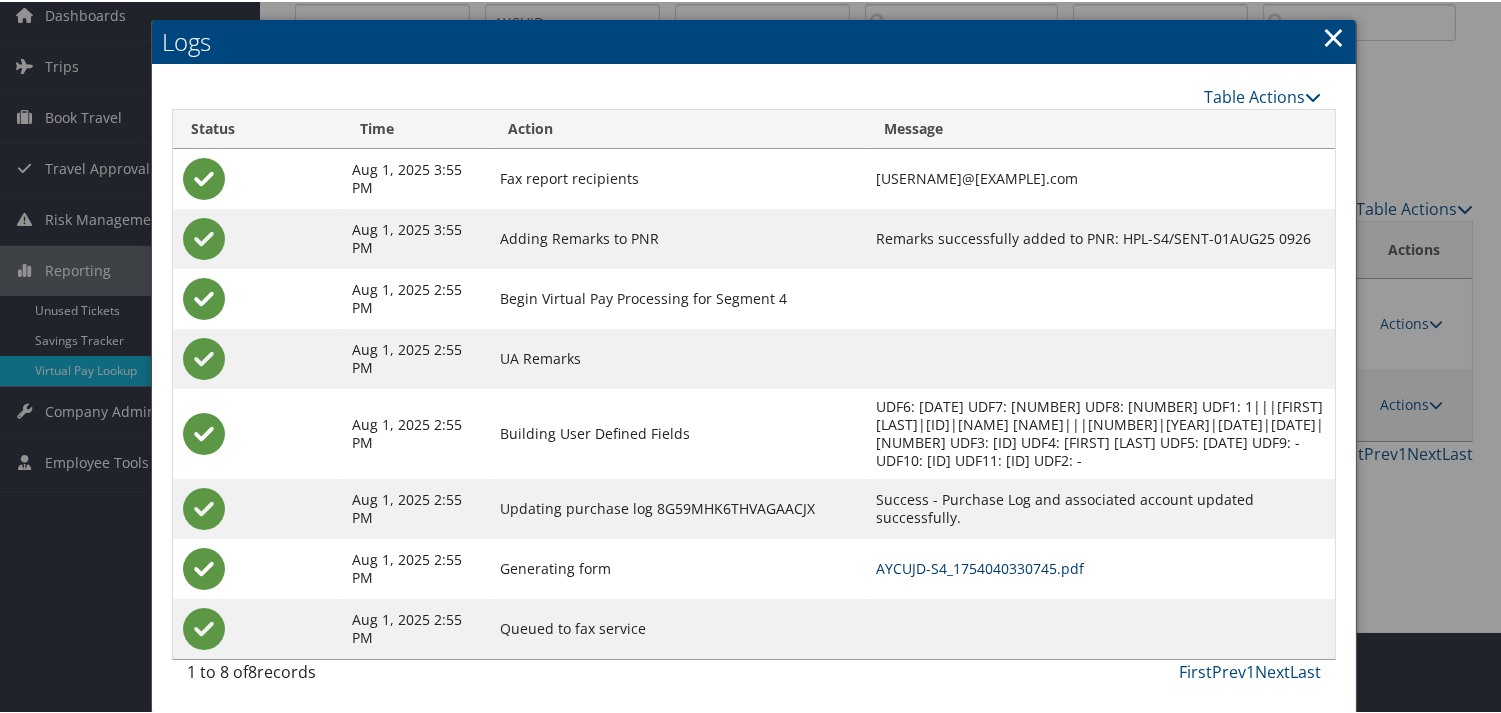 click on "AYCUJD-S4_1754040330745.pdf" at bounding box center (980, 566) 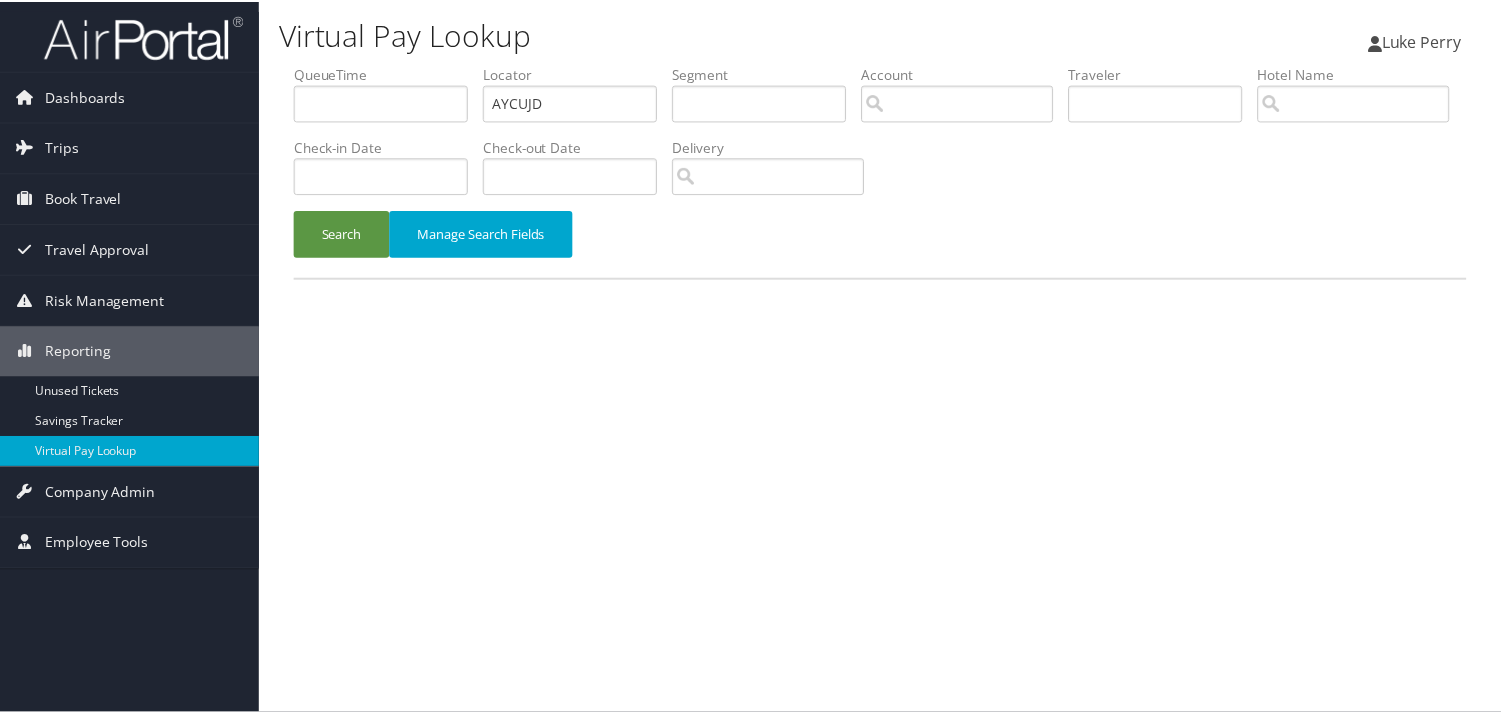 scroll, scrollTop: 0, scrollLeft: 0, axis: both 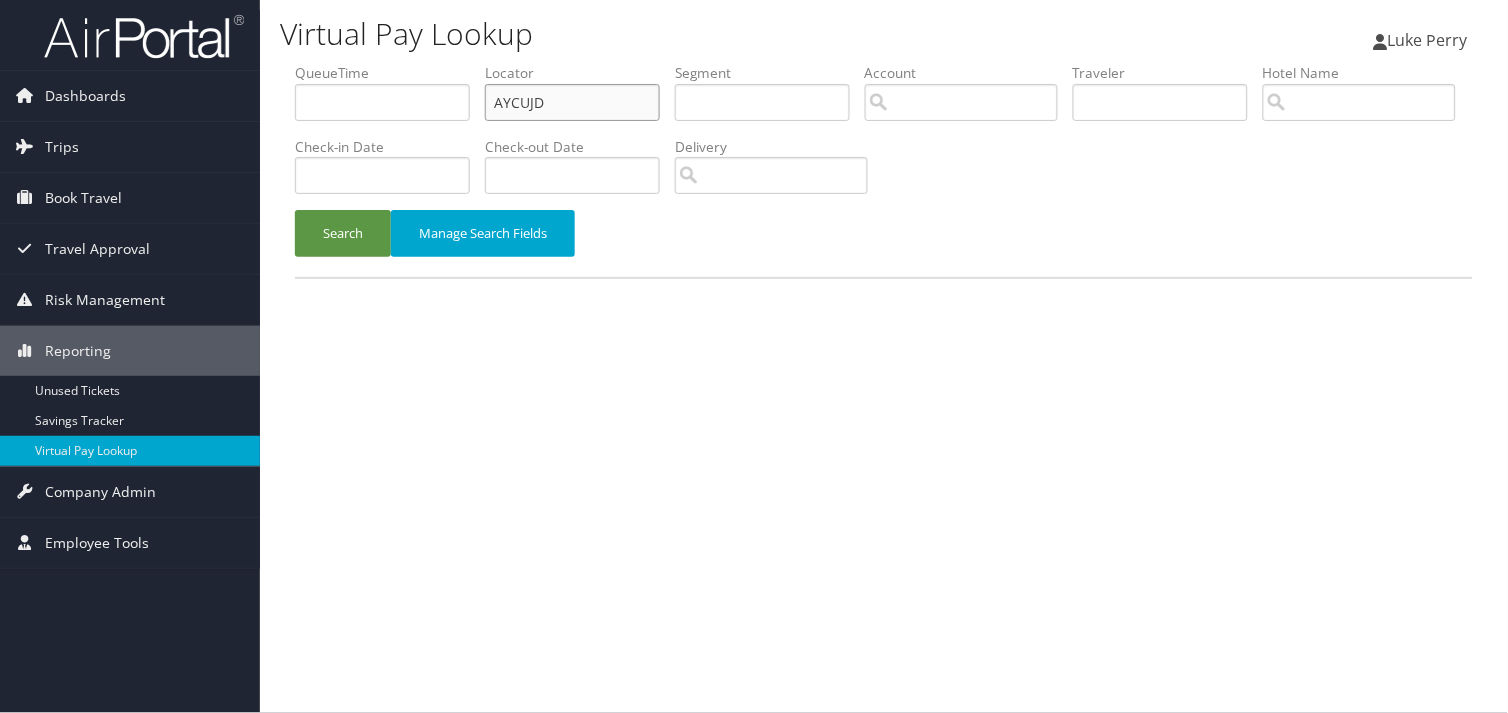 drag, startPoint x: 555, startPoint y: 102, endPoint x: 353, endPoint y: 121, distance: 202.8916 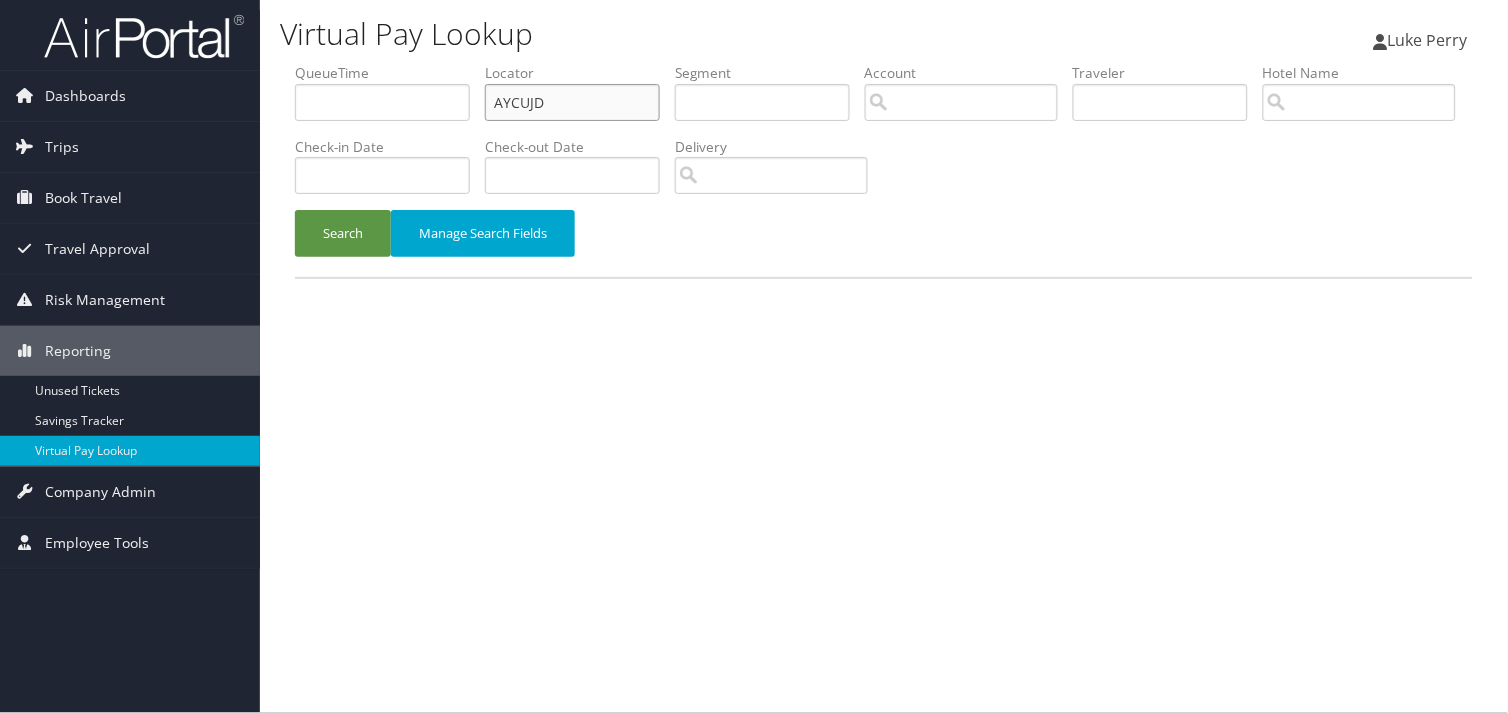 click on "QueueTime Locator AYCUJD Segment Account Traveler Hotel Name Check-in Date Check-out Date Delivery" at bounding box center (884, 63) 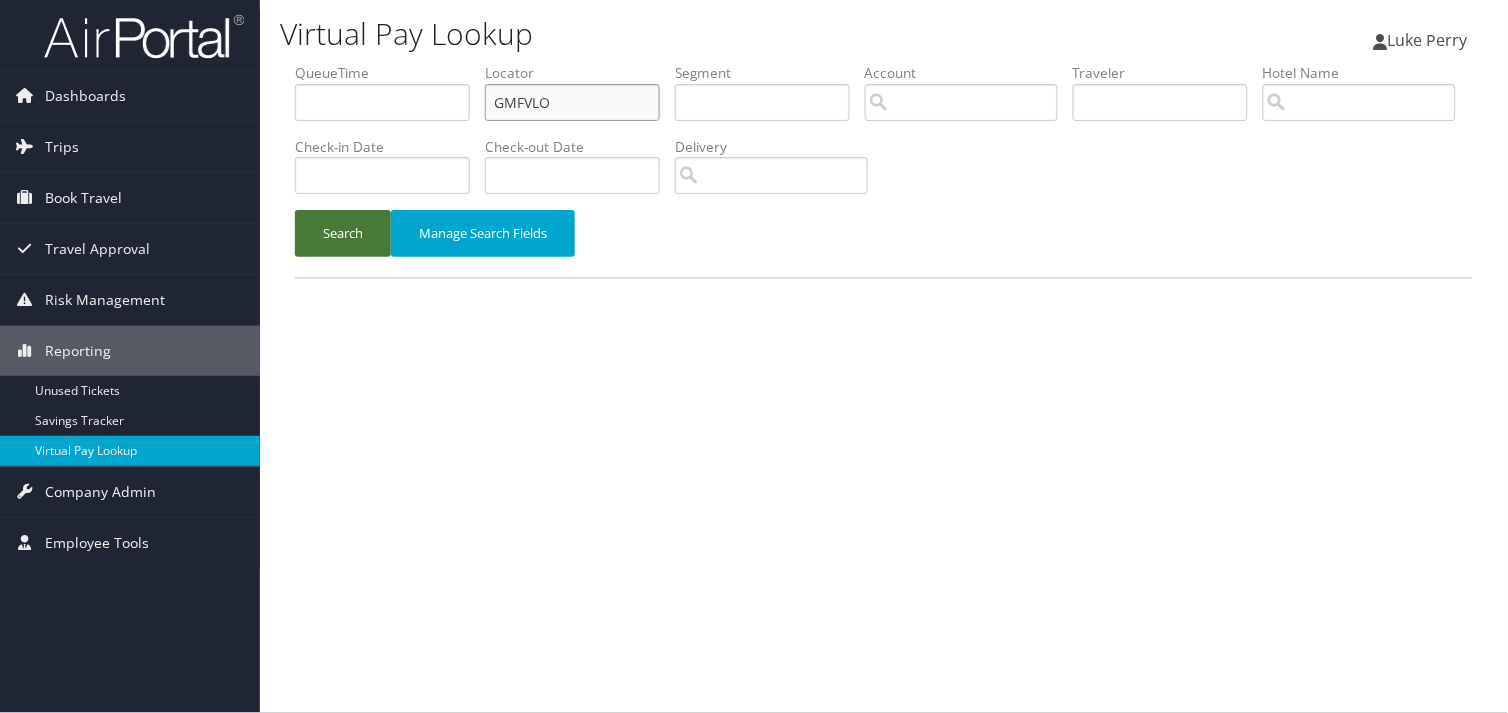 type on "GMFVLO" 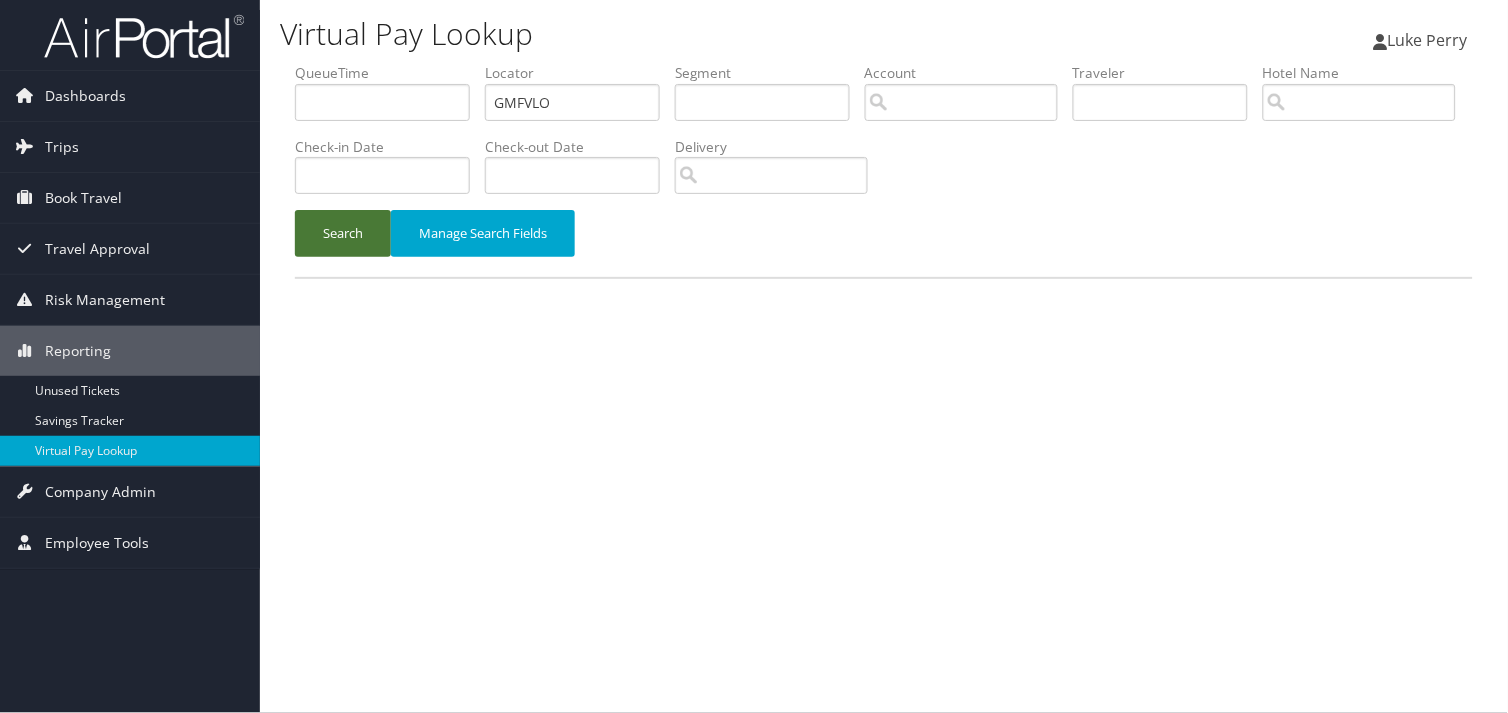 click on "Search" at bounding box center (343, 233) 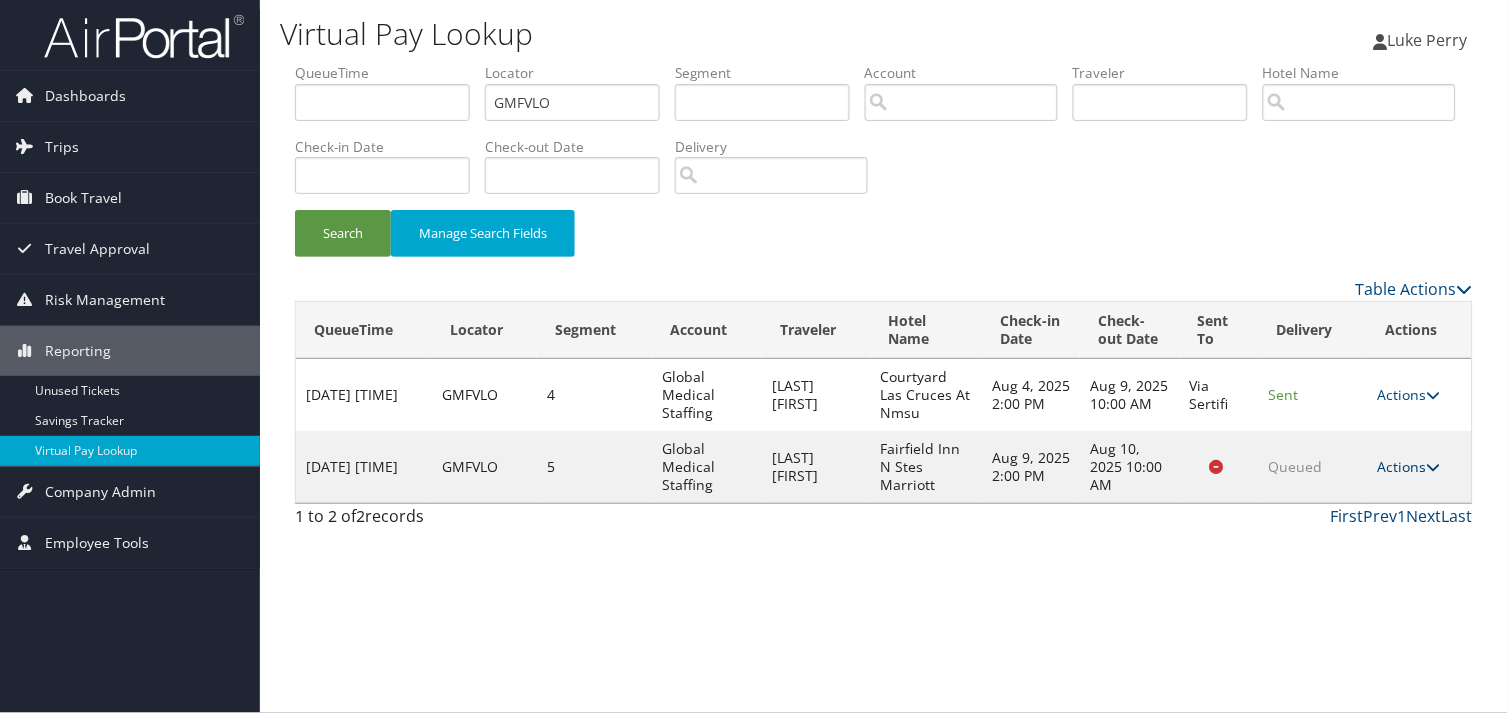 click on "Actions" at bounding box center [1409, 466] 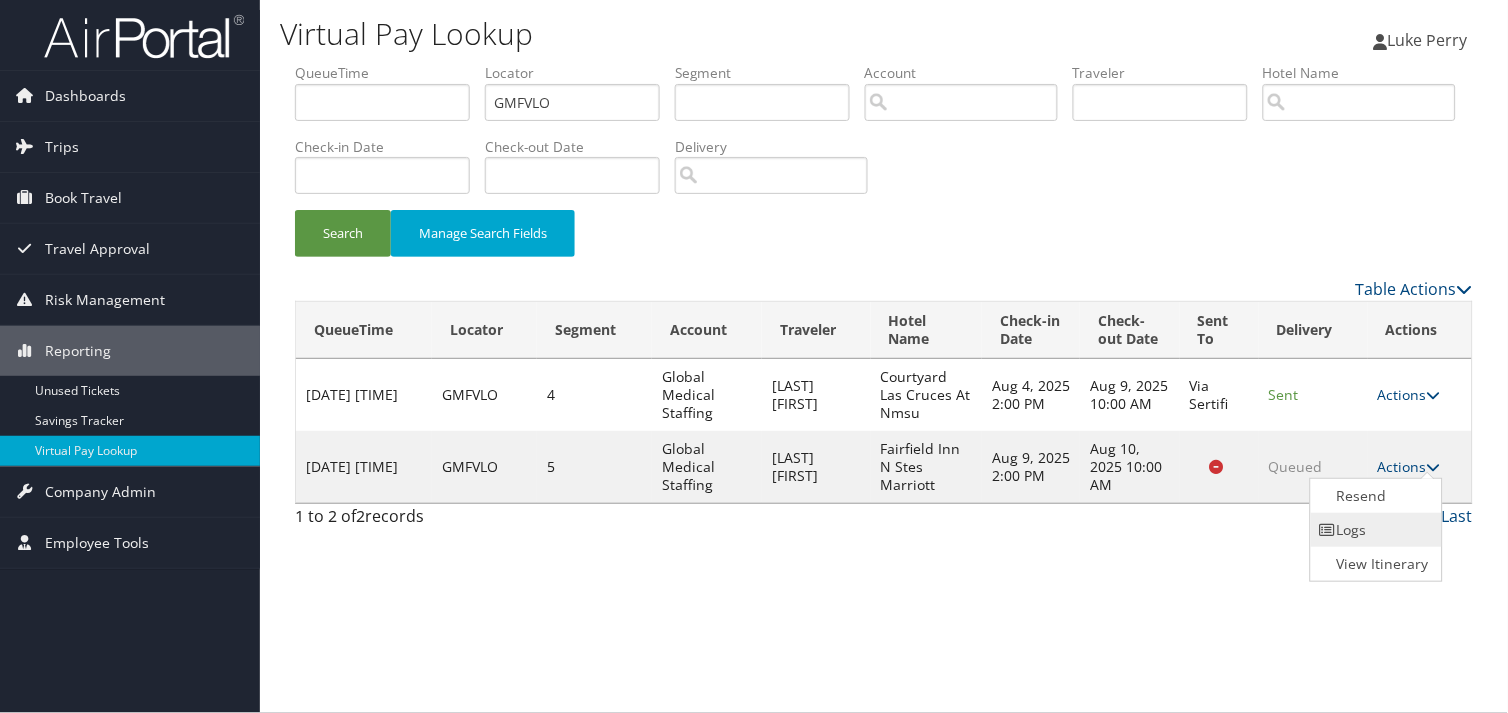 click on "Logs" at bounding box center (1374, 530) 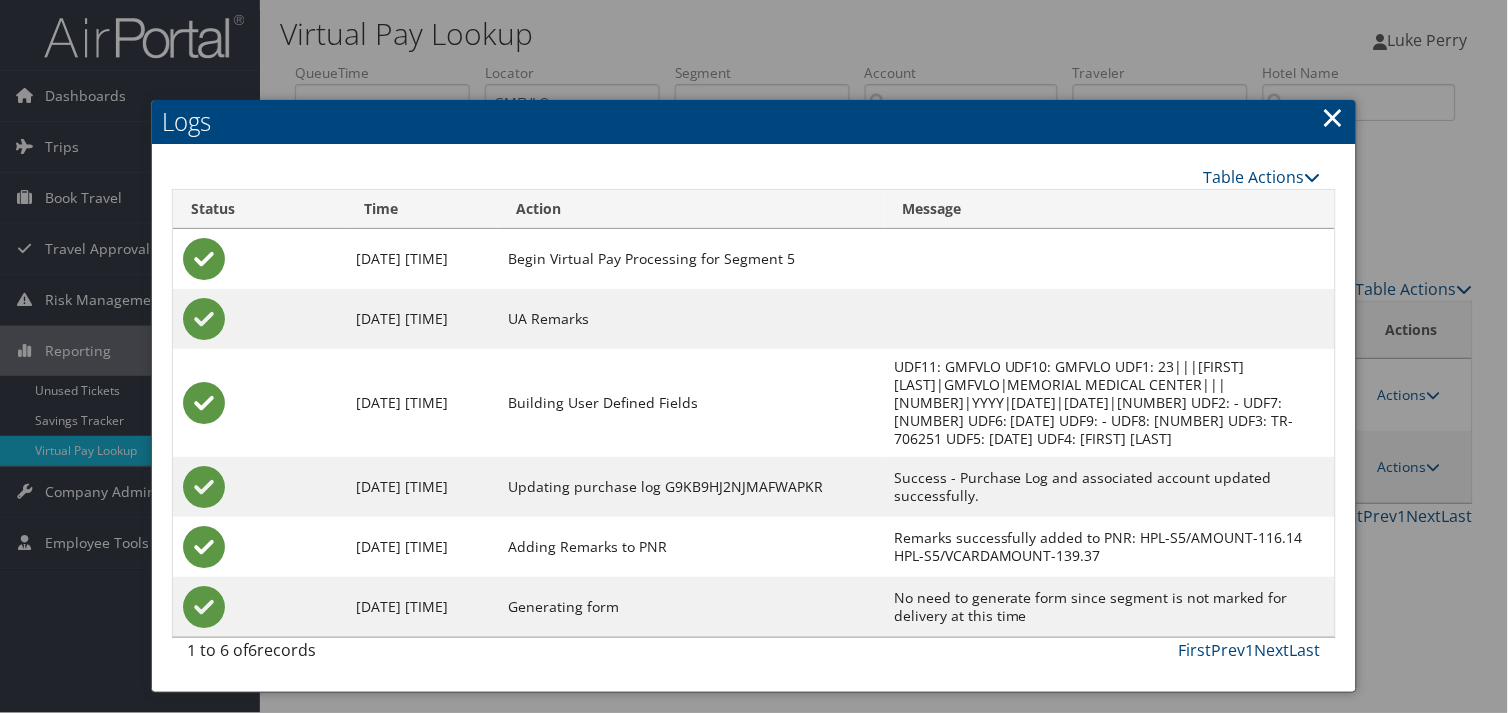 click at bounding box center (754, 356) 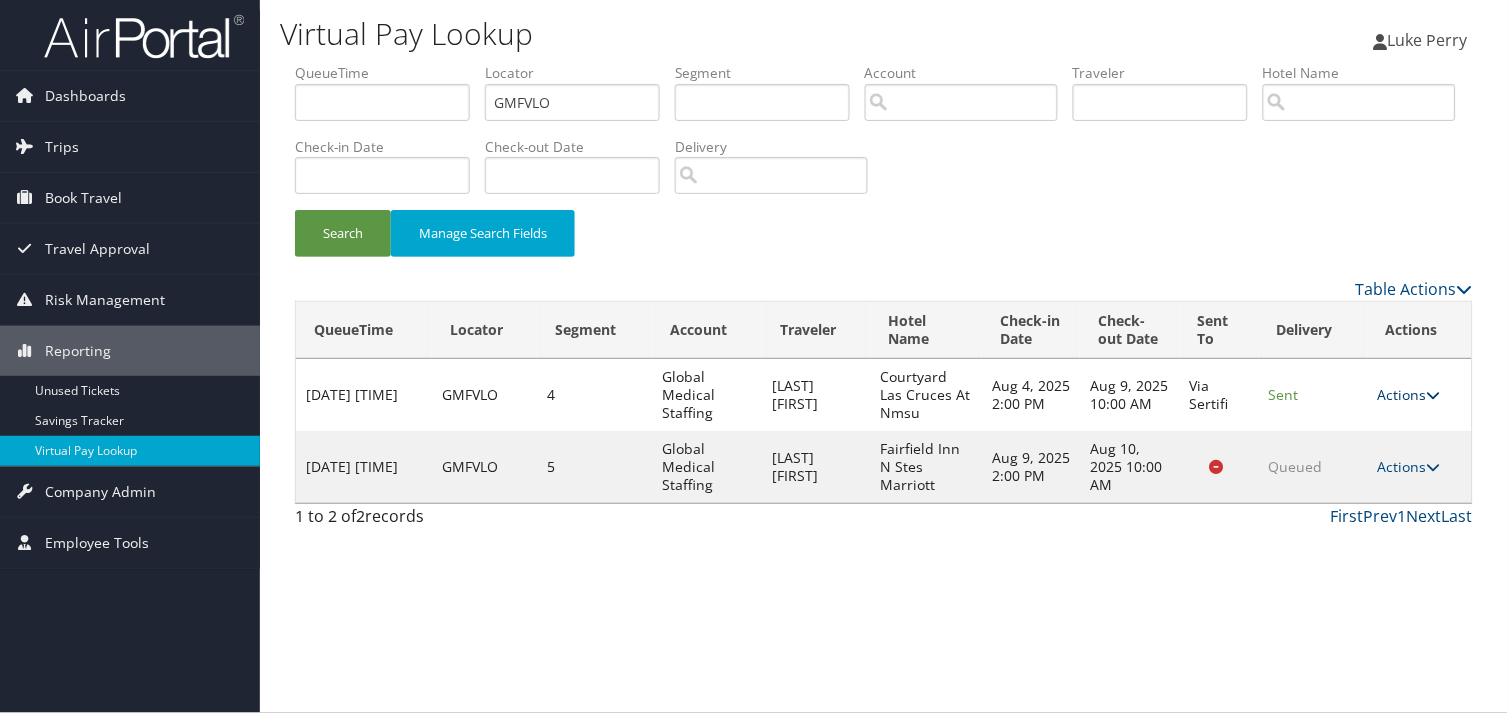 click on "Actions" at bounding box center (1409, 394) 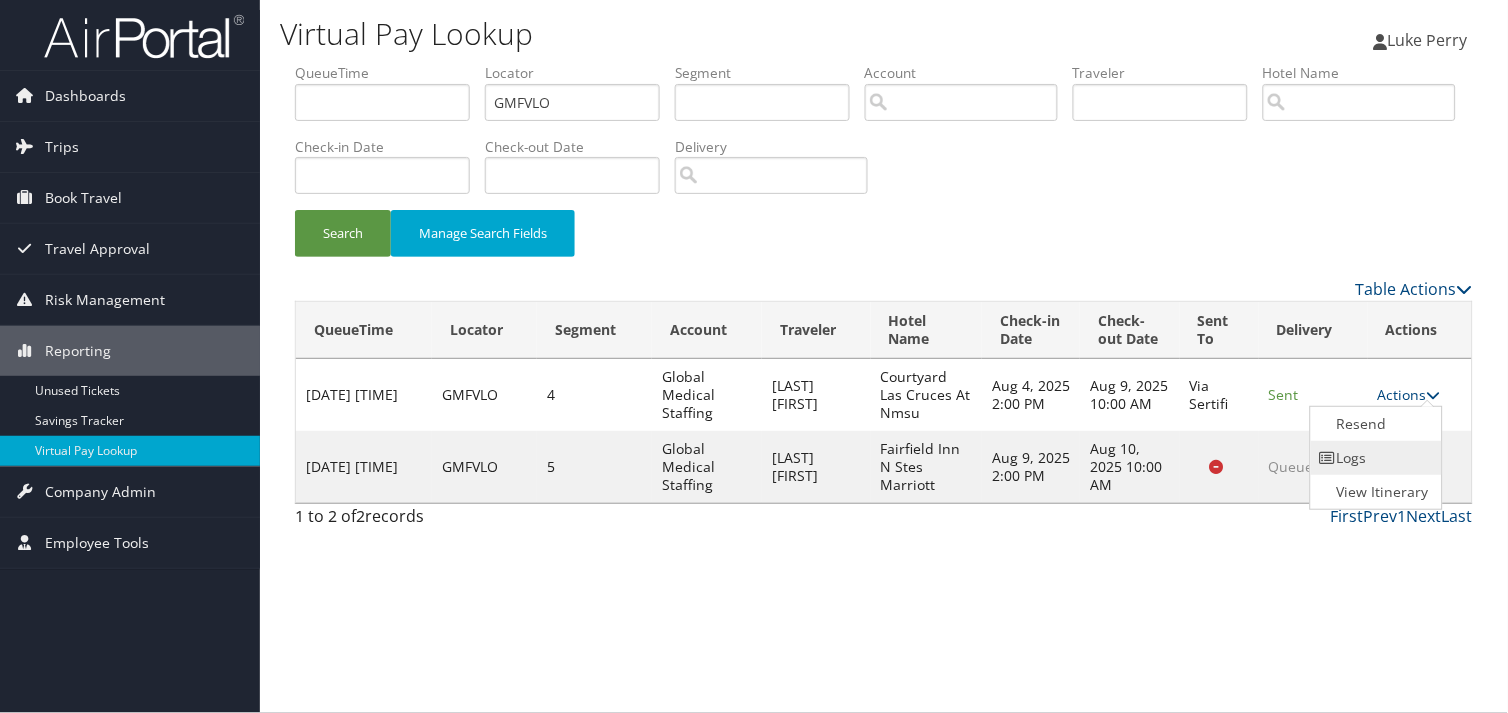 click on "Logs" at bounding box center (1374, 458) 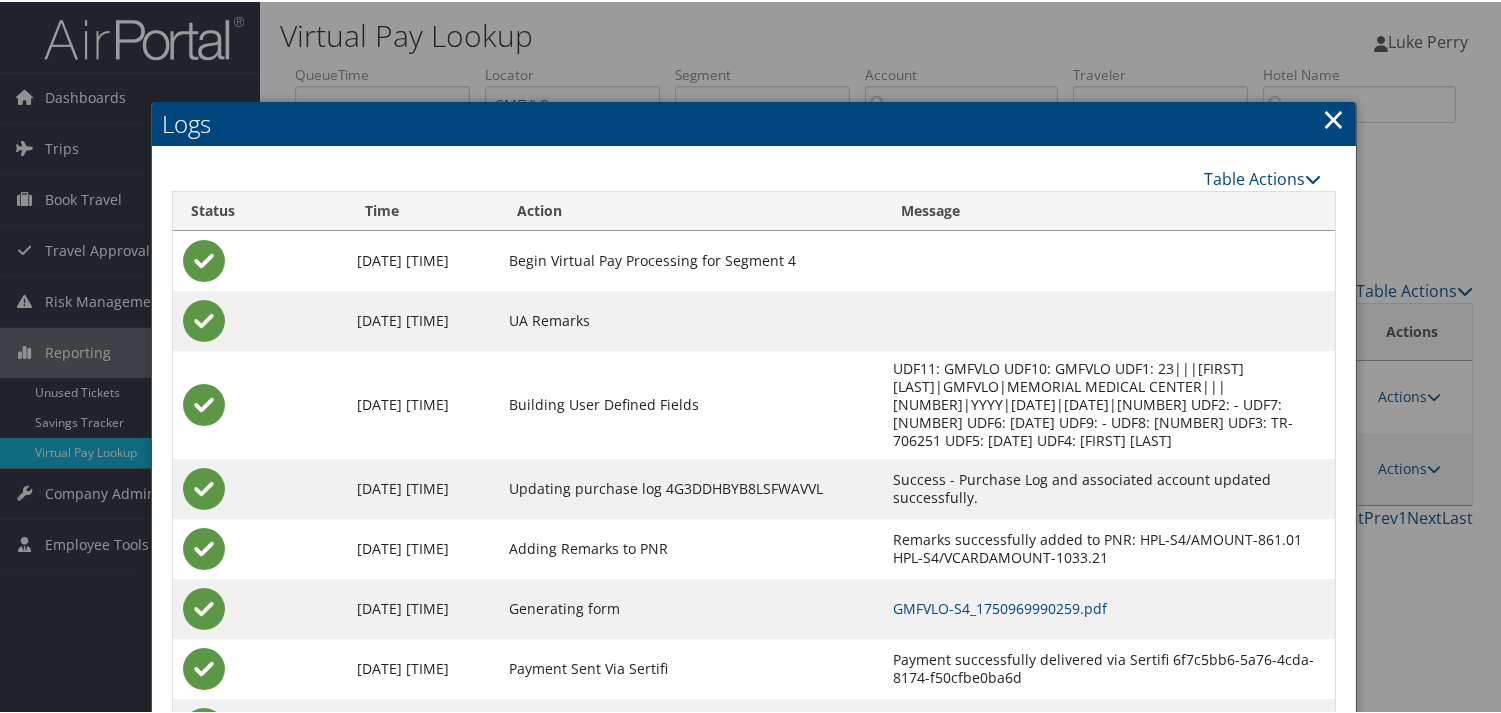 click on "GMFVLO-S4_1750969990259.pdf" at bounding box center (1109, 607) 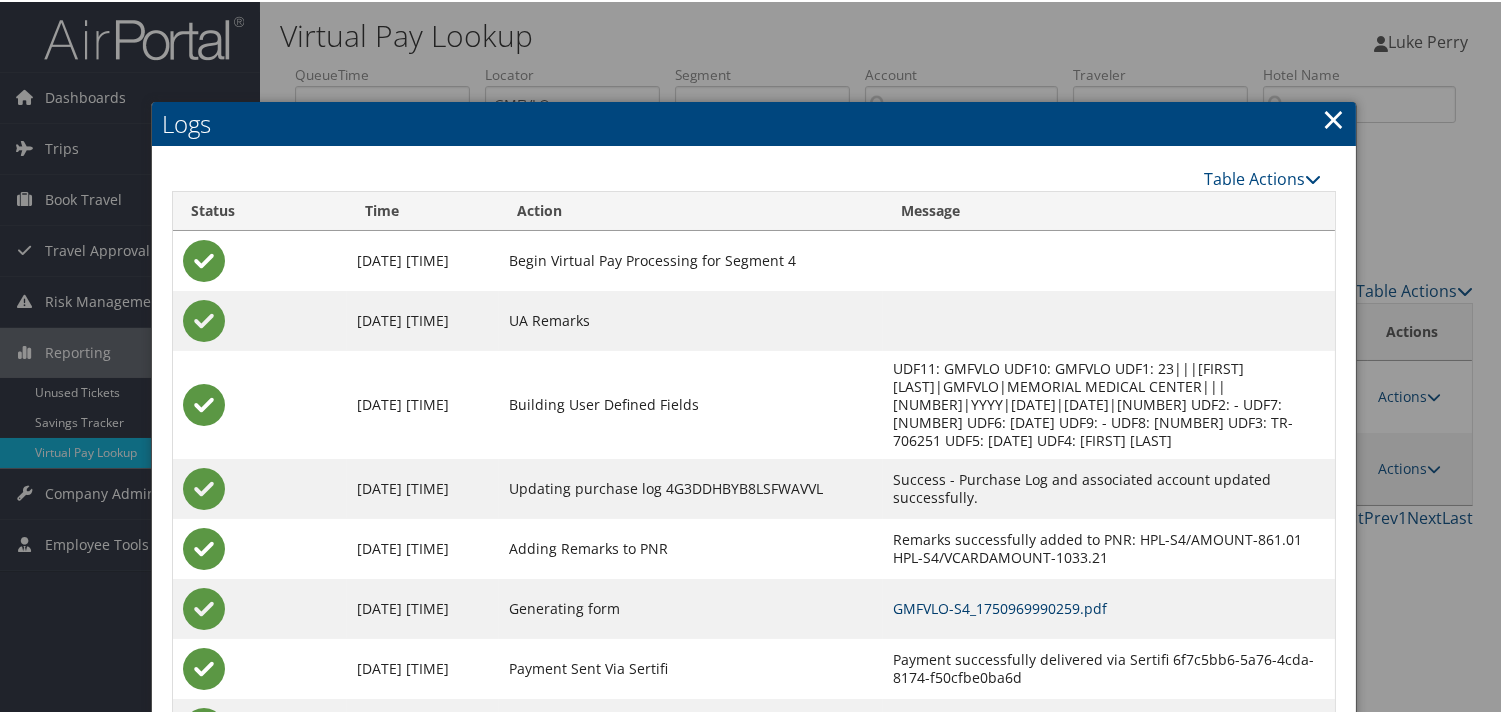 click on "GMFVLO-S4_1750969990259.pdf" at bounding box center [1000, 606] 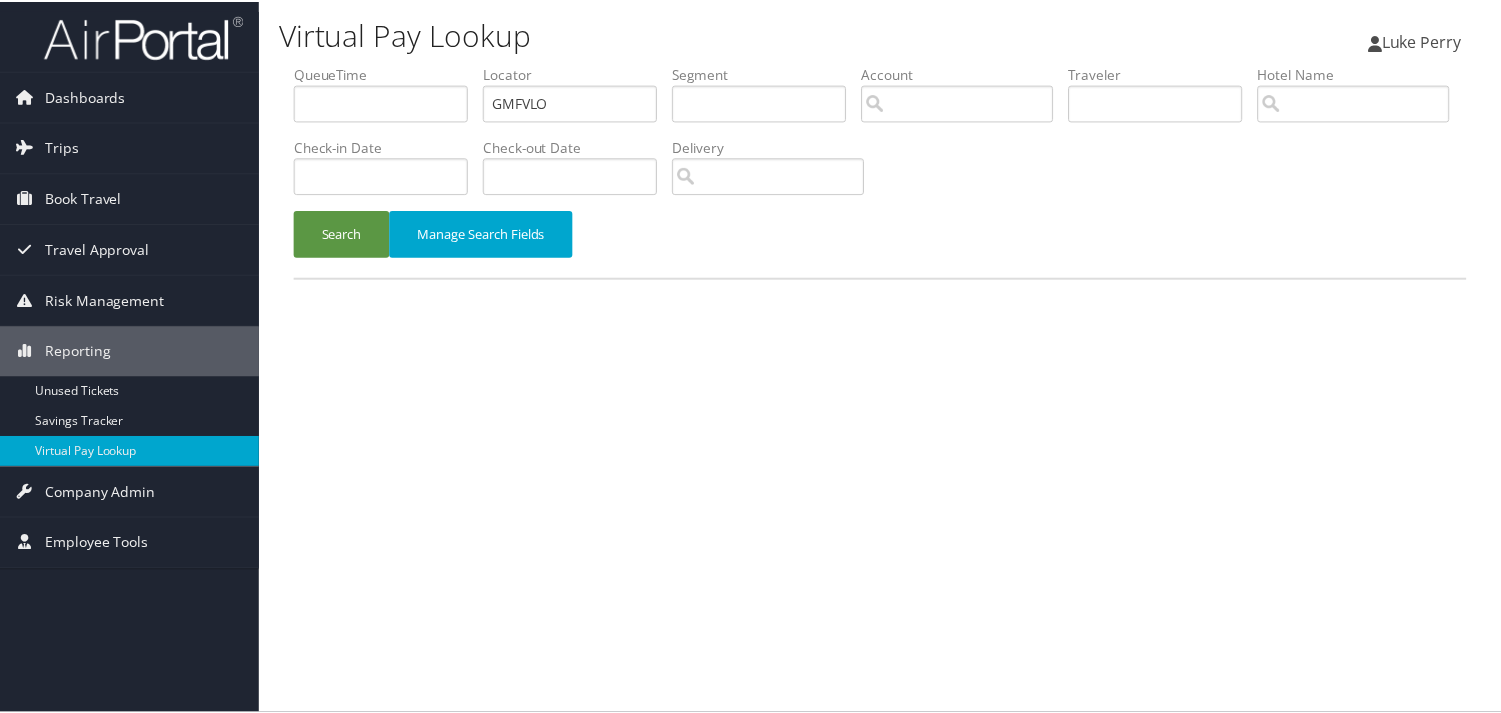 scroll, scrollTop: 0, scrollLeft: 0, axis: both 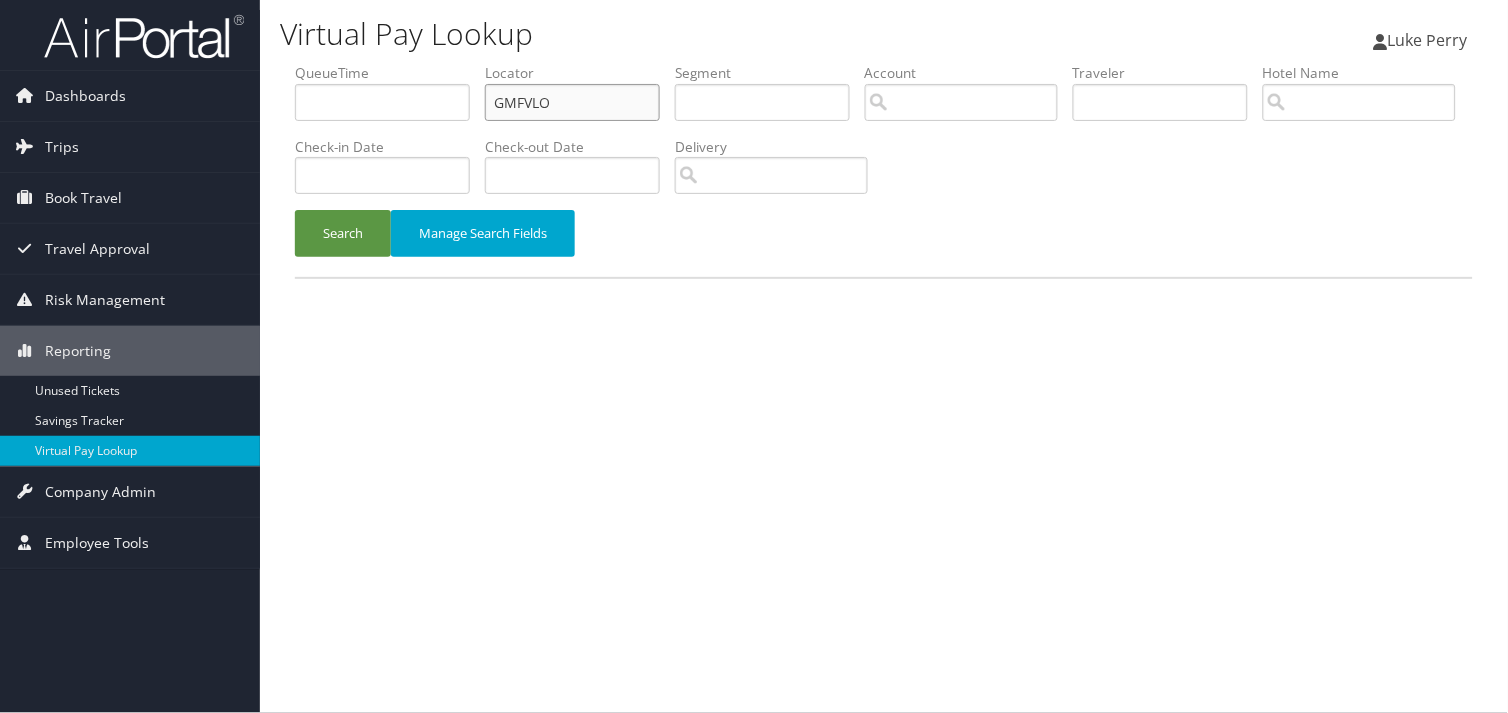 drag, startPoint x: 411, startPoint y: 132, endPoint x: 394, endPoint y: 134, distance: 17.117243 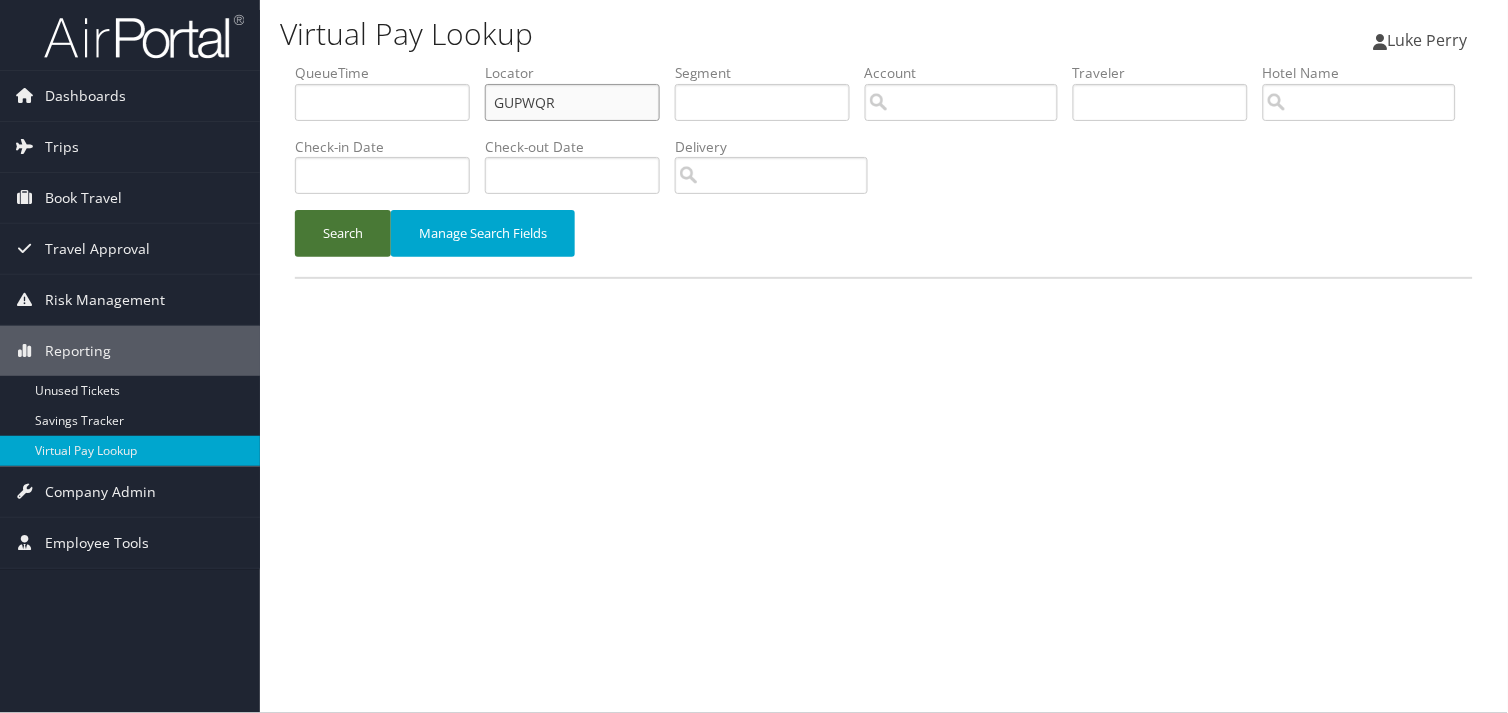 type on "GUPWQR" 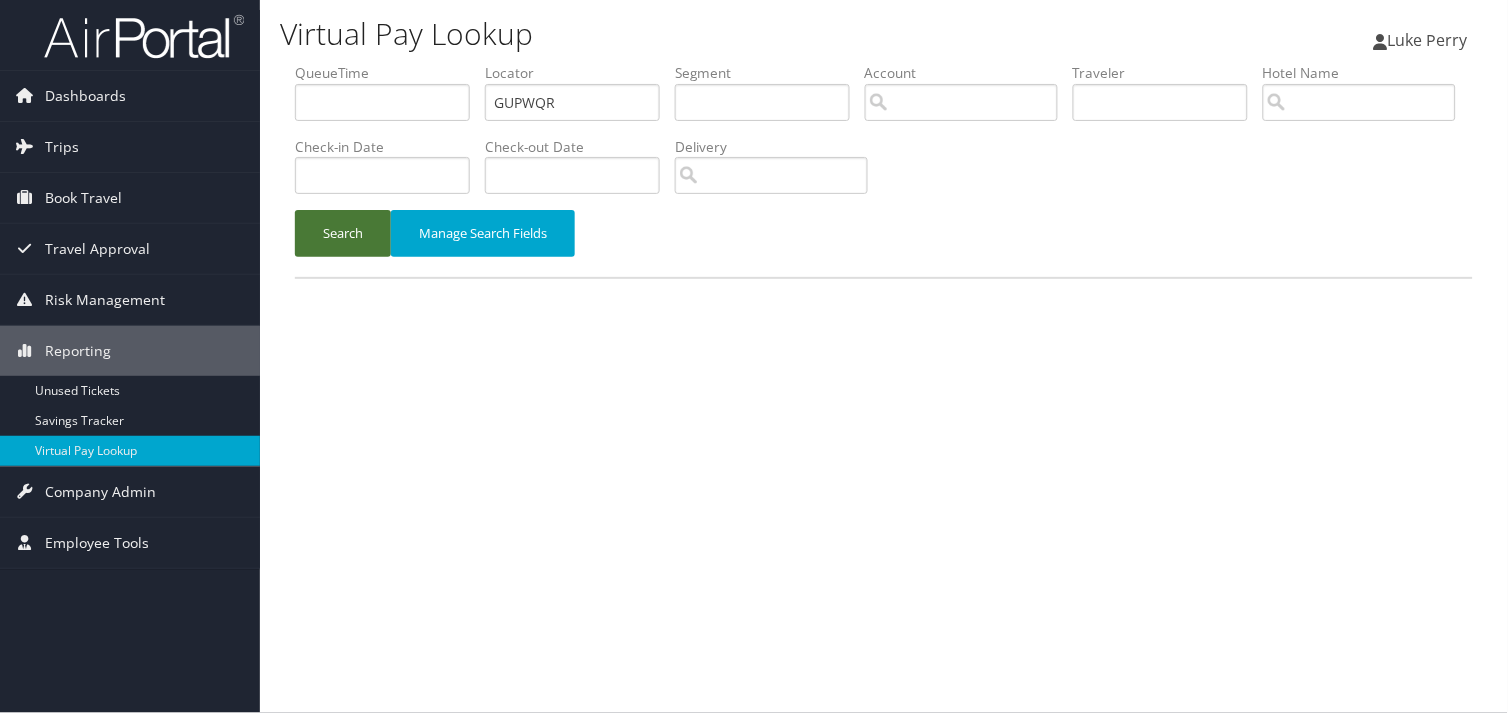 click on "Search" at bounding box center (343, 233) 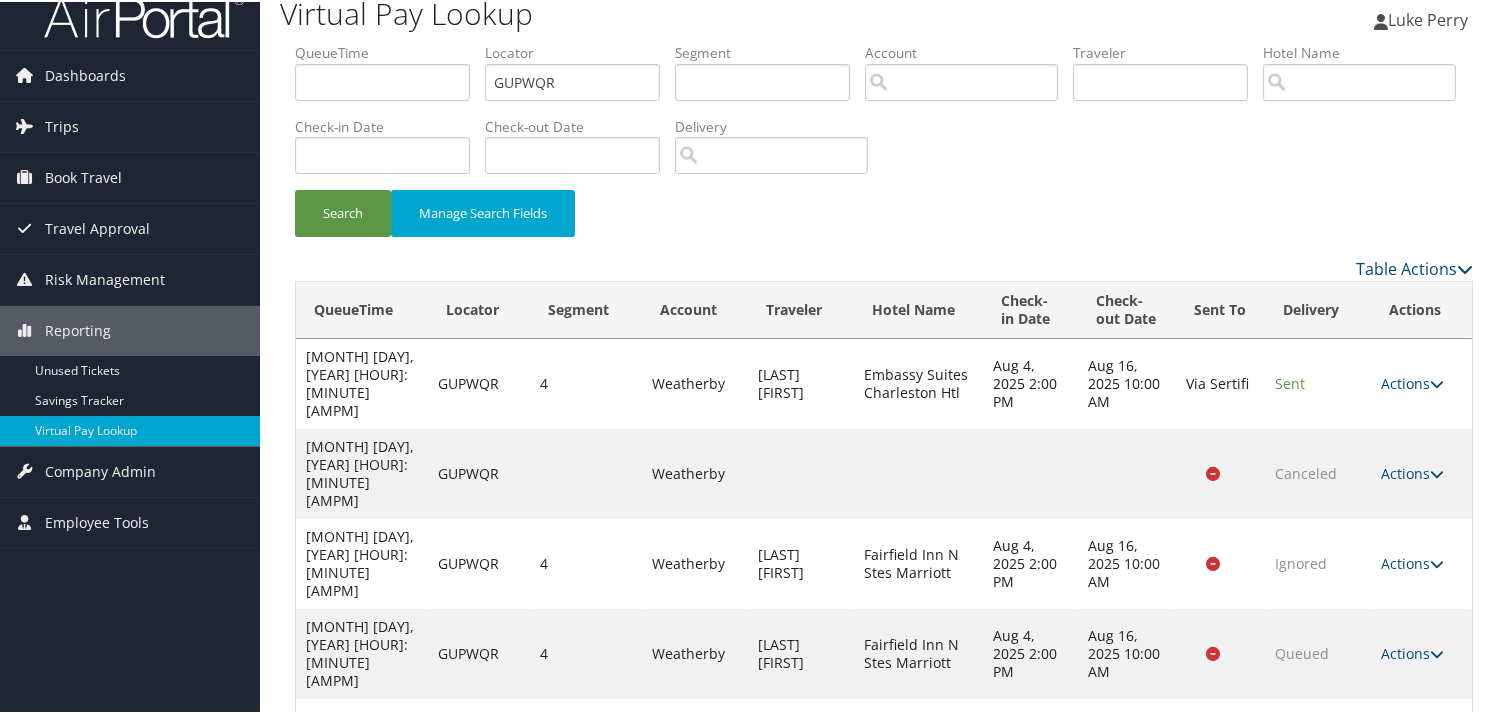 click on "Actions" at bounding box center (1412, 732) 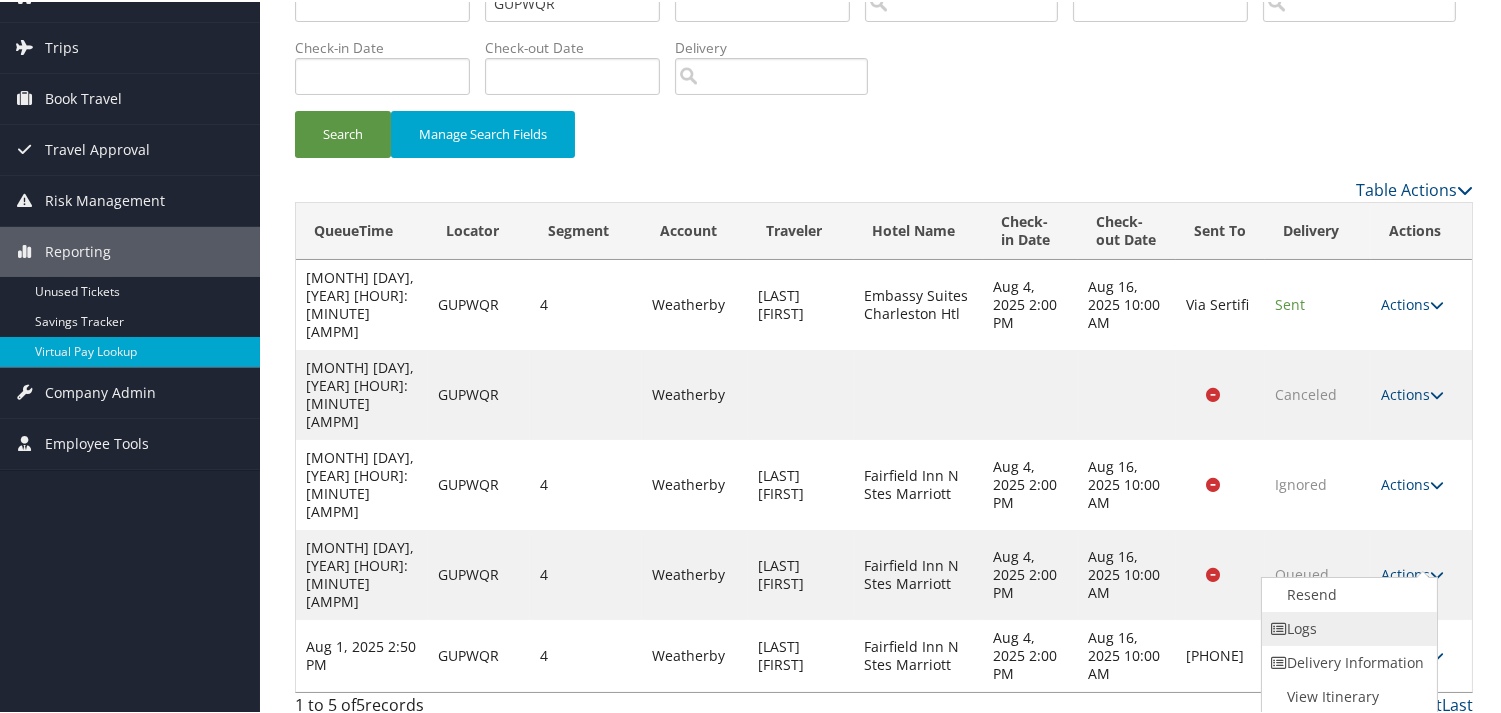 click on "Logs" at bounding box center [1347, 627] 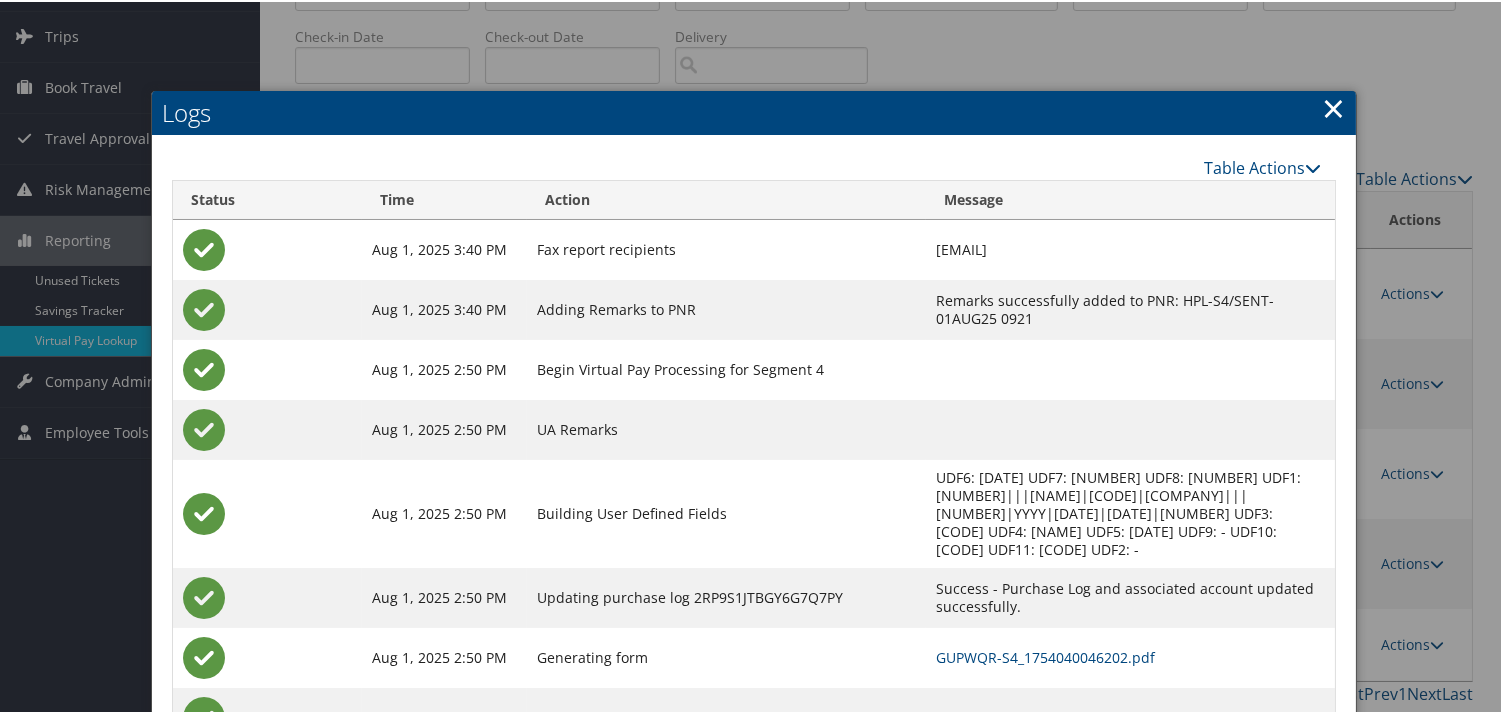 scroll, scrollTop: 183, scrollLeft: 0, axis: vertical 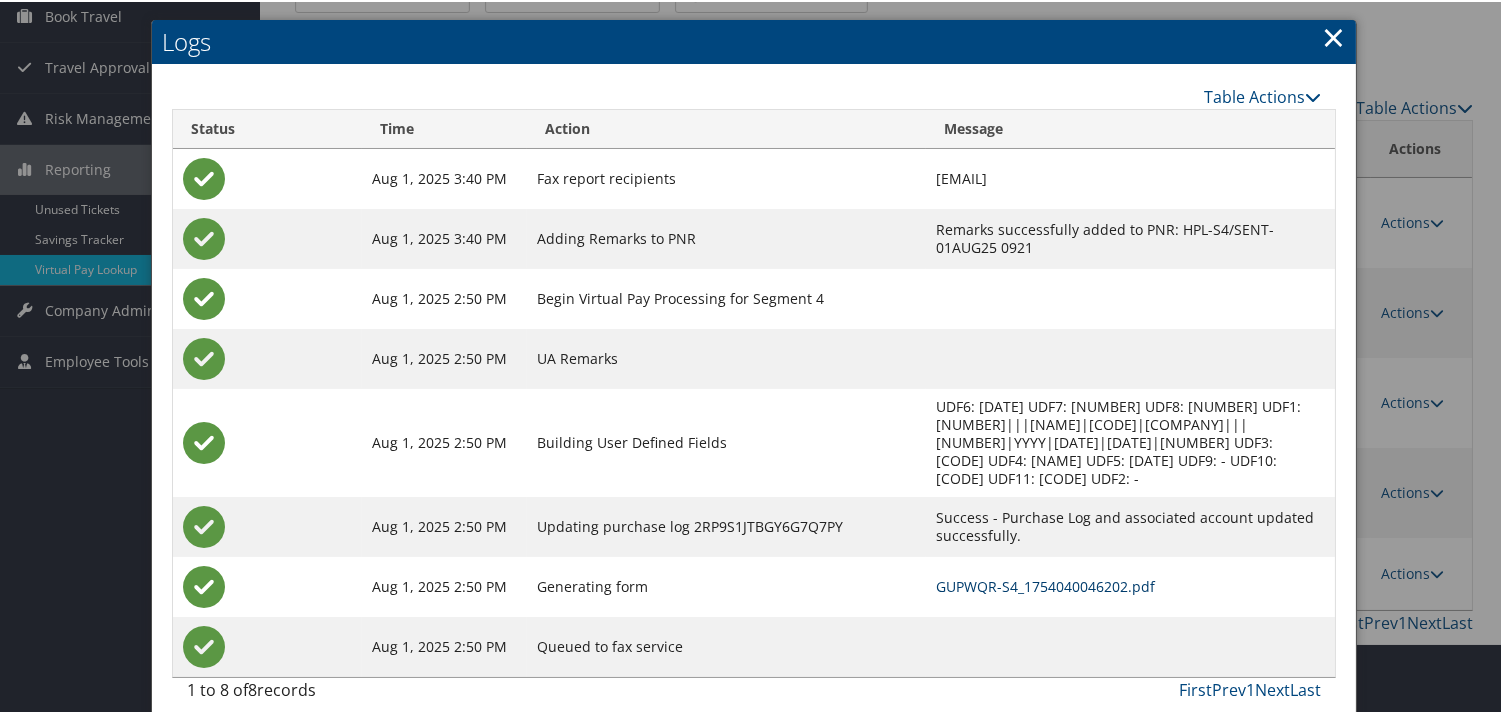 click on "GUPWQR-S4_1754040046202.pdf" at bounding box center [1045, 584] 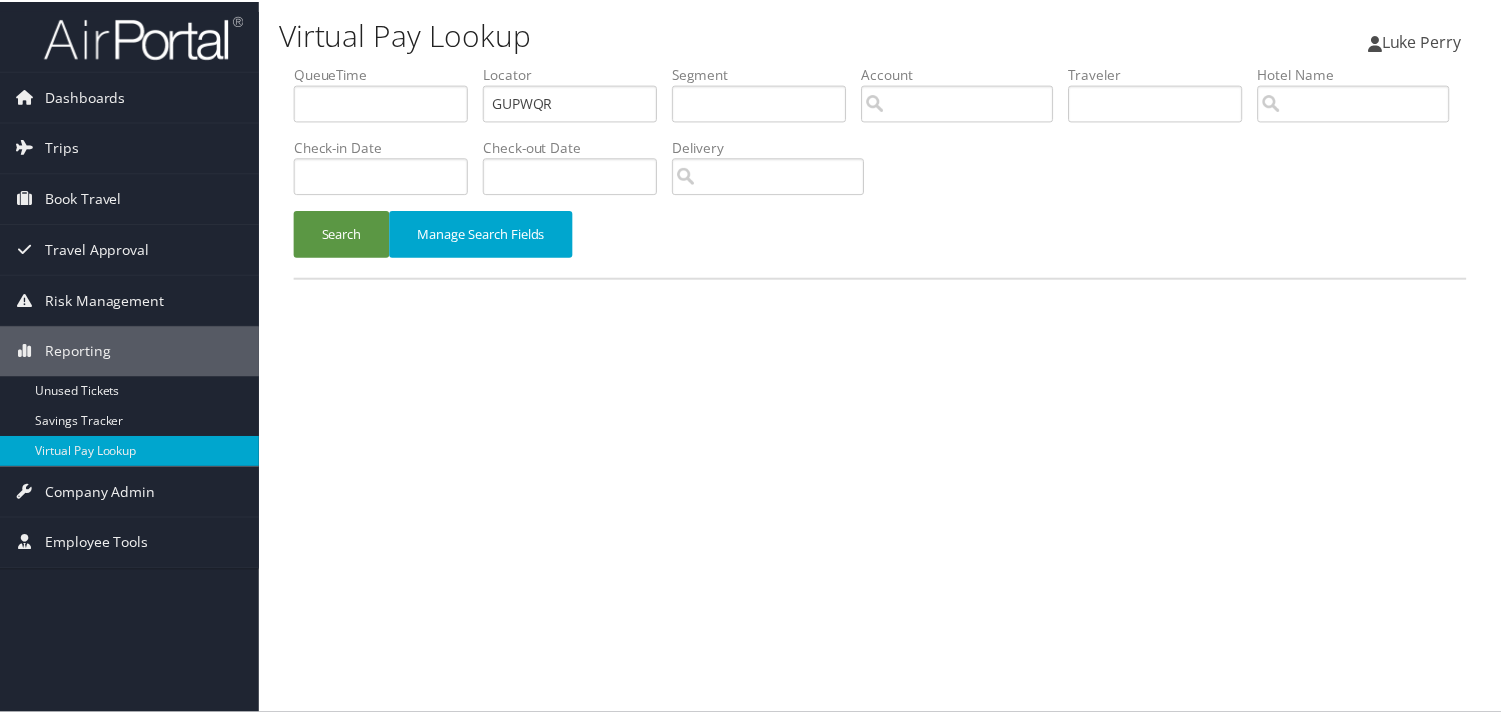 scroll, scrollTop: 0, scrollLeft: 0, axis: both 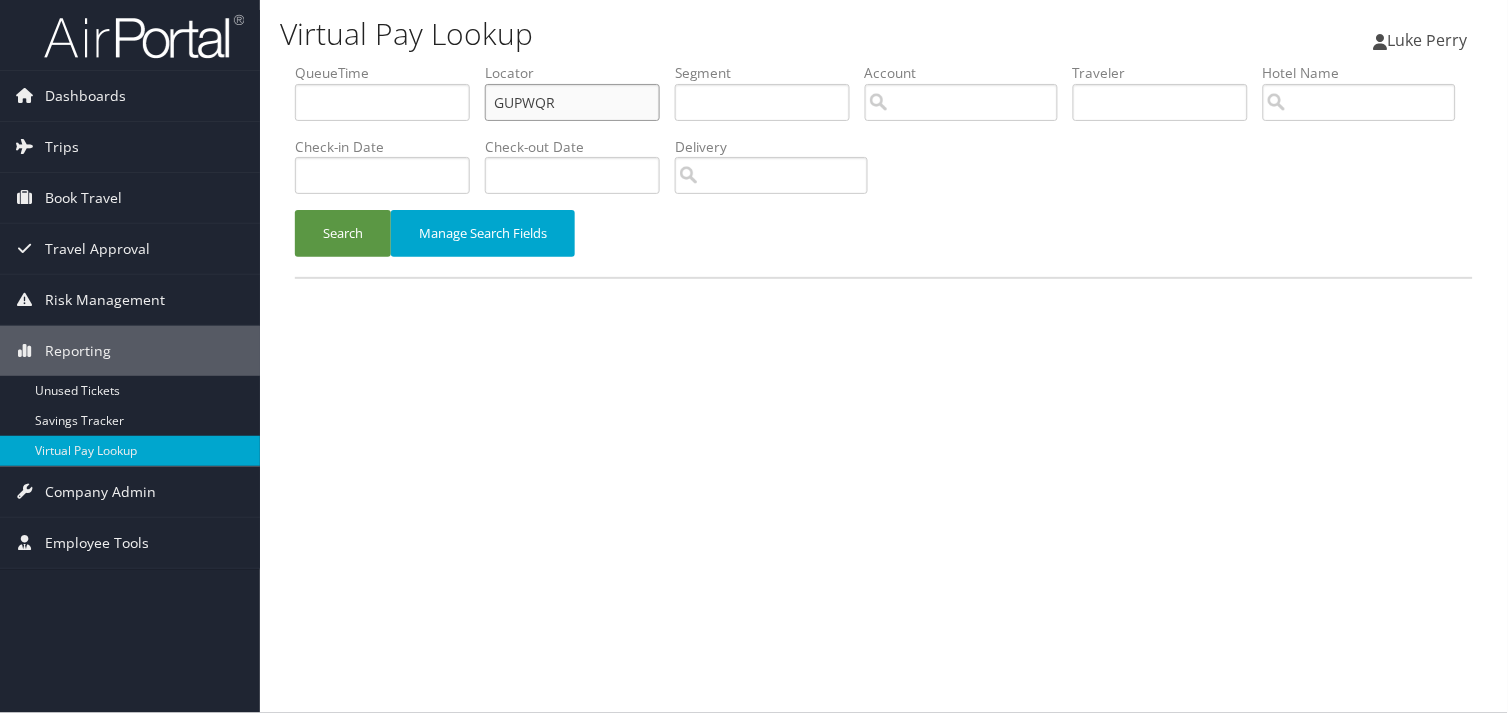 drag, startPoint x: 564, startPoint y: 104, endPoint x: 304, endPoint y: 125, distance: 260.8467 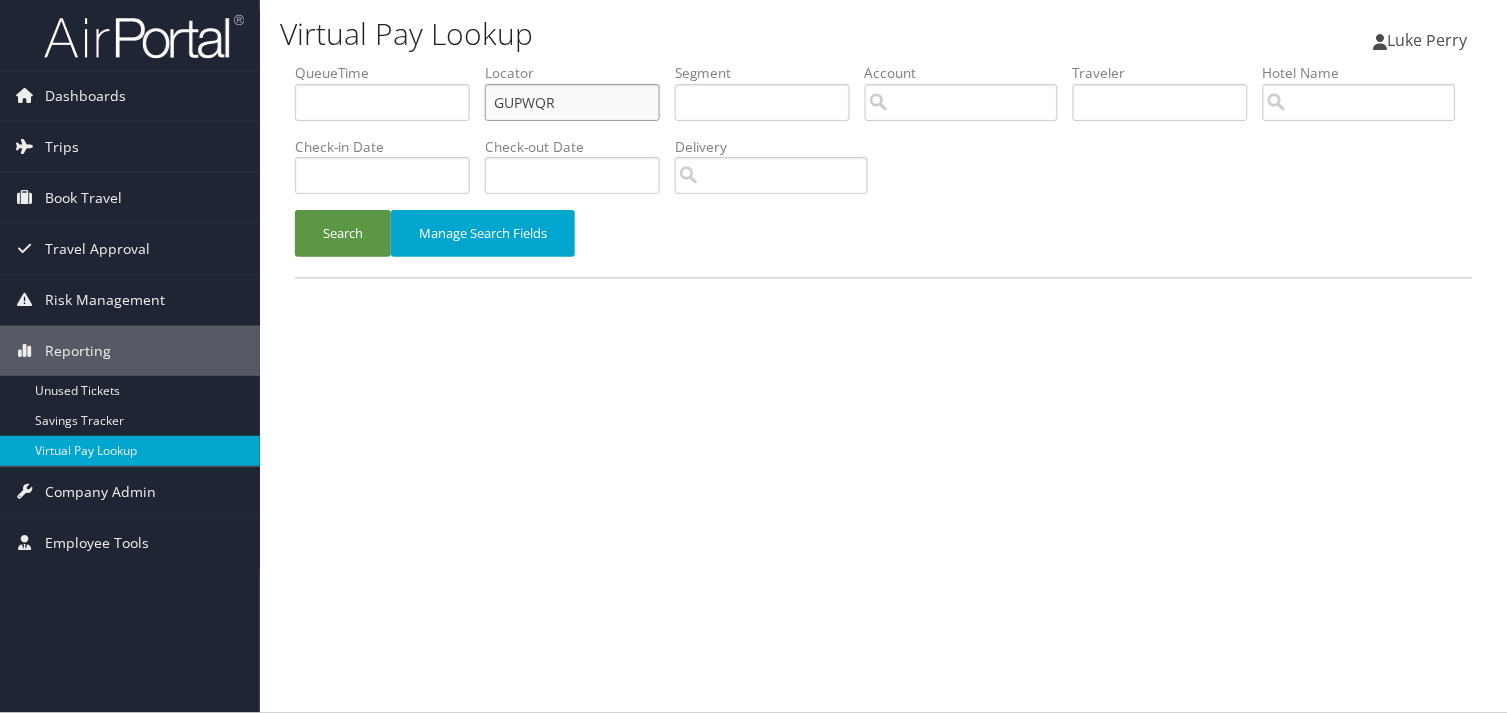 click on "QueueTime Locator GUPWQR Segment Account Traveler Hotel Name Check-in Date Check-out Date Delivery" at bounding box center (884, 63) 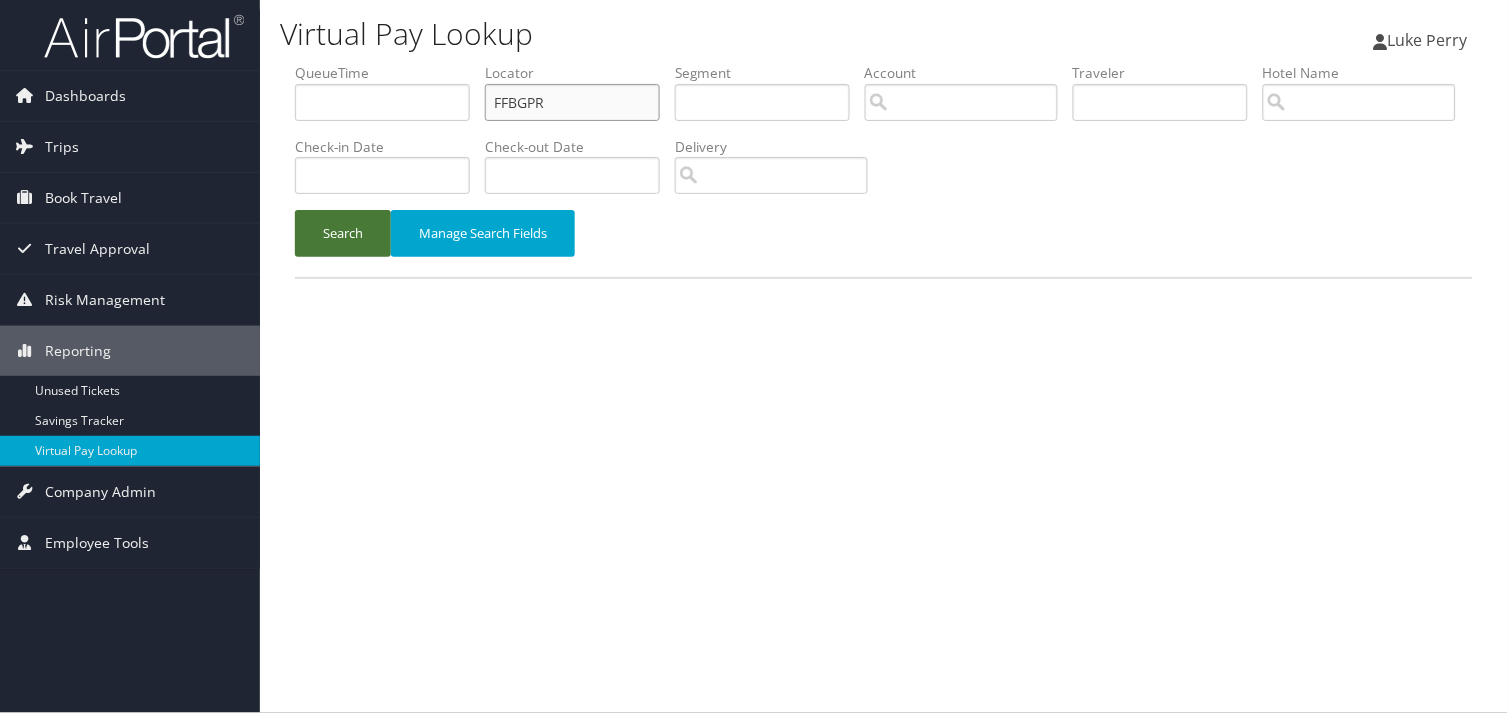 type on "FFBGPR" 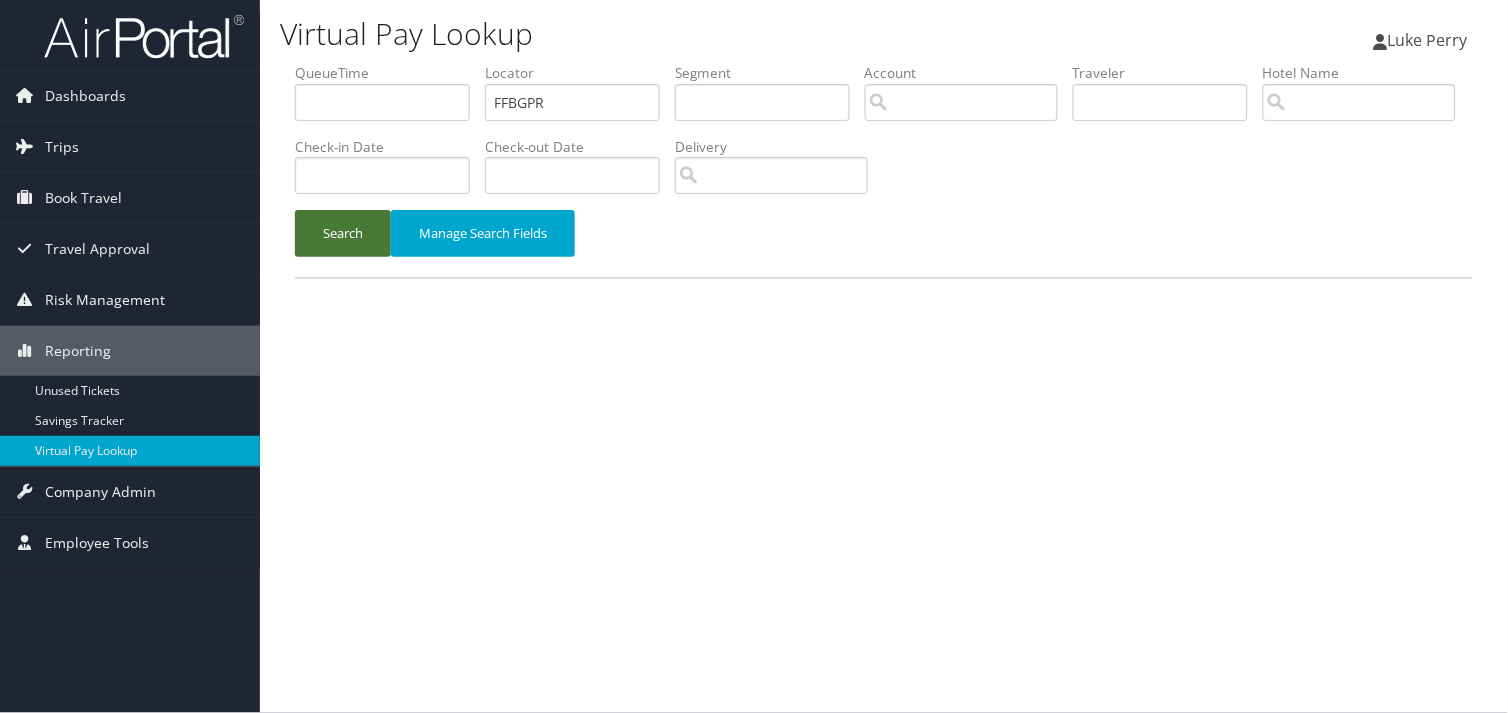 click on "Search" at bounding box center (343, 233) 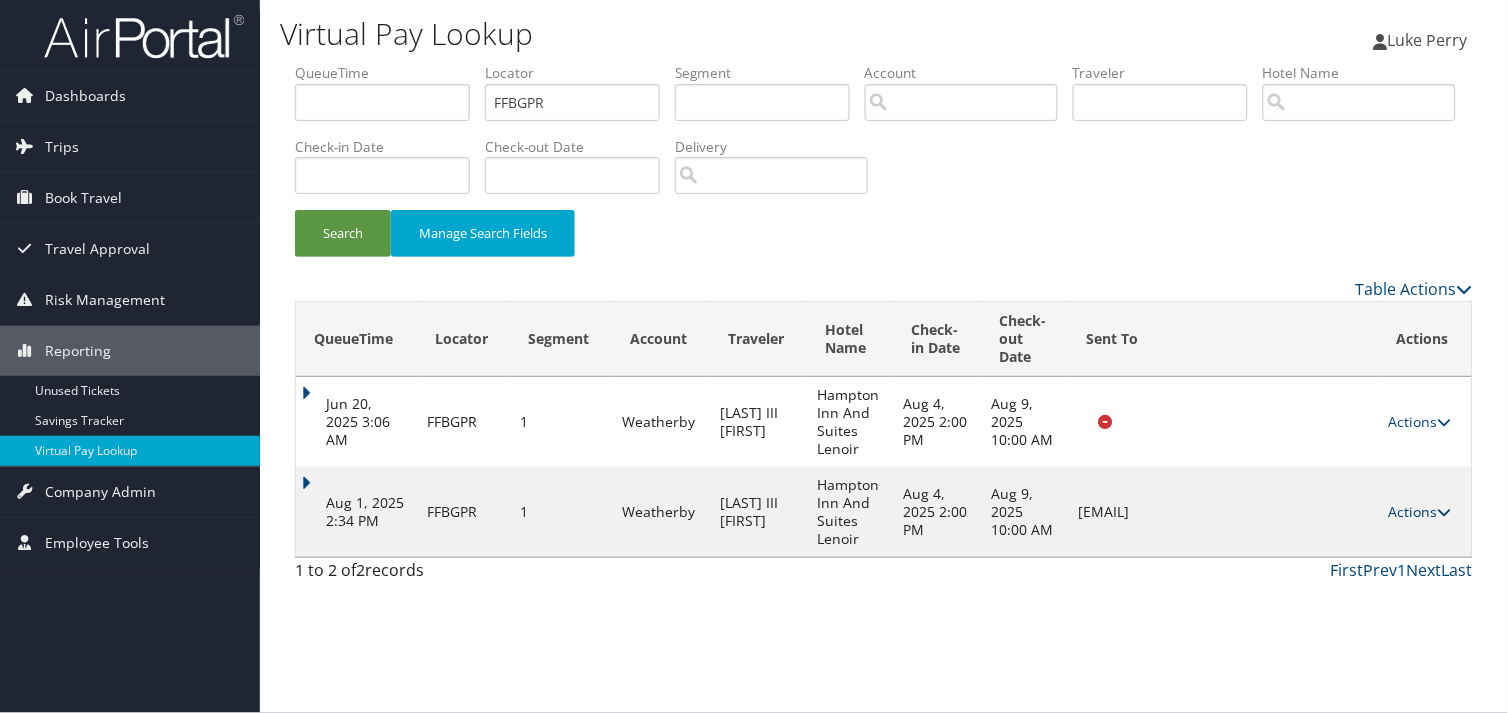 click on "Actions" at bounding box center [1420, 511] 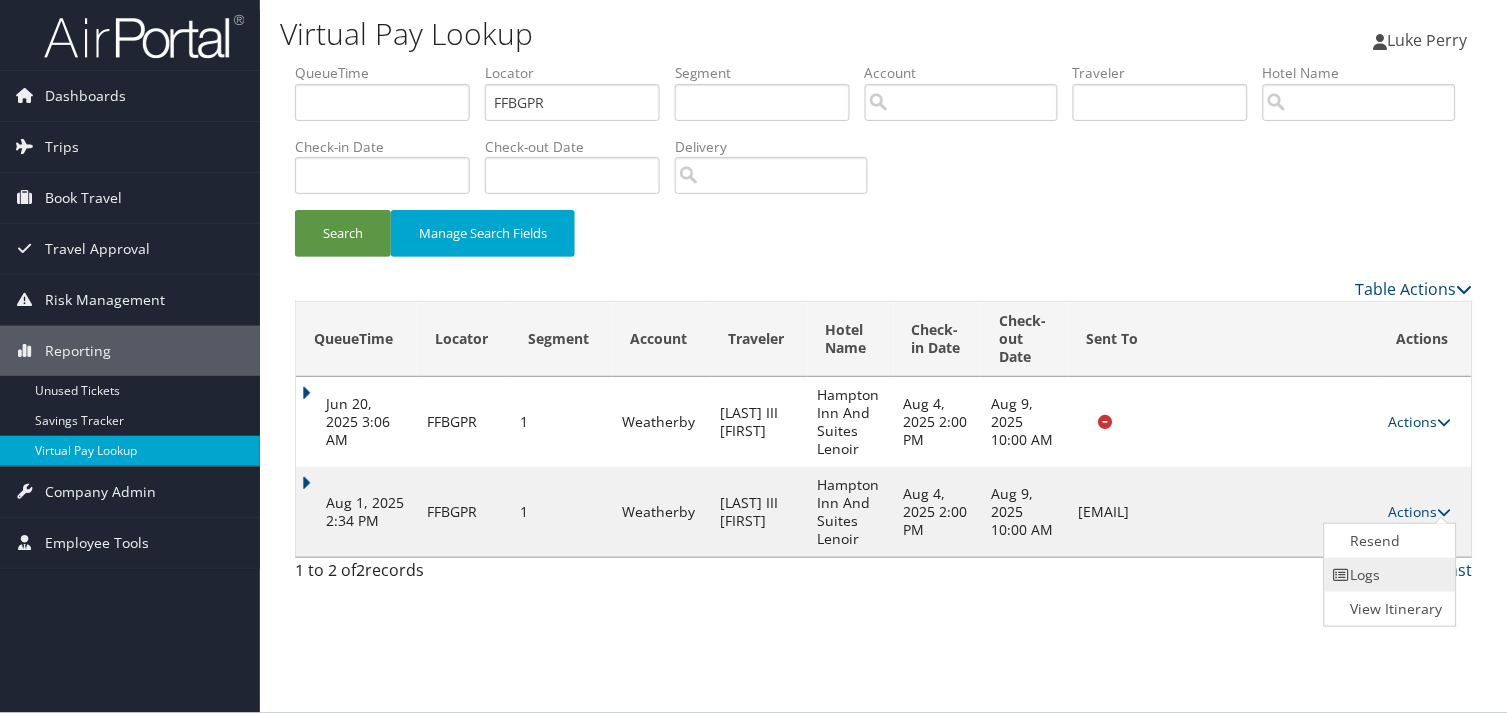 click at bounding box center (1342, 575) 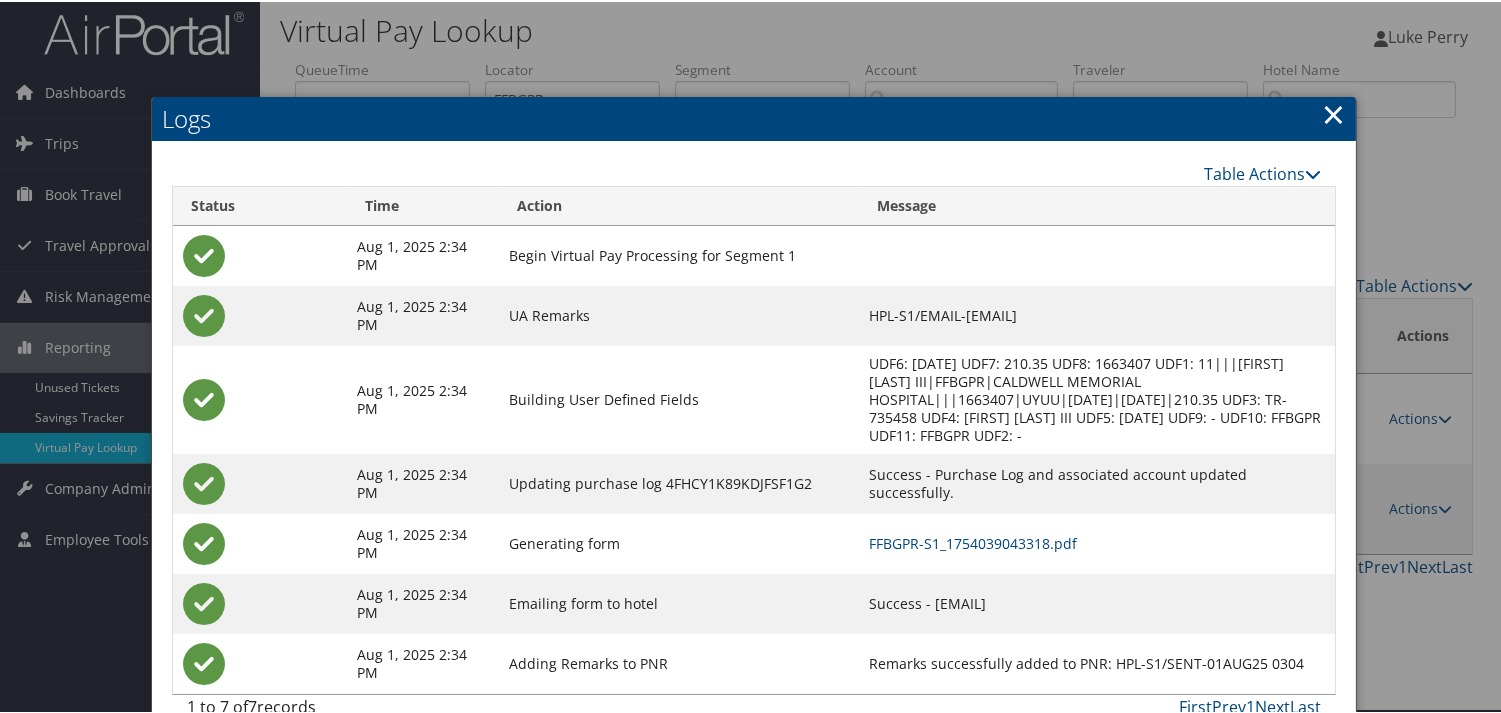 scroll, scrollTop: 22, scrollLeft: 0, axis: vertical 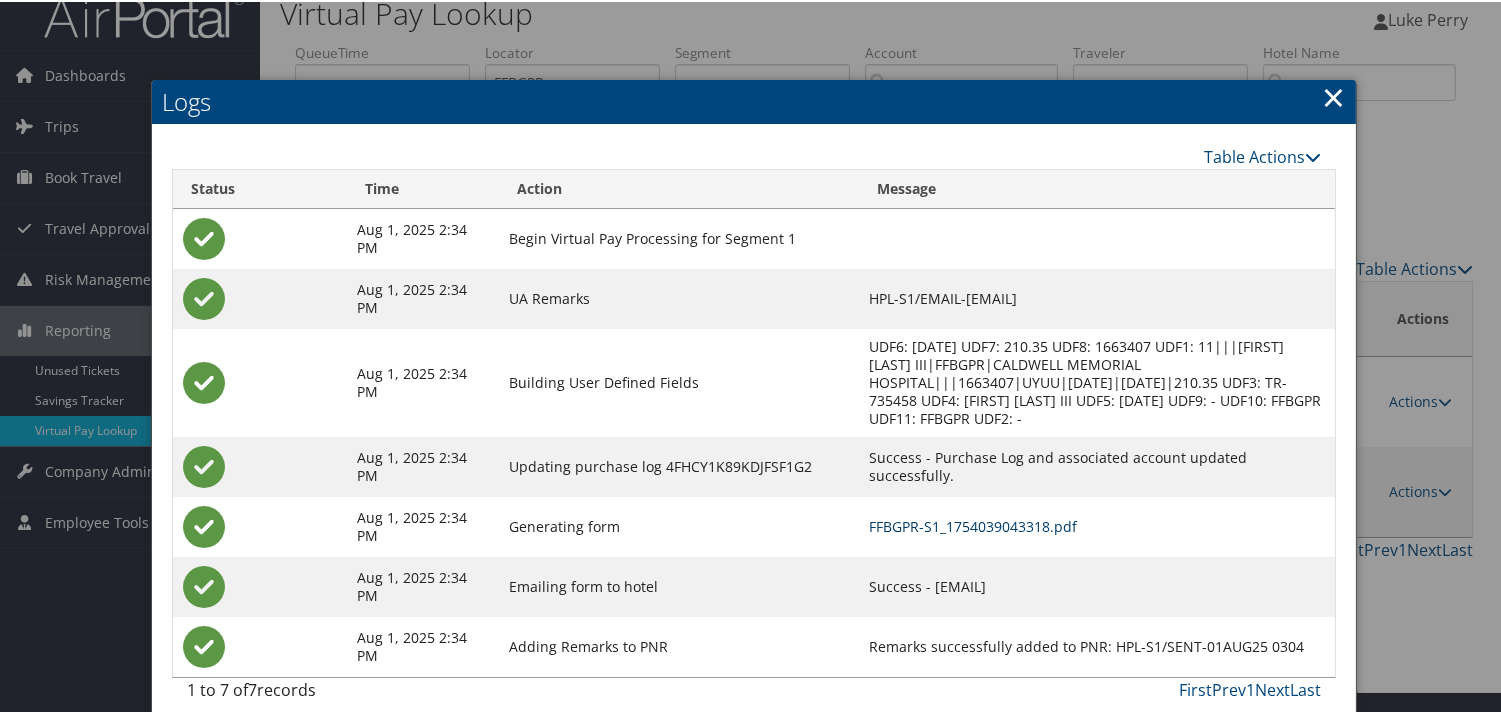 click on "FFBGPR-S1_1754039043318.pdf" at bounding box center (973, 524) 